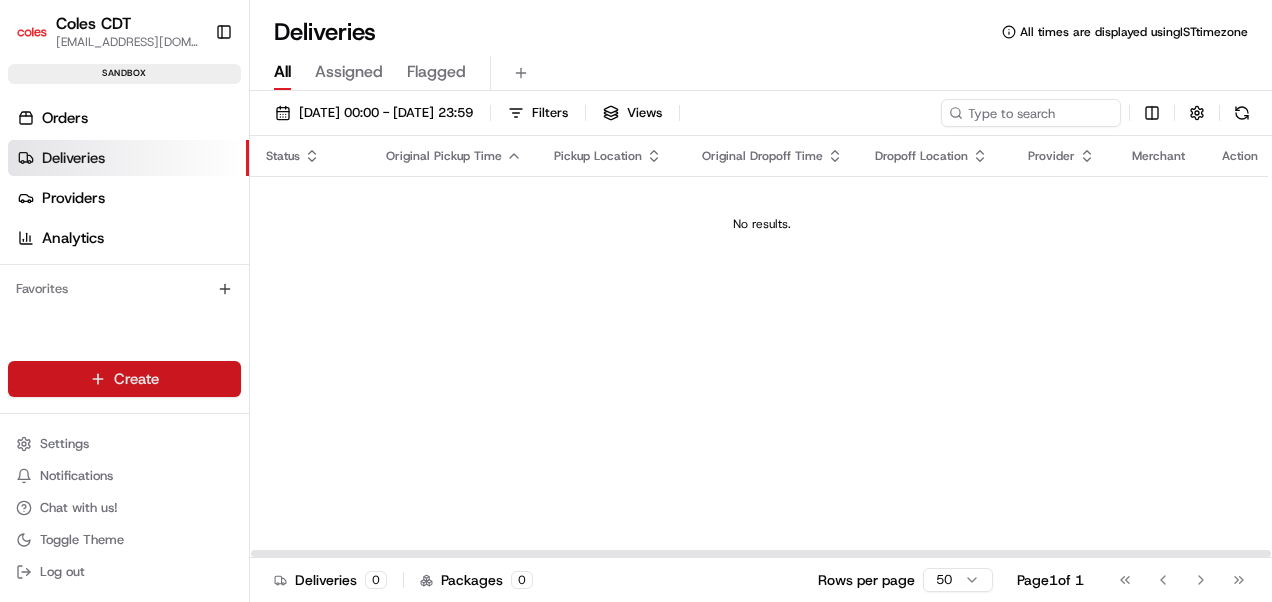 scroll, scrollTop: 0, scrollLeft: 0, axis: both 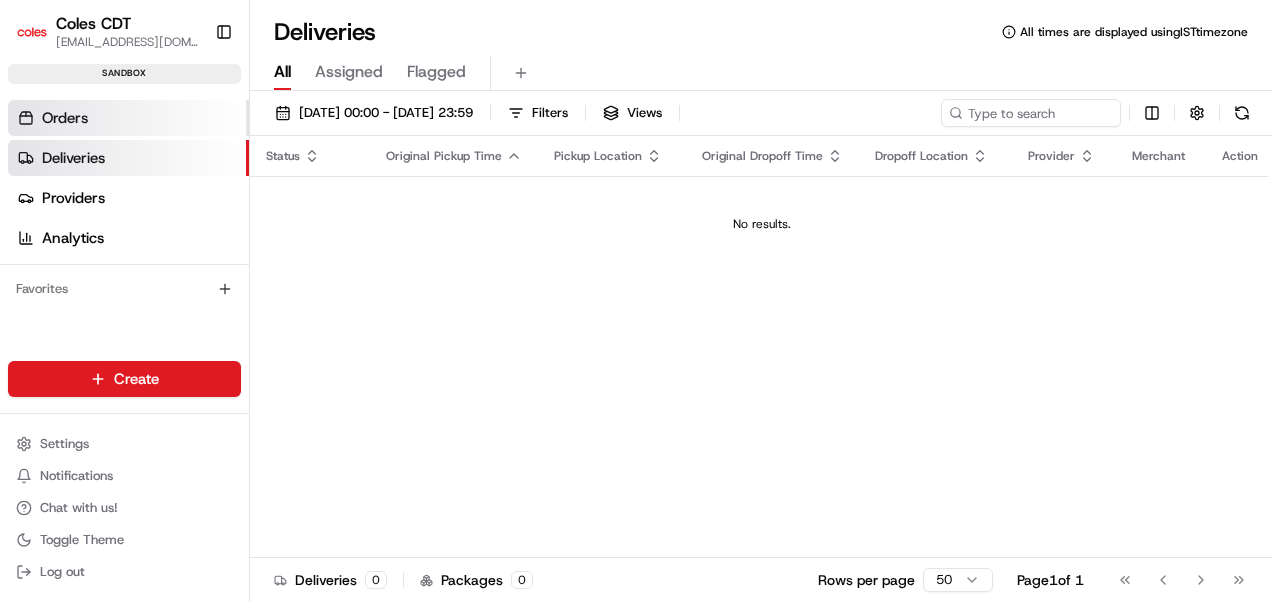 click on "Orders" at bounding box center (65, 118) 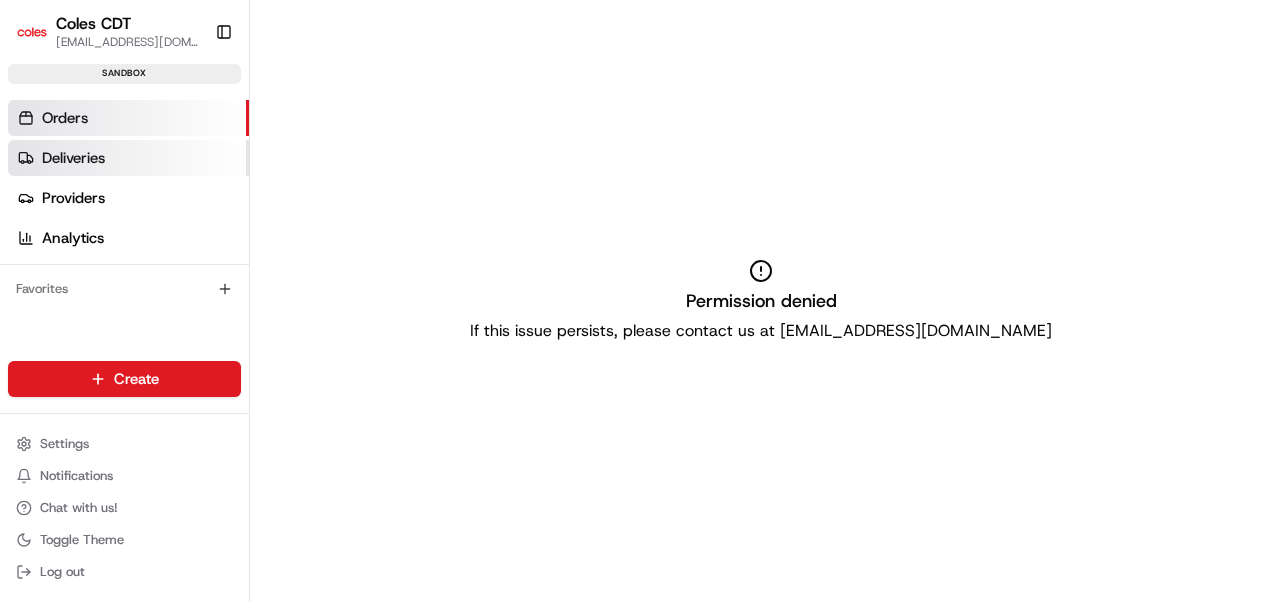 click on "Deliveries" at bounding box center [73, 158] 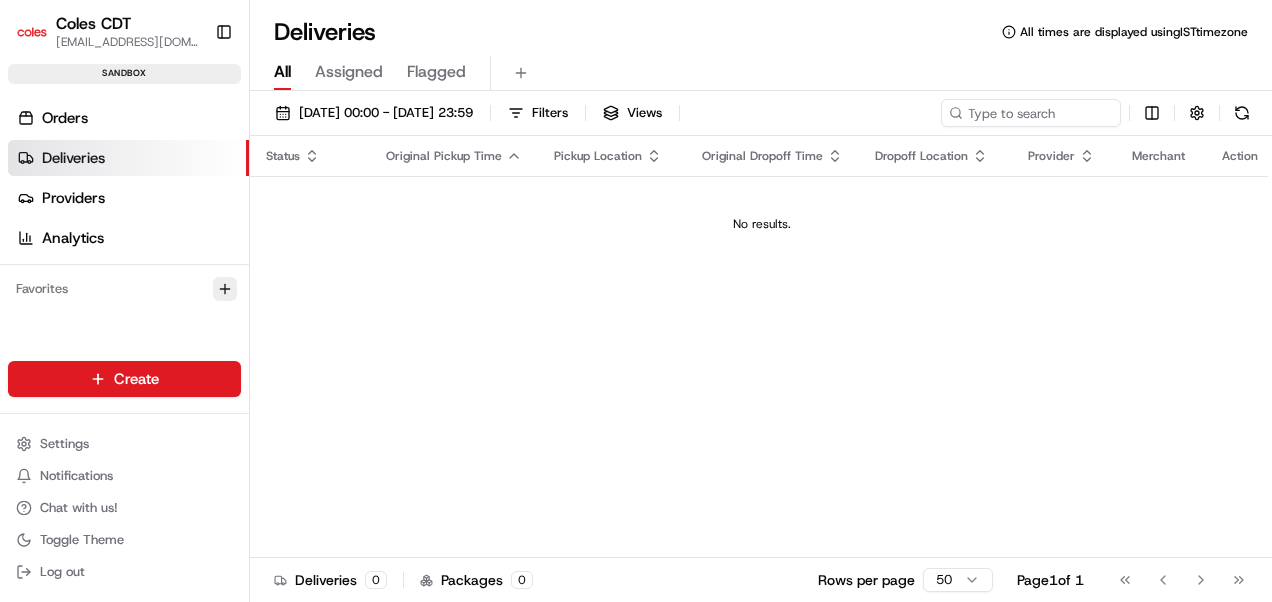 click 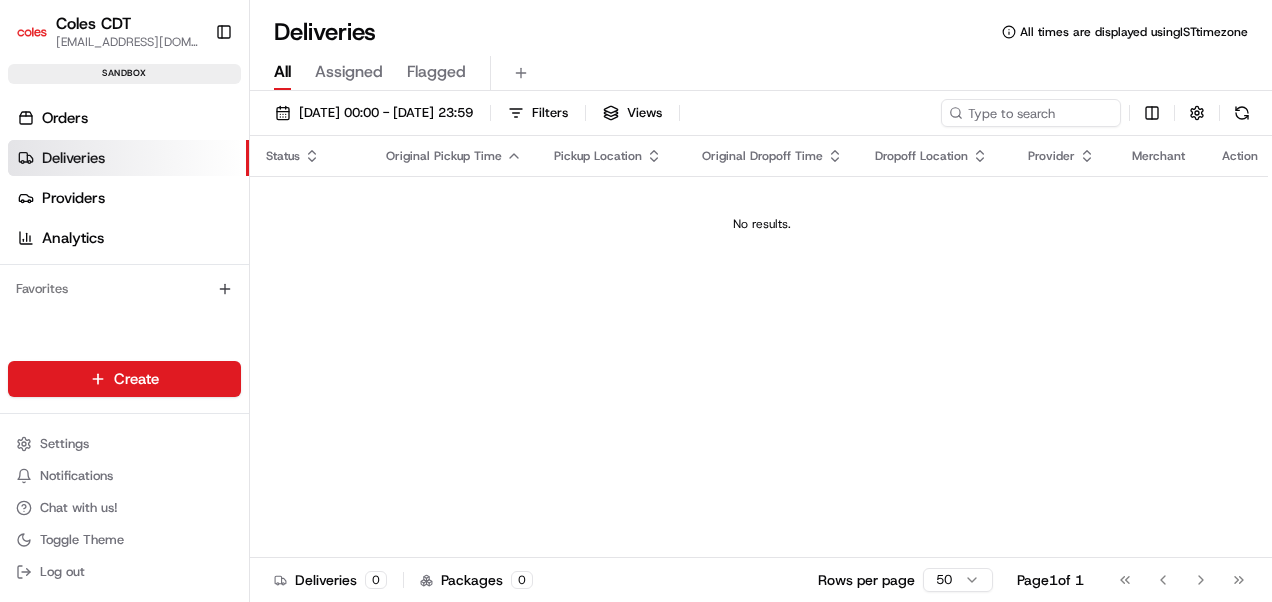 click on "Coles CDT akshayapatil.magudam@coles.com.au Toggle Sidebar sandbox Orders Deliveries Providers Analytics Favorites Main Menu Members & Organization Organization Users Roles Preferences Customization Tracking Orchestration Automations Dispatch Strategy Optimization Strategy Locations Pickup Locations Dropoff Locations Zones Shifts Delivery Windows Billing Billing Refund Requests Integrations Notification Triggers Webhooks API Keys Request Logs Create Settings Notifications Chat with us! Toggle Theme Log out Deliveries All times are displayed using  IST  timezone All Assigned Flagged 11/07/2025 00:00 - 11/07/2025 23:59 Filters Views Status Original Pickup Time Pickup Location Original Dropoff Time Dropoff Location Provider Merchant Action No results. Deliveries 0 Packages 0 Rows per page 50 Page  1  of   1 Go to first page Go to previous page Go to next page Go to last page" at bounding box center [636, 301] 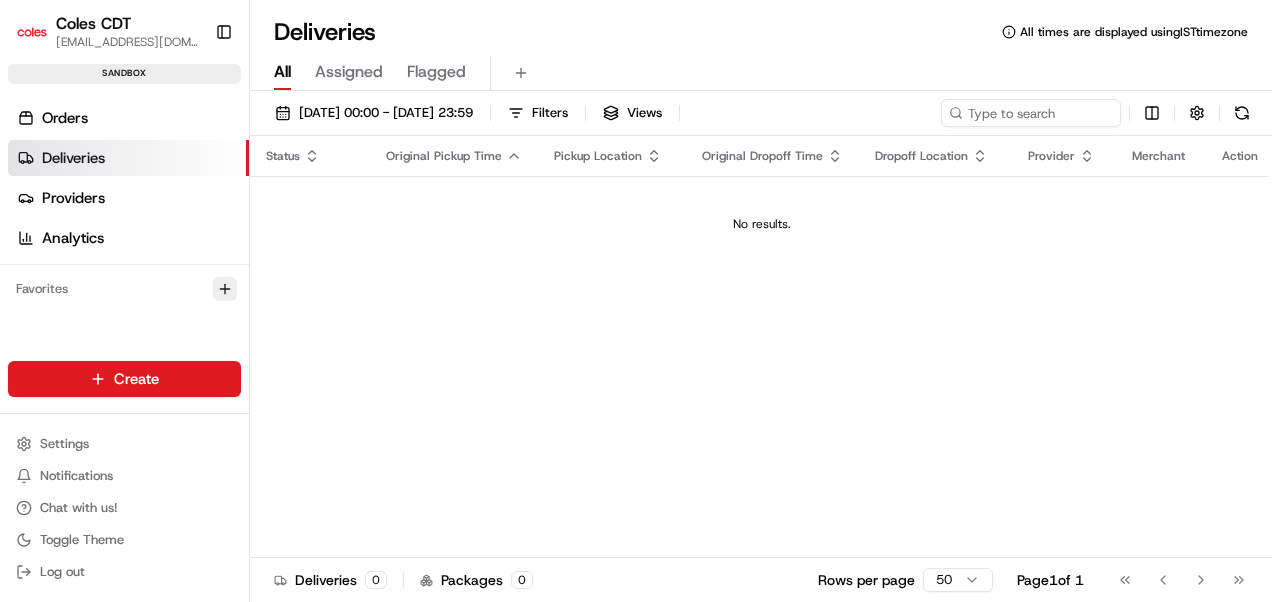 click 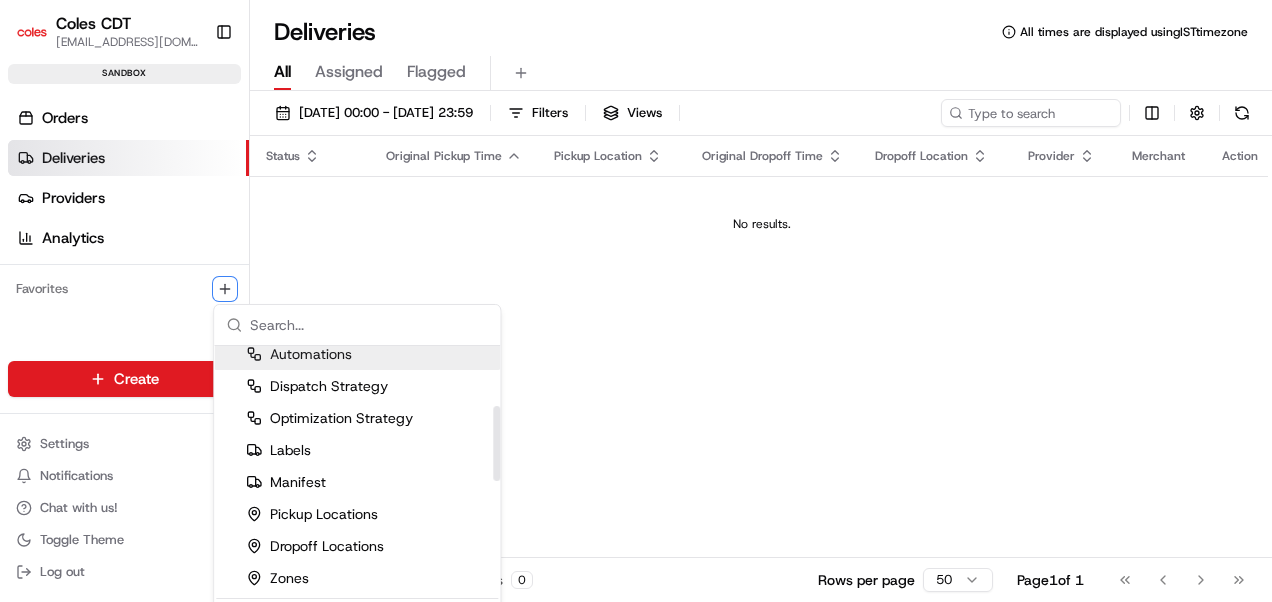 scroll, scrollTop: 300, scrollLeft: 0, axis: vertical 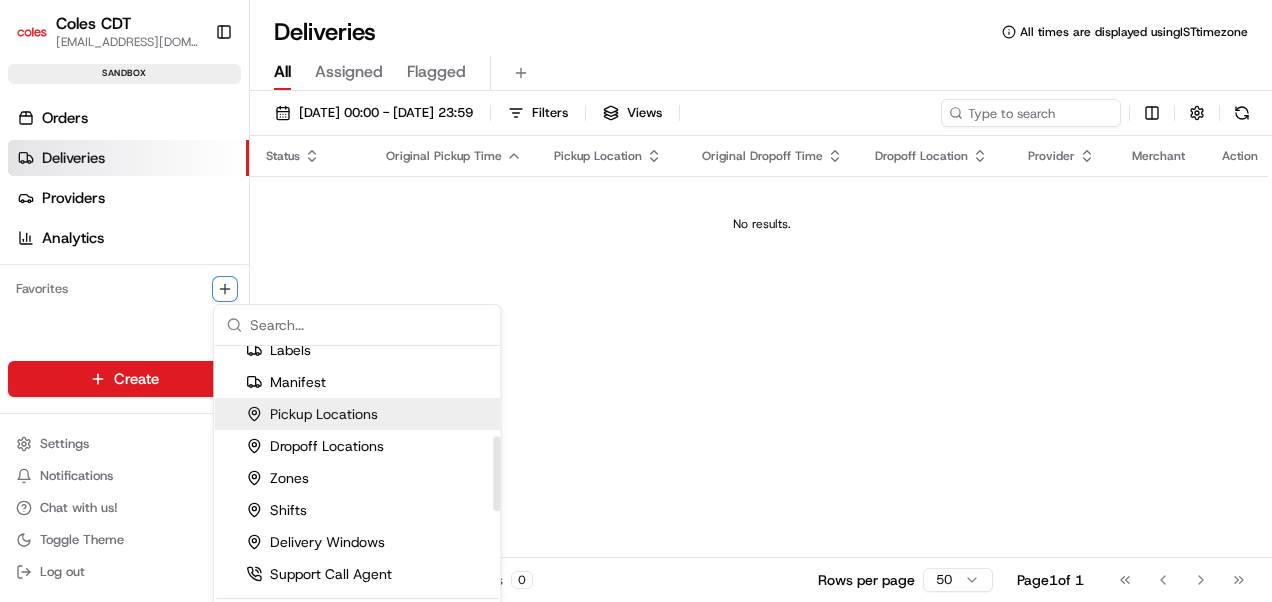 click on "Pickup Locations" at bounding box center (312, 414) 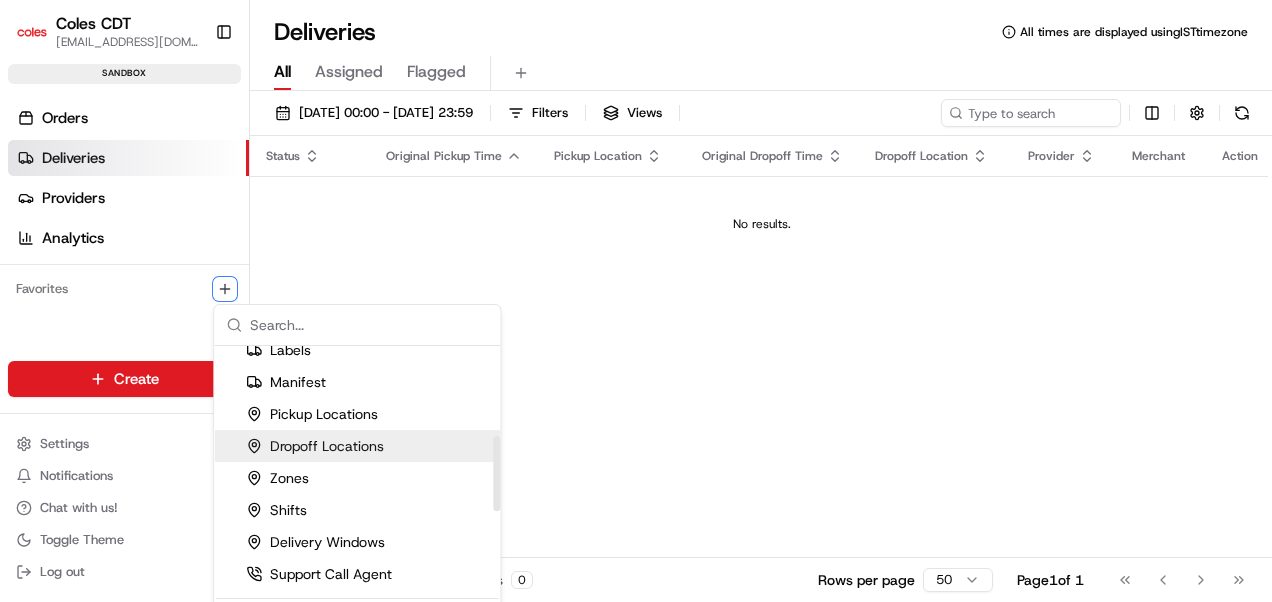 click on "Dropoff Locations" at bounding box center [357, 446] 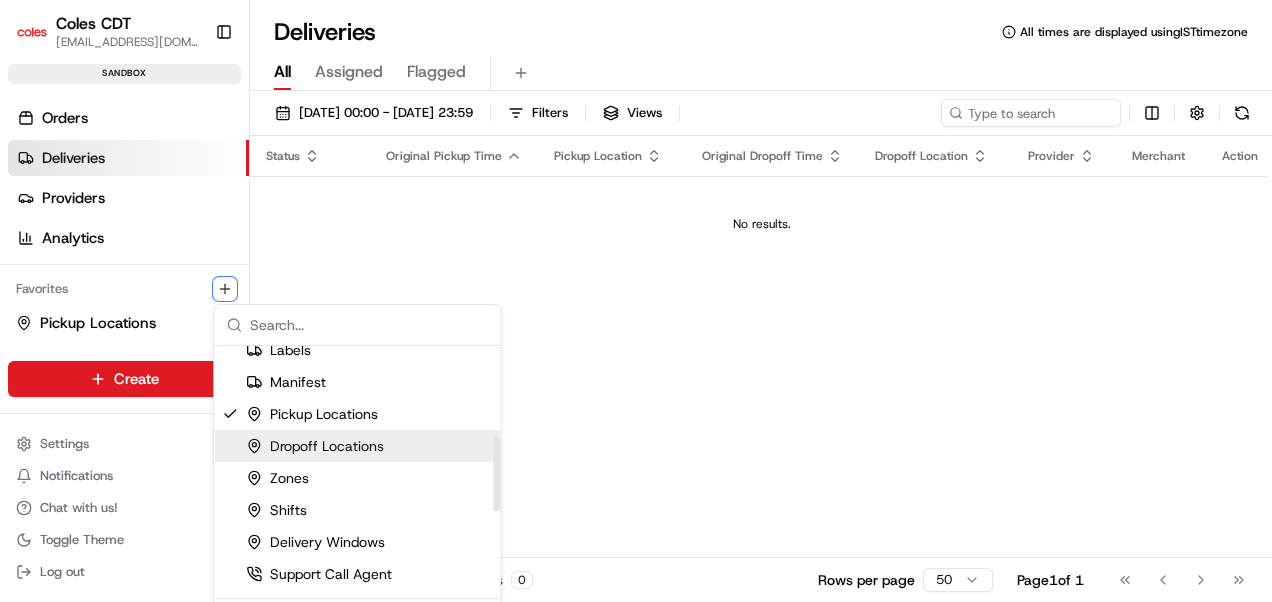 click on "Dropoff Locations" at bounding box center [315, 446] 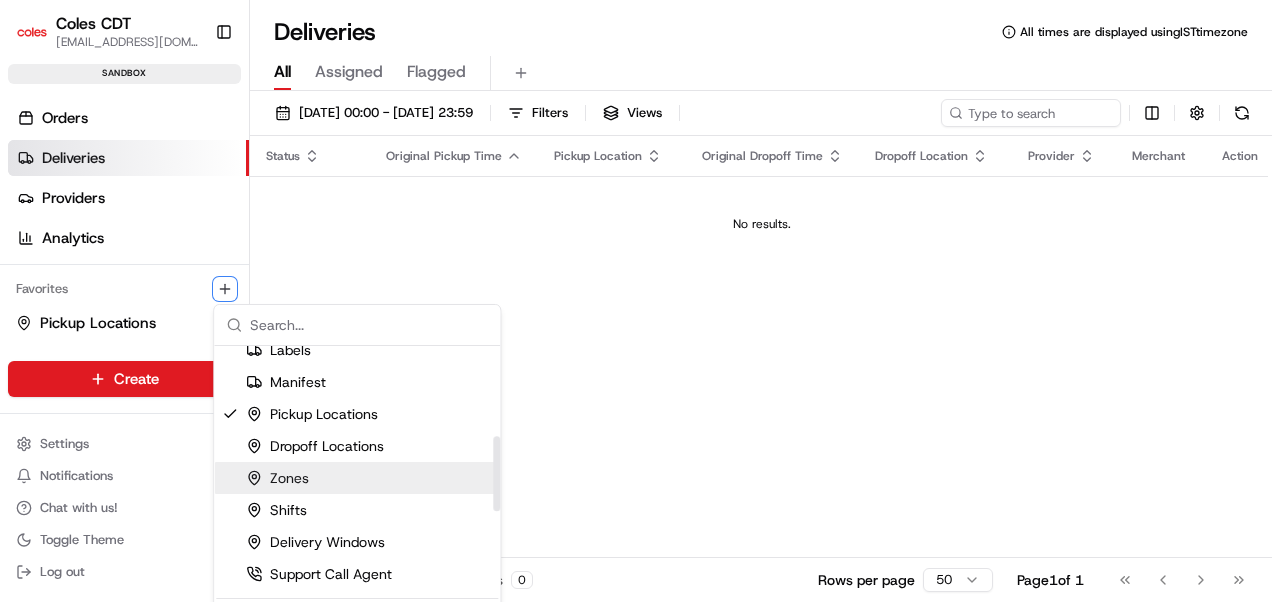 click on "Zones" at bounding box center [357, 478] 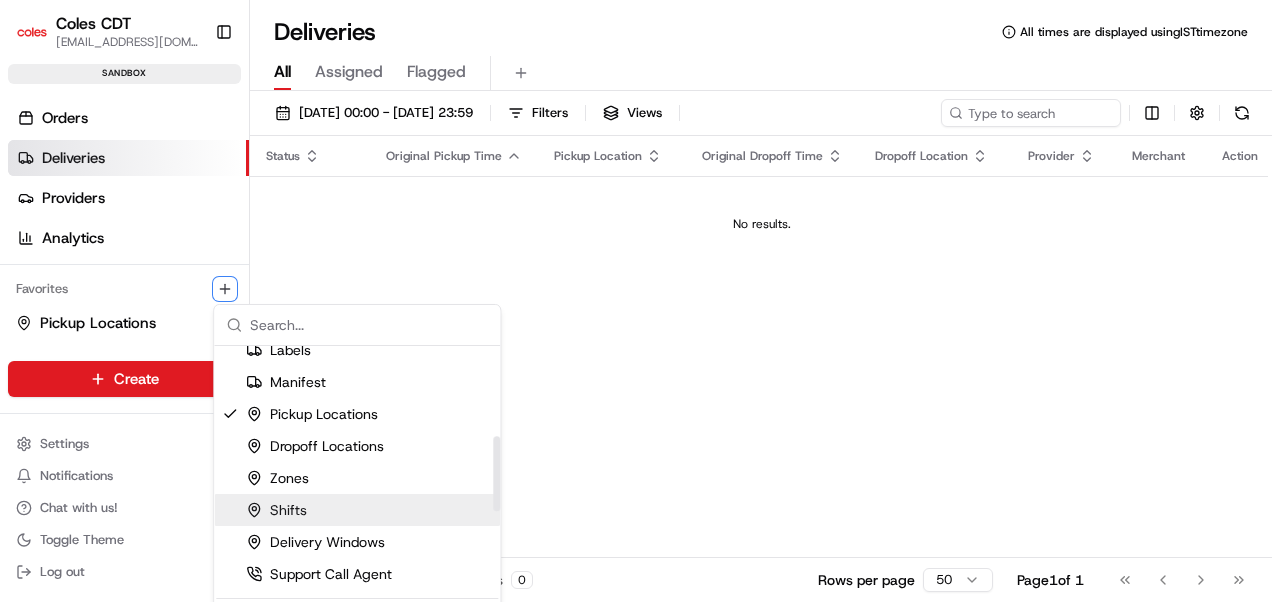click on "Shifts" at bounding box center [357, 510] 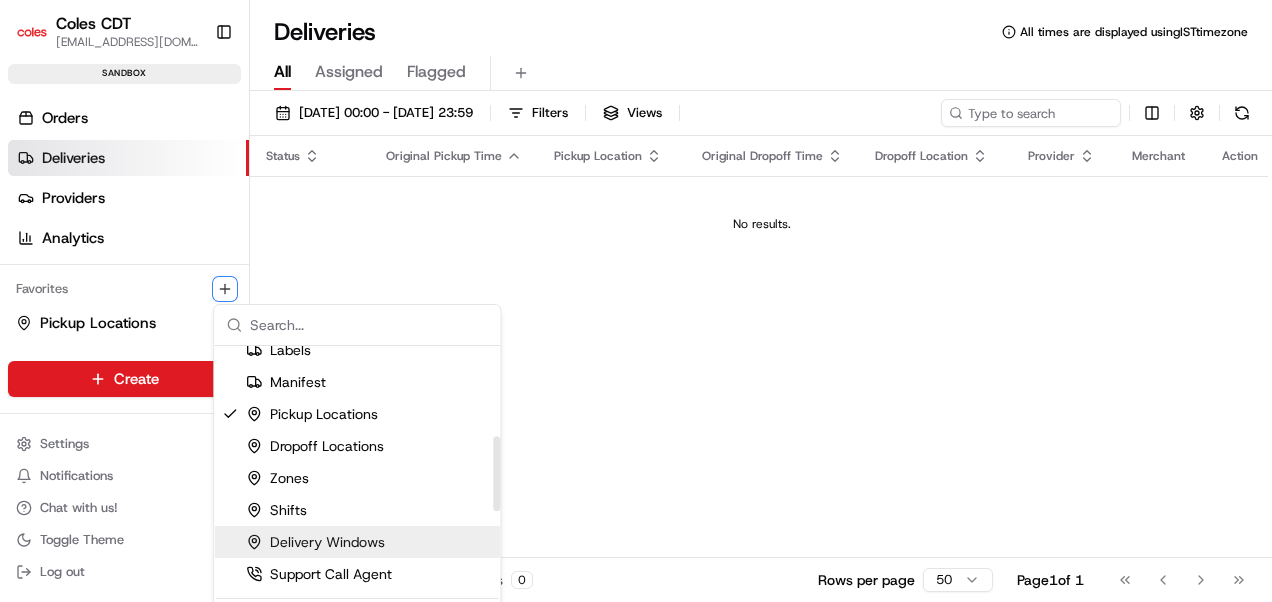 click on "Delivery Windows" at bounding box center [315, 542] 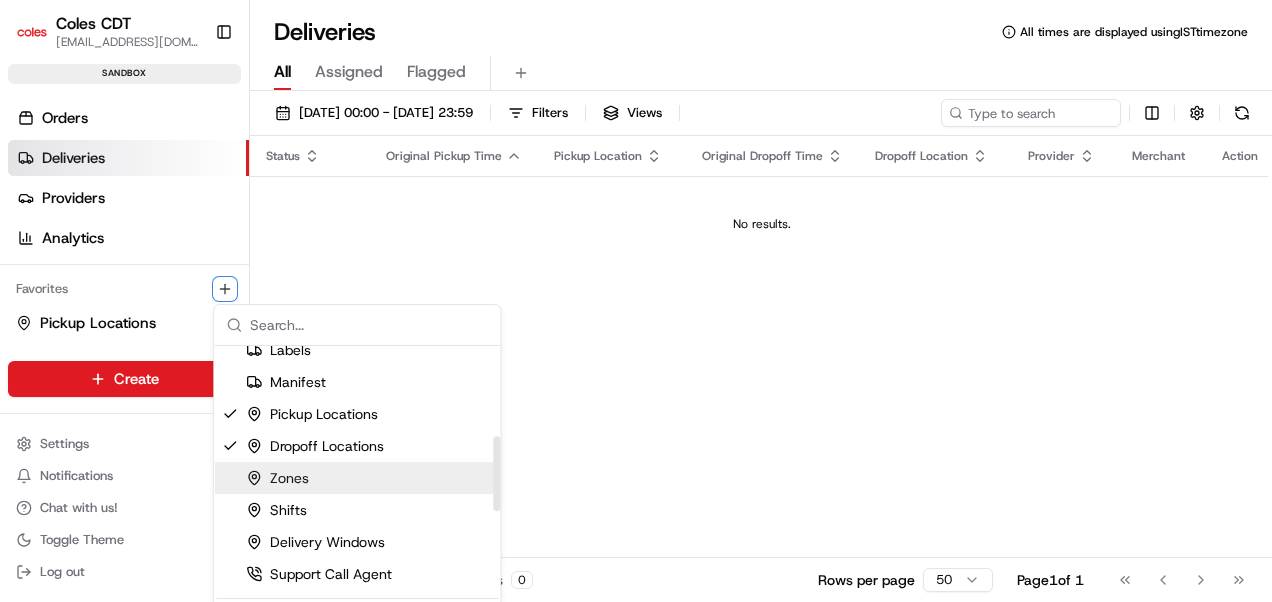 click on "Zones" at bounding box center (277, 478) 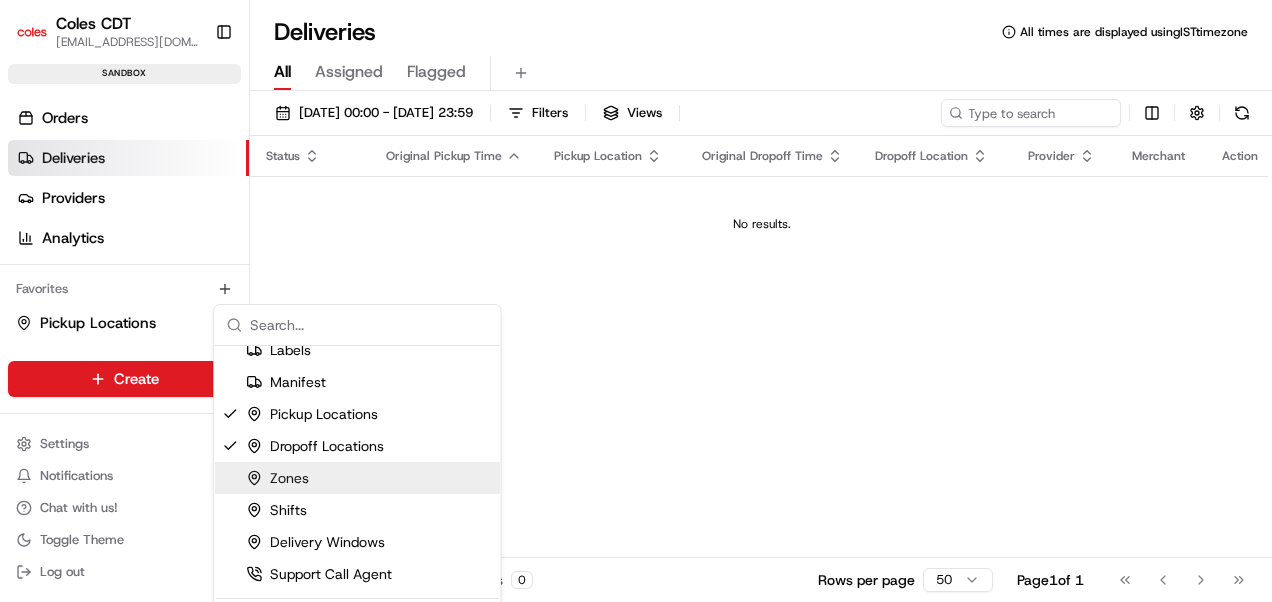 click on "Coles CDT akshayapatil.magudam@coles.com.au Toggle Sidebar sandbox Orders Deliveries Providers Analytics Favorites Pickup Locations Dropoff Locations Main Menu Members & Organization Organization Users Roles Preferences Customization Tracking Orchestration Automations Dispatch Strategy Optimization Strategy Locations Pickup Locations Dropoff Locations Zones Shifts Delivery Windows Billing Billing Refund Requests Integrations Notification Triggers Webhooks API Keys Request Logs Create Settings Notifications Chat with us! Toggle Theme Log out Deliveries All times are displayed using  IST  timezone All Assigned Flagged 11/07/2025 00:00 - 11/07/2025 23:59 Filters Views Status Original Pickup Time Pickup Location Original Dropoff Time Dropoff Location Provider Merchant Action No results. Deliveries 0 Packages 0 Rows per page 50 Page  1  of   1 Go to first page Go to previous page Go to next page Go to last page
Organization Users" at bounding box center (636, 301) 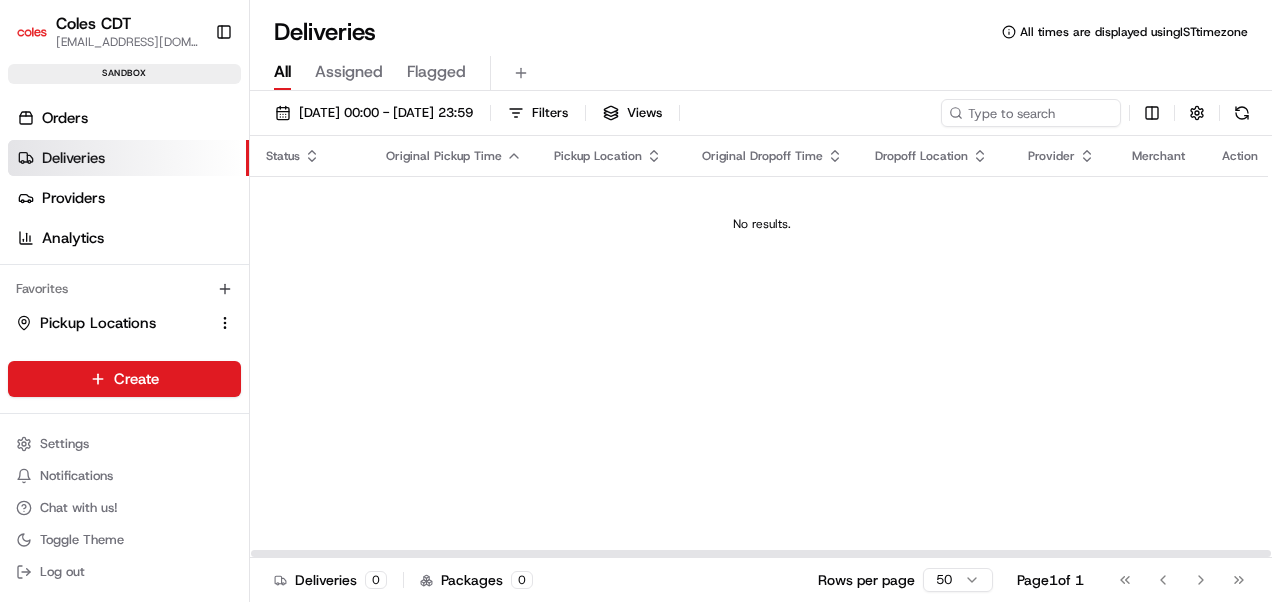 click on "Status Original Pickup Time Pickup Location Original Dropoff Time Dropoff Location Provider Merchant Action No results." at bounding box center [762, 347] 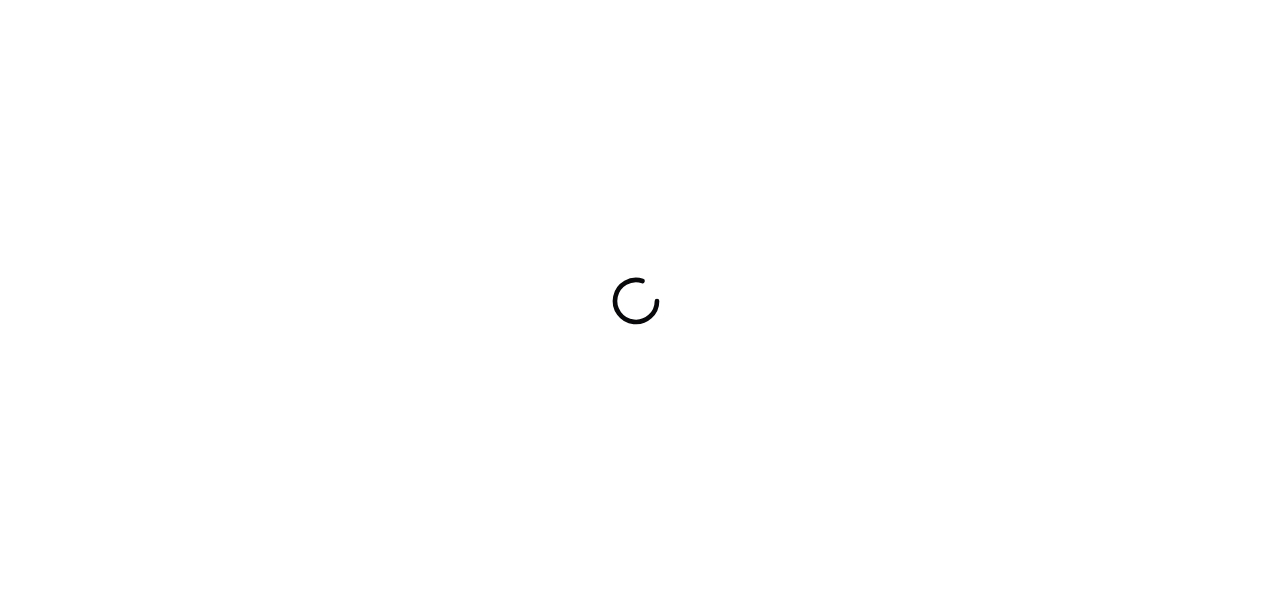 scroll, scrollTop: 0, scrollLeft: 0, axis: both 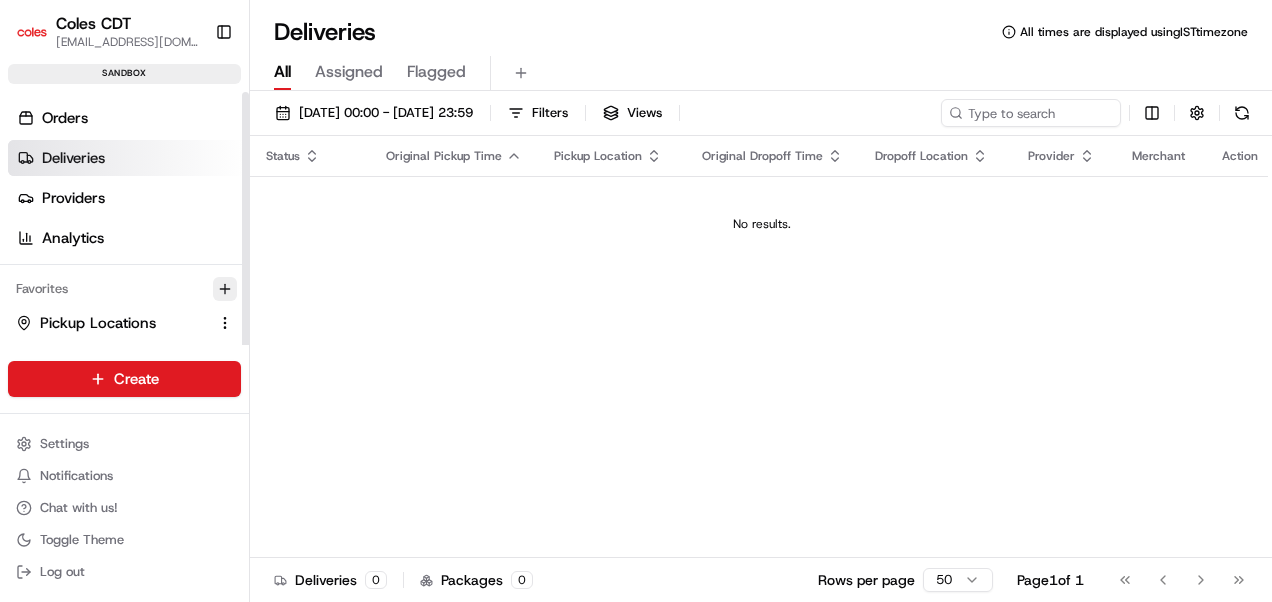 click 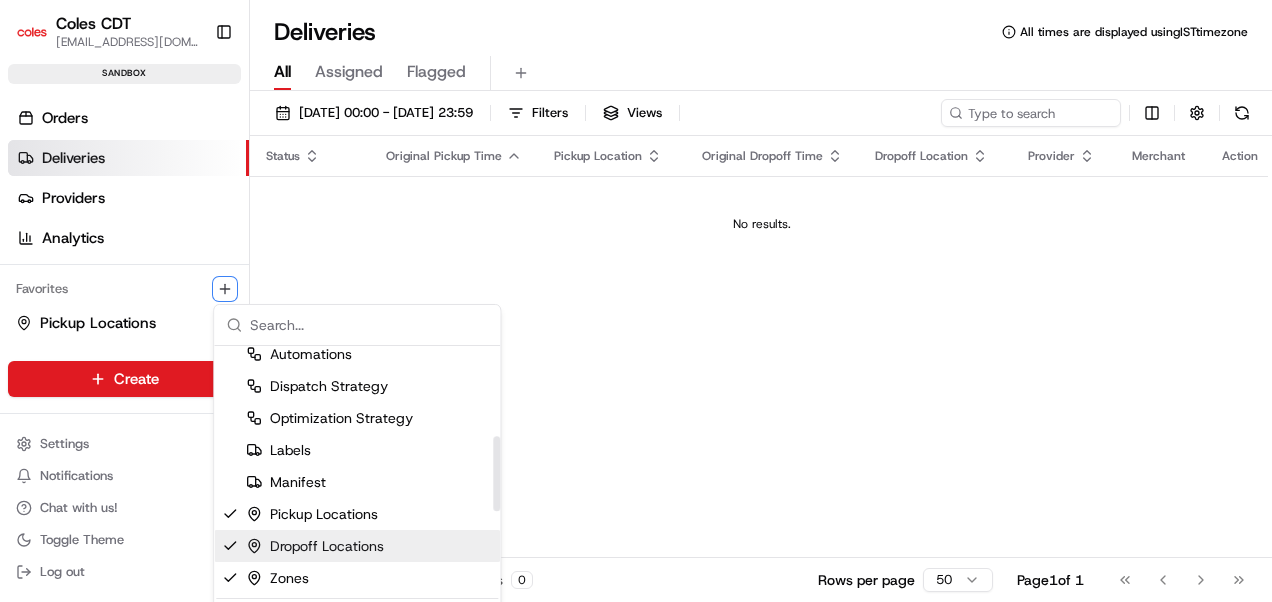 scroll, scrollTop: 400, scrollLeft: 0, axis: vertical 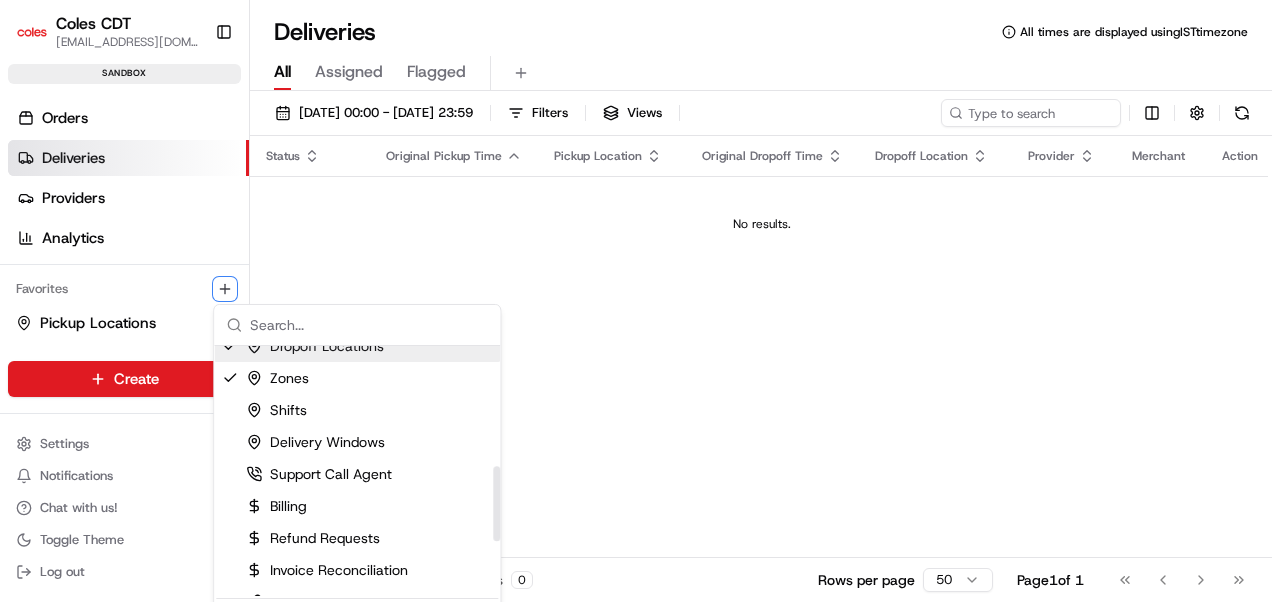 click on "Coles CDT [EMAIL_ADDRESS][DOMAIN_NAME] Toggle Sidebar sandbox Orders Deliveries Providers Analytics Favorites Pickup Locations Dropoff Locations Zones Main Menu Members & Organization Organization Users Roles Preferences Customization Tracking Orchestration Automations Dispatch Strategy Optimization Strategy Locations Pickup Locations Dropoff Locations Zones Shifts Delivery Windows Billing Billing Refund Requests Integrations Notification Triggers Webhooks API Keys Request Logs Create Settings Notifications Chat with us! Toggle Theme Log out Deliveries All times are displayed using  IST  timezone All Assigned Flagged [DATE] 00:00 - [DATE] 23:59 Filters Views Status Original Pickup Time Pickup Location Original Dropoff Time Dropoff Location Provider Merchant Action No results. Deliveries 0 Packages 0 Rows per page 50 Page  1  of   1 Go to first page Go to previous page Go to next page Go to last page
Organization" at bounding box center (636, 301) 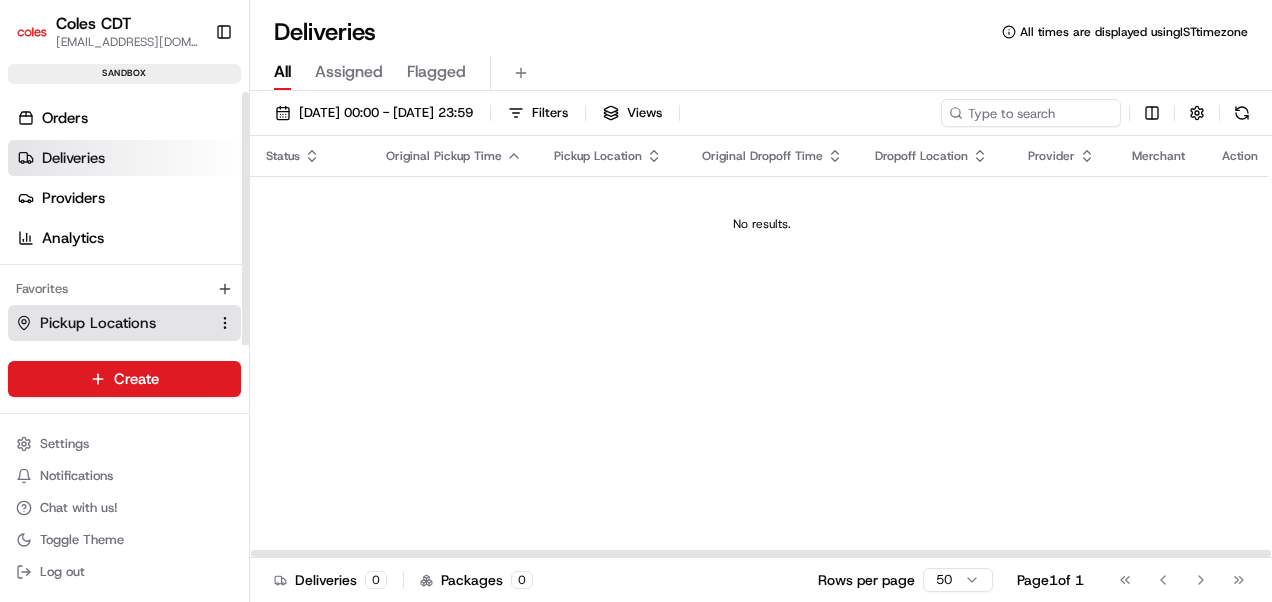 type 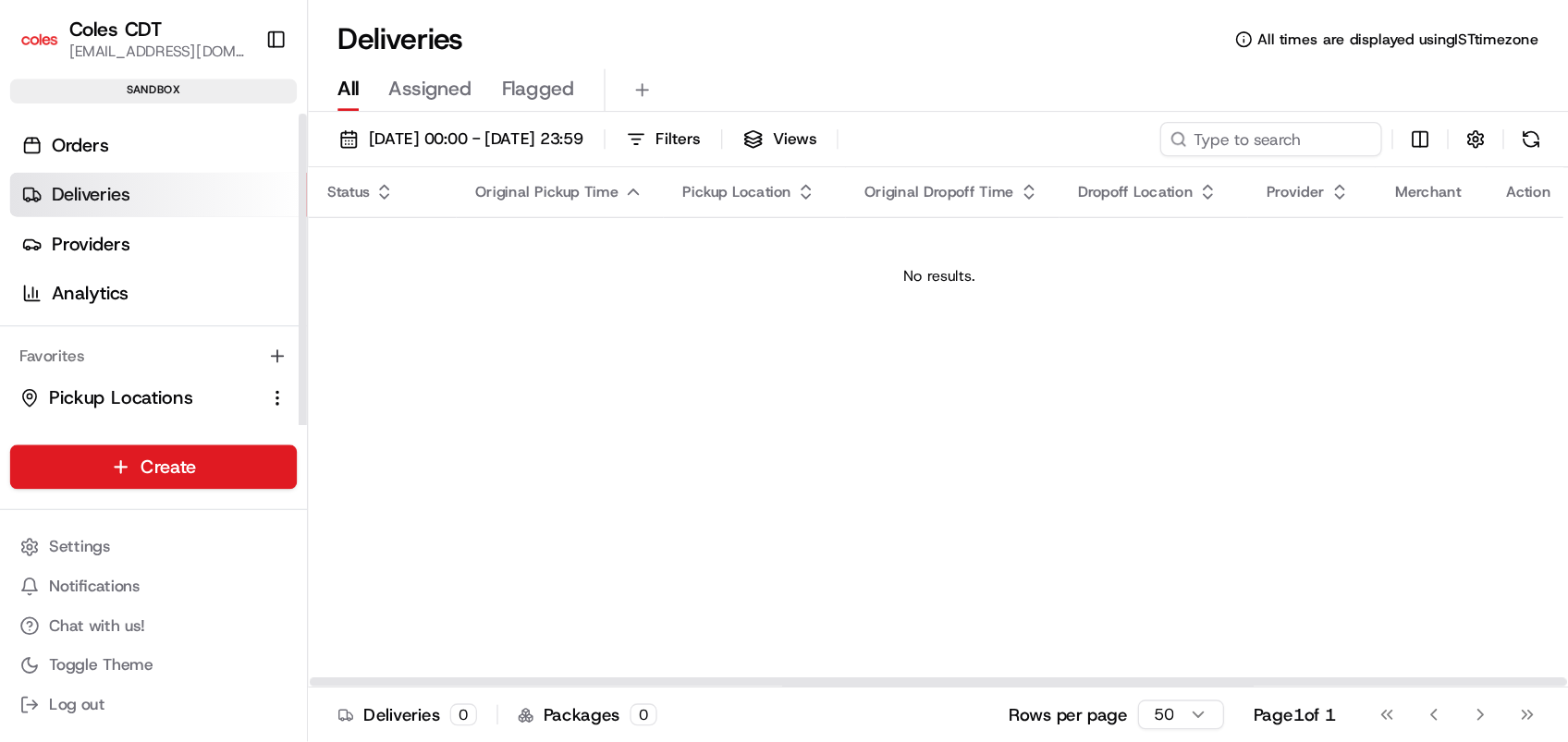 scroll, scrollTop: 0, scrollLeft: 0, axis: both 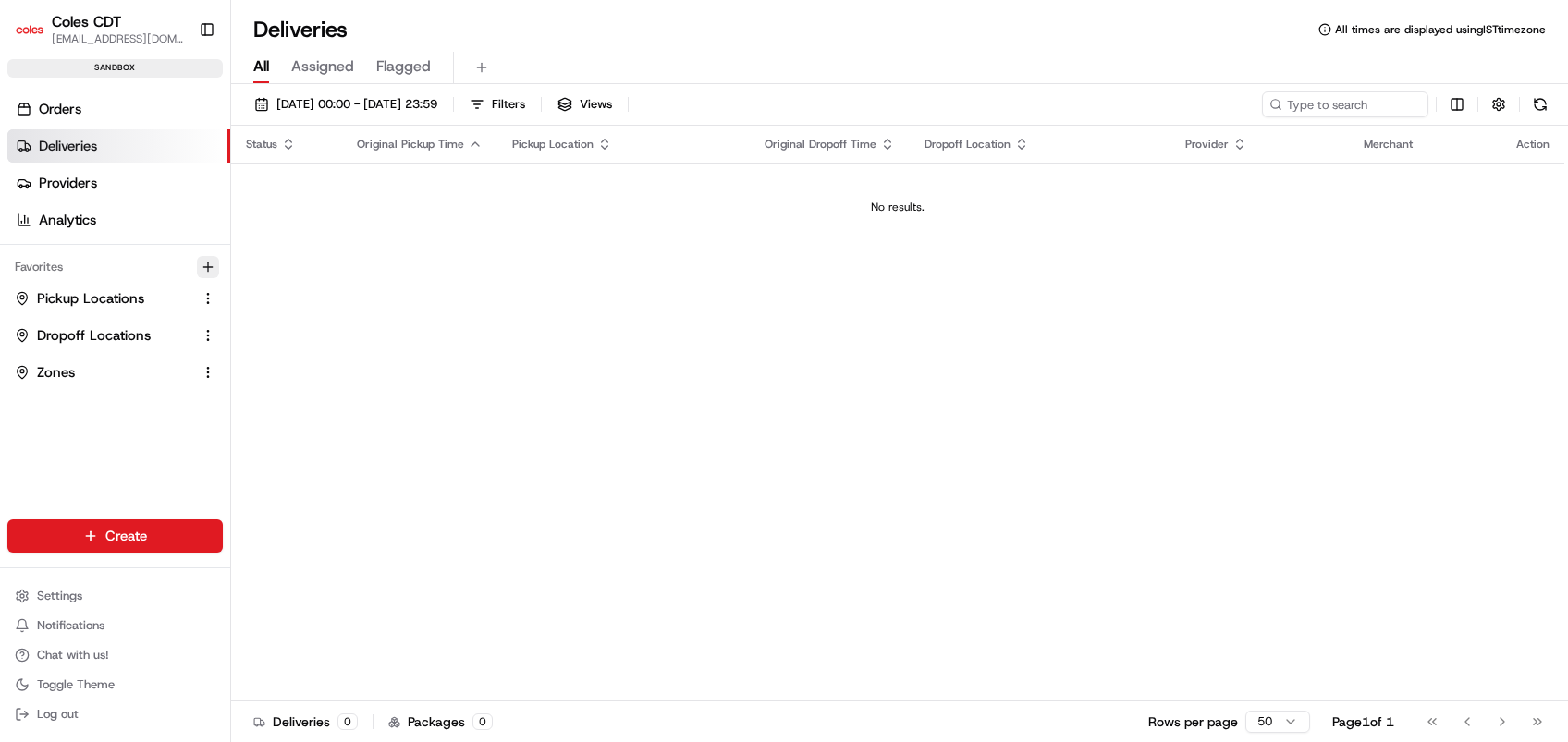 click 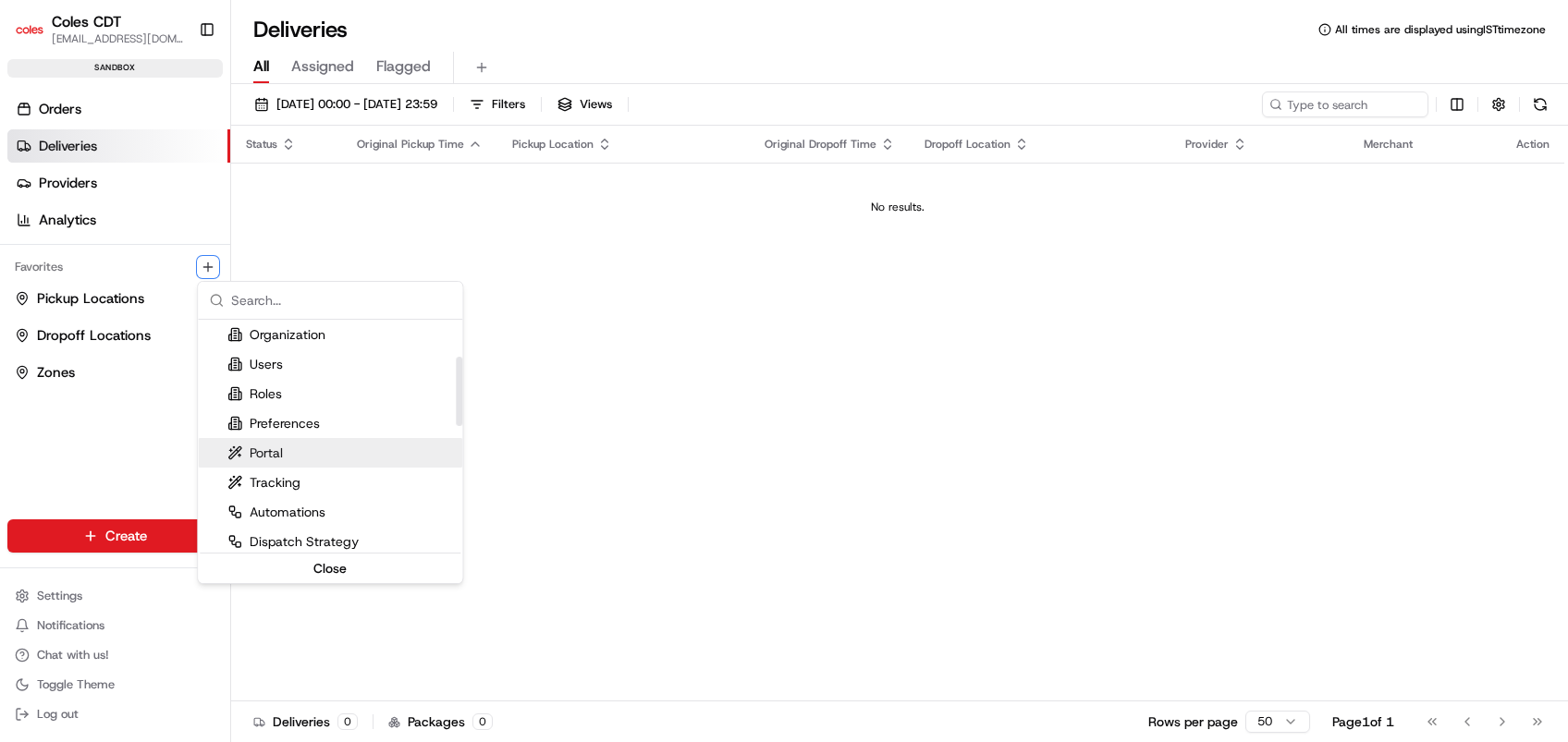 scroll, scrollTop: 246, scrollLeft: 0, axis: vertical 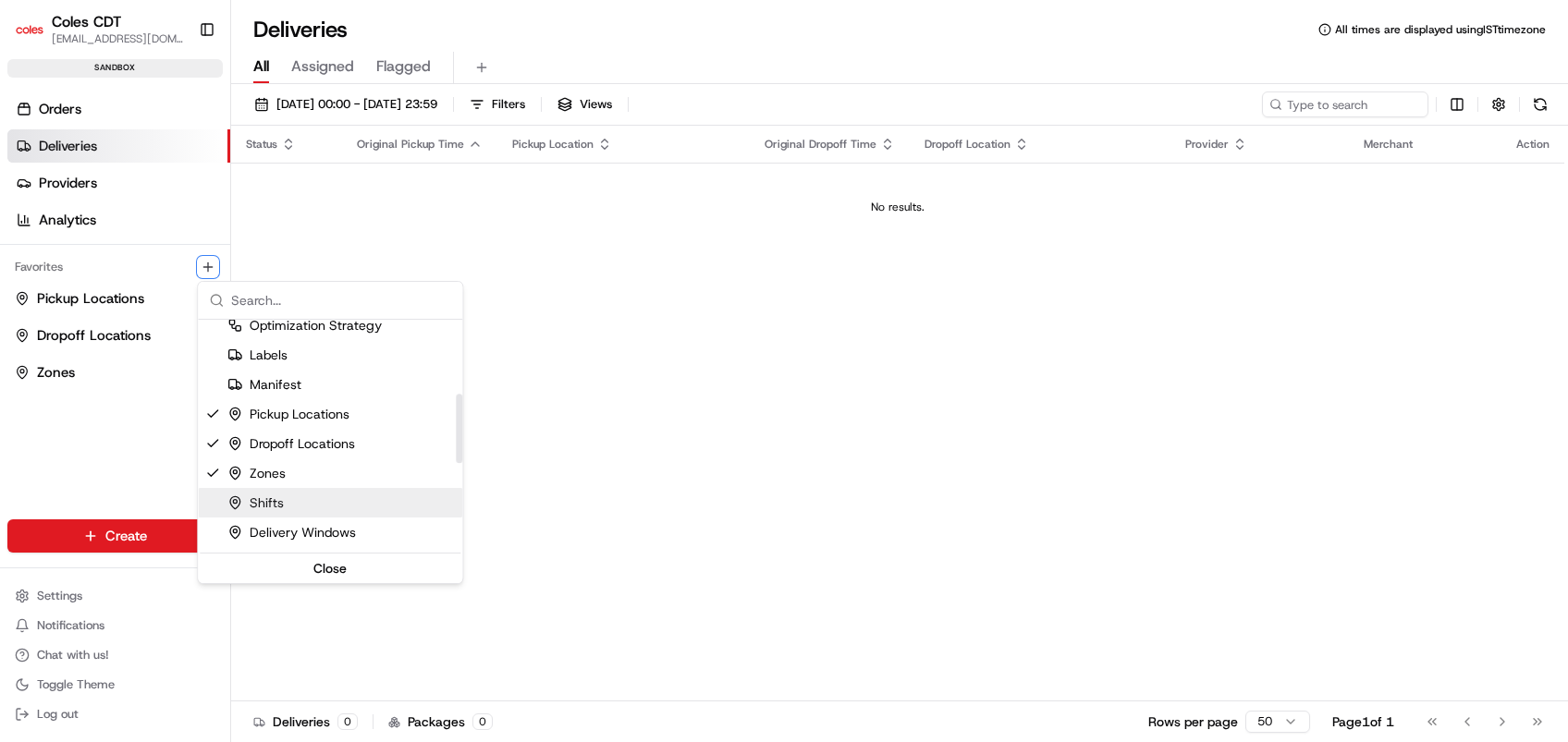 click on "Shifts" at bounding box center [330, 503] 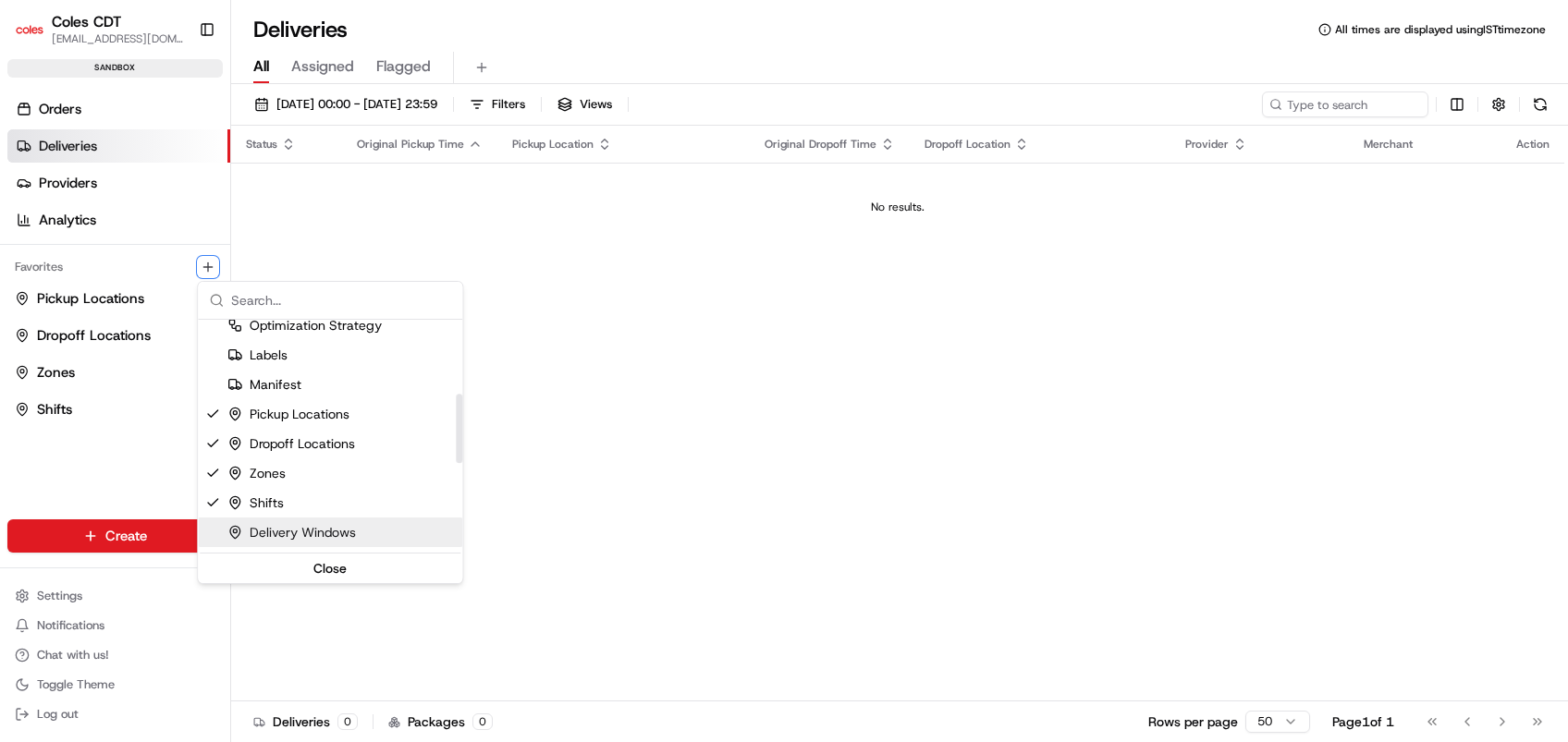 click on "Delivery Windows" at bounding box center [291, 532] 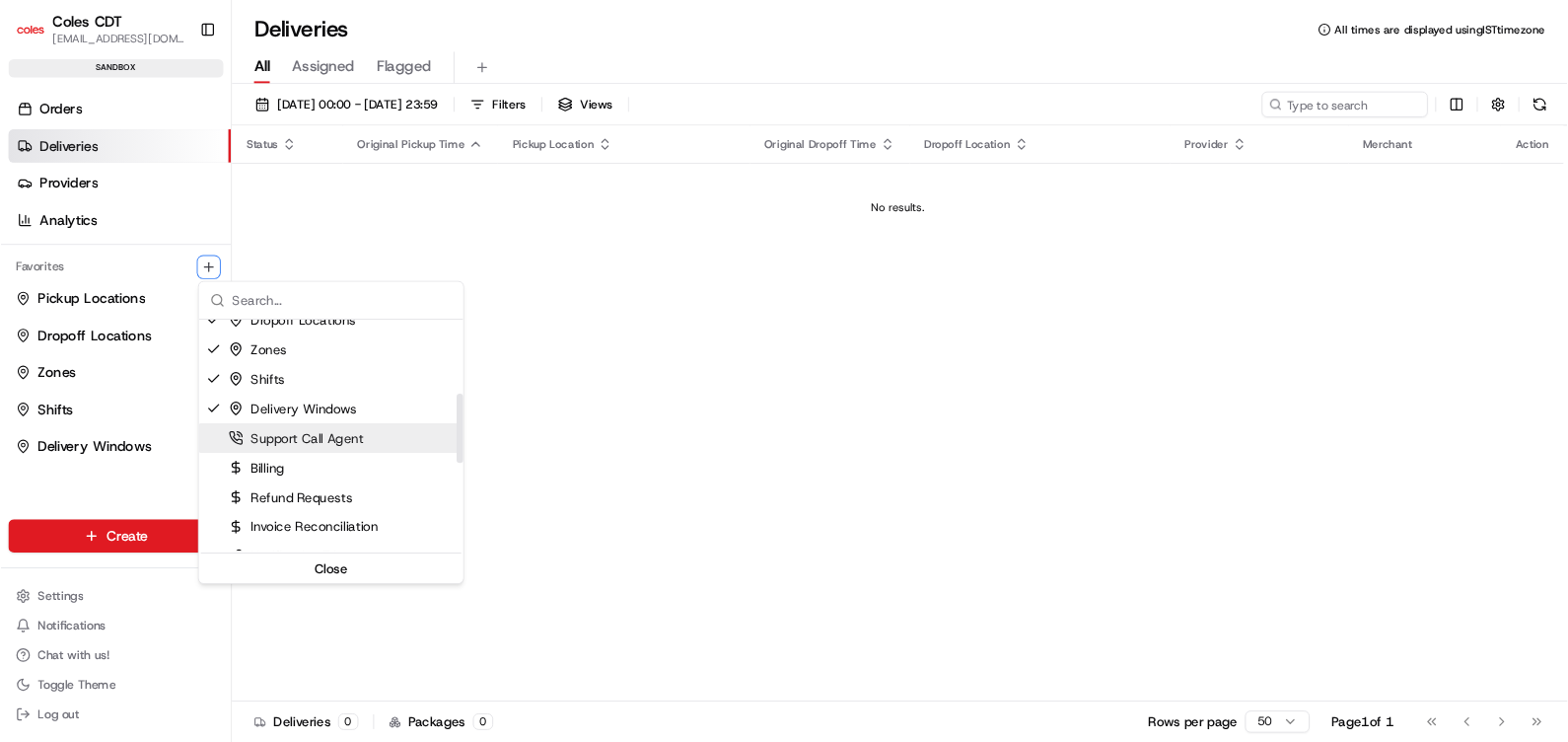 scroll, scrollTop: 262, scrollLeft: 0, axis: vertical 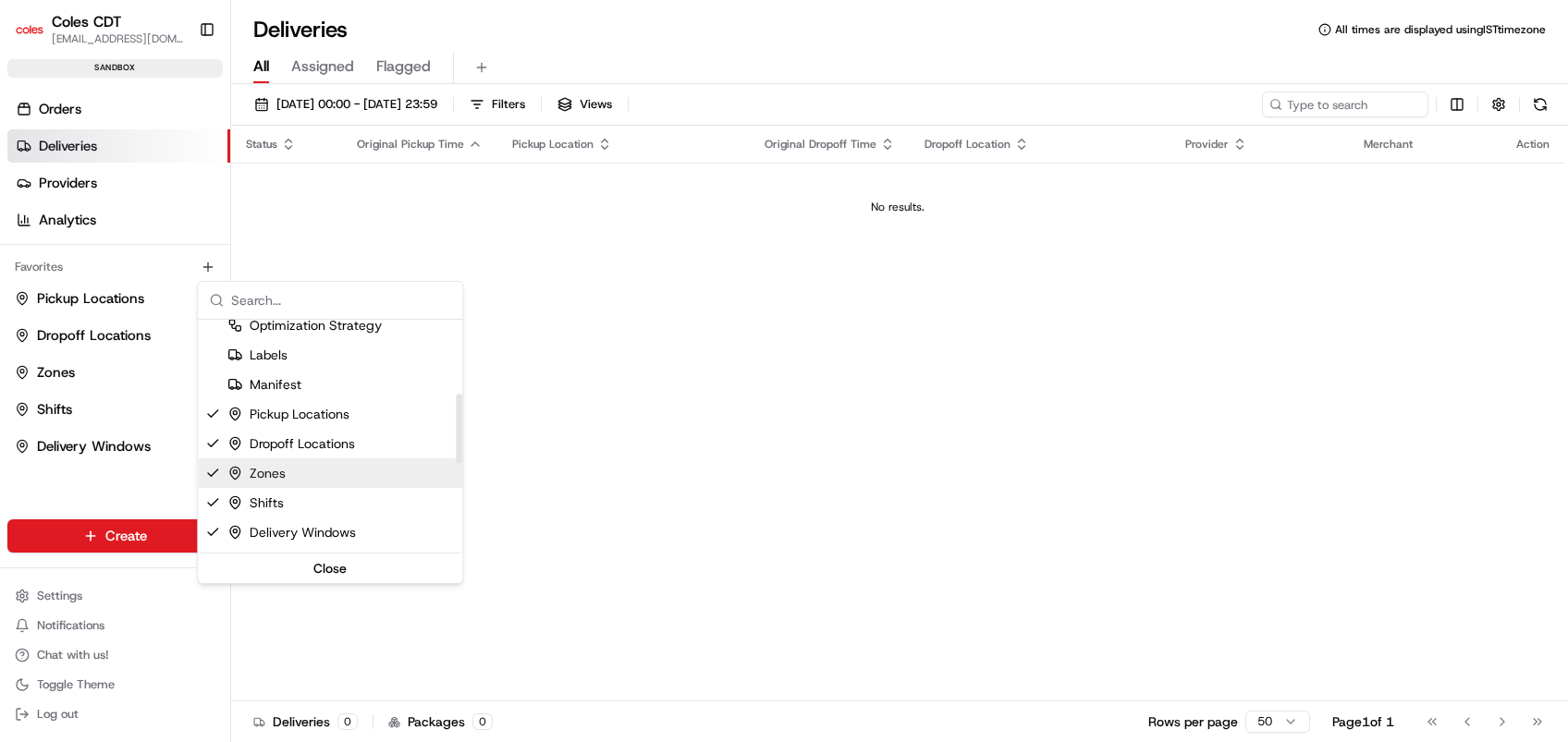 click on "Coles CDT [EMAIL_ADDRESS][DOMAIN_NAME] Toggle Sidebar sandbox Orders Deliveries Providers Analytics Favorites Pickup Locations Dropoff Locations Zones Shifts Delivery Windows Main Menu Members & Organization Organization Users Roles Preferences Customization Tracking Orchestration Automations Dispatch Strategy Optimization Strategy Locations Pickup Locations Dropoff Locations Zones Shifts Delivery Windows Billing Billing Refund Requests Integrations Notification Triggers Webhooks API Keys Request Logs Create Settings Notifications Chat with us! Toggle Theme Log out Deliveries All times are displayed using  IST  timezone All Assigned Flagged [DATE] 00:00 - [DATE] 23:59 Filters Views Status Original Pickup Time Pickup Location Original Dropoff Time Dropoff Location Provider Merchant Action No results. Deliveries 0 Packages 0 Rows per page 50 Page  1  of   1 Go to first page Go to previous page Go to next page Go to last page" at bounding box center [784, 371] 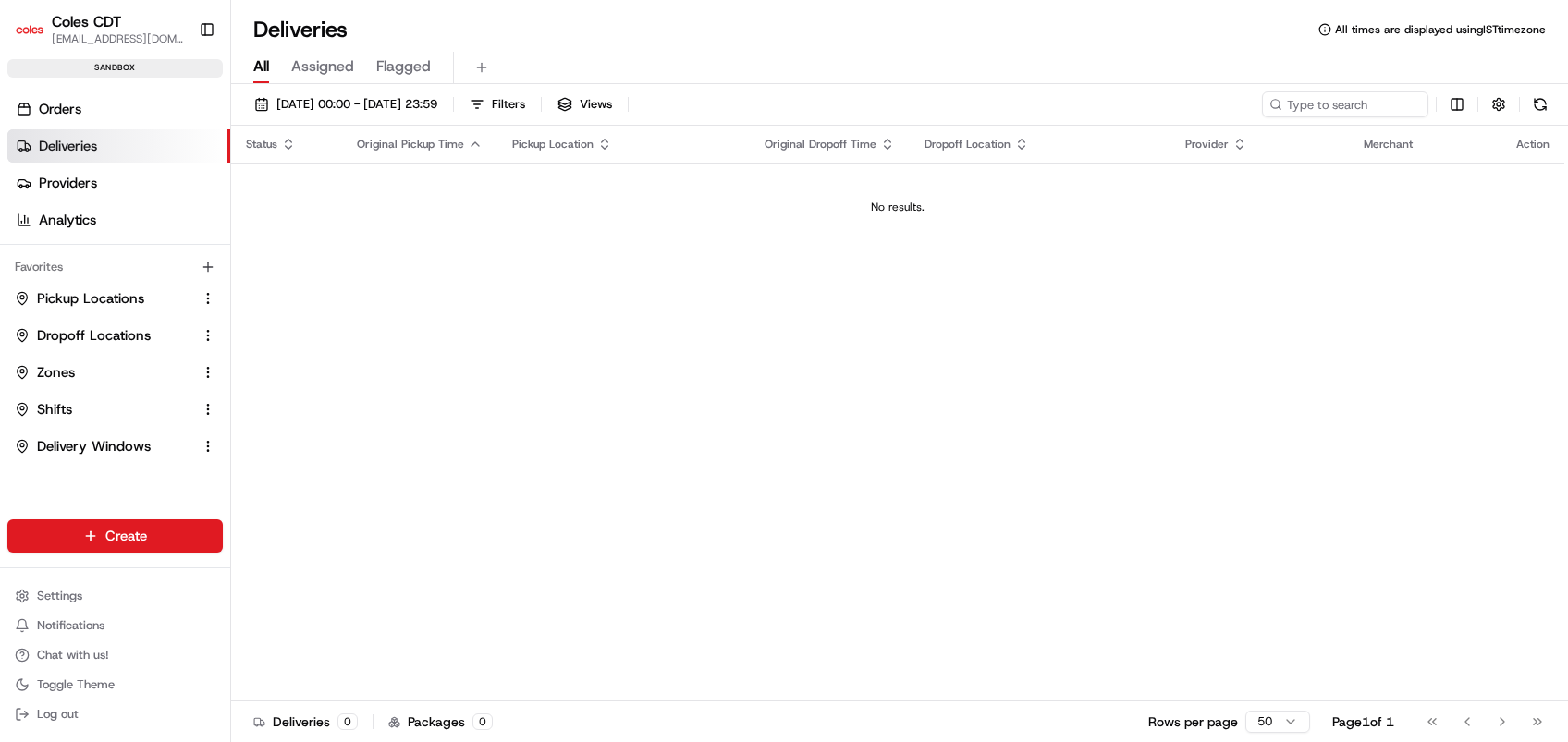 click on "Orders Deliveries Providers Analytics Favorites Pickup Locations Dropoff Locations Zones Shifts Delivery Windows" at bounding box center (115, 322) 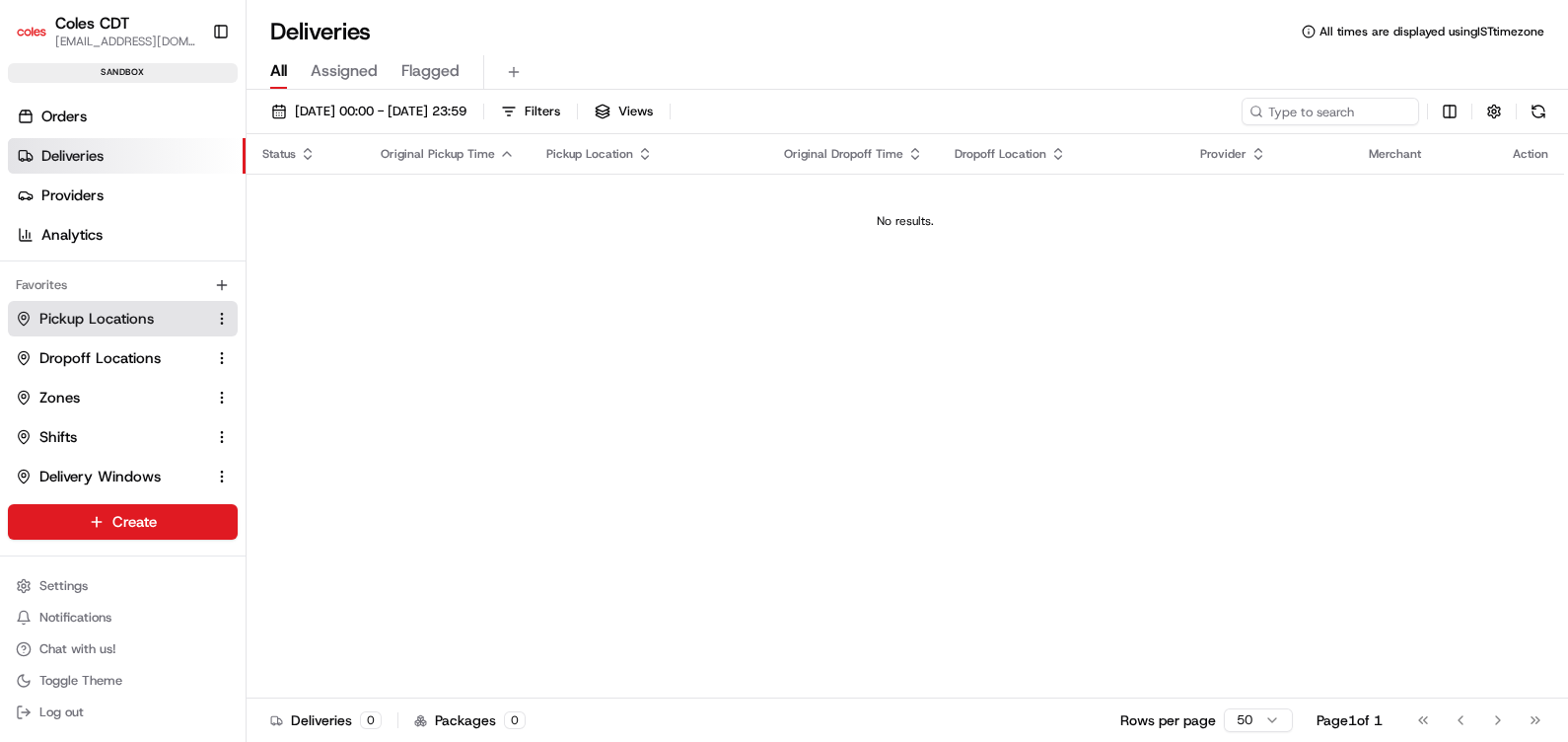 click on "Pickup Locations" at bounding box center [97, 319] 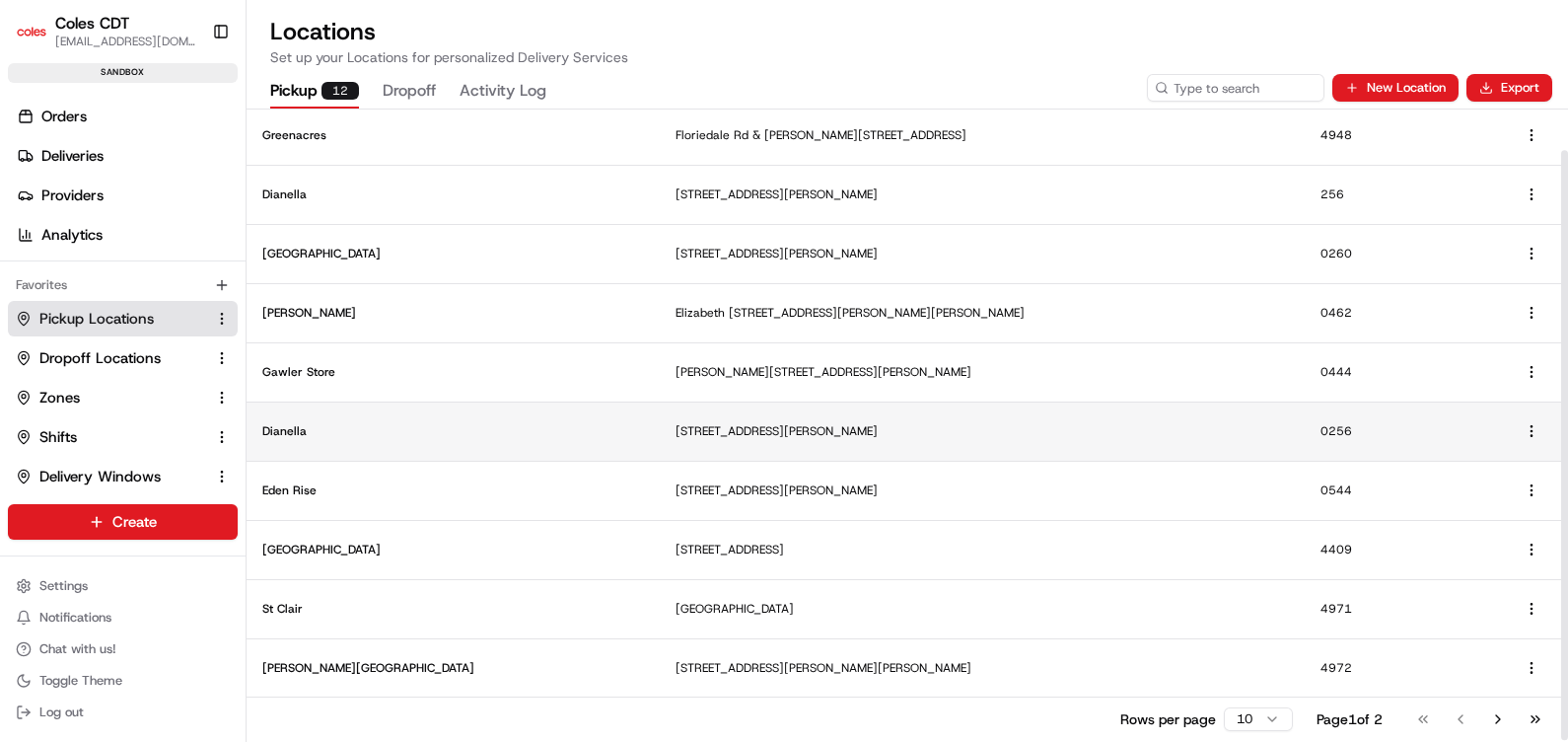 scroll, scrollTop: 0, scrollLeft: 0, axis: both 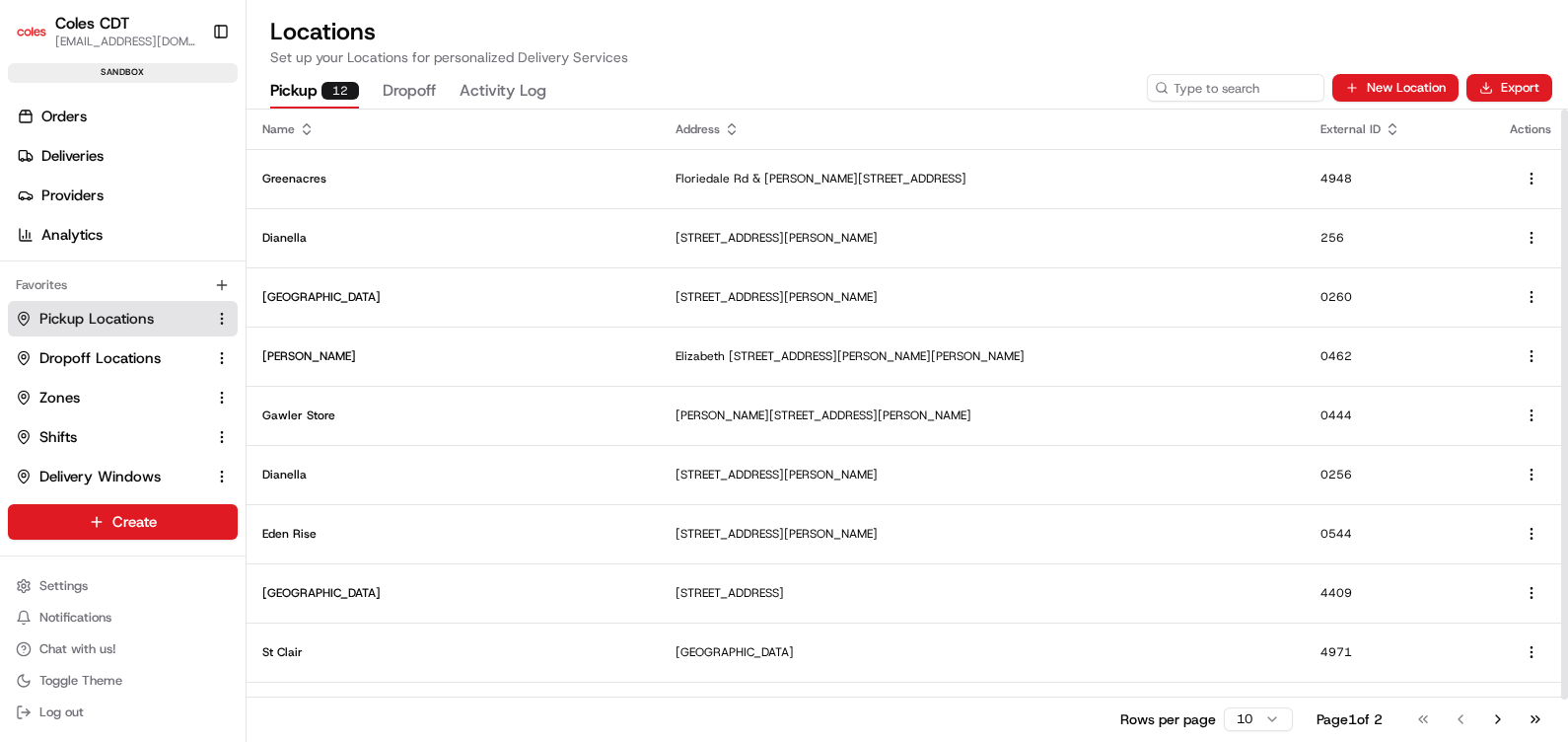 click on "Pickup 12 Dropoff Activity Log" at bounding box center [704, 92] 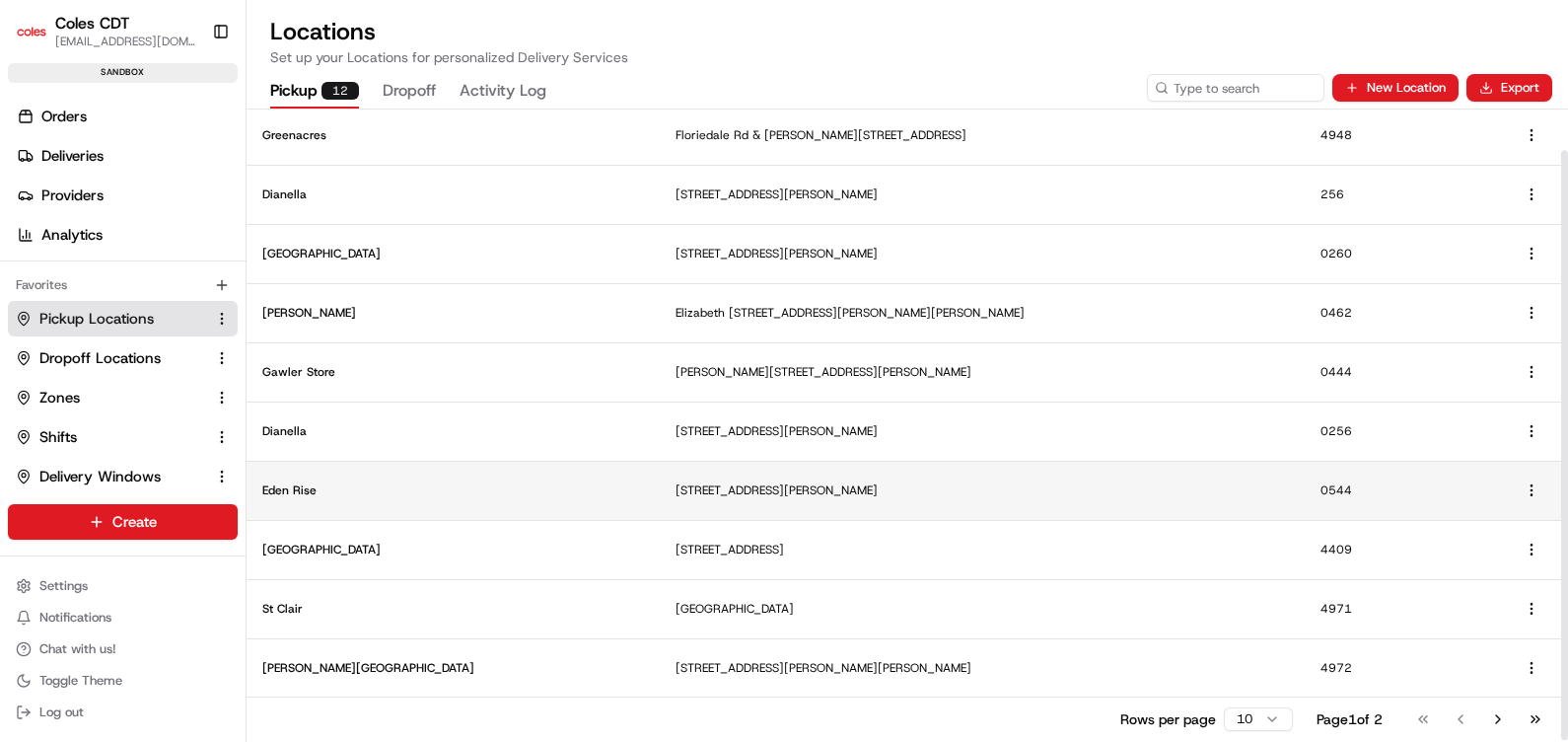 scroll, scrollTop: 0, scrollLeft: 0, axis: both 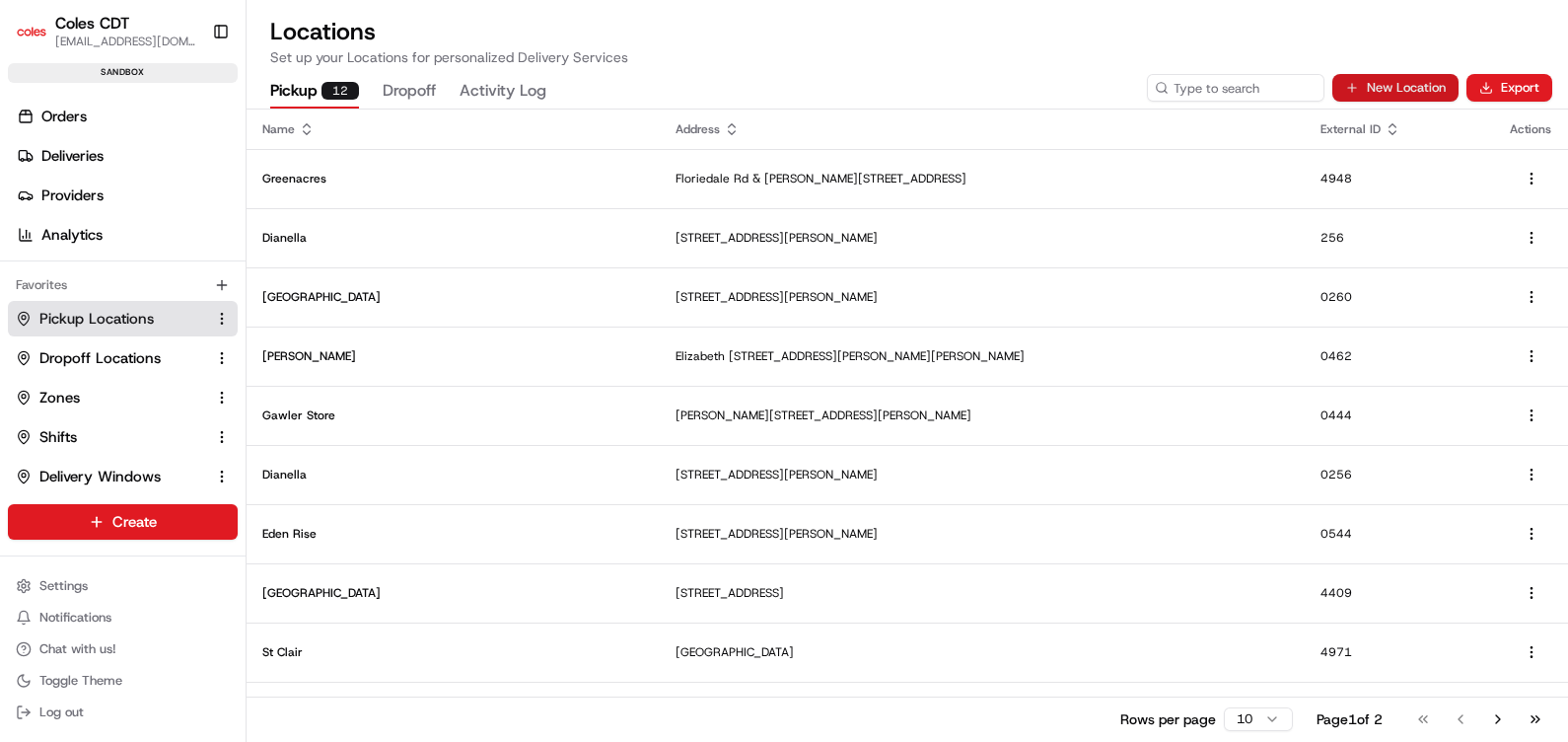 click on "New Location" at bounding box center (1395, 88) 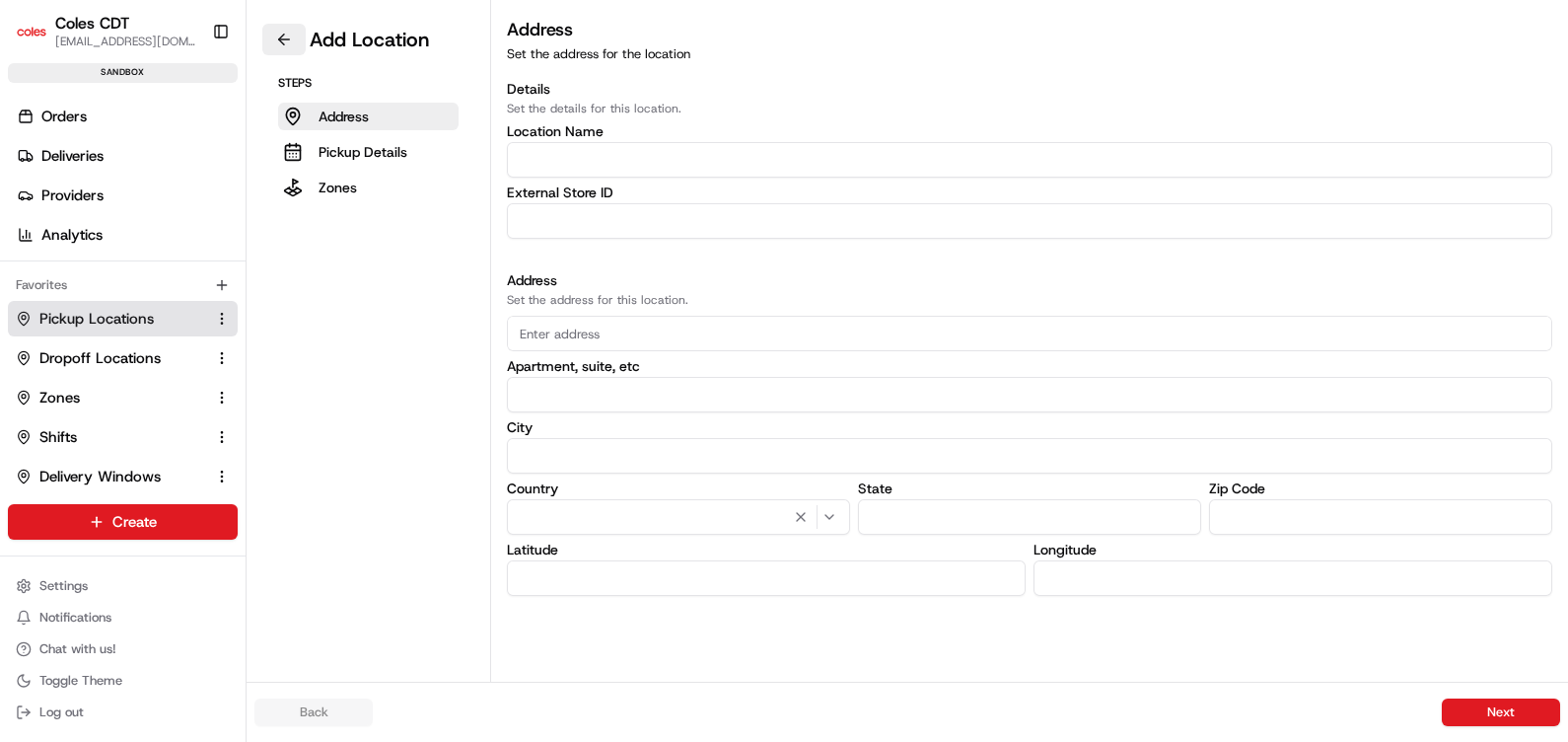 click at bounding box center [284, 39] 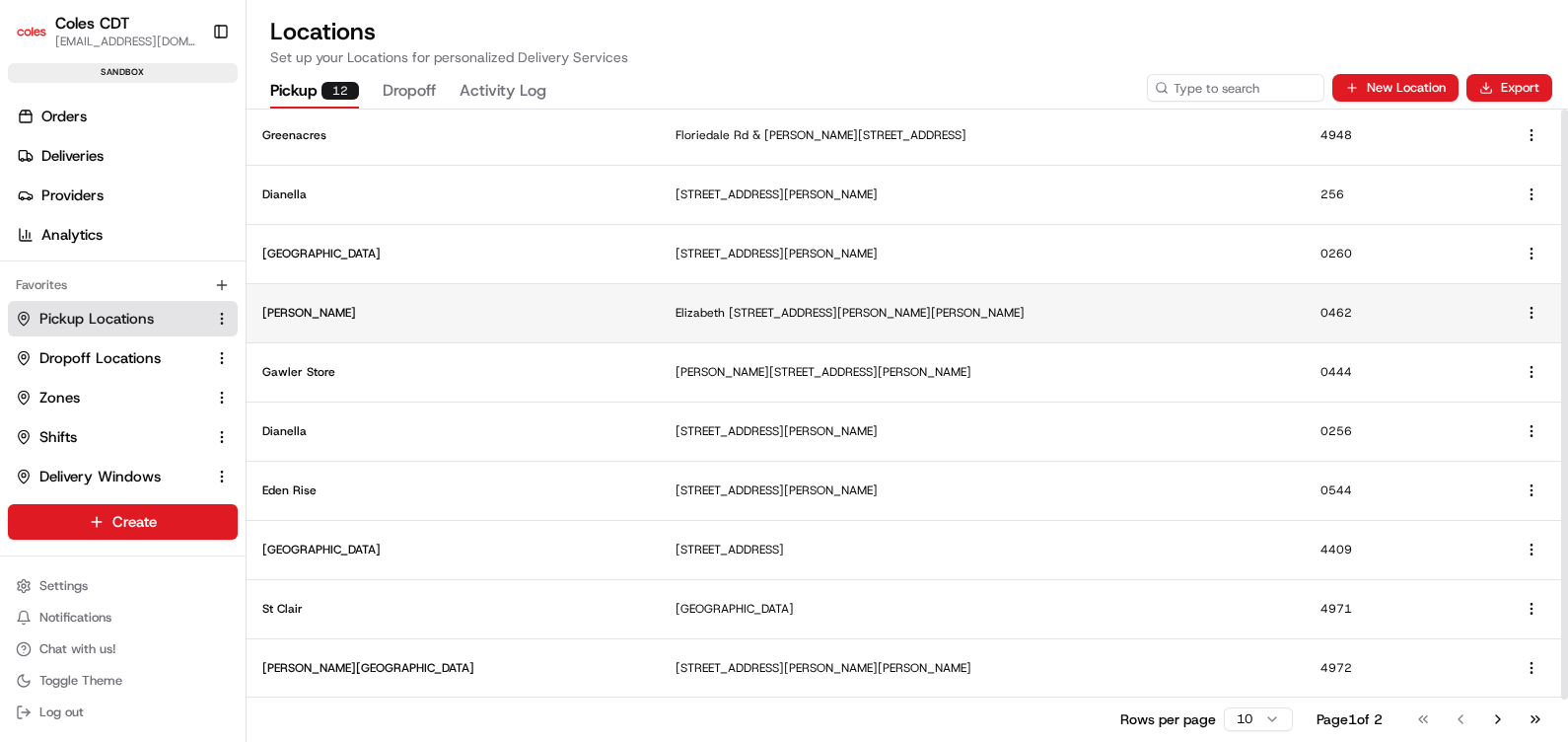 scroll, scrollTop: 0, scrollLeft: 0, axis: both 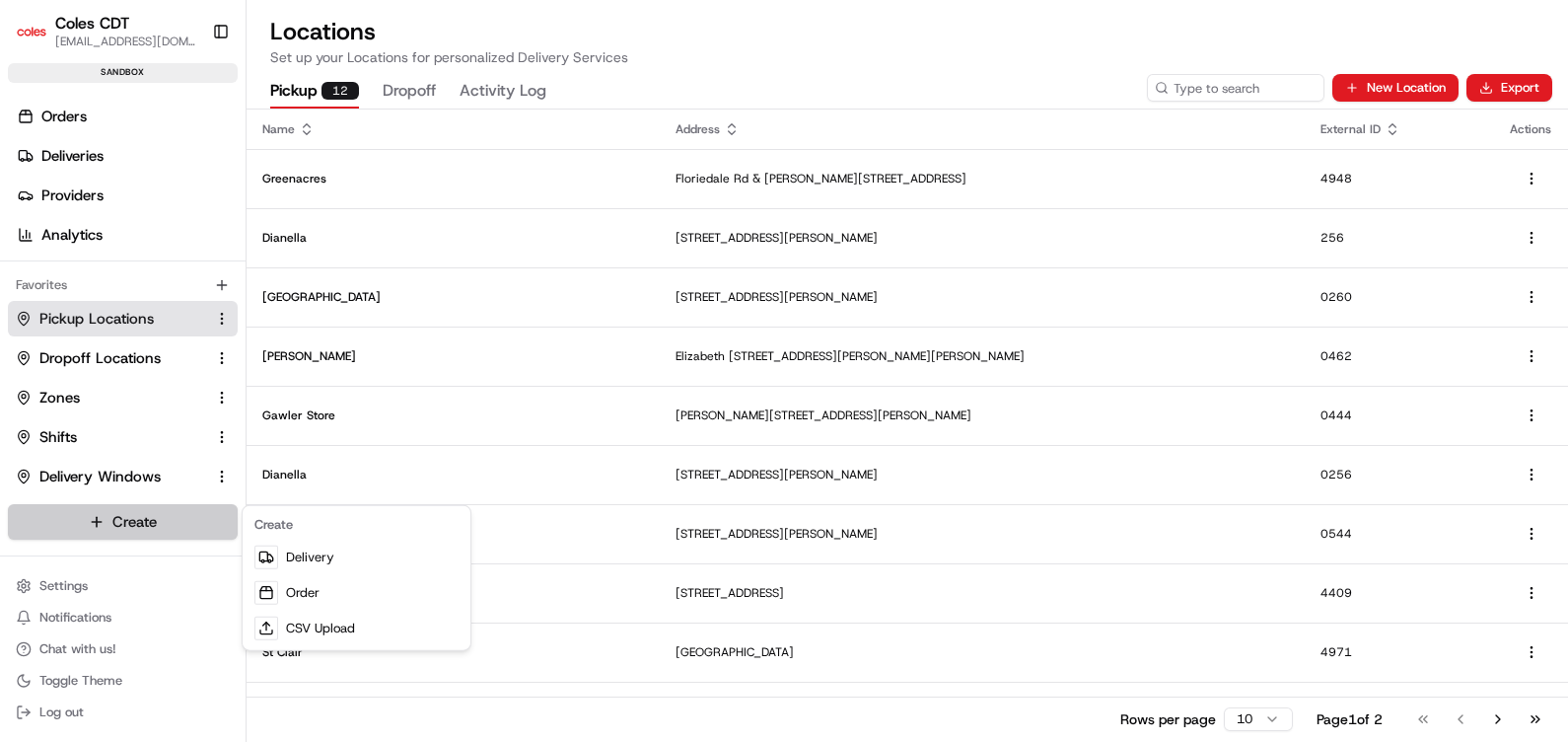 click on "Coles CDT [EMAIL_ADDRESS][DOMAIN_NAME] Toggle Sidebar sandbox Orders Deliveries Providers Analytics Favorites Pickup Locations Dropoff Locations Zones Shifts Delivery Windows Main Menu Members & Organization Organization Users Roles Preferences Customization Tracking Orchestration Automations Dispatch Strategy Optimization Strategy Locations Pickup Locations Dropoff Locations Zones Shifts Delivery Windows Billing Billing Refund Requests Integrations Notification Triggers Webhooks API Keys Request Logs Create Settings Notifications Chat with us! Toggle Theme Log out Locations Set up your Locations for personalized Delivery Services Pickup 12 Dropoff Activity Log New Location Export Name Address External ID Actions Greenacres [GEOGRAPHIC_DATA][PERSON_NAME][STREET_ADDRESS] Dianella [STREET_ADDRESS] [STREET_ADDRESS] [STREET_ADDRESS][PERSON_NAME] [STREET_ADDRESS][PERSON_NAME][PERSON_NAME][PERSON_NAME][PERSON_NAME], AU" at bounding box center [784, 371] 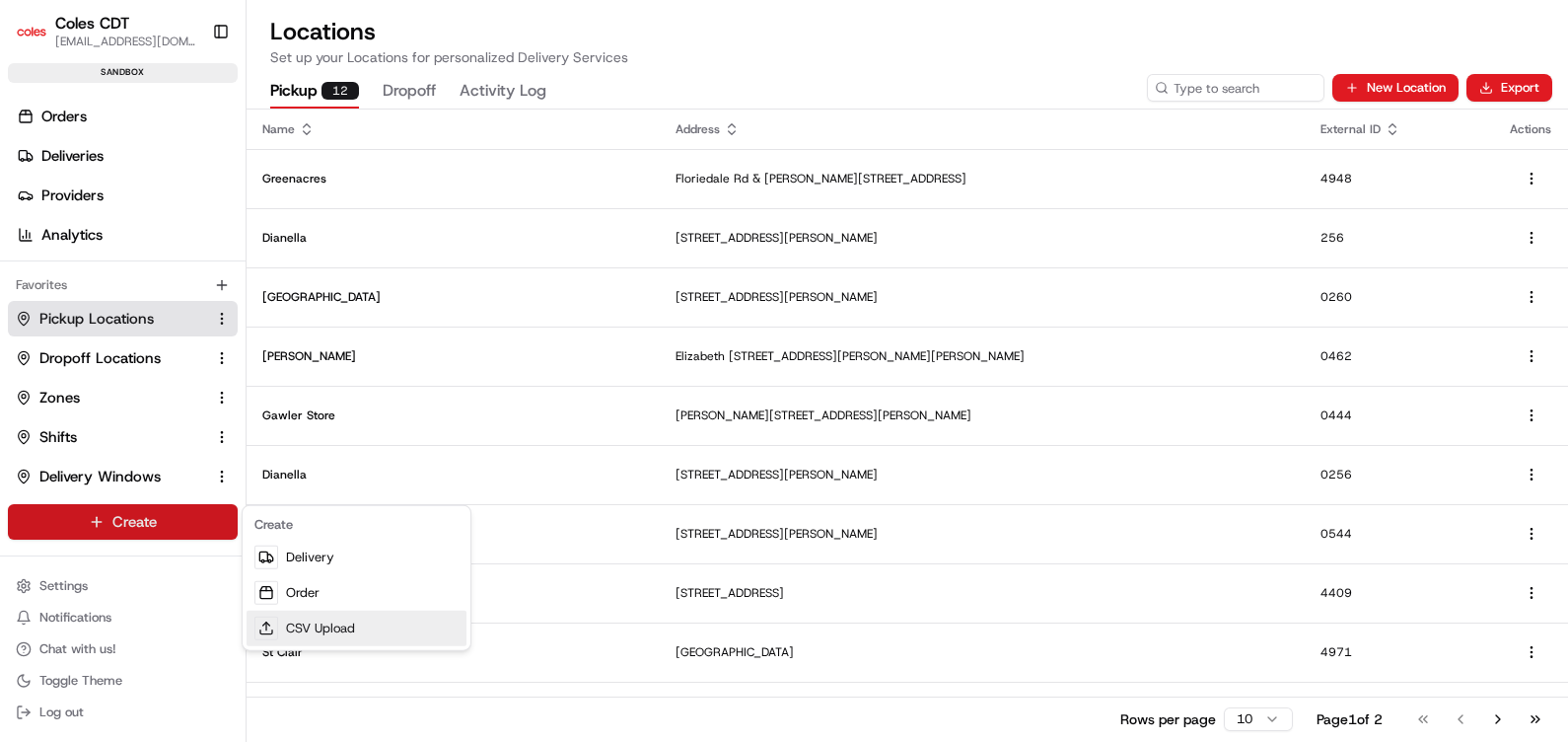 click on "CSV Upload" at bounding box center (356, 629) 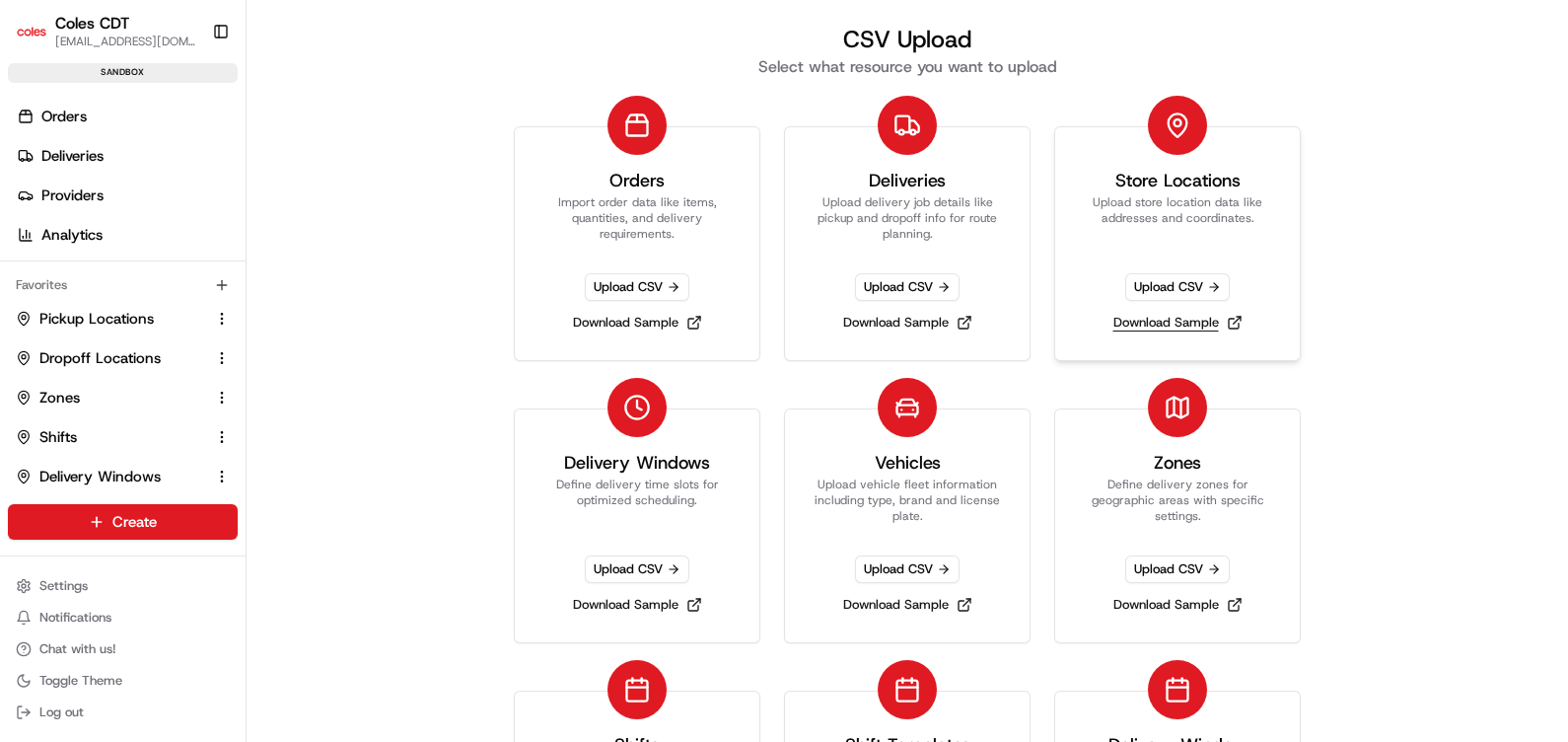 click on "Download Sample" at bounding box center [1177, 323] 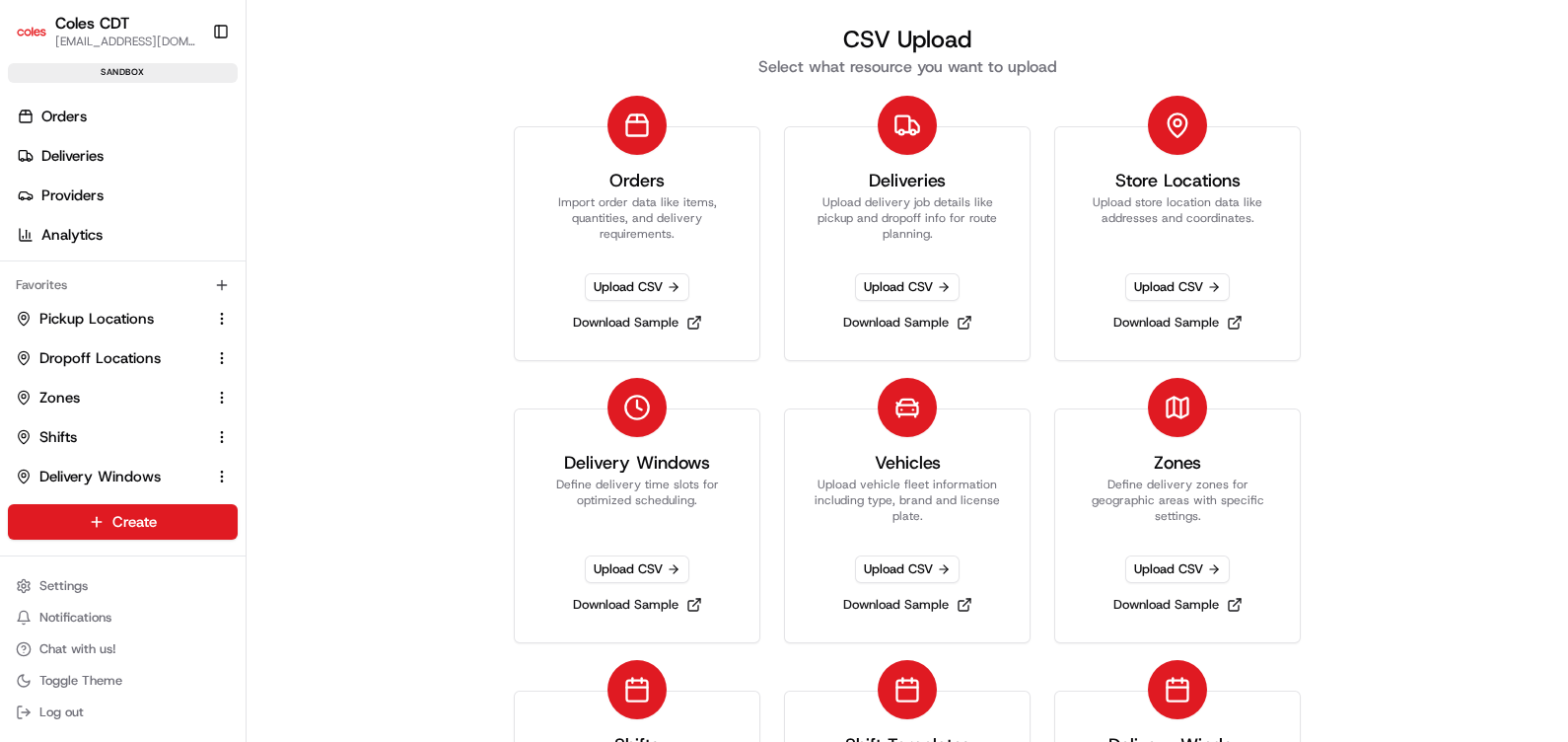click on "CSV Upload Select what resource you want to upload Orders Import order data like items, quantities, and delivery requirements. Upload CSV Download Sample Deliveries Upload delivery job details like pickup and dropoff info for route planning. Upload CSV Download Sample Store Locations Upload store location data like addresses and coordinates. Upload CSV Download Sample Delivery Windows Define delivery time slots for optimized scheduling. Upload CSV Download Sample Vehicles Upload vehicle fleet information including type, brand and license plate. Upload CSV Download Sample Zones Define delivery zones for geographic areas with specific settings. Upload CSV Download Sample Shifts Upload shift data for route planning and scheduling. Upload CSV Download Sample Shift Templates Upload shift template data for recurring shift patterns. Upload CSV Download Sample Delivery Window Templates Upload delivery window templates for optimized scheduling. Upload CSV Download Sample Restrictions Upload restrictions for zones." at bounding box center (907, 371) 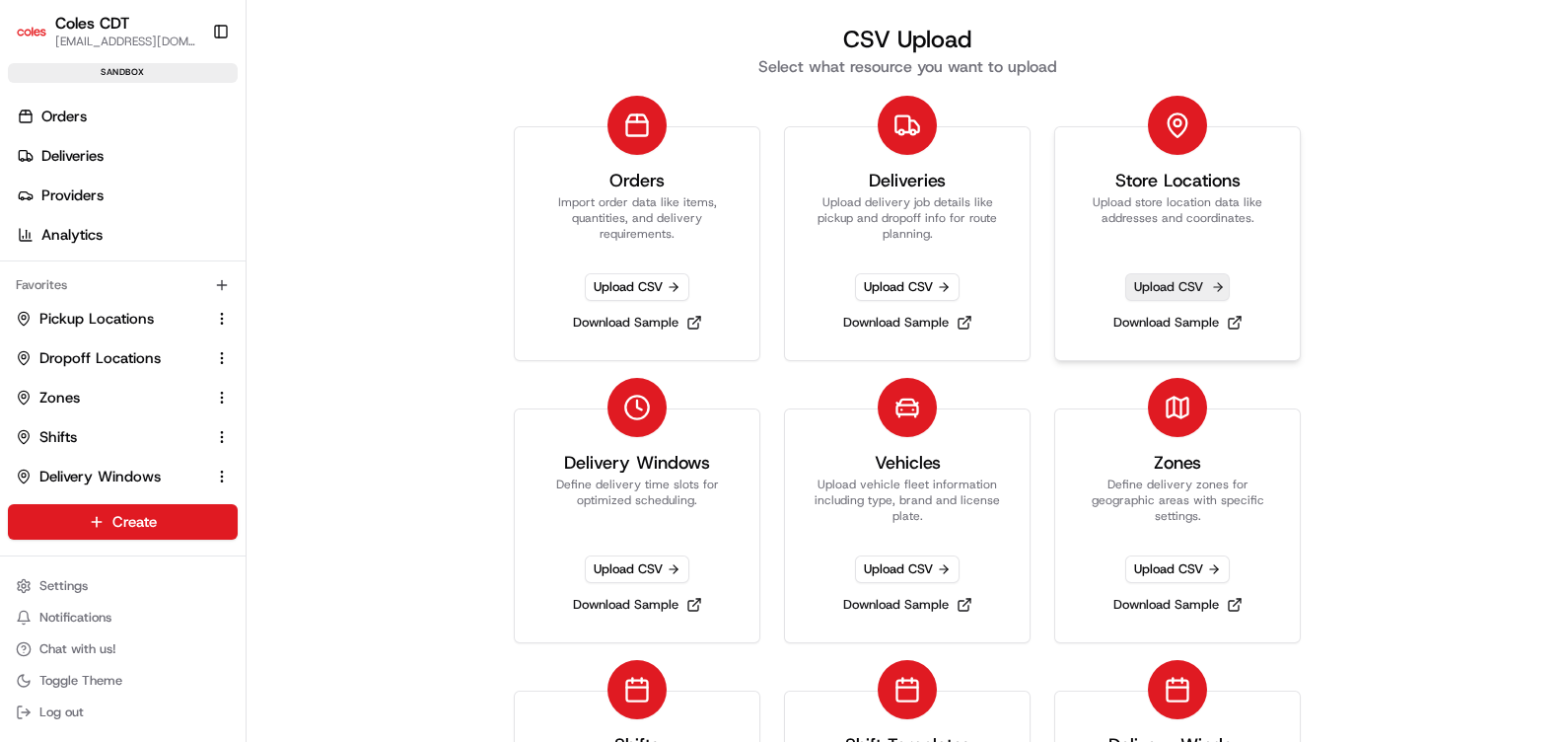 click on "Upload CSV" at bounding box center [1177, 287] 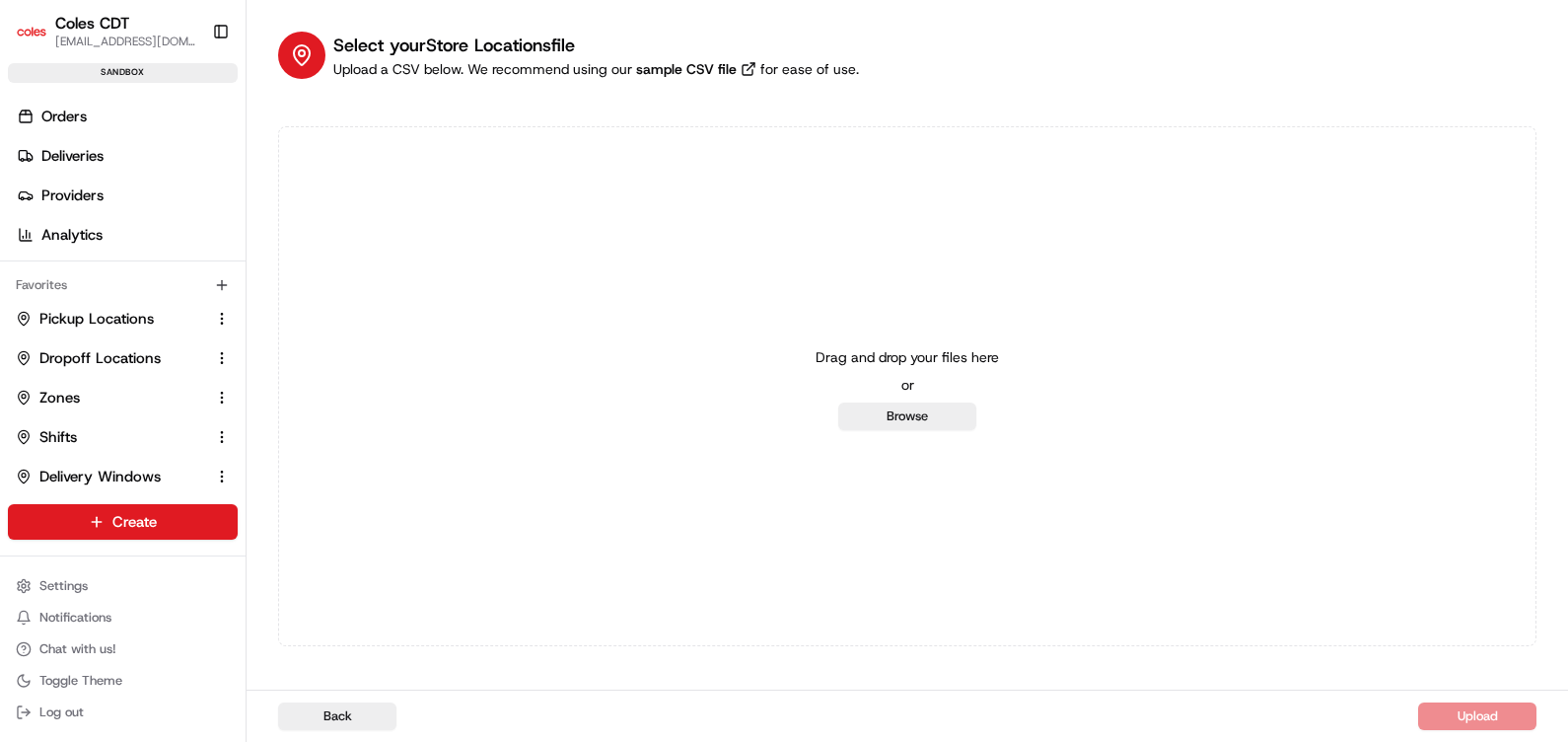 drag, startPoint x: 856, startPoint y: 412, endPoint x: 721, endPoint y: 421, distance: 135.2997 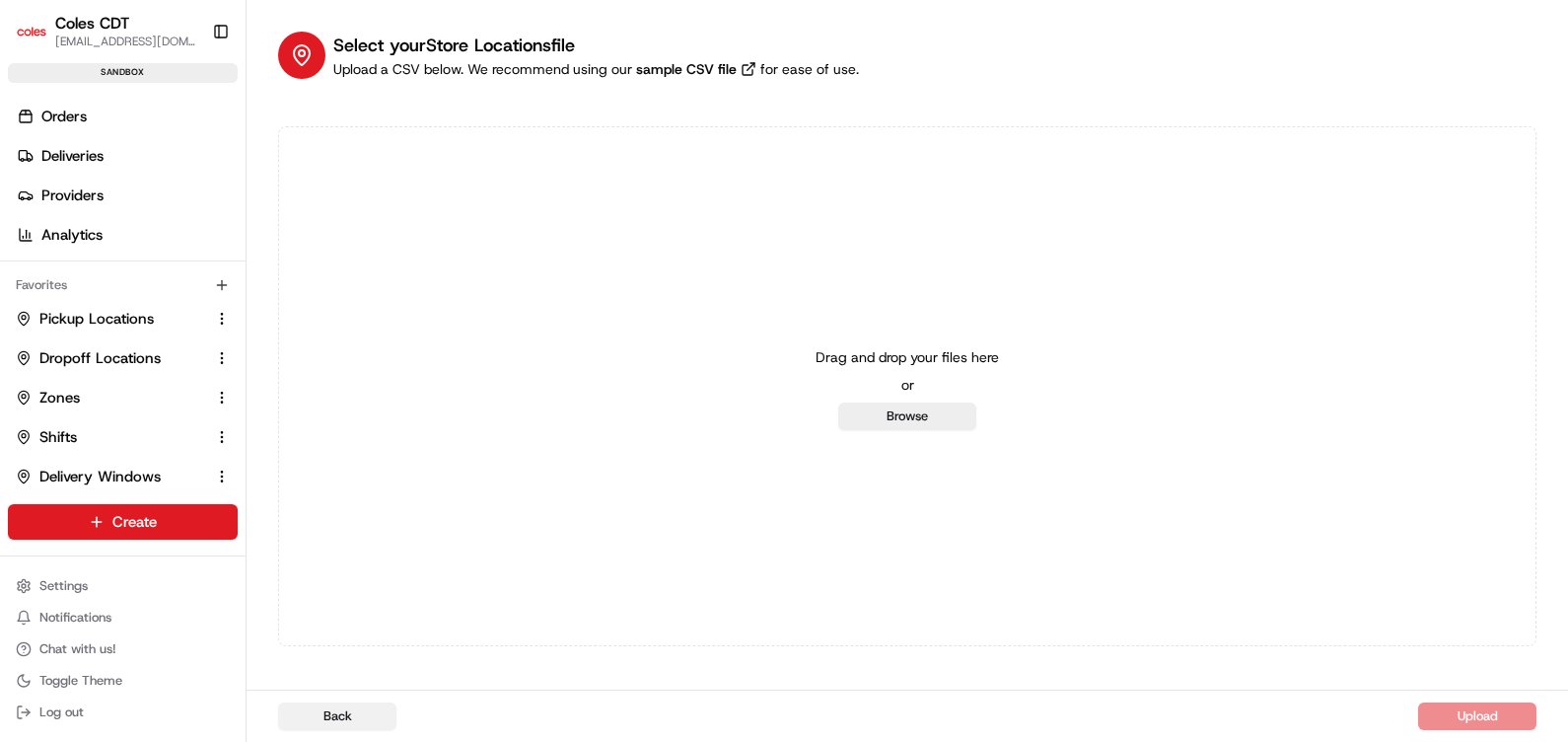 click on "Back" at bounding box center (337, 716) 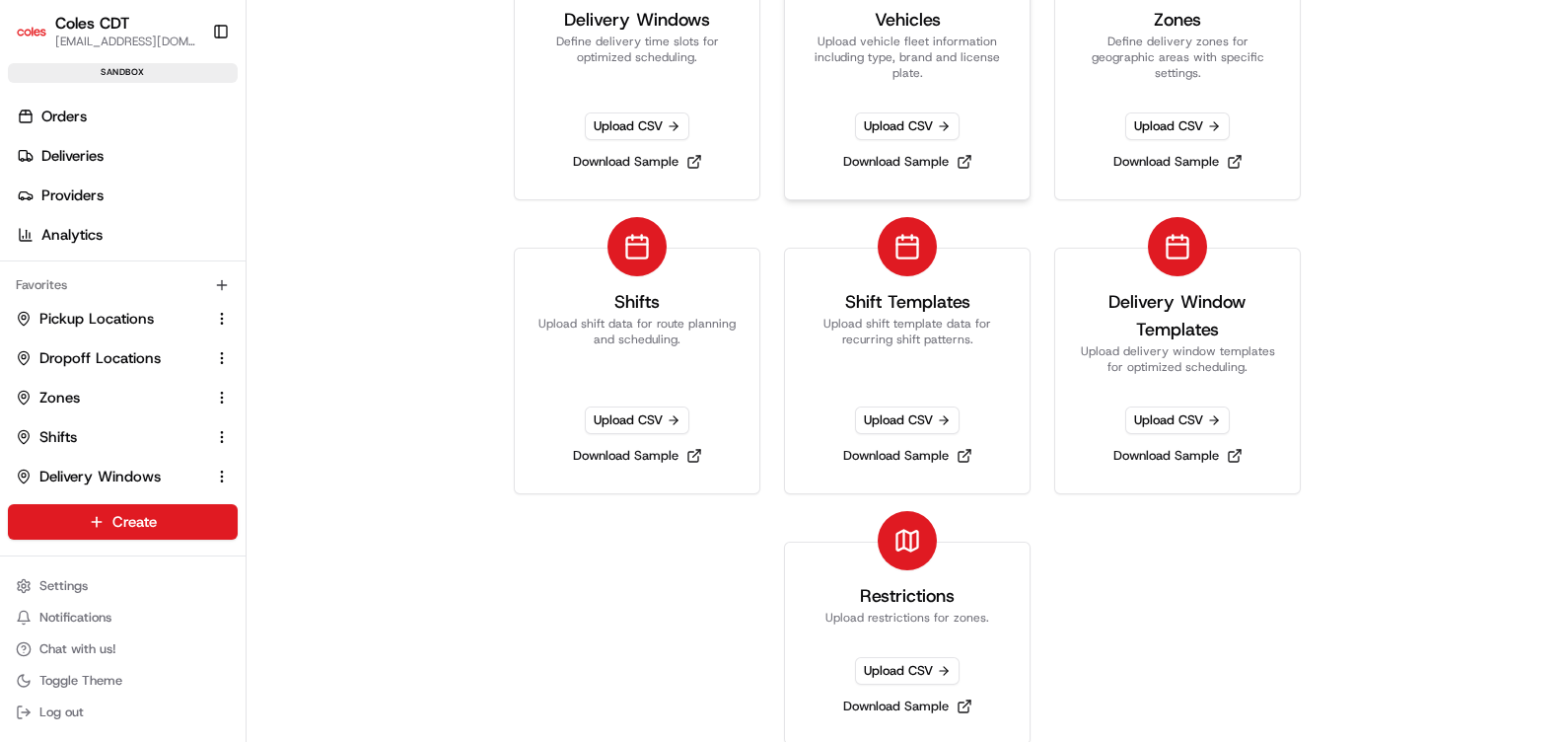 scroll, scrollTop: 0, scrollLeft: 0, axis: both 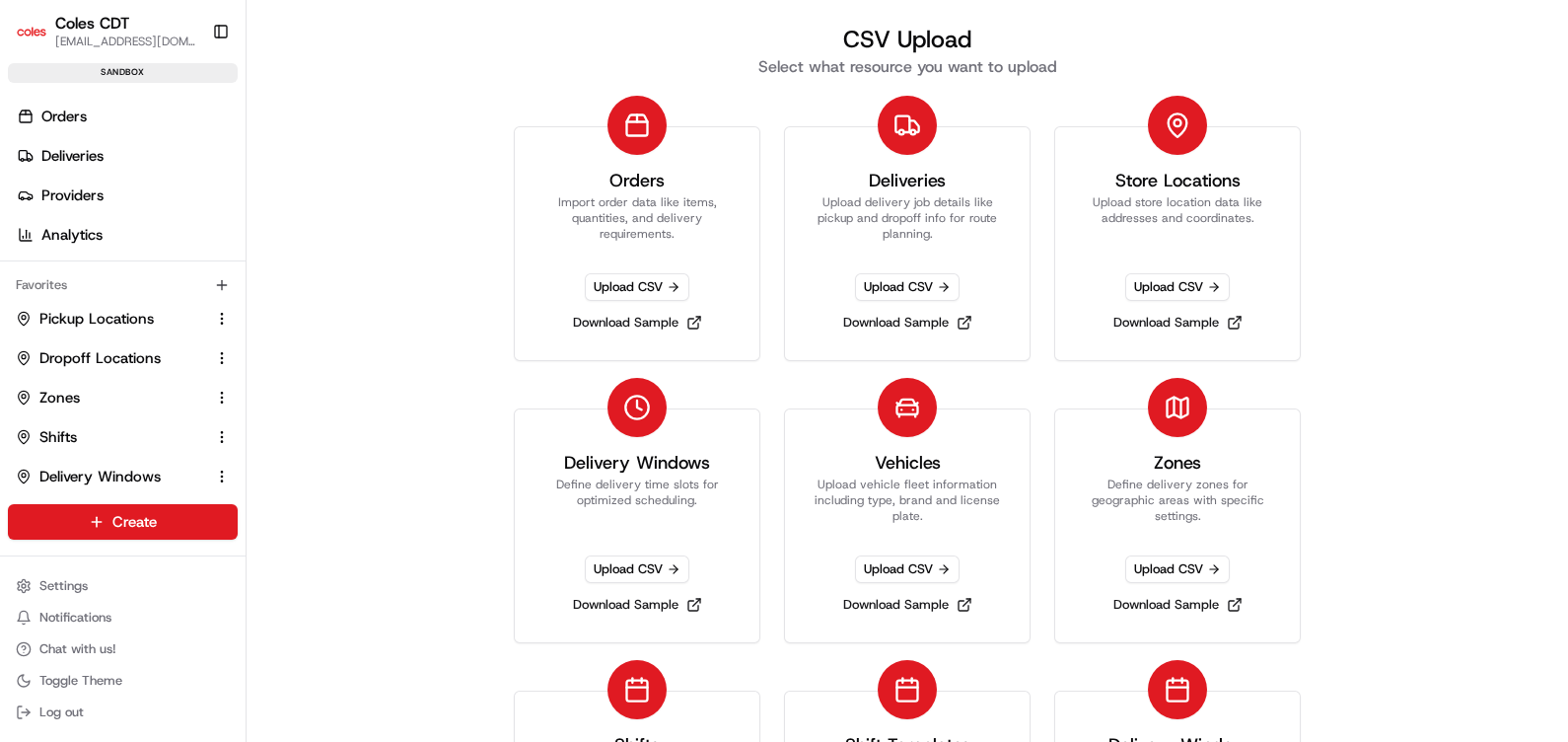 click on "Orders Import order data like items, quantities, and delivery requirements. Upload CSV Download Sample Deliveries Upload delivery job details like pickup and dropoff info for route planning. Upload CSV Download Sample Store Locations Upload store location data like addresses and coordinates. Upload CSV Download Sample Delivery Windows Define delivery time slots for optimized scheduling. Upload CSV Download Sample Vehicles Upload vehicle fleet information including type, brand and license plate. Upload CSV Download Sample Zones Define delivery zones for geographic areas with specific settings. Upload CSV Download Sample Shifts Upload shift data for route planning and scheduling. Upload CSV Download Sample Shift Templates Upload shift template data for recurring shift patterns. Upload CSV Download Sample Delivery Window Templates Upload delivery window templates for optimized scheduling. Upload CSV Download Sample Restrictions Upload restrictions for zones. Upload CSV Download Sample" at bounding box center [907, 645] 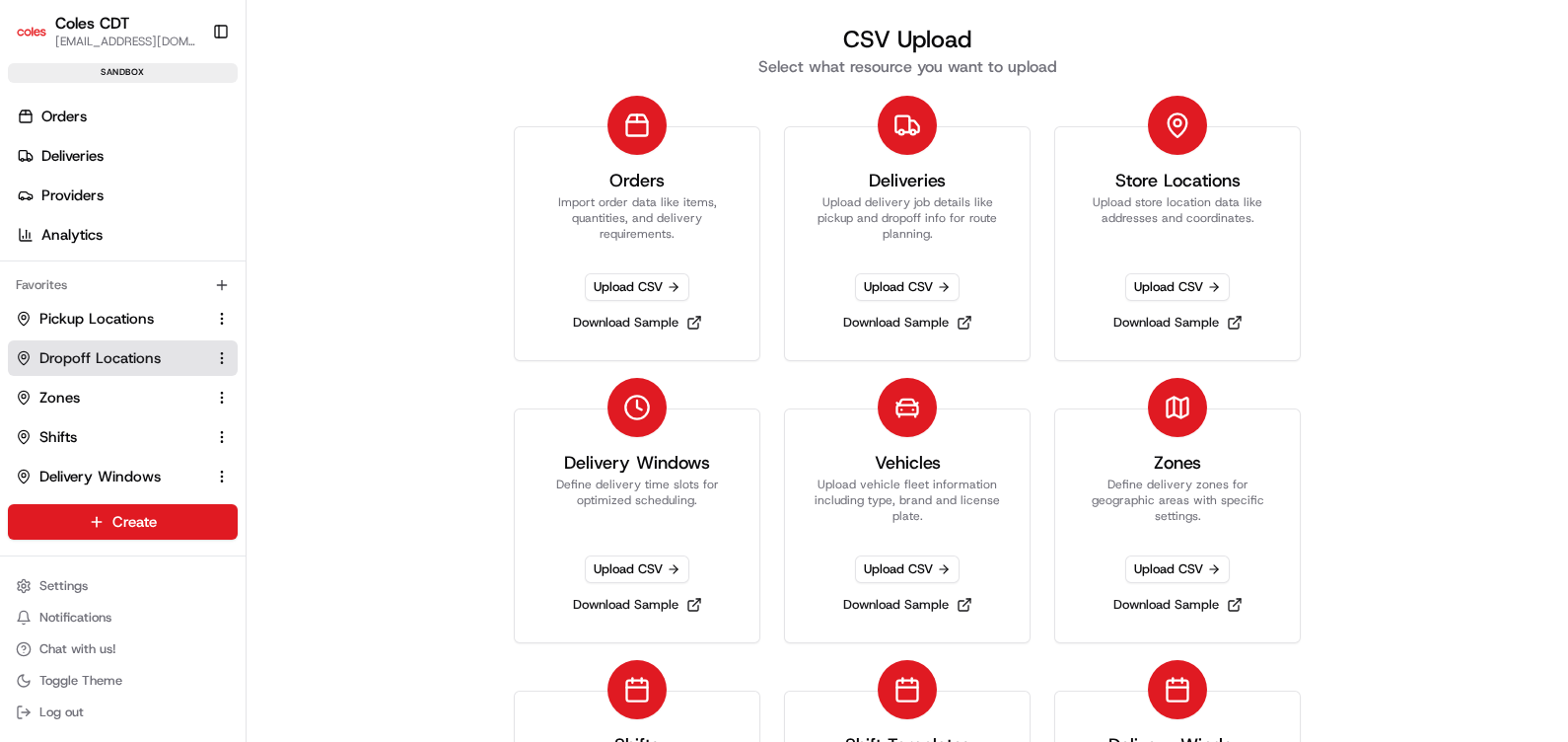 click on "Dropoff Locations" at bounding box center [100, 358] 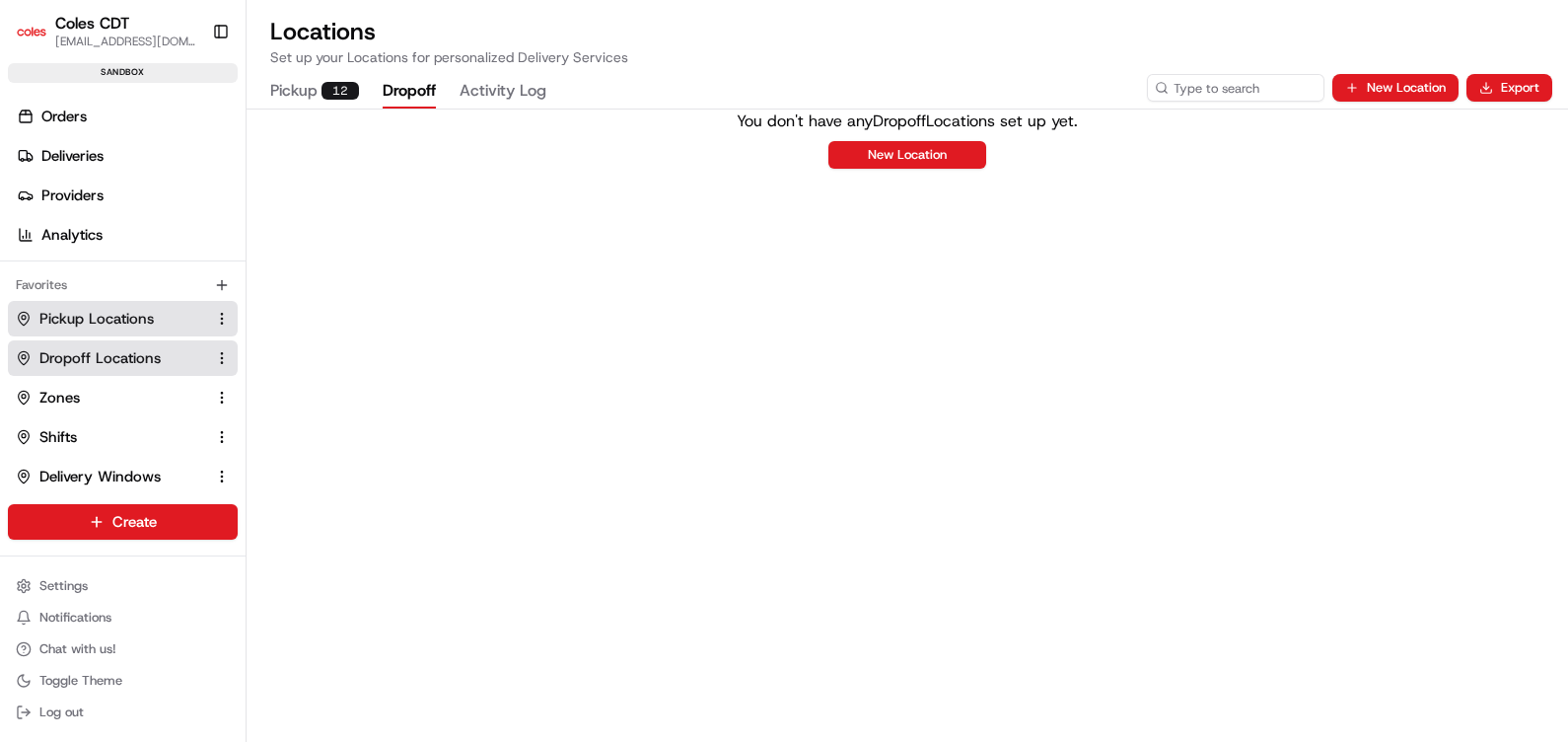 click on "Pickup Locations" at bounding box center [97, 319] 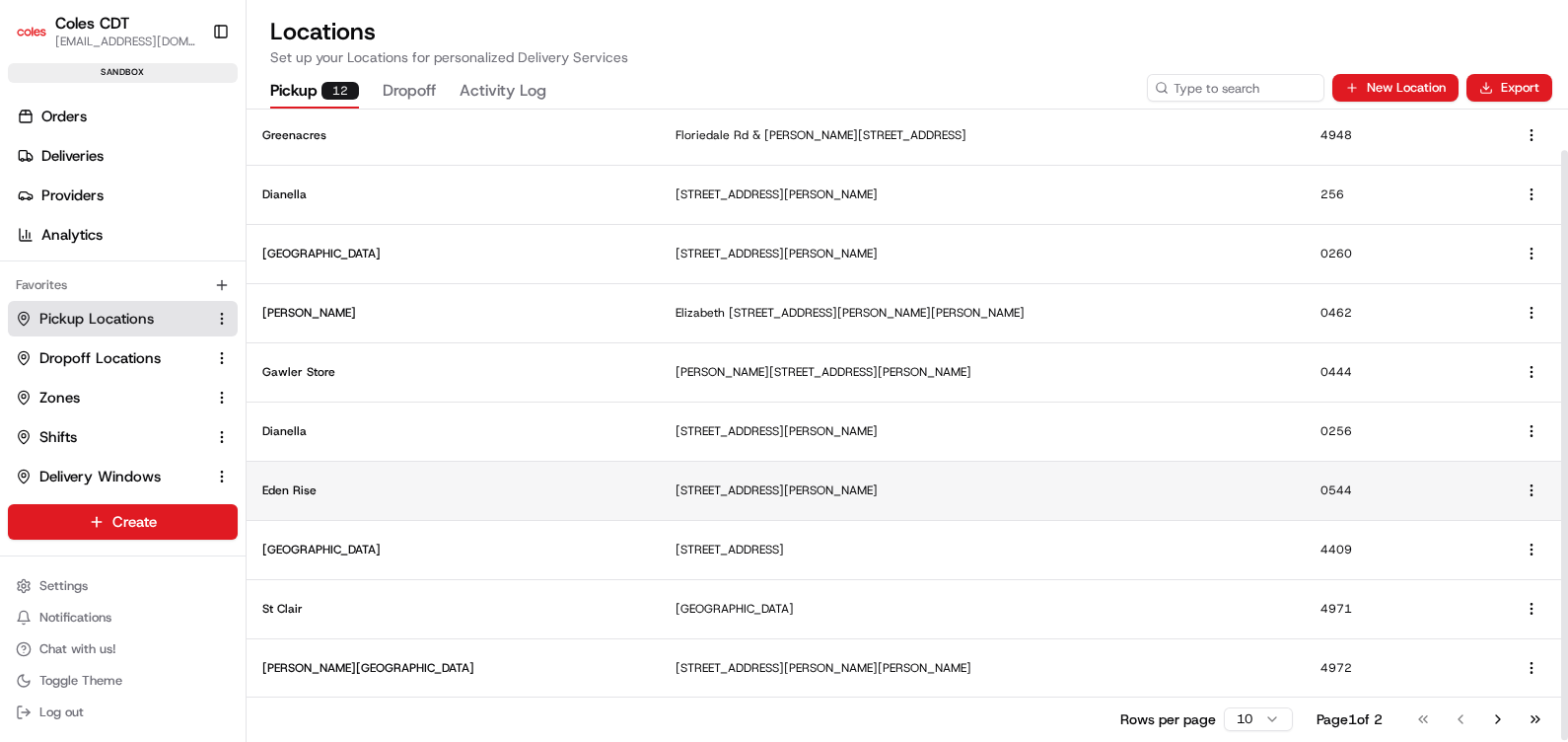 scroll, scrollTop: 0, scrollLeft: 0, axis: both 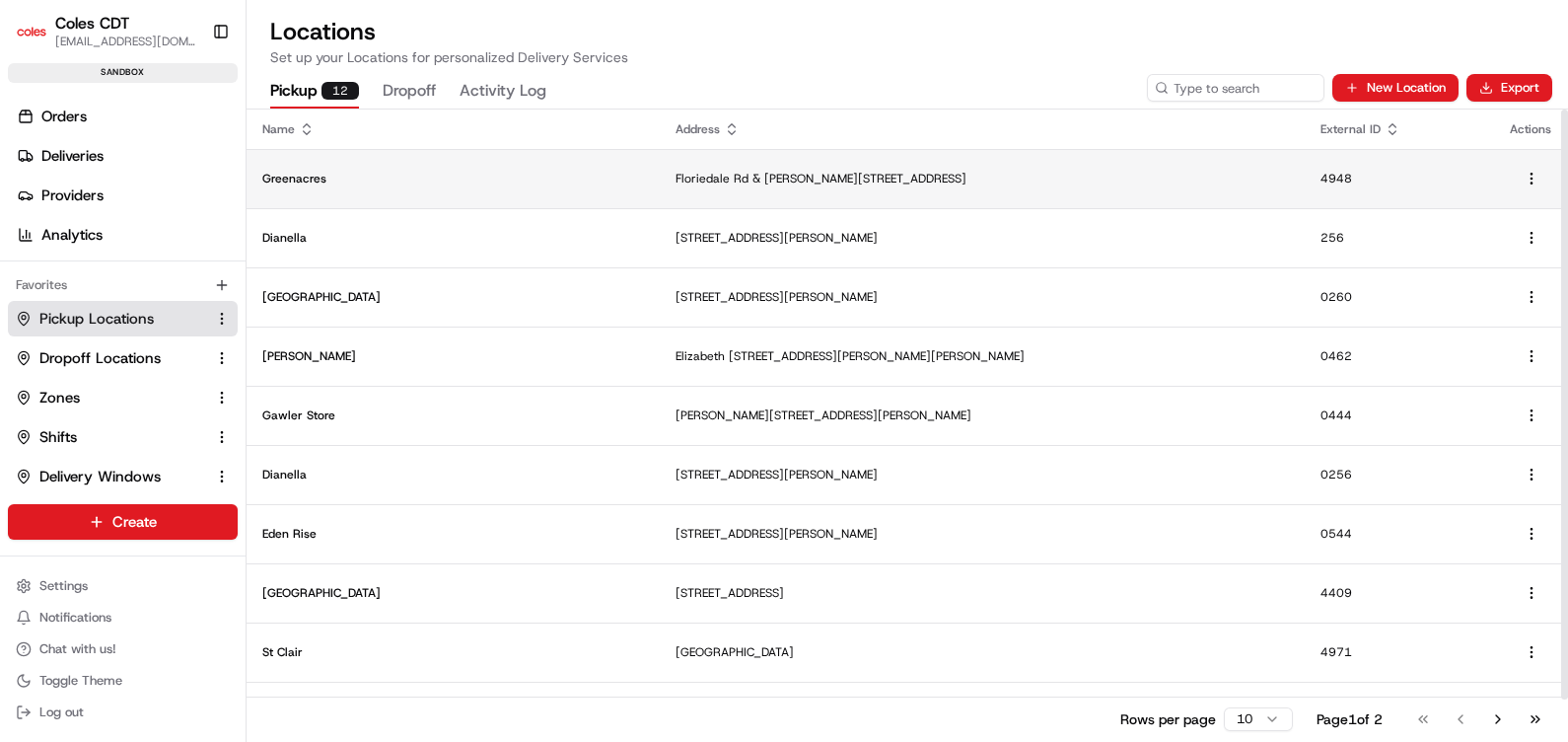 click on "Floriedale Rd & [PERSON_NAME][STREET_ADDRESS]" at bounding box center [982, 179] 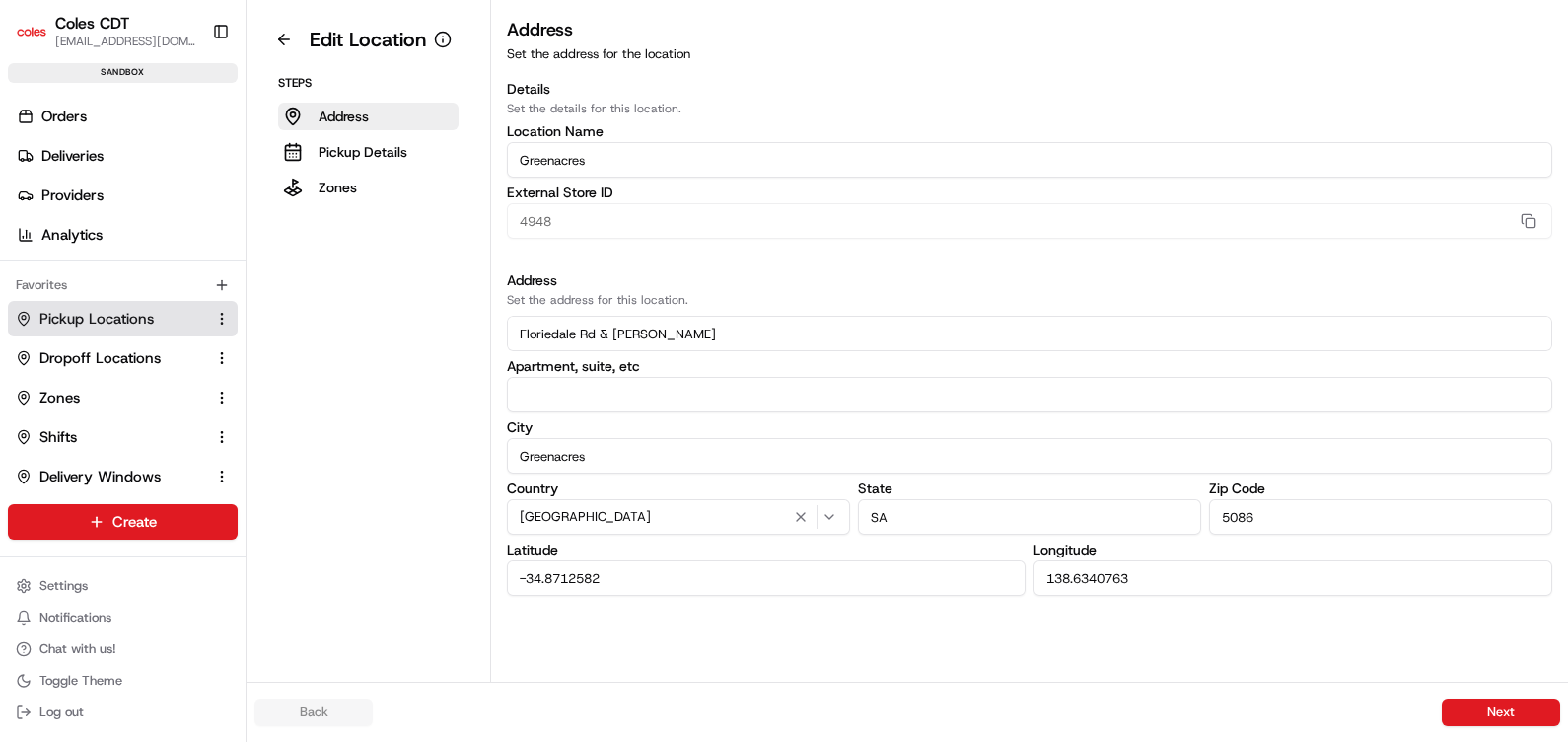 click on "Greenacres" at bounding box center [1030, 160] 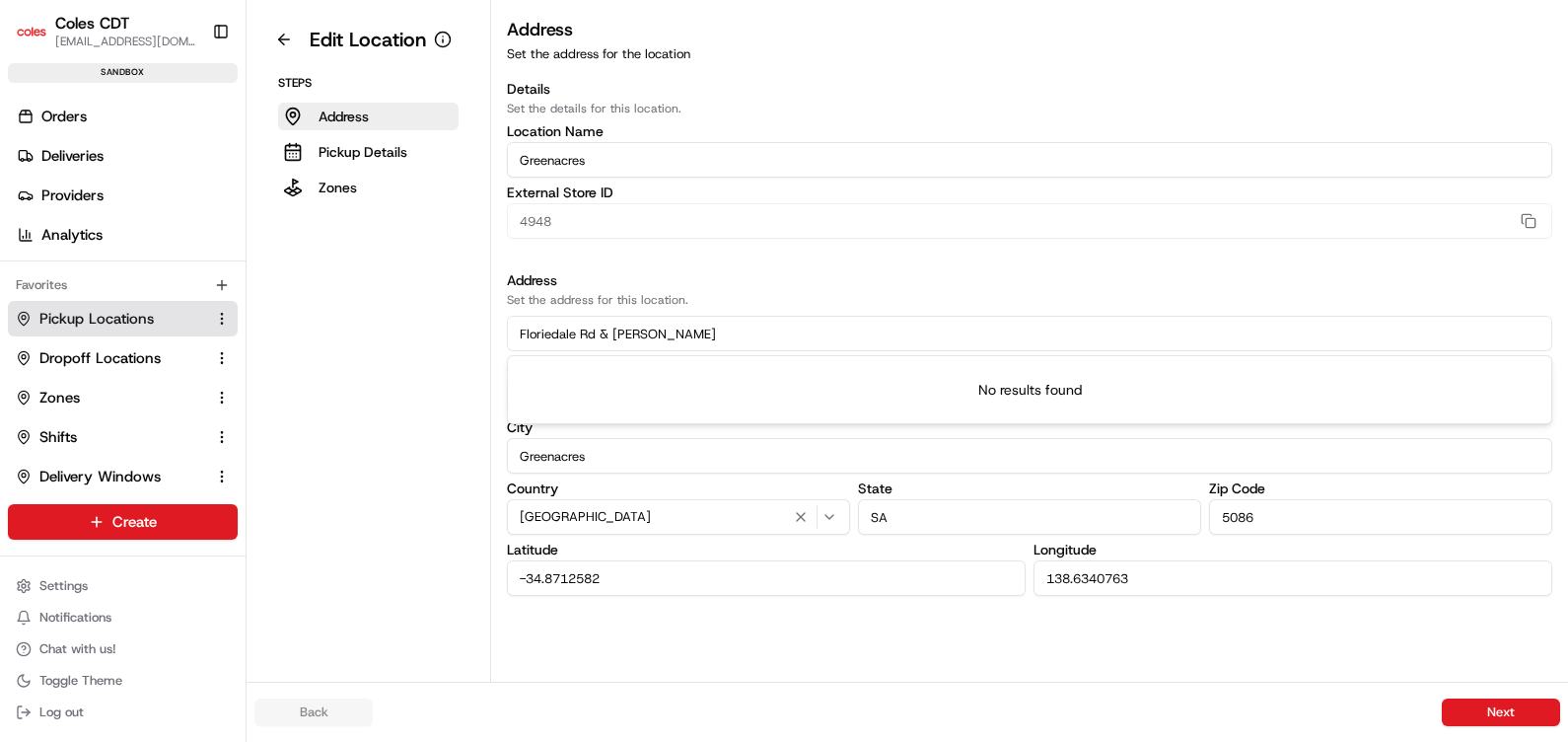 click on "Floriedale Rd & [PERSON_NAME]" at bounding box center [1030, 334] 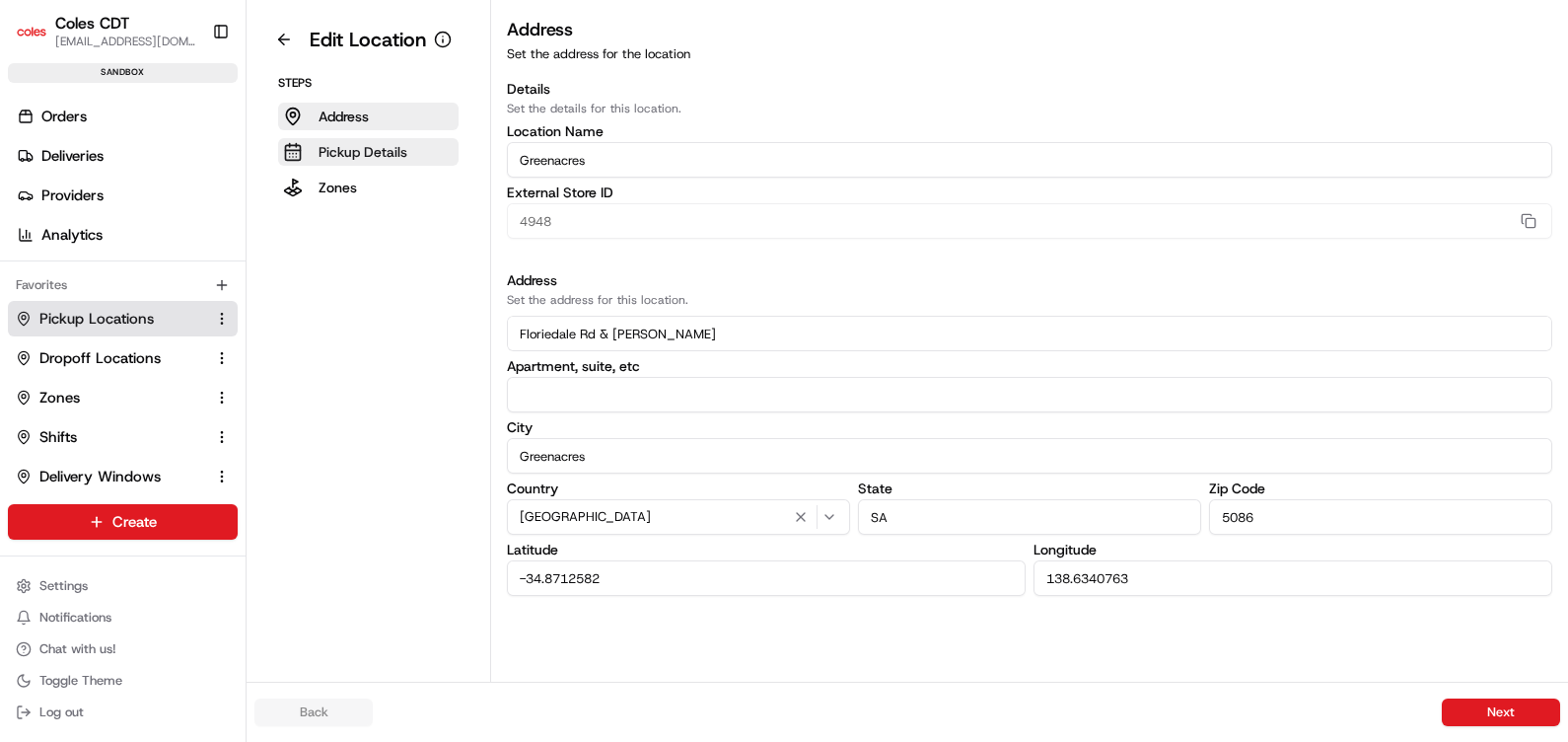 click on "Pickup Details" at bounding box center (368, 152) 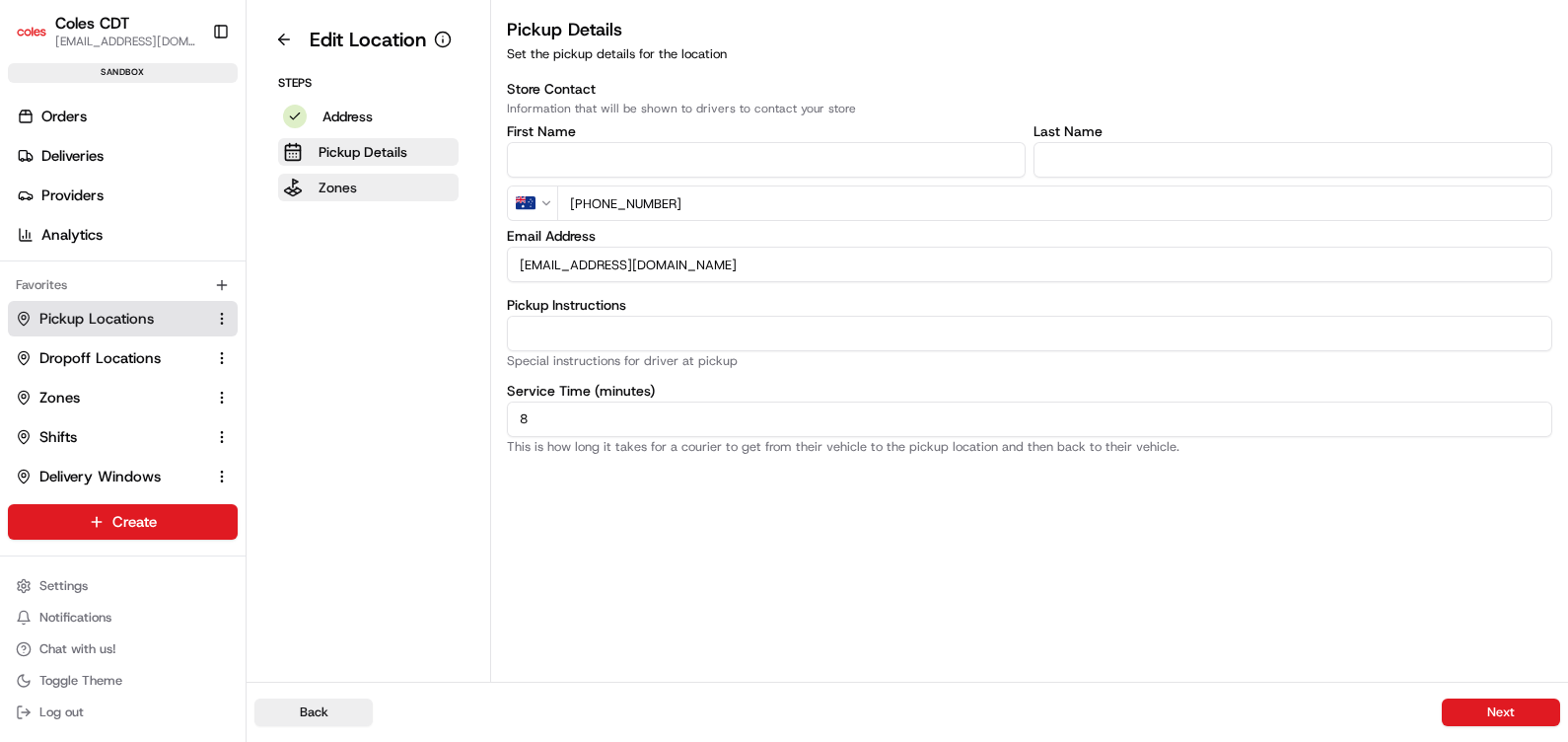 click on "Zones" at bounding box center (337, 187) 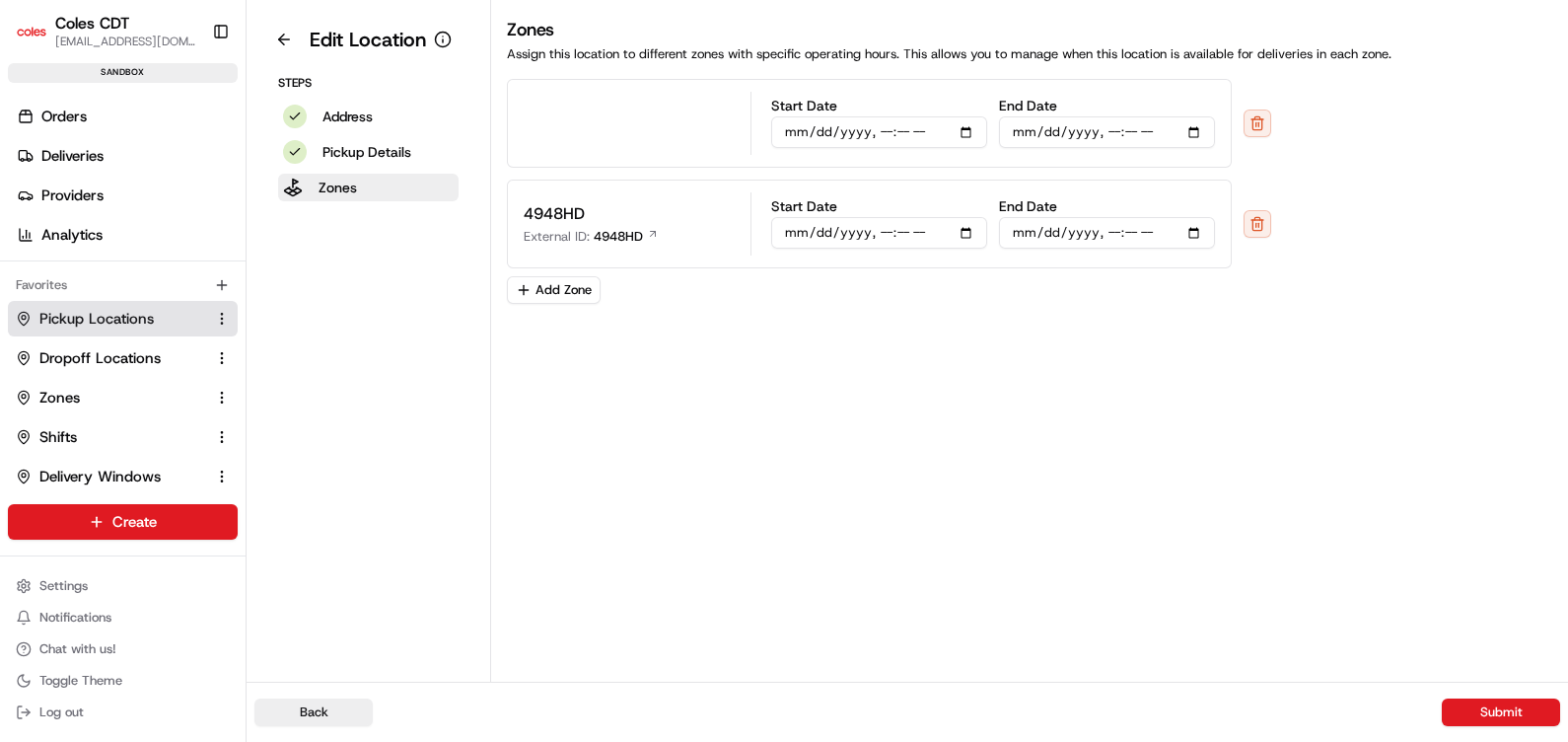 click on "Edit Location Steps Address Pickup Details Zones" at bounding box center [369, 340] 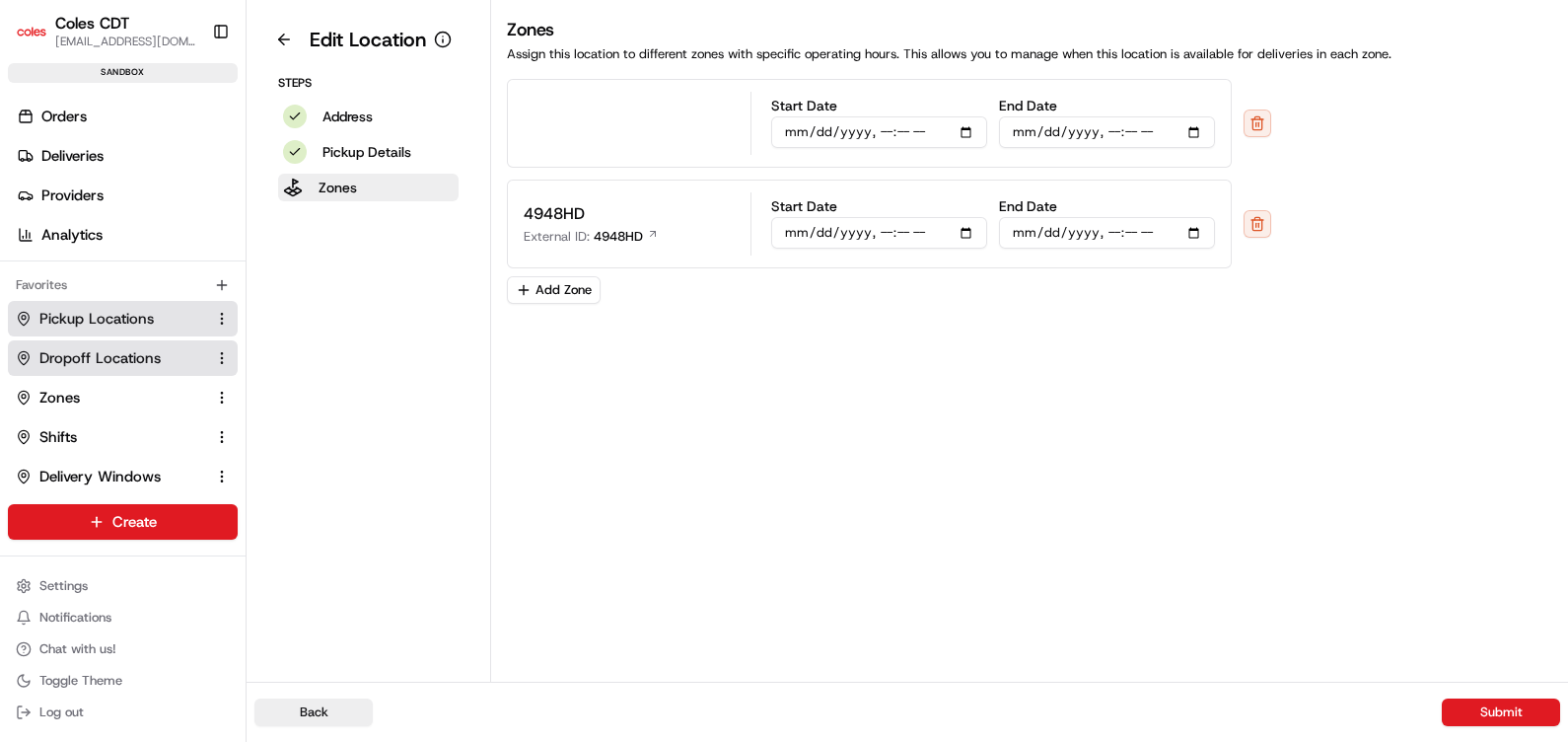 click on "Dropoff Locations" at bounding box center [100, 358] 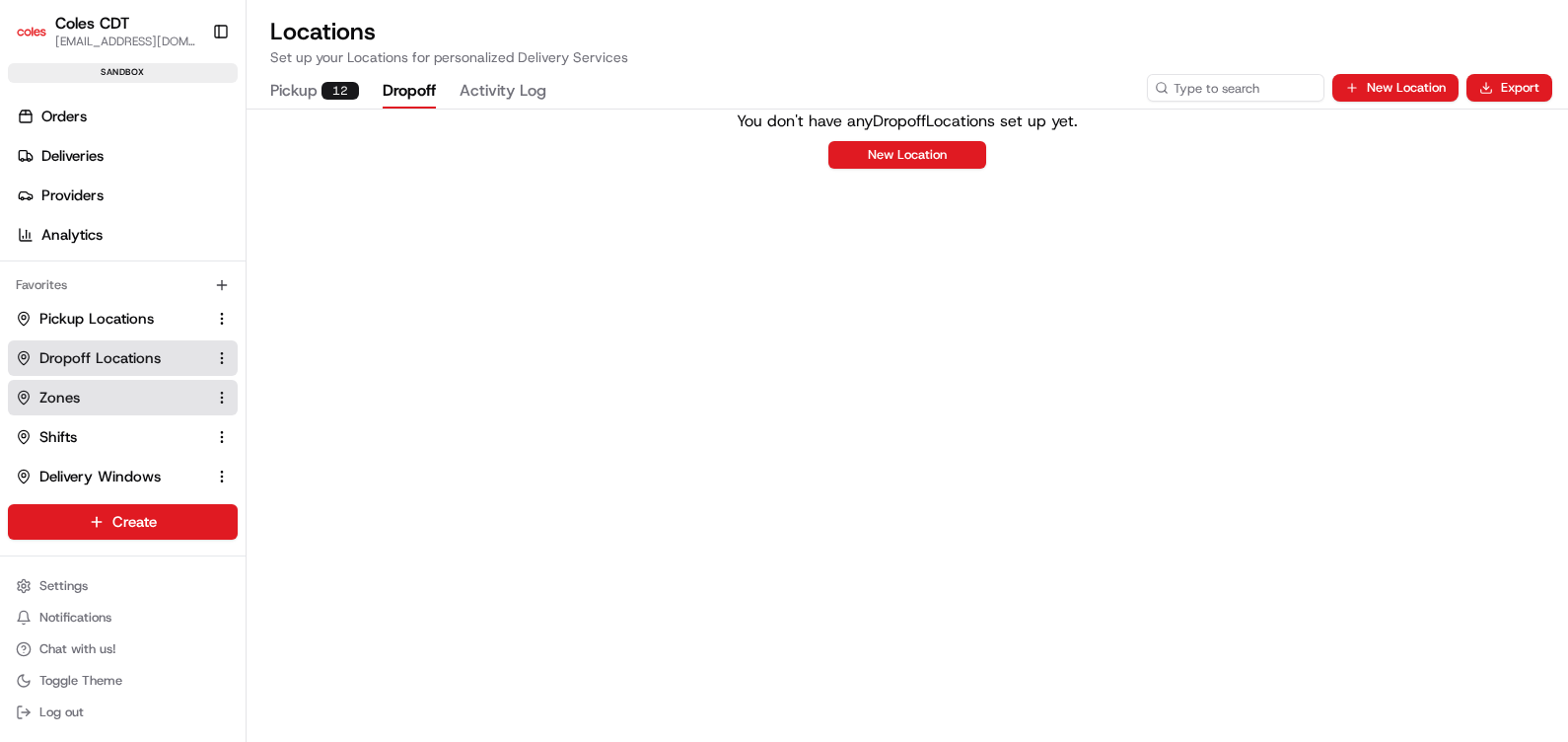 click on "Zones" at bounding box center (110, 398) 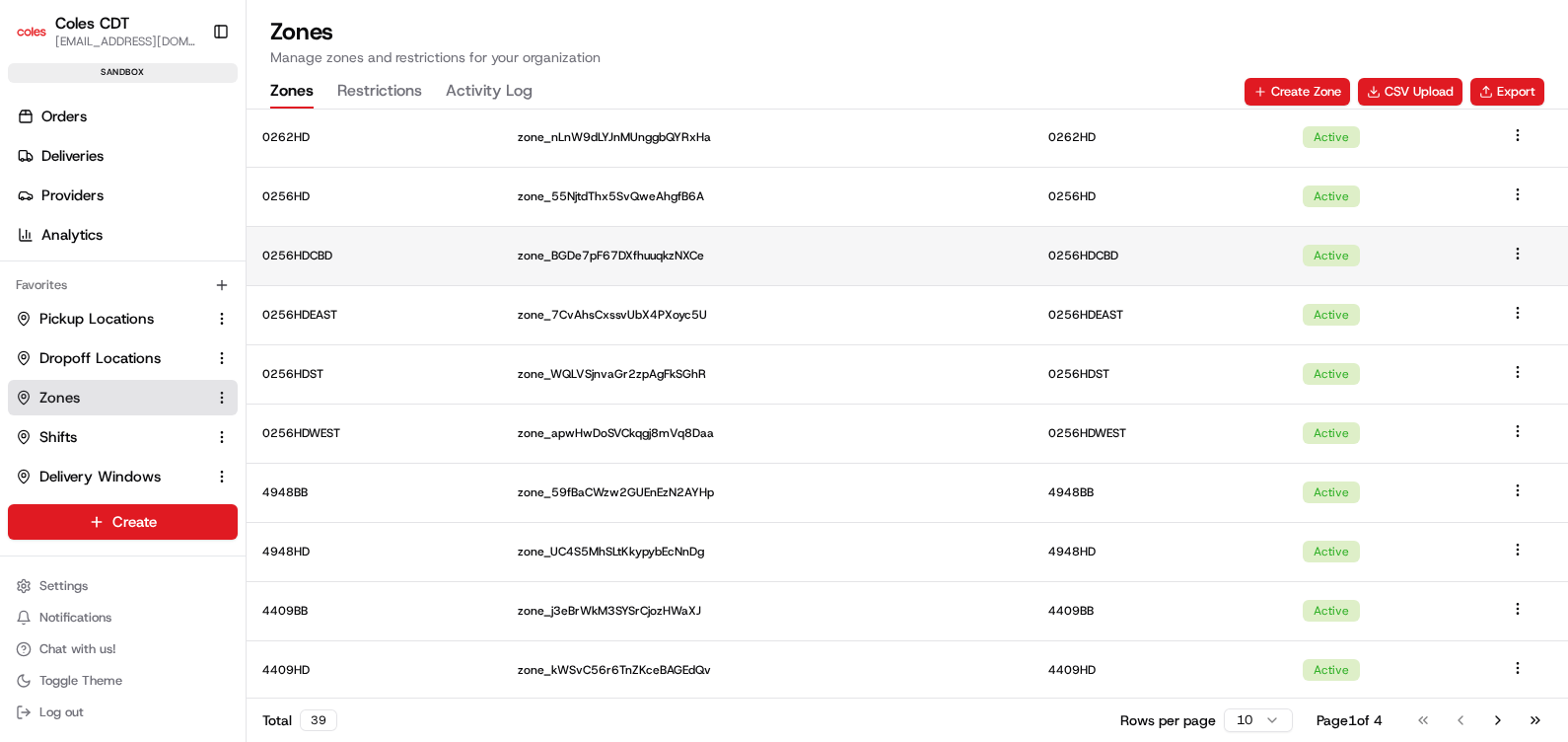 scroll, scrollTop: 0, scrollLeft: 0, axis: both 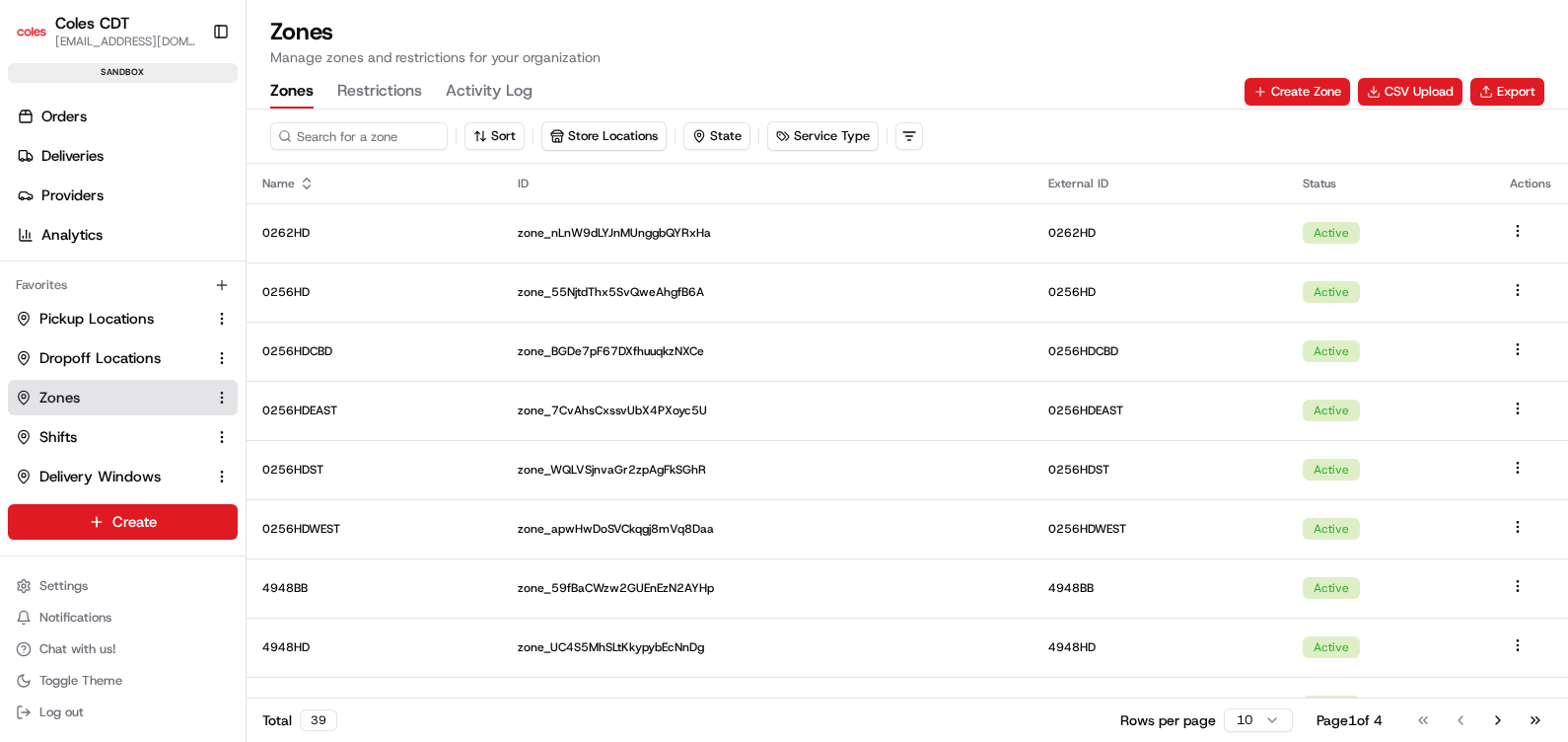 click on "Manage zones and restrictions for your organization" at bounding box center (907, 57) 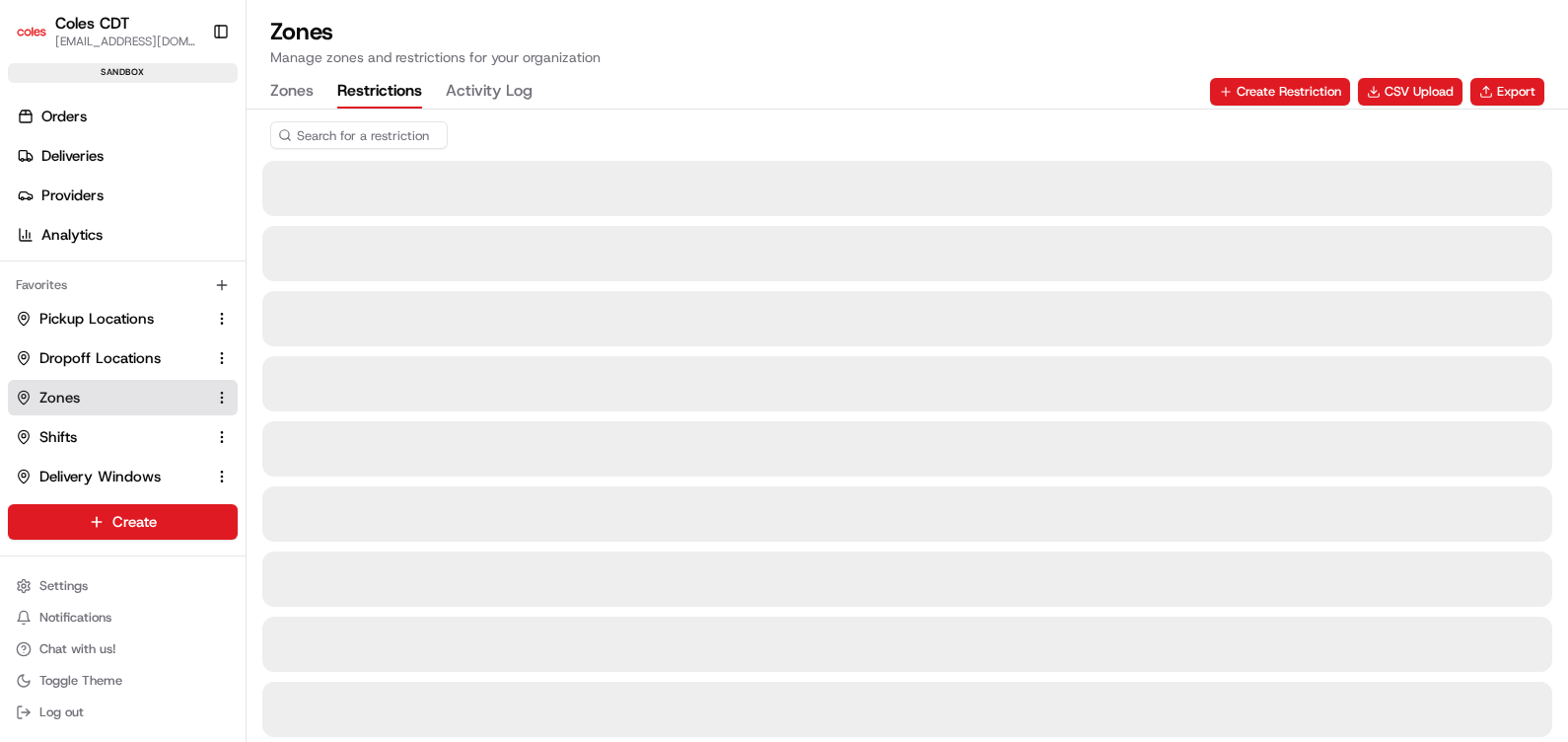 click on "Restrictions" at bounding box center (380, 92) 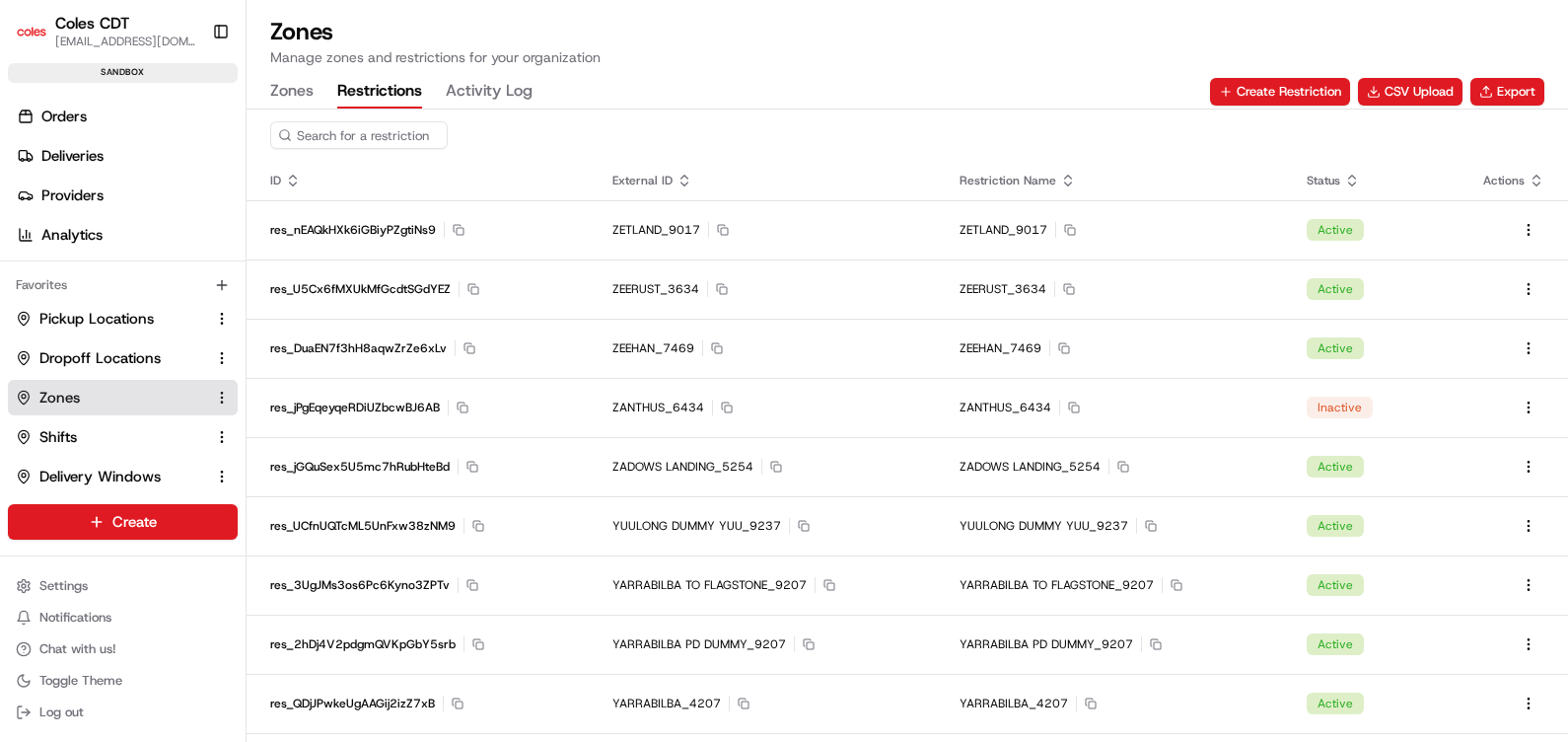 click on "Zones Restrictions Activity Log Create Restriction CSV Upload Export" at bounding box center [907, 92] 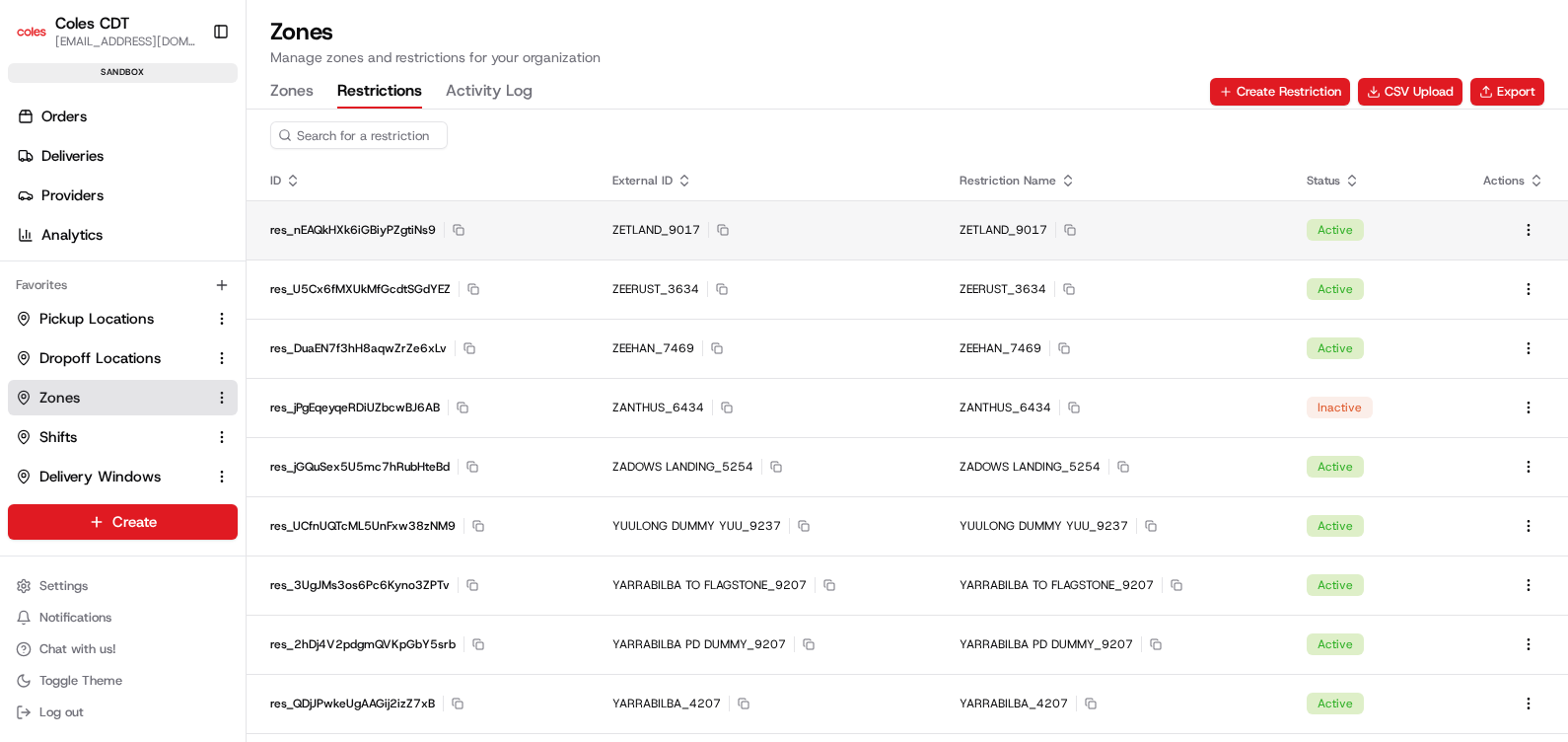 click on "ZETLAND_9017 Copy  ZETLAND_9017" at bounding box center [762, 230] 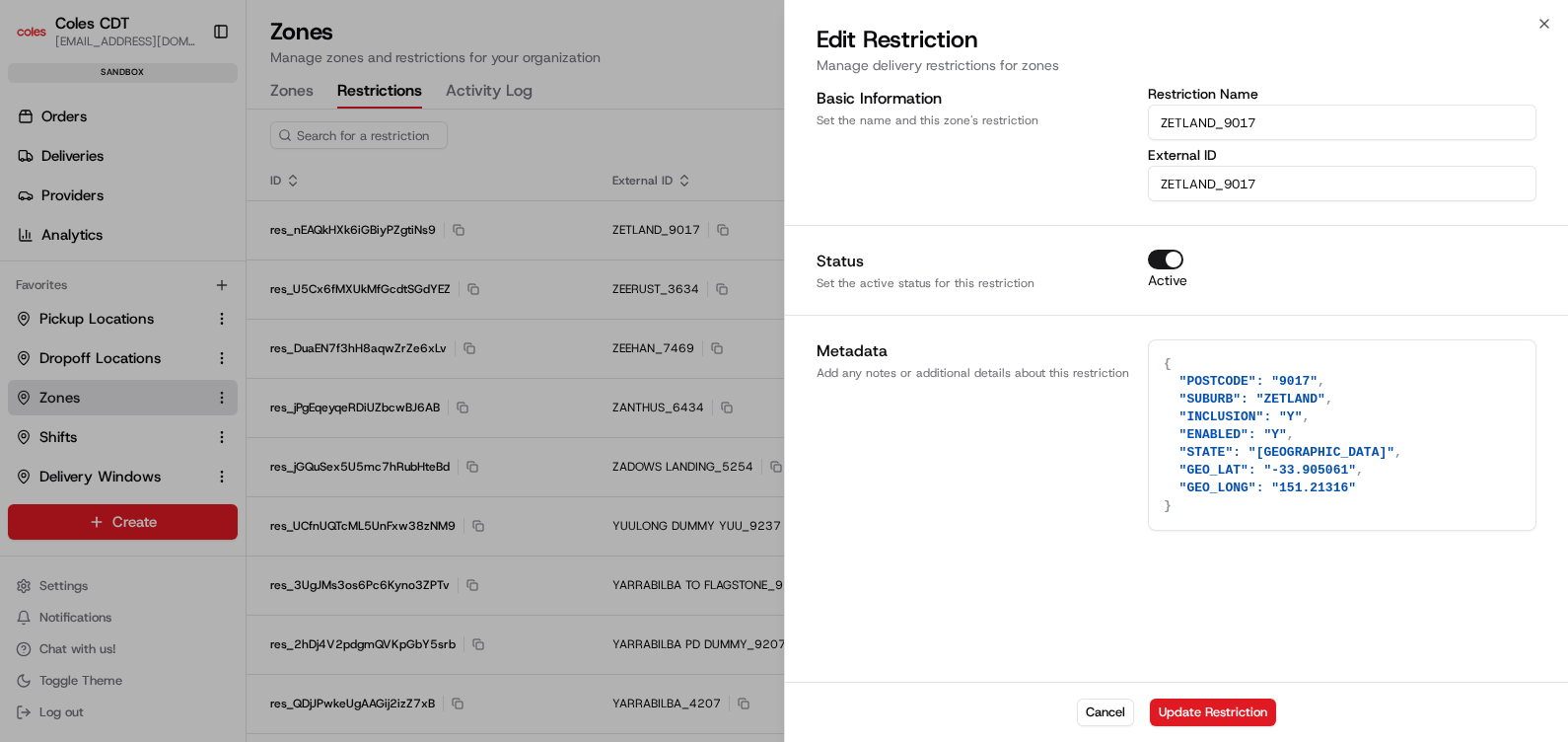 click on "Active" at bounding box center (1166, 260) 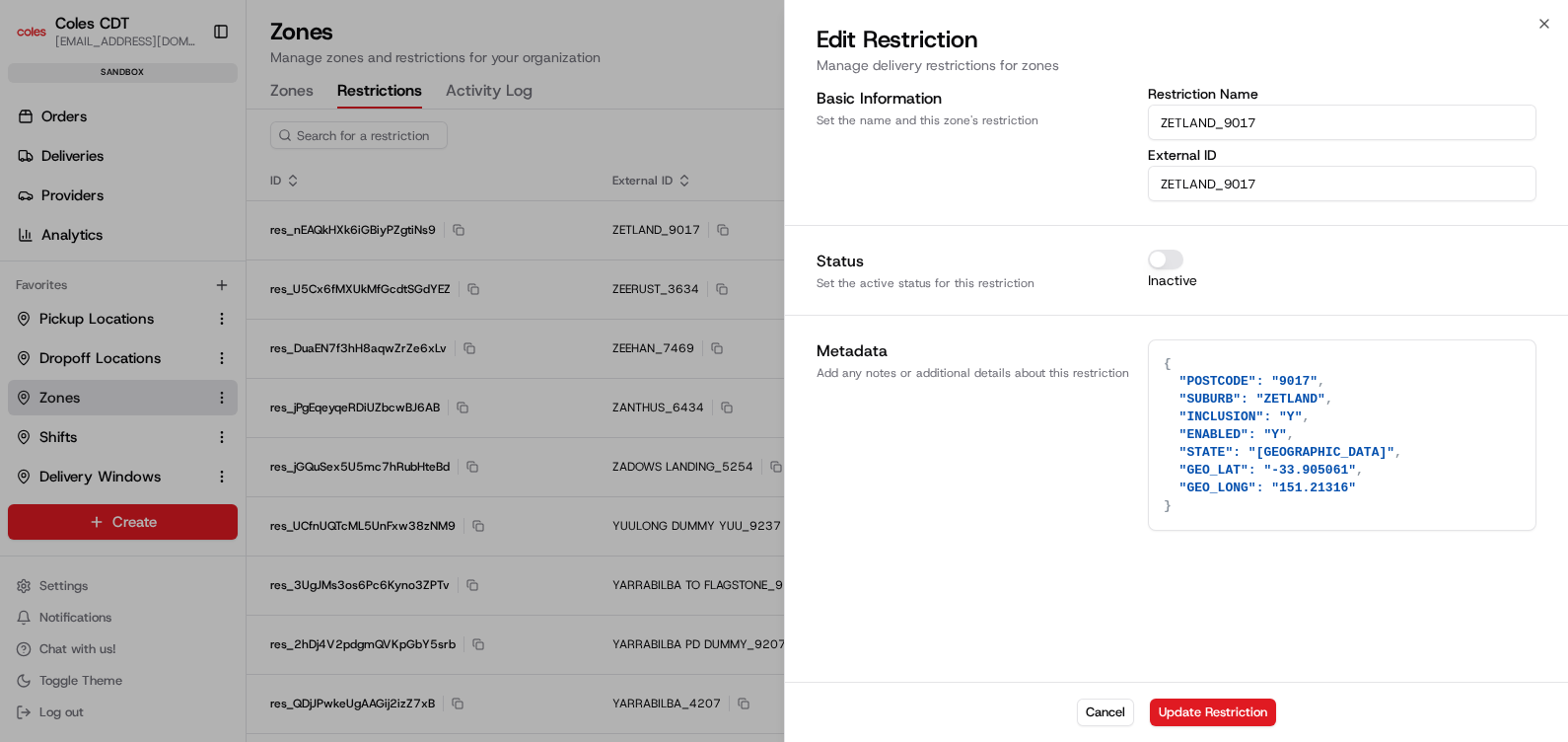 click on "Inactive" at bounding box center (1166, 260) 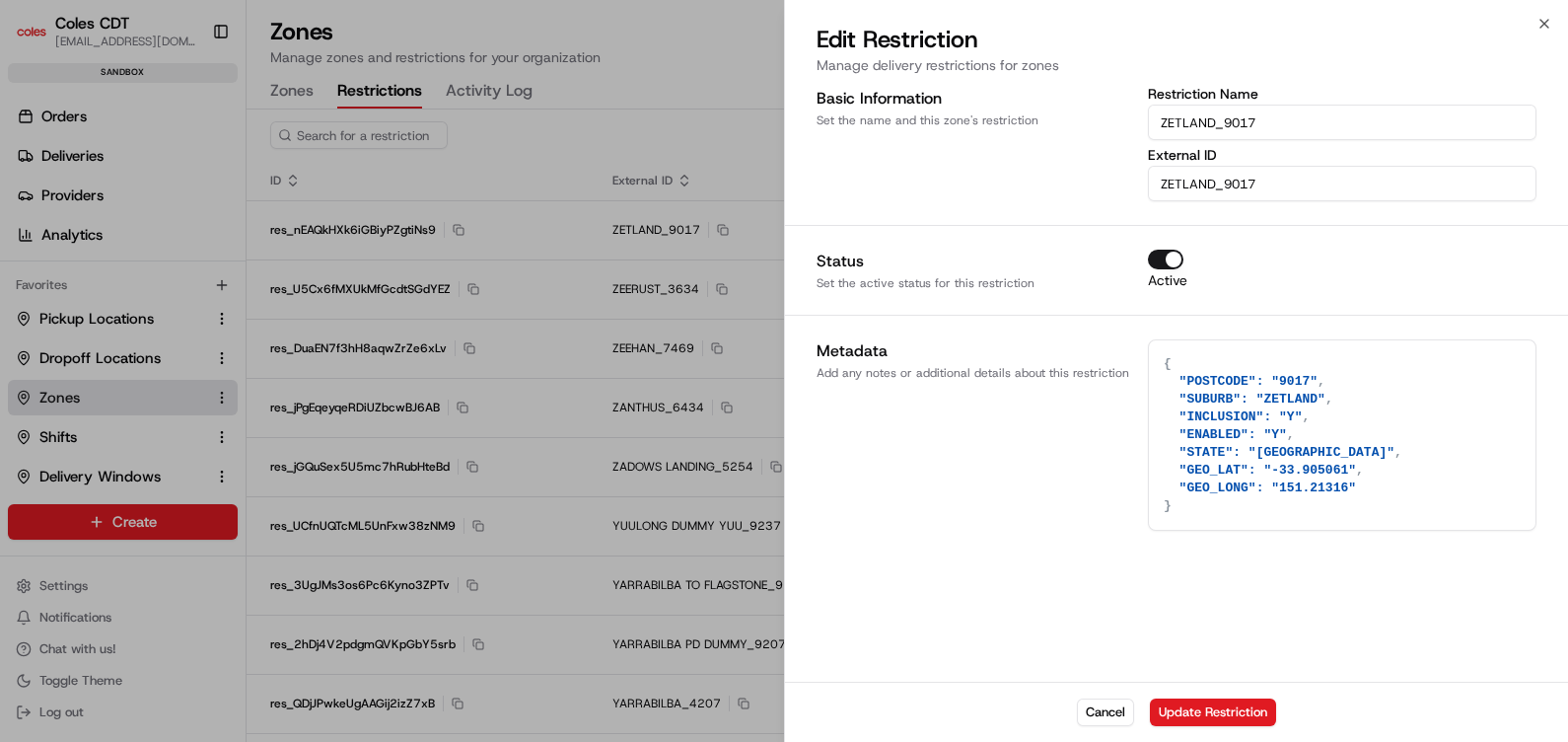 click on "ZETLAND_9017" at bounding box center [1342, 184] 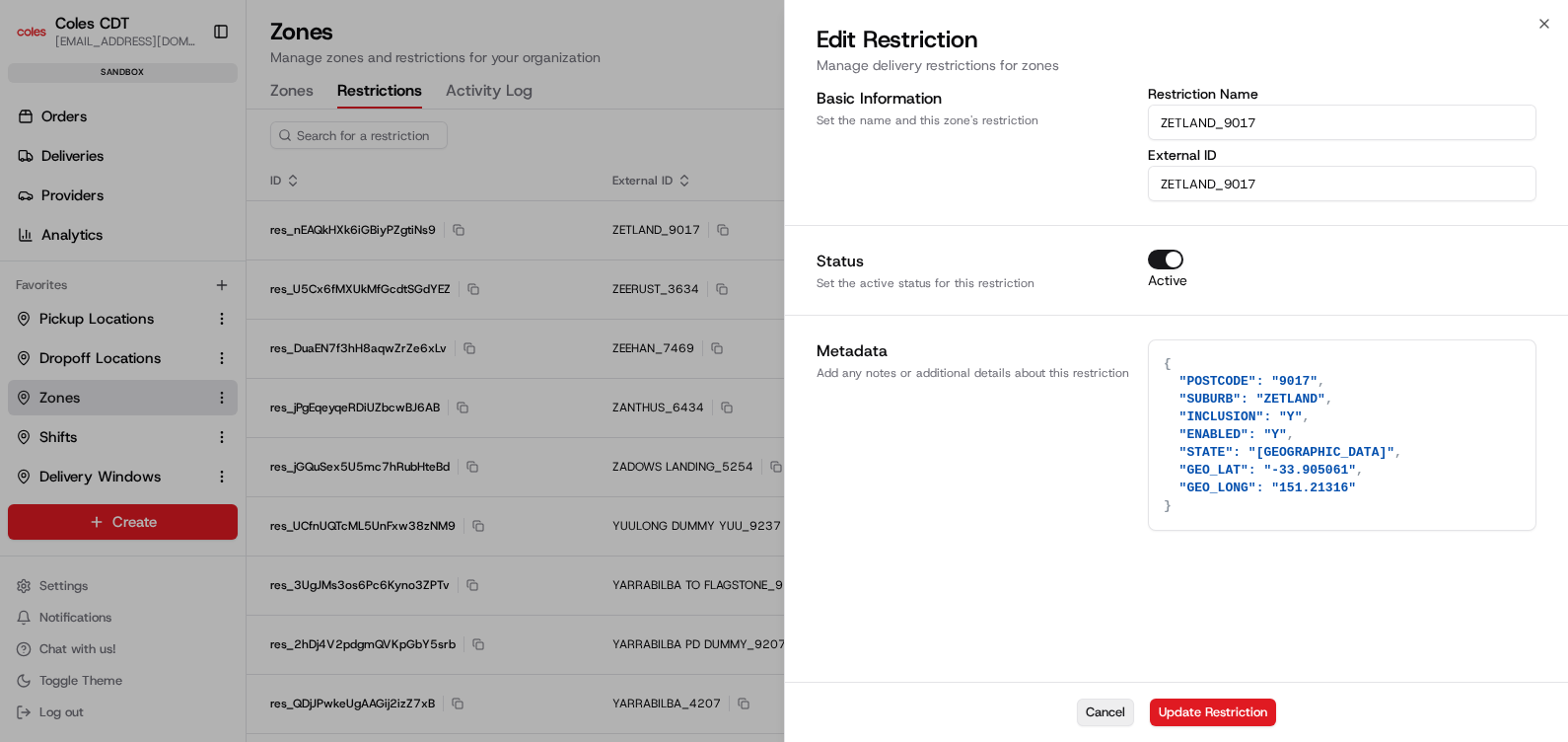 click on "Cancel" at bounding box center (1105, 712) 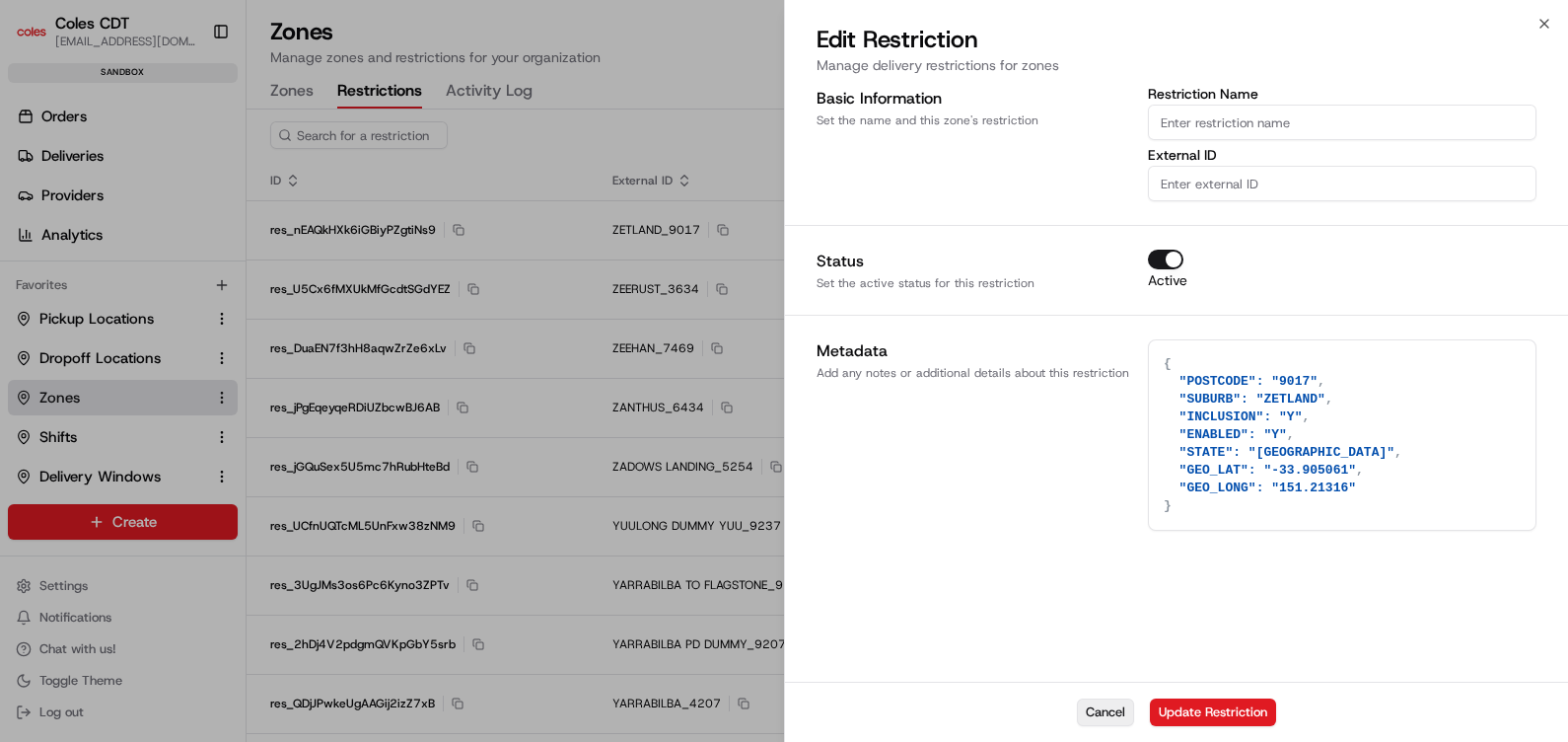 type on "{}" 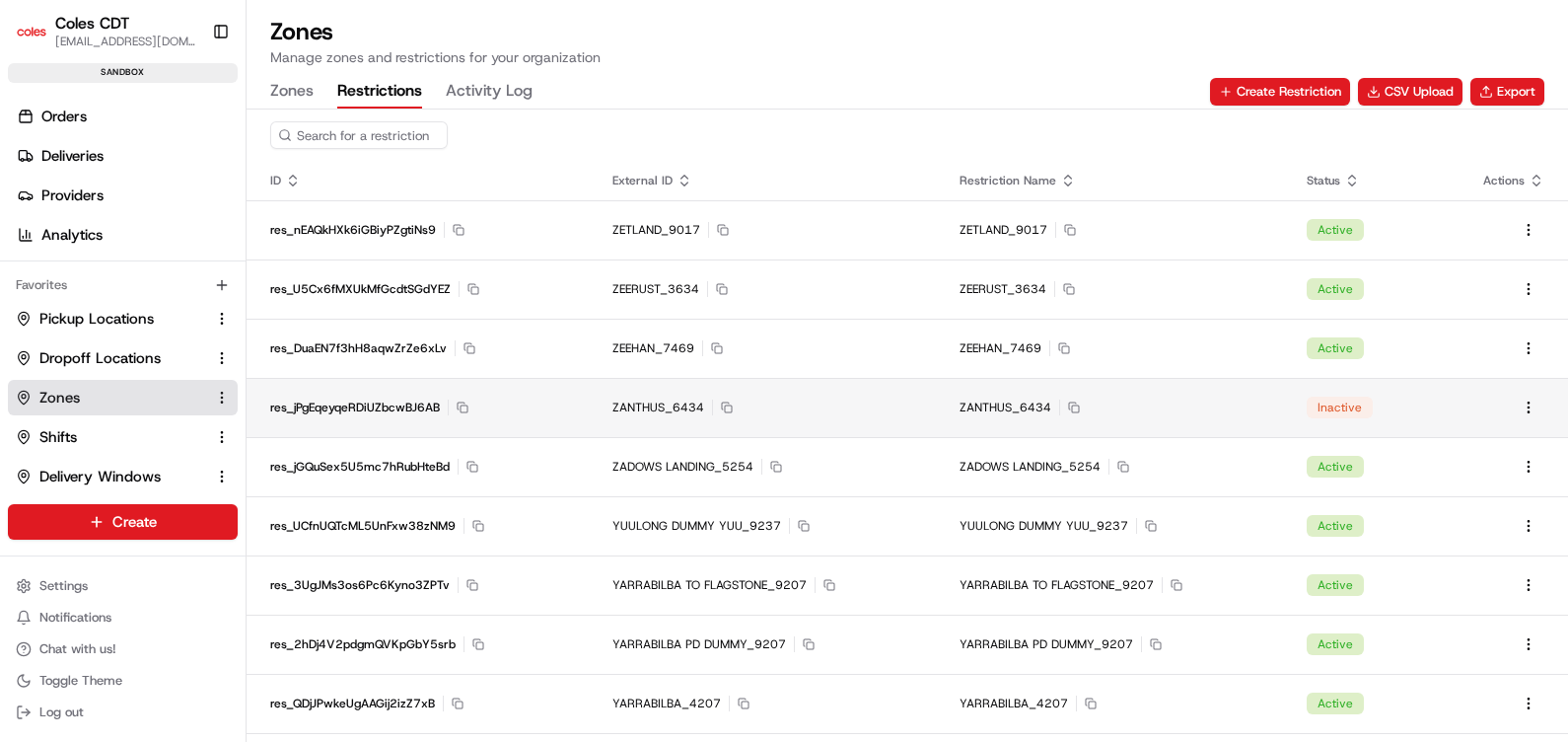 click on "ZANTHUS_6434 Copy  ZANTHUS_6434" at bounding box center (762, 408) 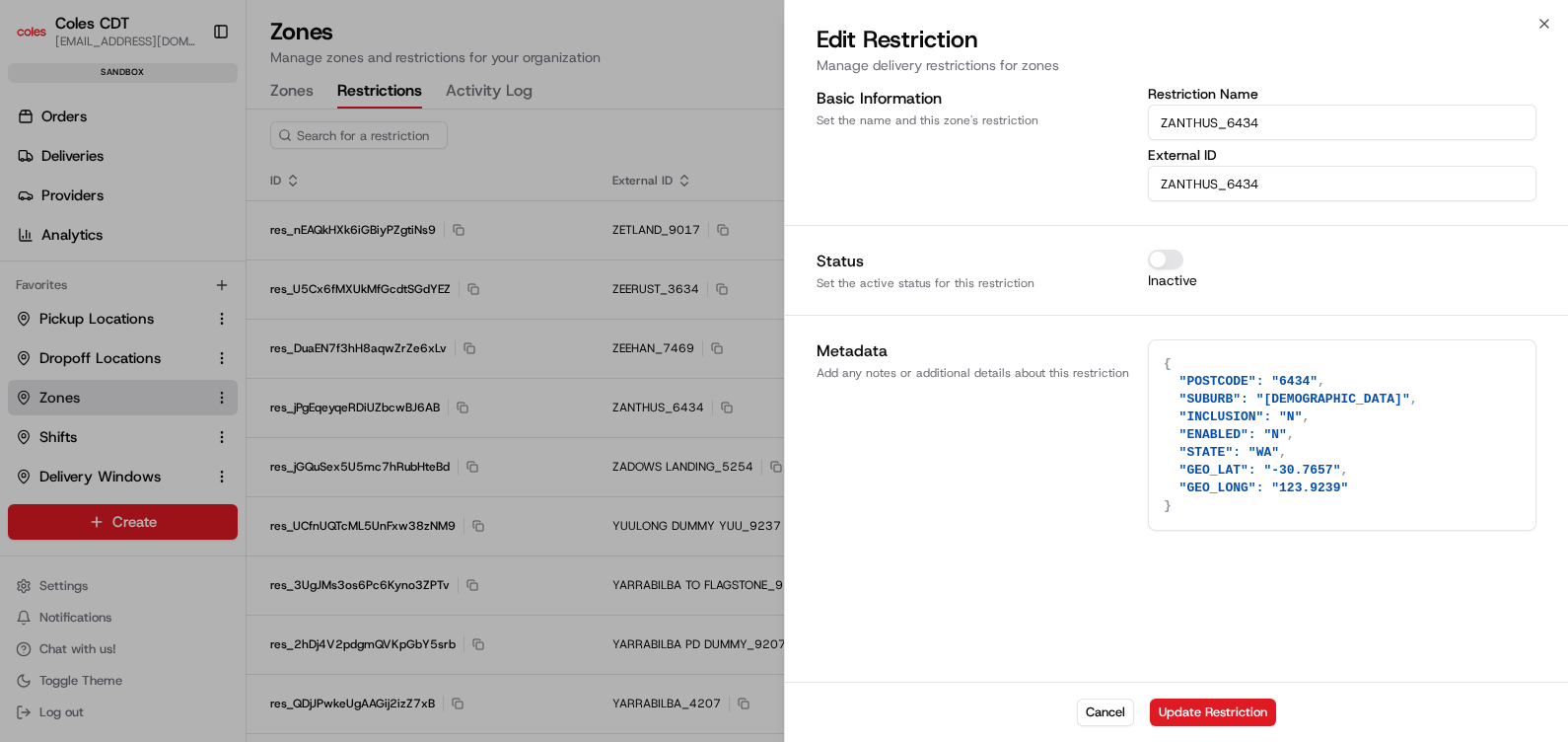 click on "{
"POSTCODE": "6434",
"SUBURB": "ZANTHUS",
"INCLUSION": "N",
"ENABLED": "N",
"STATE": "[US_STATE]",
"GEO_LAT": "-30.7657",
"GEO_LONG": "123.9239"
}" at bounding box center (1342, 435) 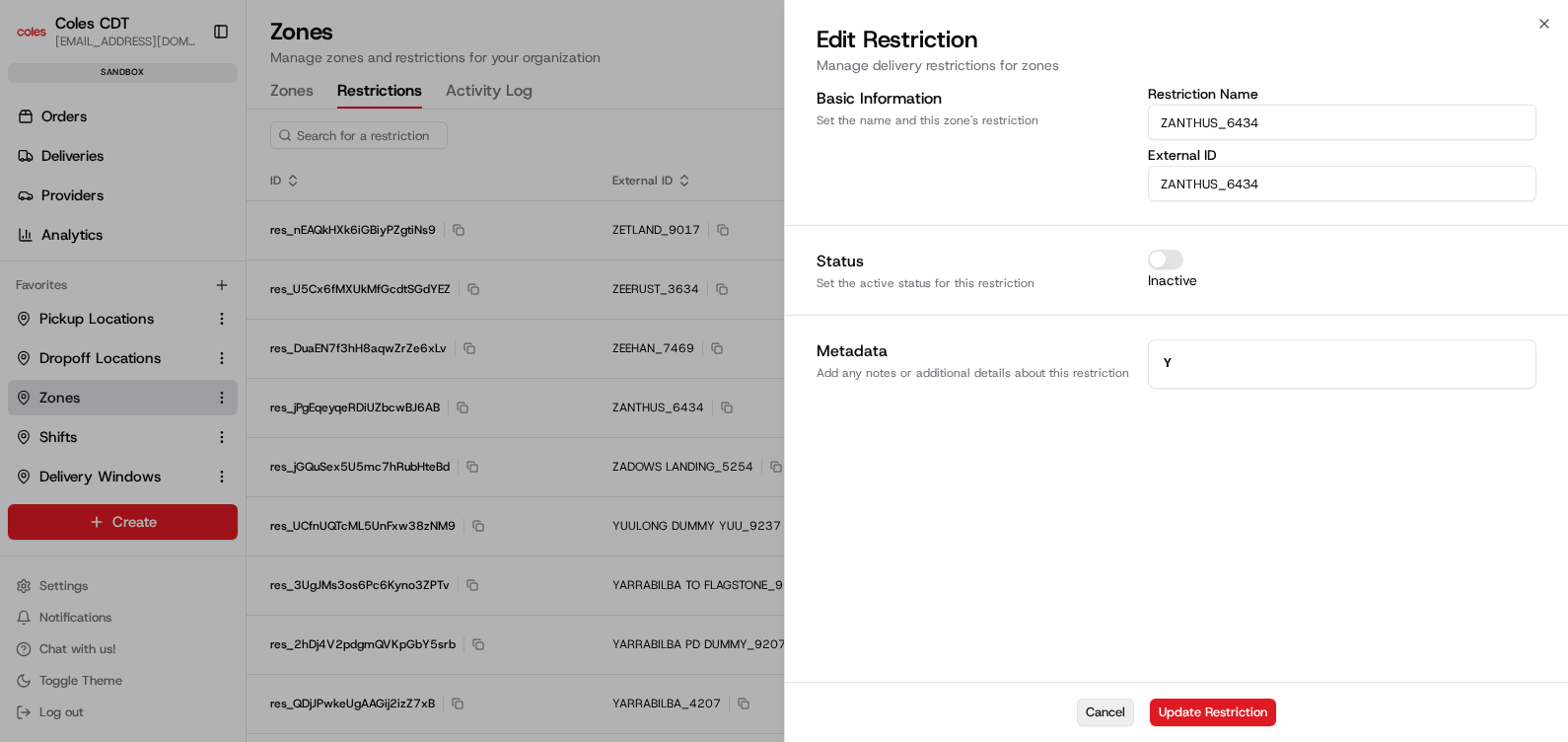 type on "Y" 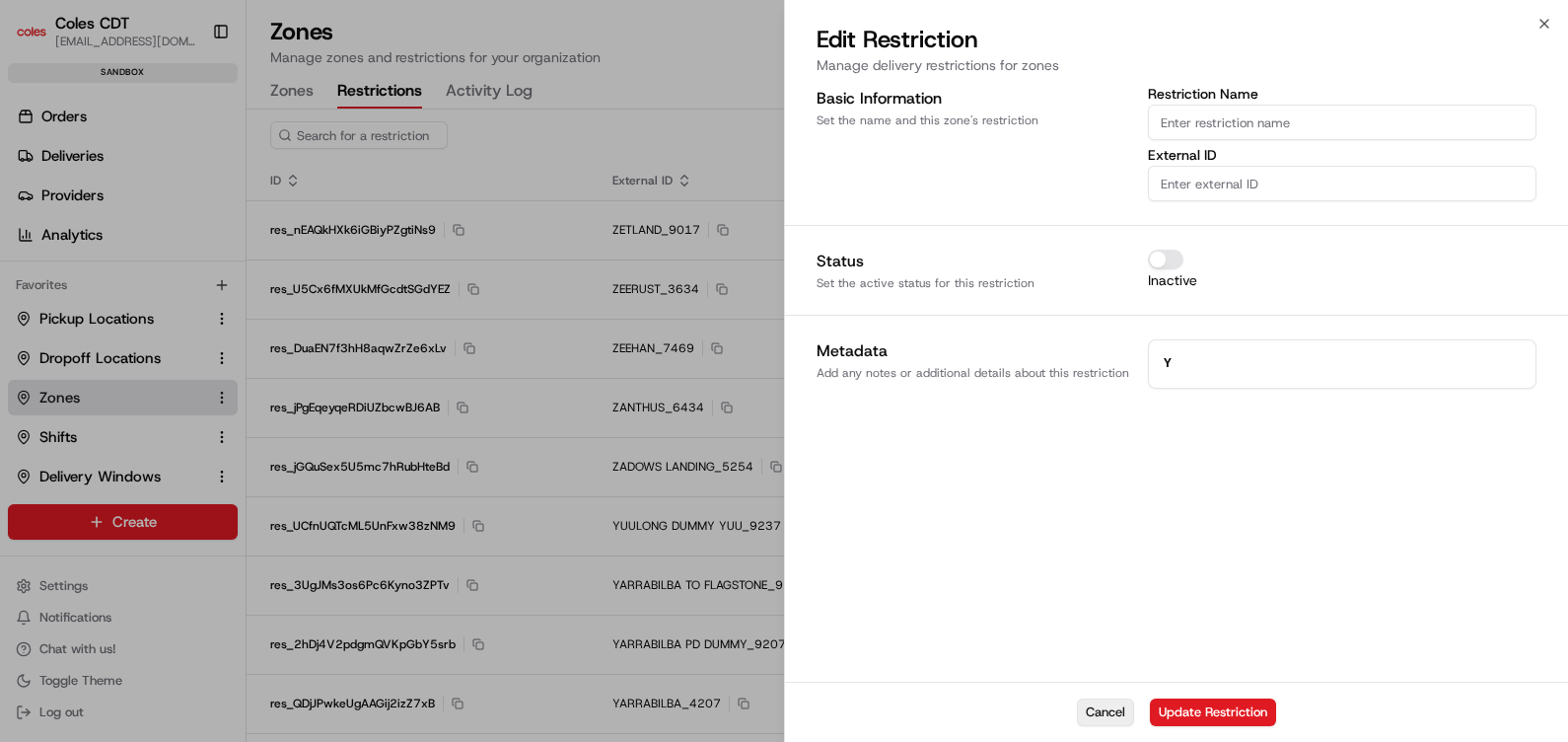 type on "{}" 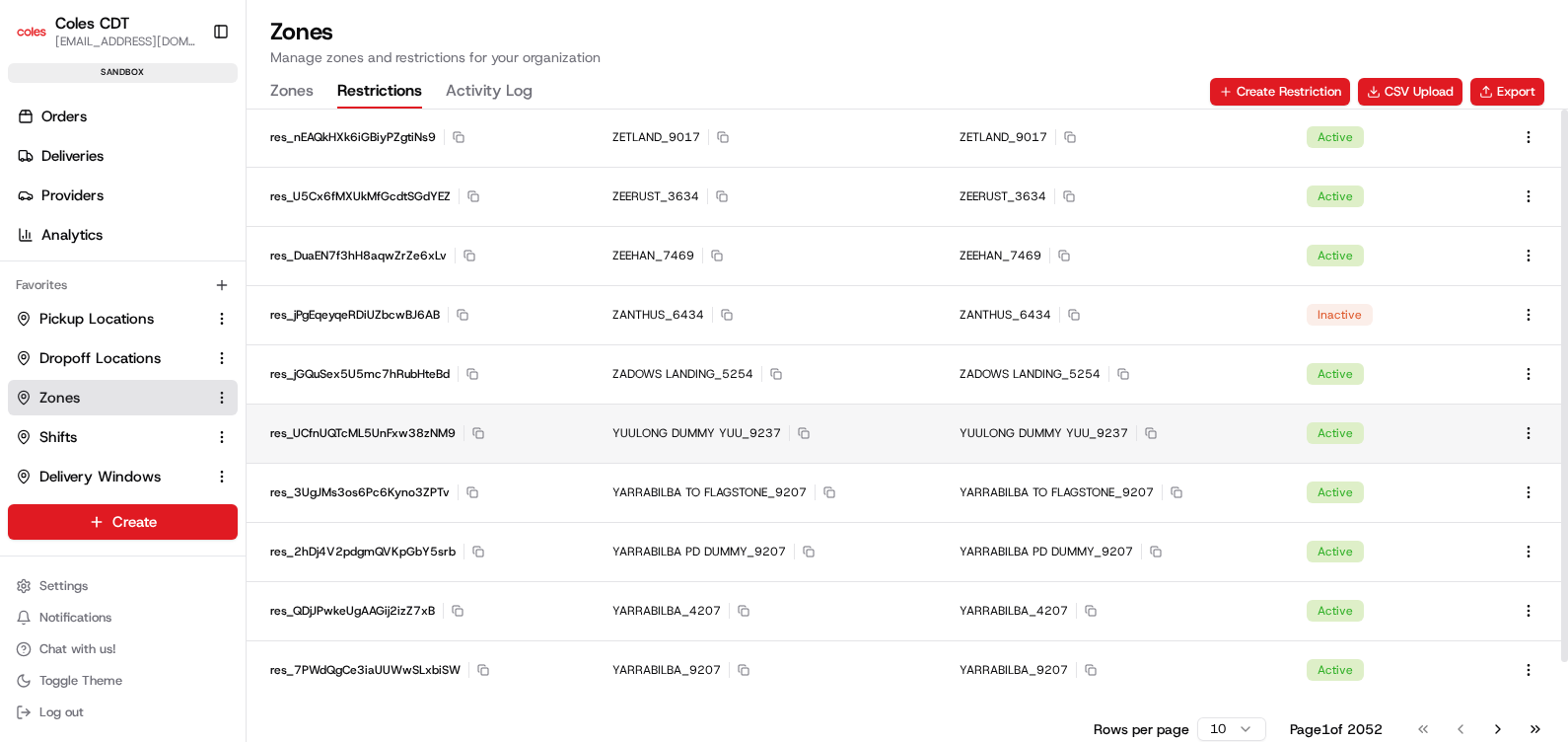 scroll, scrollTop: 0, scrollLeft: 0, axis: both 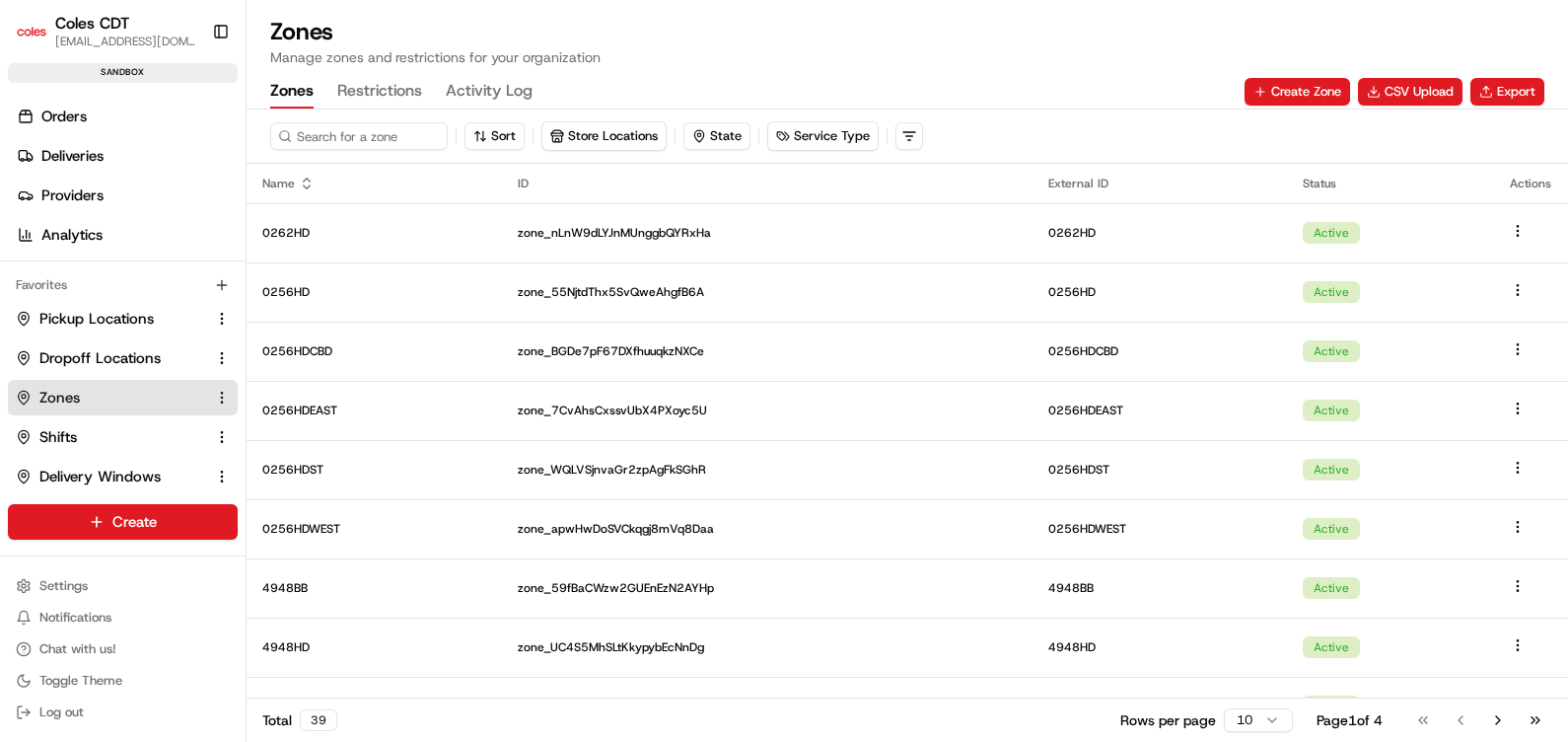 click on "Zones" at bounding box center (292, 92) 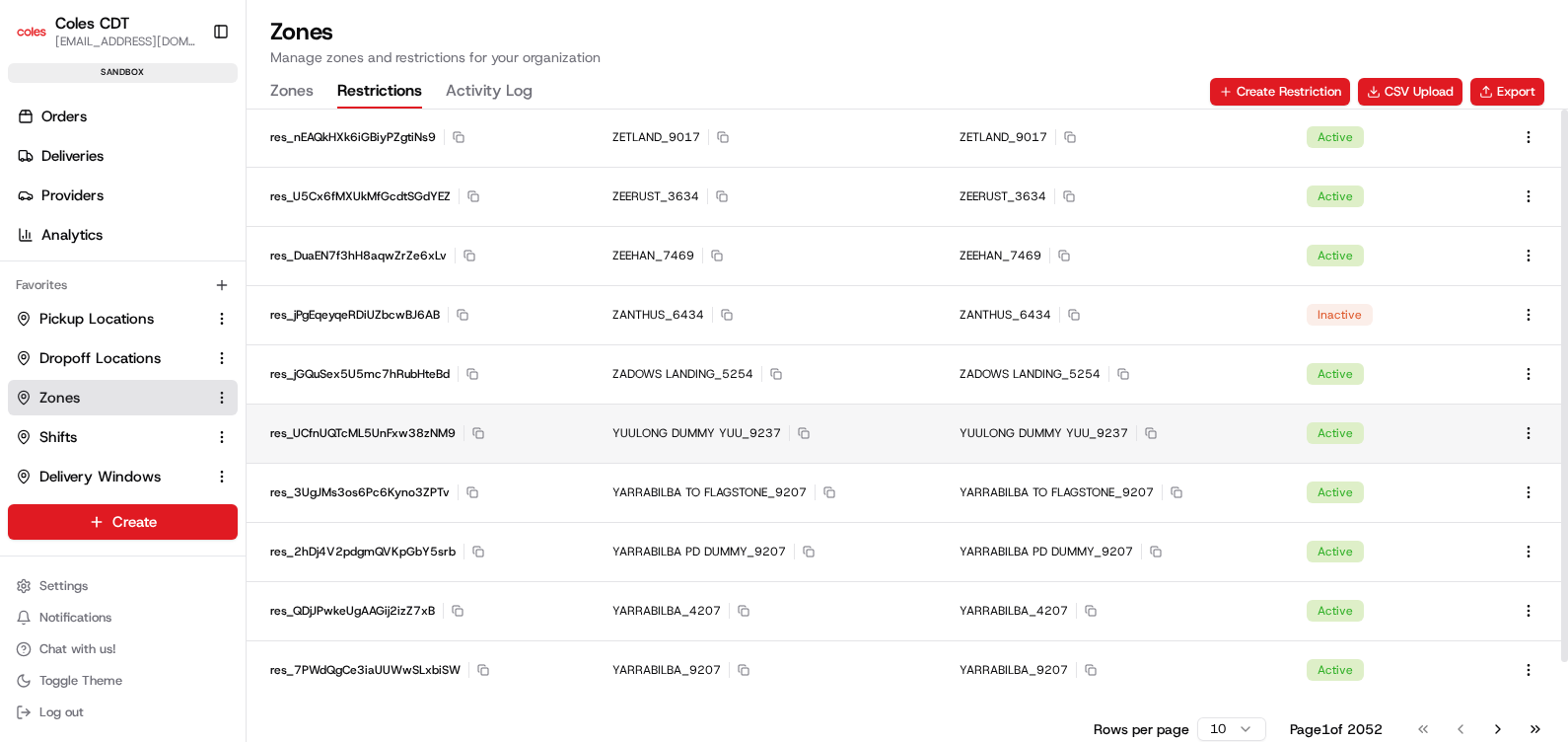 scroll, scrollTop: 0, scrollLeft: 0, axis: both 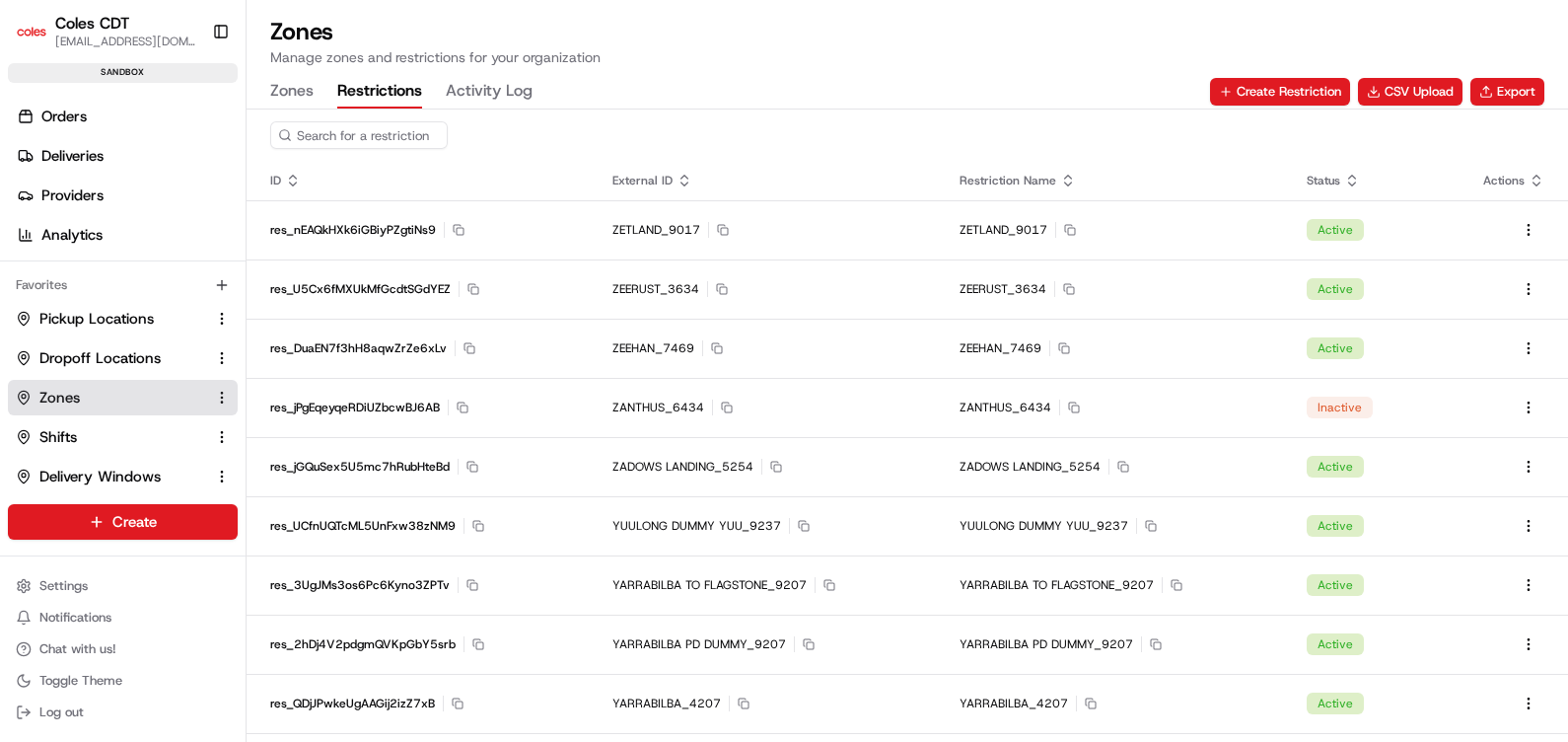 click at bounding box center (907, 135) 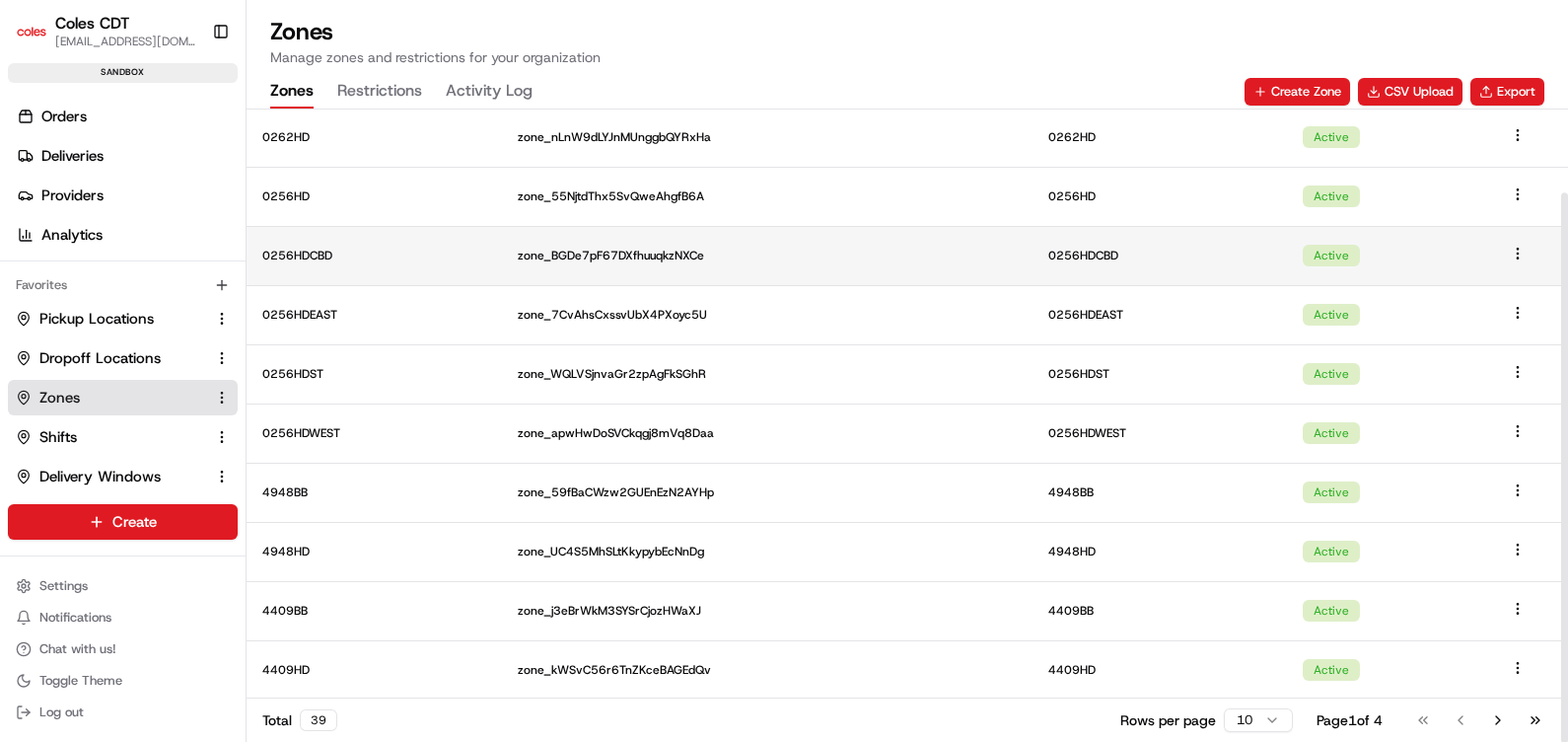 scroll, scrollTop: 0, scrollLeft: 0, axis: both 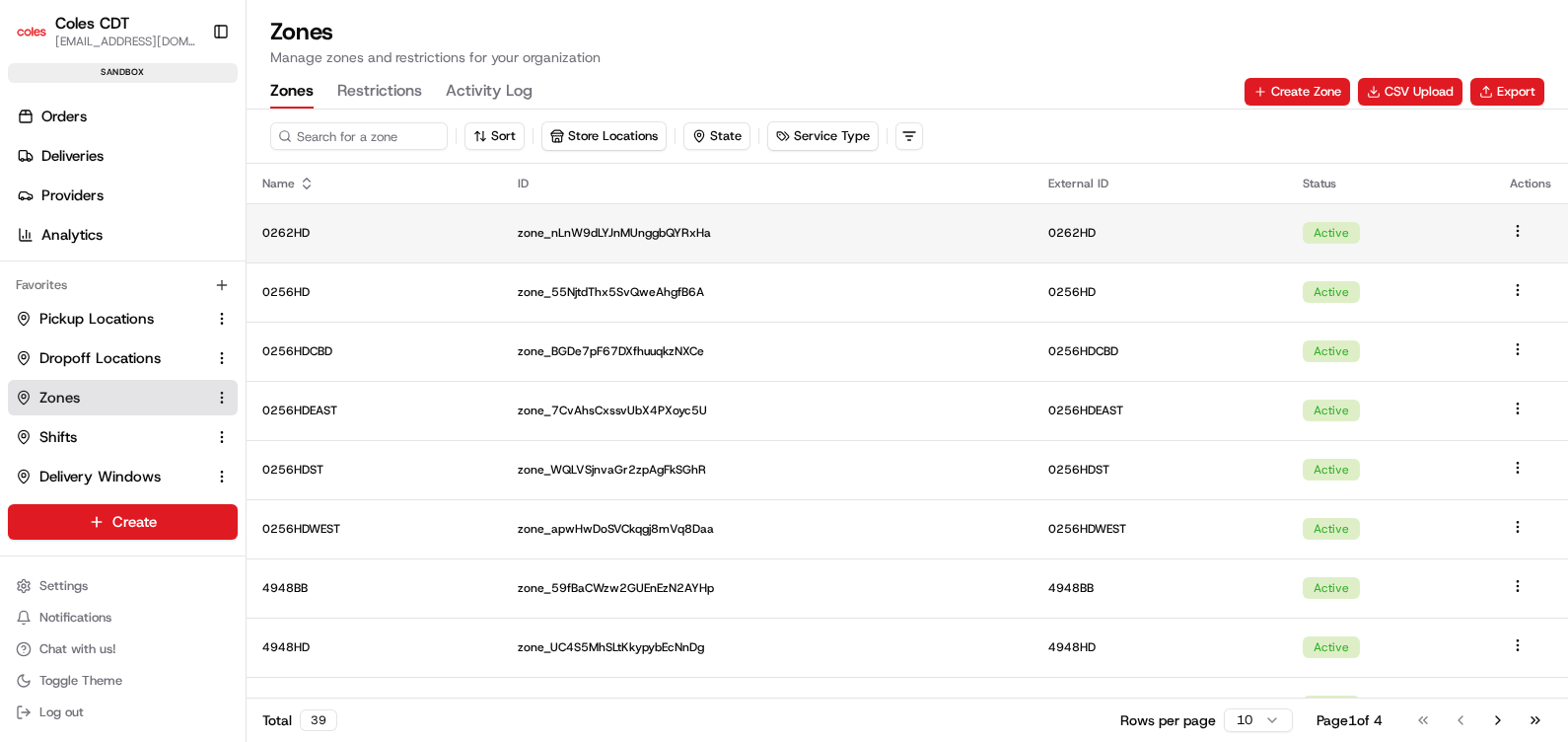click on "0262HD" at bounding box center (374, 233) 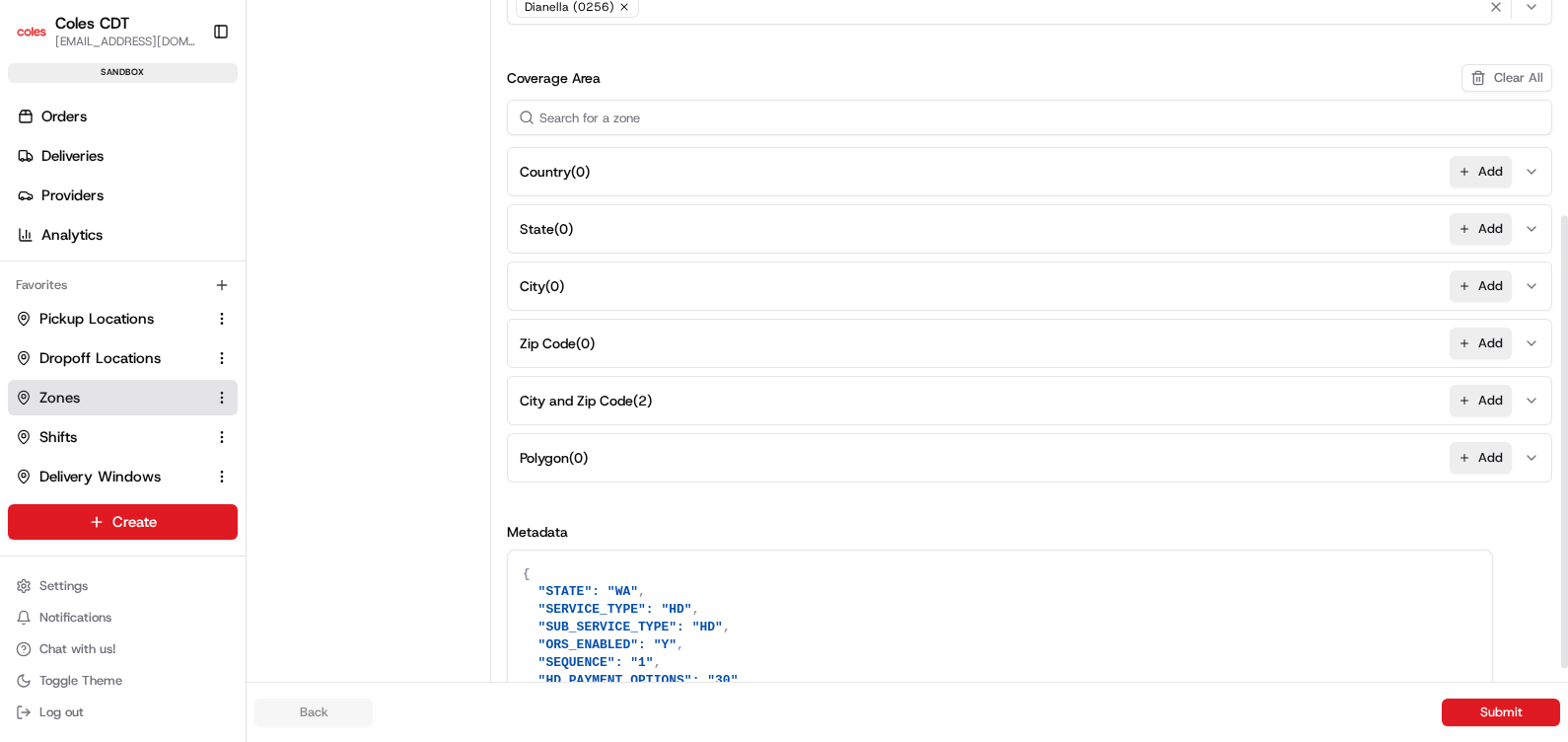 scroll, scrollTop: 353, scrollLeft: 0, axis: vertical 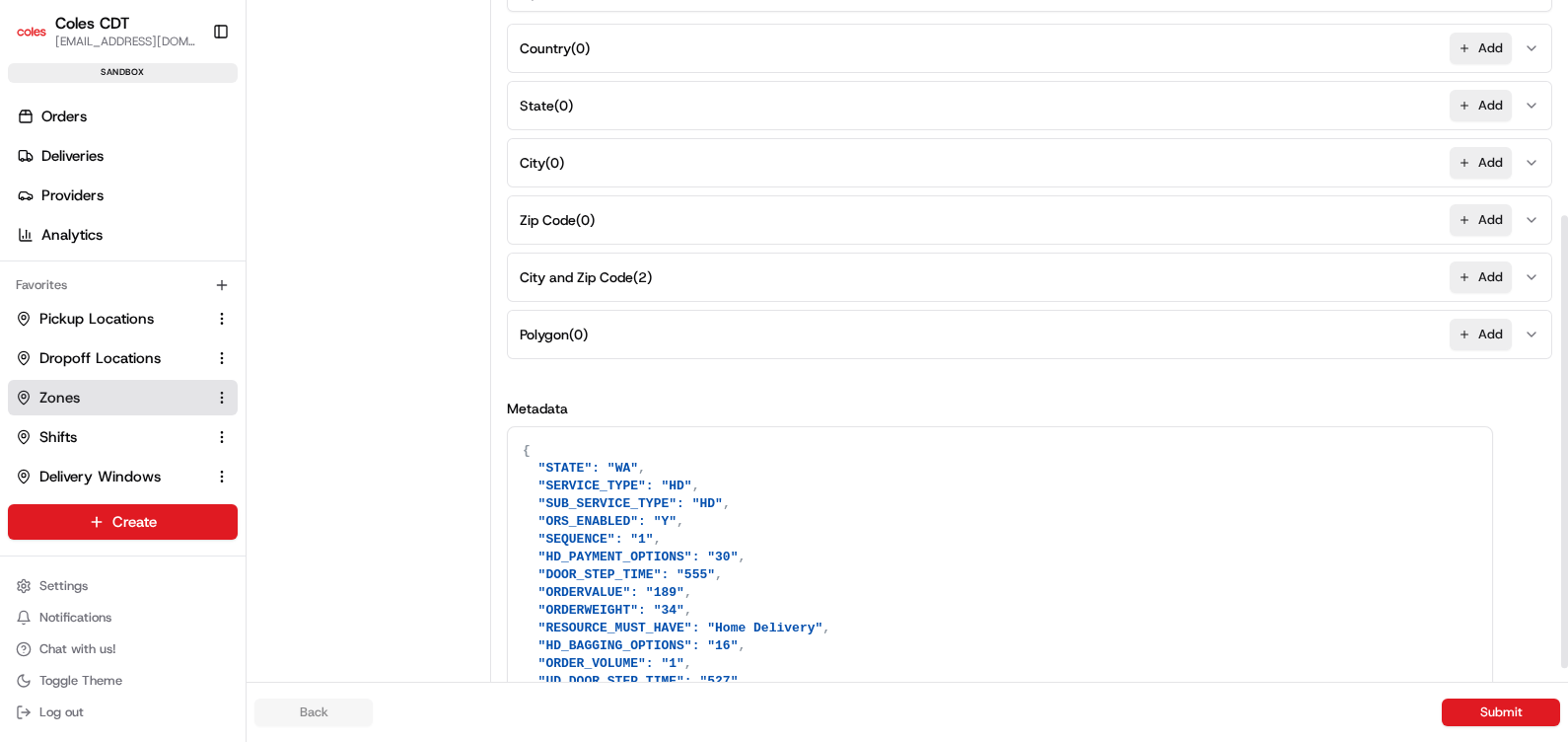 click on "City and Zip Code  ( 2 )" at bounding box center (586, 277) 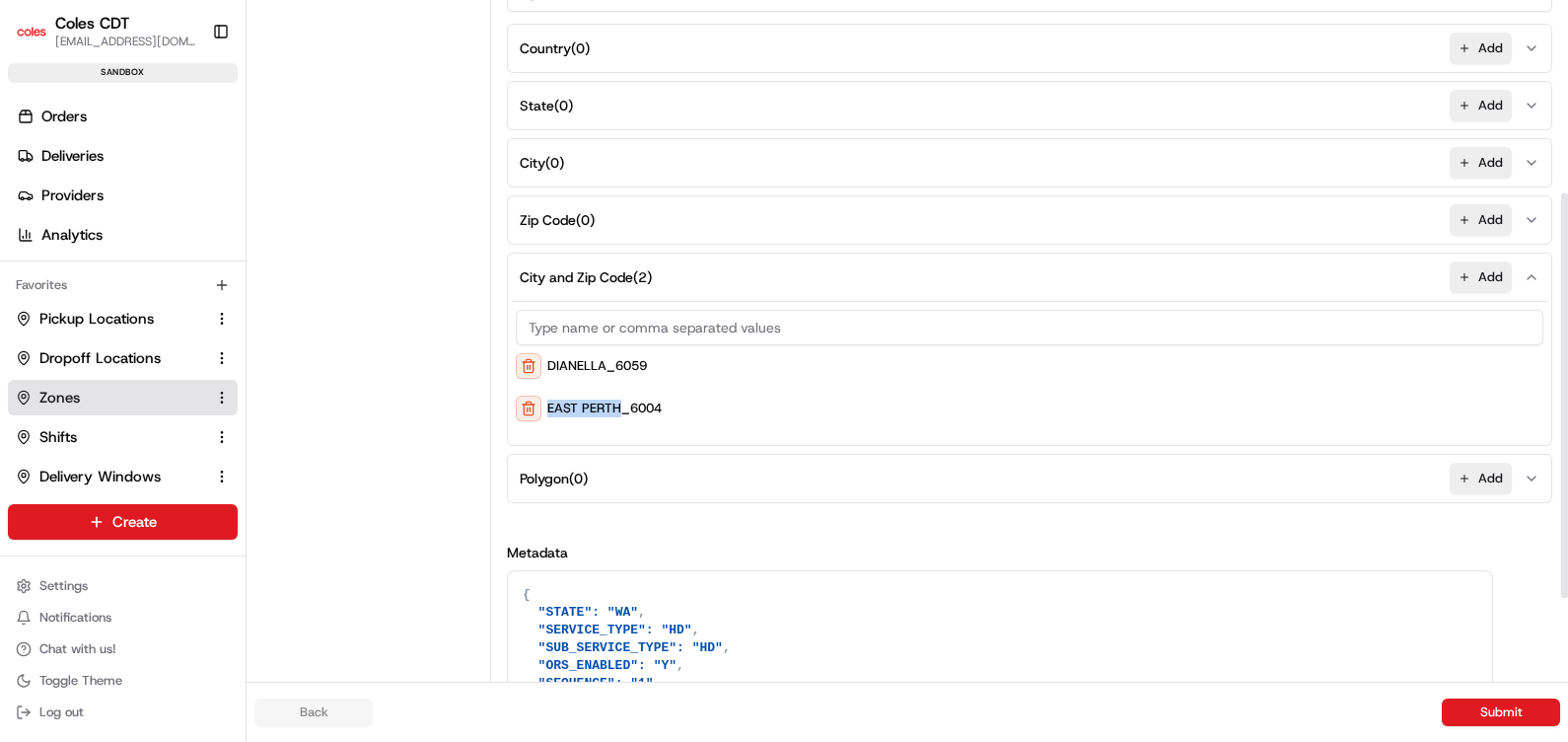 drag, startPoint x: 546, startPoint y: 404, endPoint x: 615, endPoint y: 418, distance: 70.406 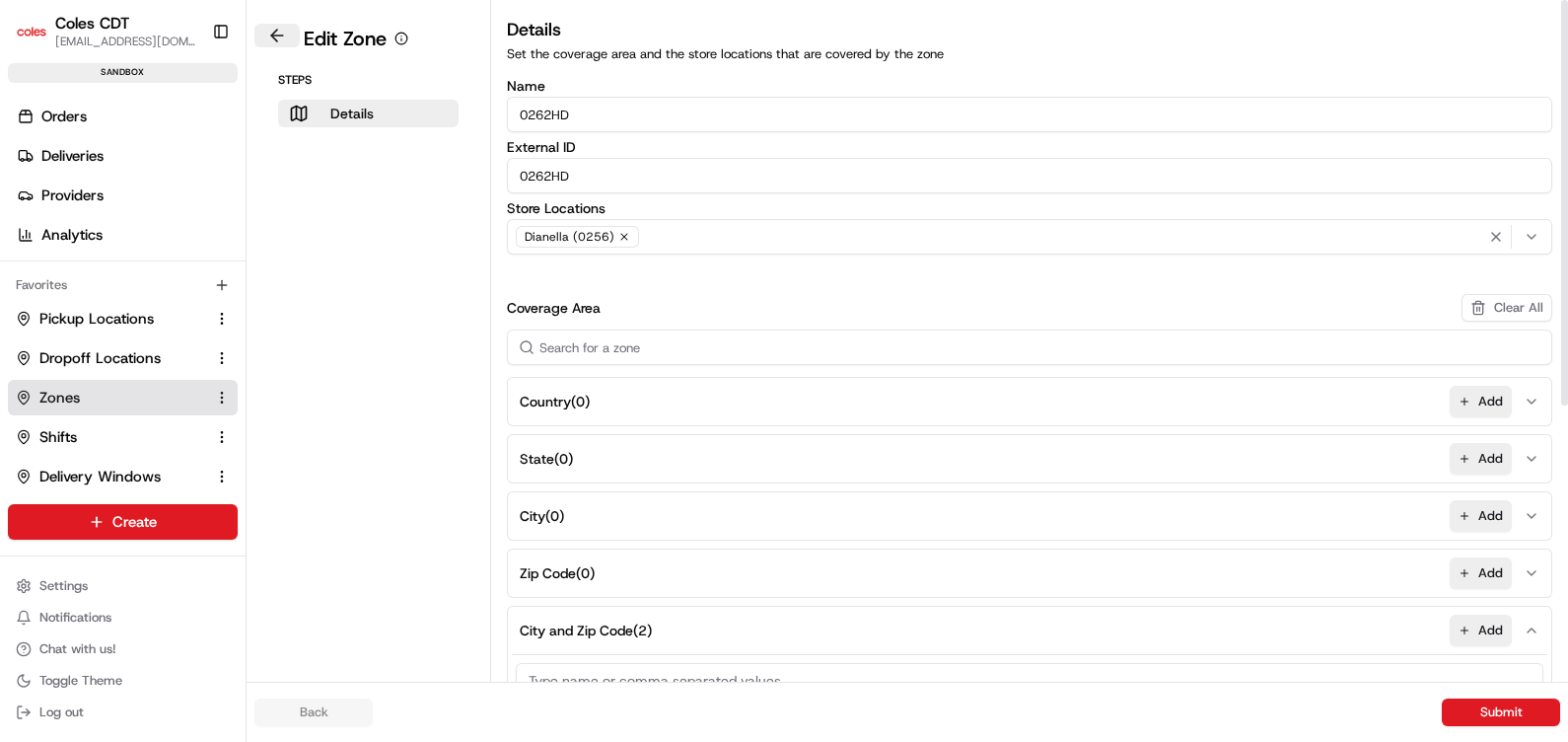 click at bounding box center (277, 36) 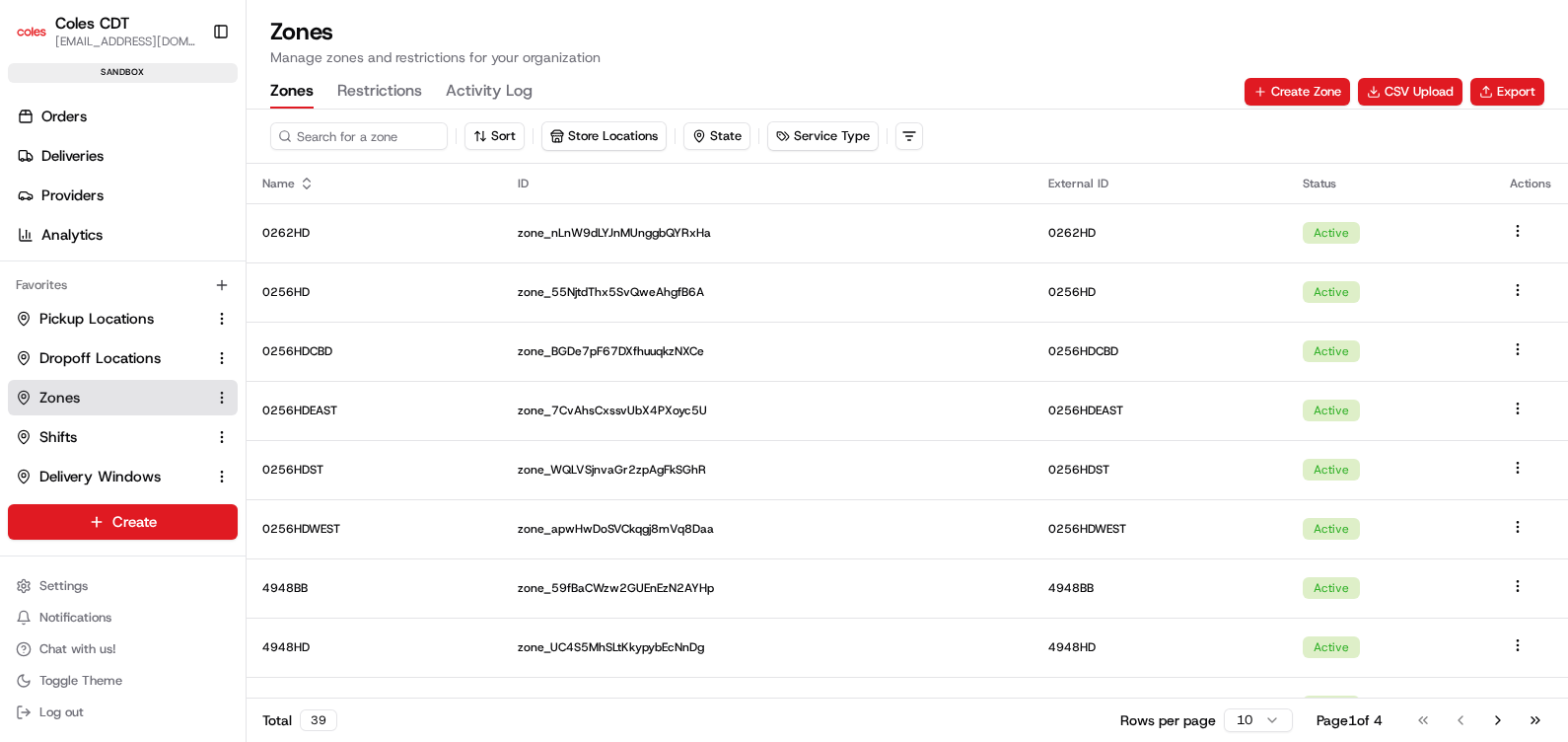 click on "Restrictions" at bounding box center [380, 92] 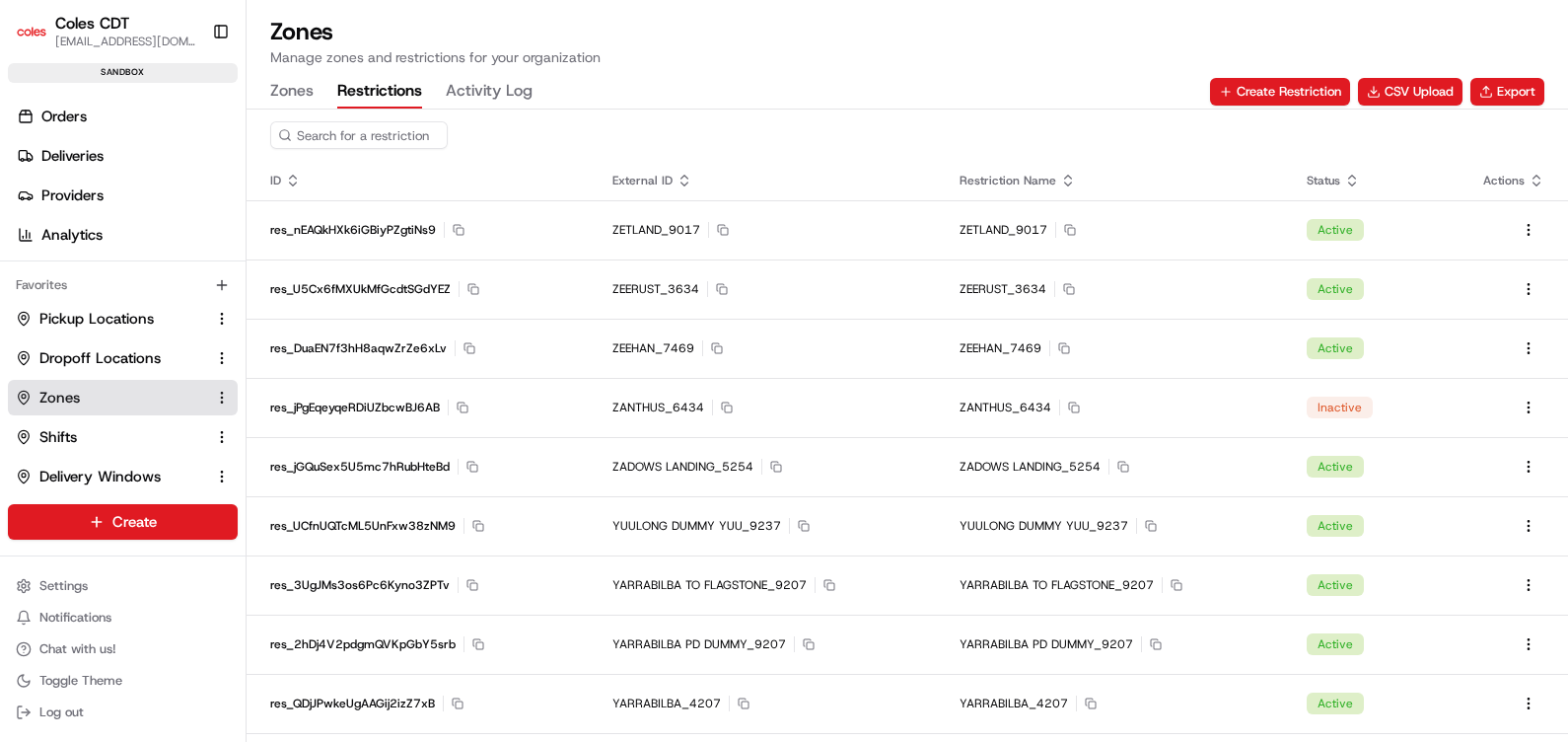 click on "Zones" at bounding box center (292, 92) 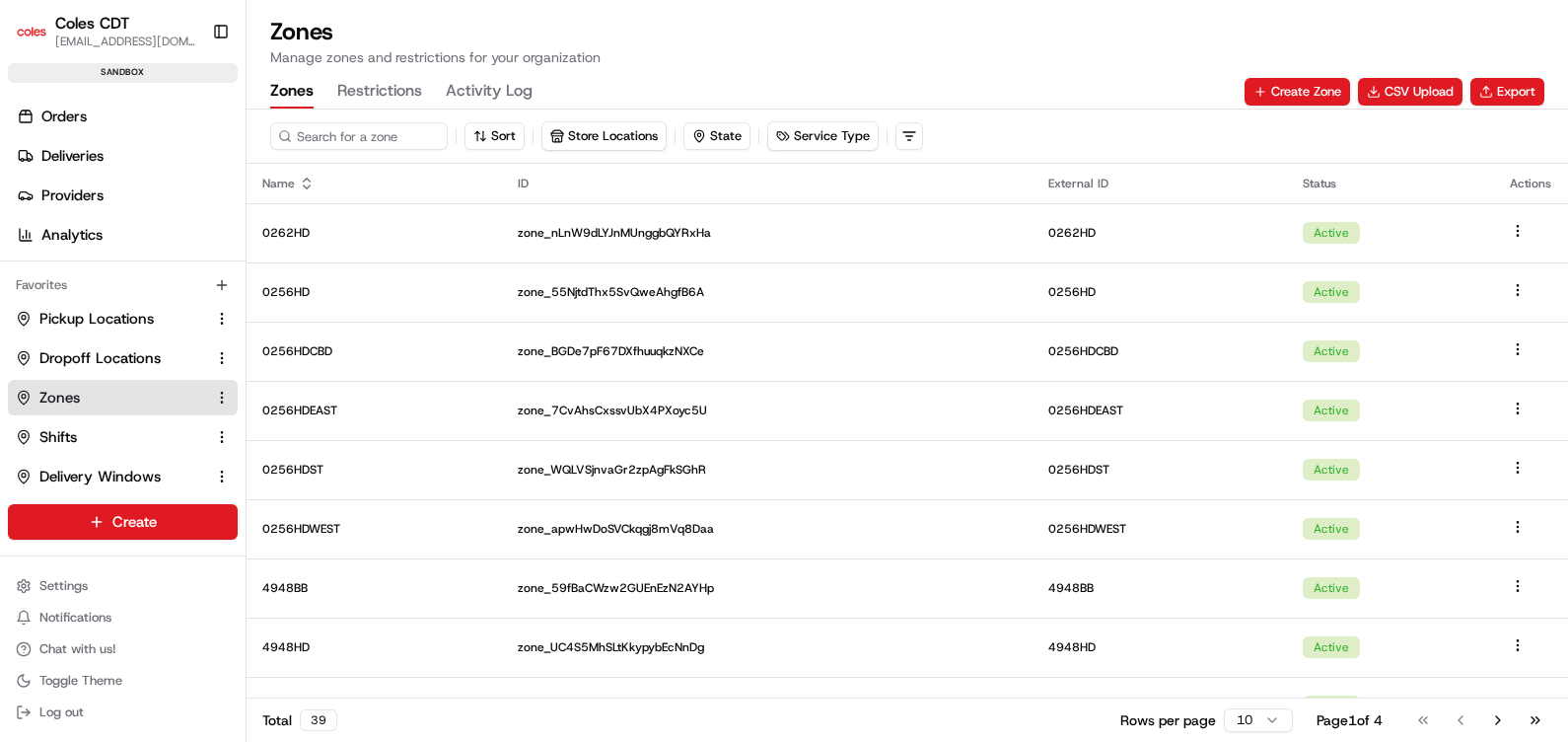 click on "Restrictions" at bounding box center [380, 92] 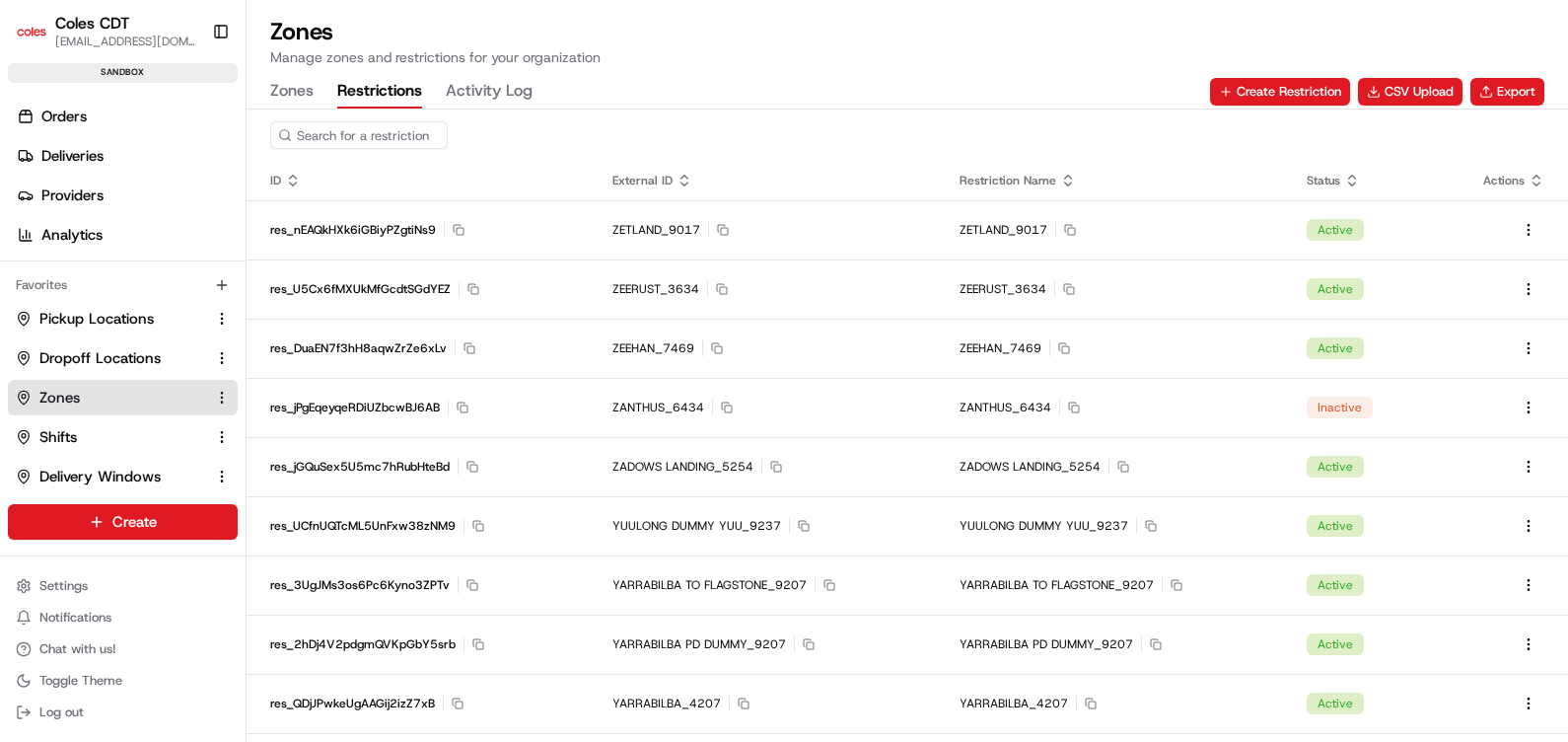 click on "Zones" at bounding box center [292, 92] 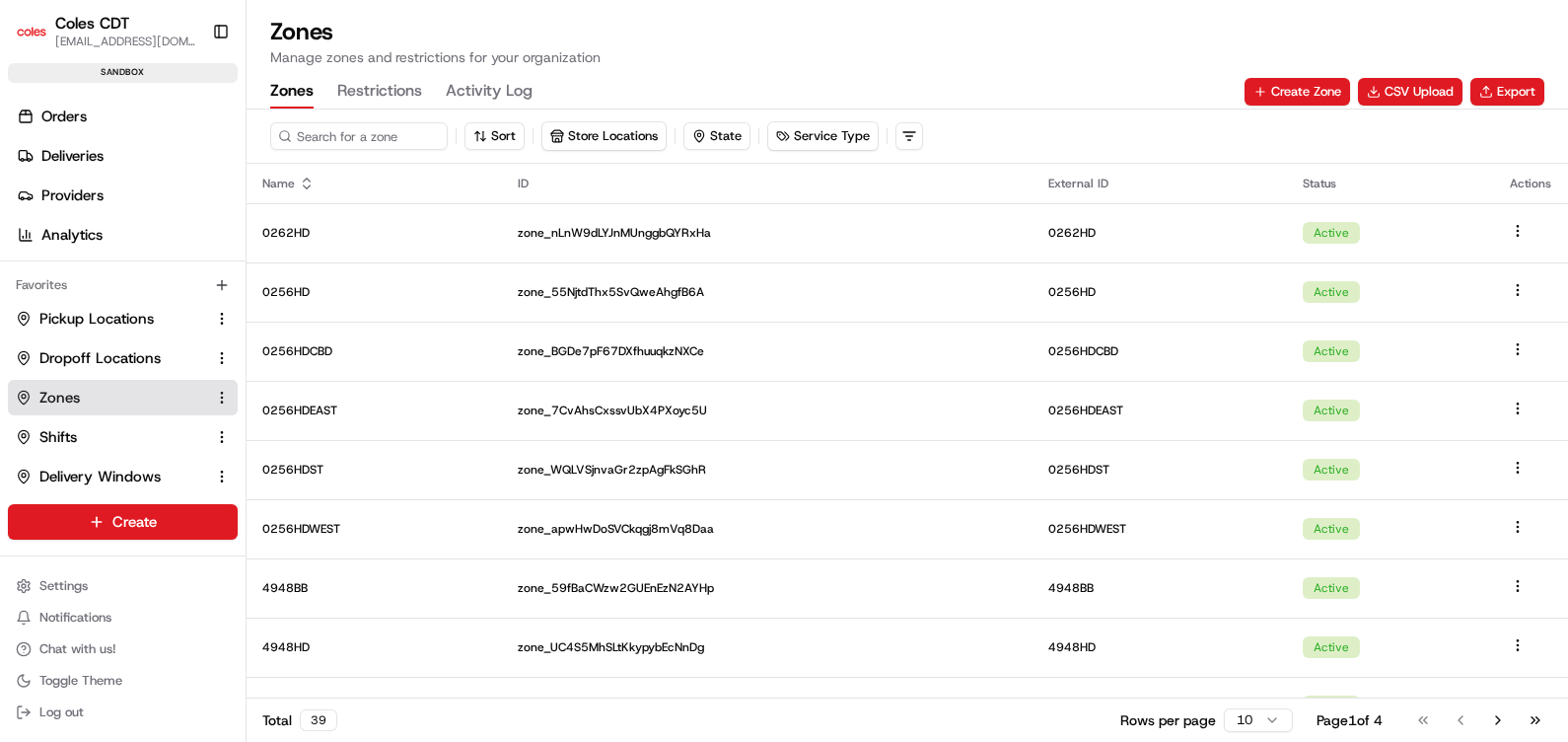 click on "Restrictions" at bounding box center (380, 92) 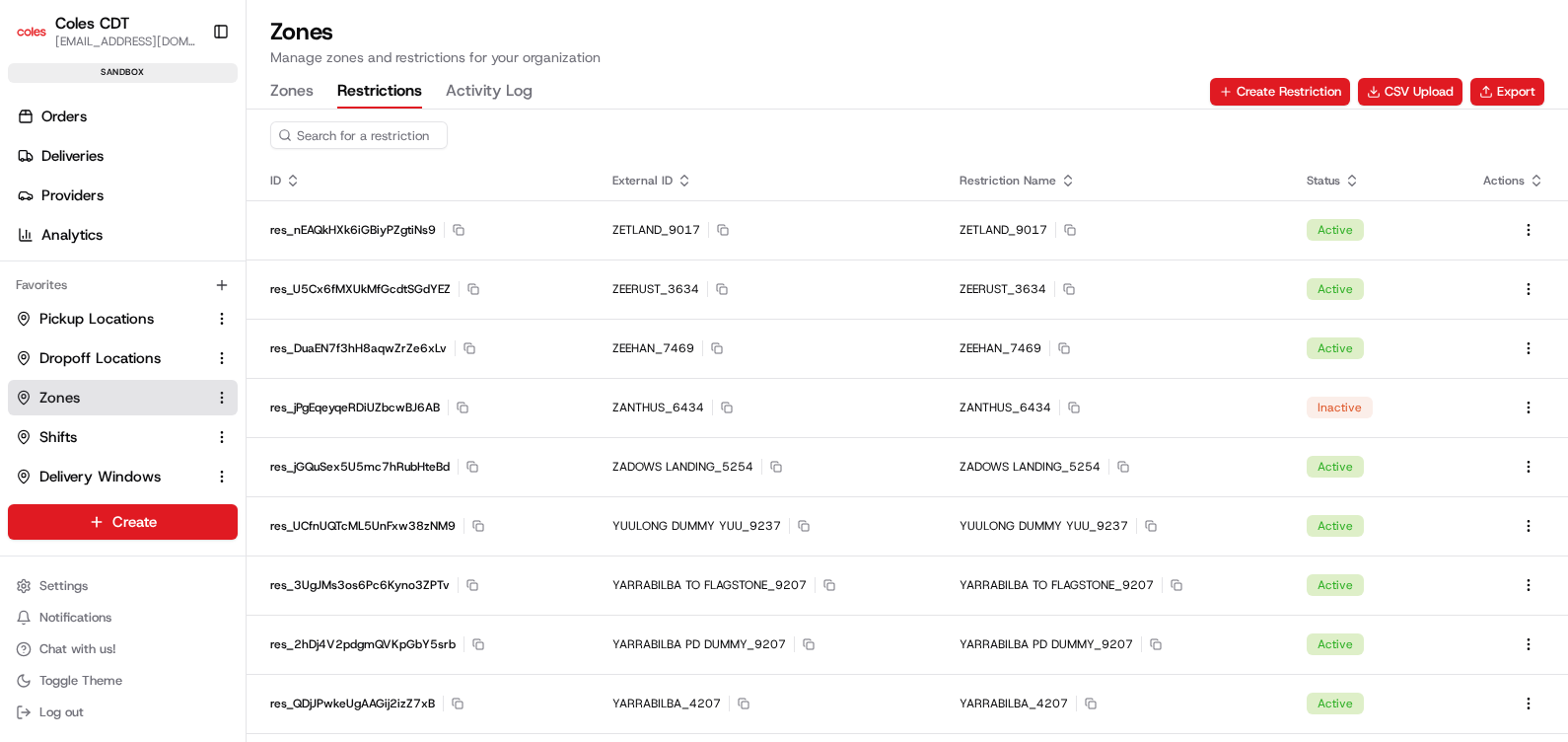 click at bounding box center (907, 135) 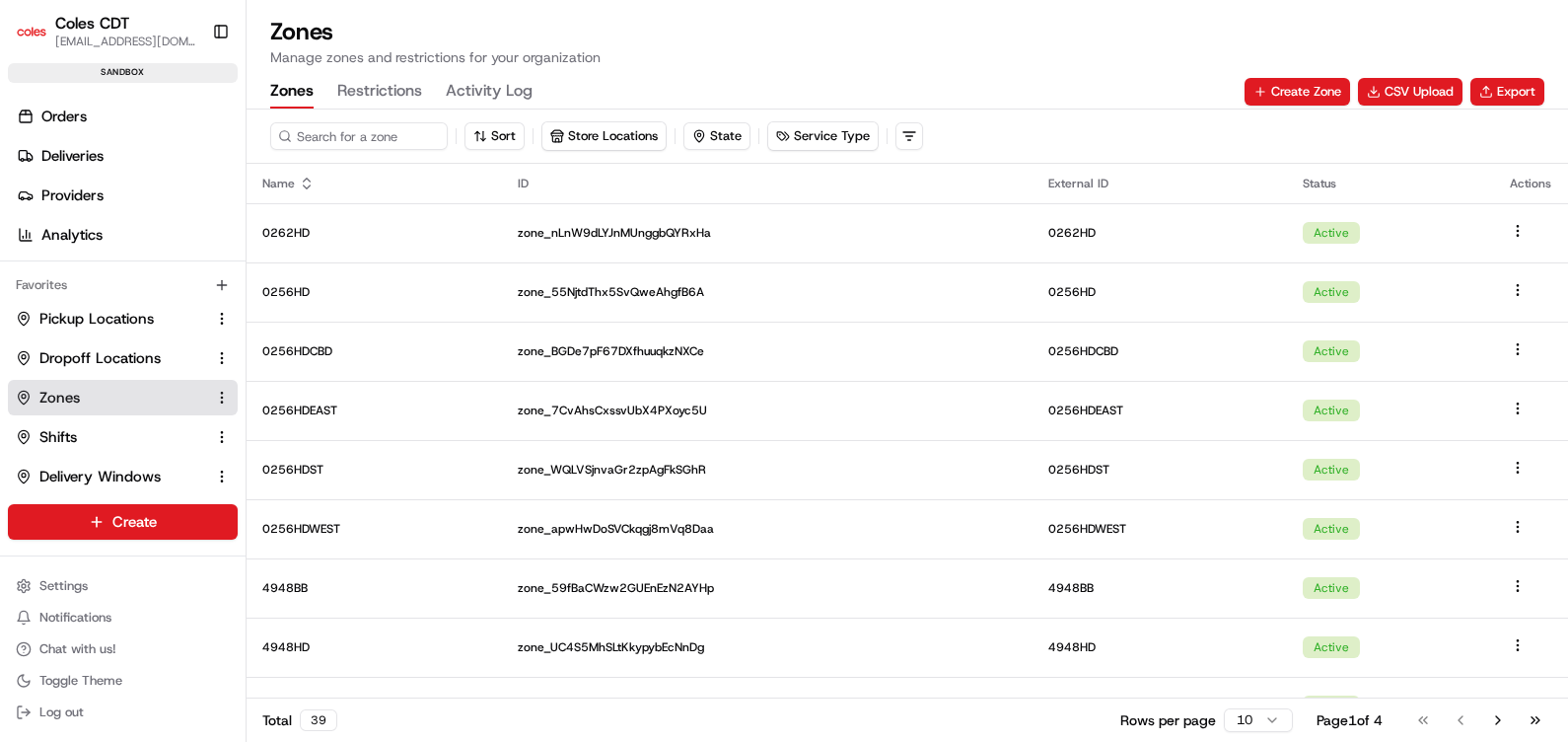 click on "Zones" at bounding box center [292, 92] 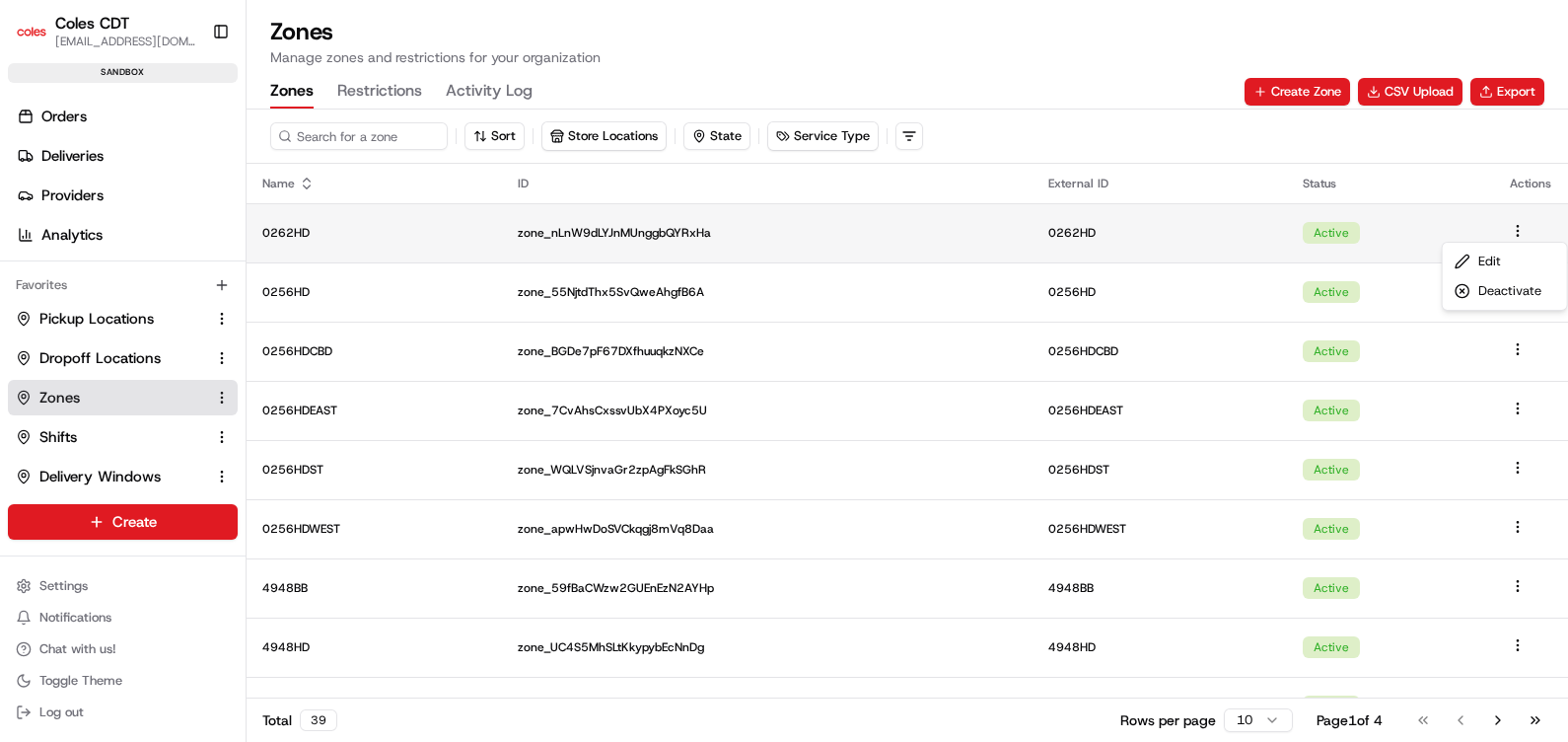 click on "Coles CDT [EMAIL_ADDRESS][DOMAIN_NAME] Toggle Sidebar sandbox Orders Deliveries Providers Analytics Favorites Pickup Locations Dropoff Locations Zones Shifts Delivery Windows Main Menu Members & Organization Organization Users Roles Preferences Customization Tracking Orchestration Automations Dispatch Strategy Optimization Strategy Locations Pickup Locations Dropoff Locations Zones Shifts Delivery Windows Billing Billing Refund Requests Integrations Notification Triggers Webhooks API Keys Request Logs Create Settings Notifications Chat with us! Toggle Theme Log out Zones Manage zones and restrictions for your organization Zones Restrictions Activity Log Create Zone CSV Upload Export Sort Store Locations State Service Type Name ID External ID Status Actions 0262HD zone_nLnW9dLYJnMUnggbQYRxHa 0262HD Active 0256HD zone_55NjtdThx5SvQweAhgfB6A 0256HD Active 0256HDCBD zone_BGDe7pF67DXfhuuqkzNXCe 0256HDCBD Active 0256HDEAST zone_7CvAhsCxssvUbX4PXoyc5U 0256HDEAST Active 0256HDST 0256HDST Active 1" at bounding box center (784, 371) 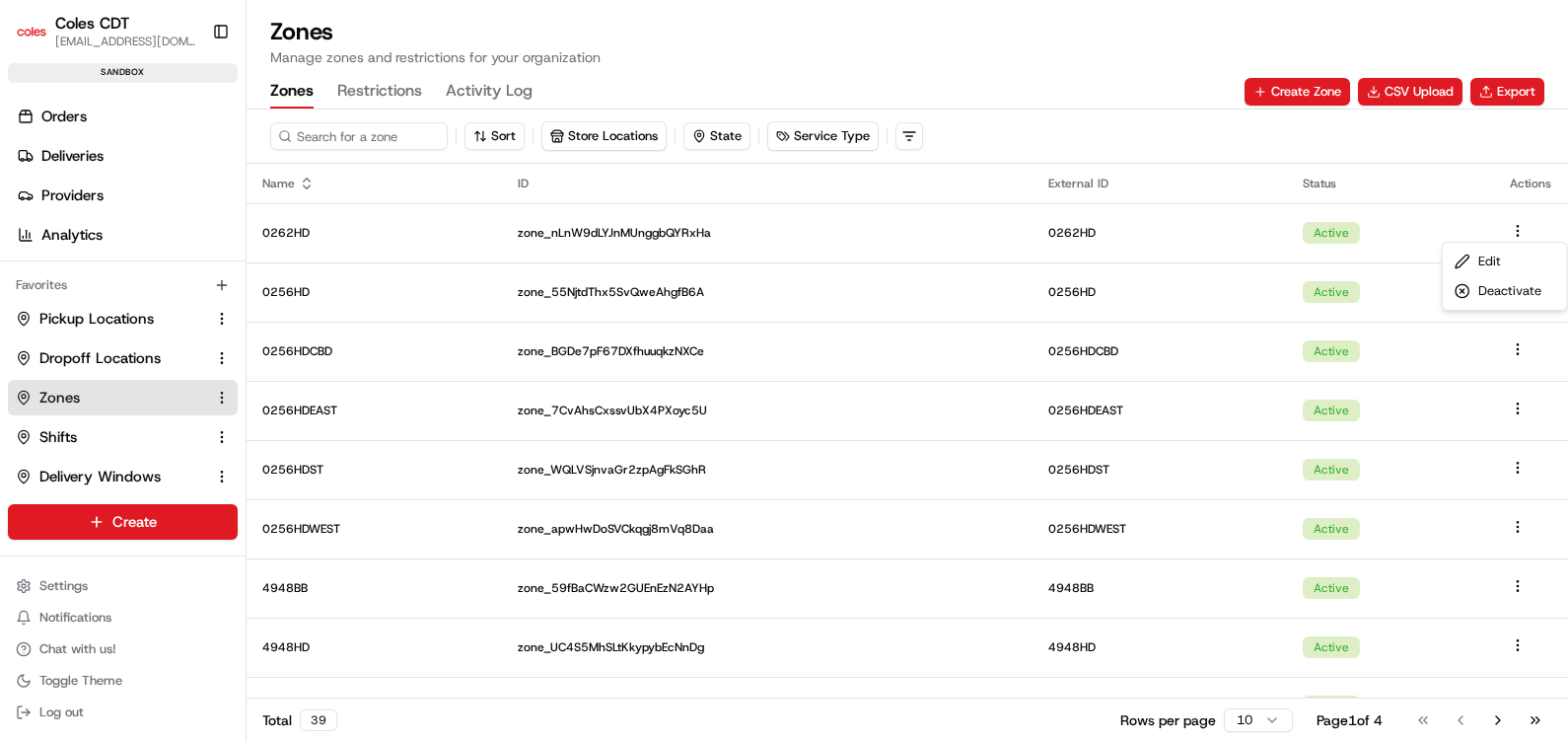 click on "Coles CDT [EMAIL_ADDRESS][DOMAIN_NAME] Toggle Sidebar sandbox Orders Deliveries Providers Analytics Favorites Pickup Locations Dropoff Locations Zones Shifts Delivery Windows Main Menu Members & Organization Organization Users Roles Preferences Customization Tracking Orchestration Automations Dispatch Strategy Optimization Strategy Locations Pickup Locations Dropoff Locations Zones Shifts Delivery Windows Billing Billing Refund Requests Integrations Notification Triggers Webhooks API Keys Request Logs Create Settings Notifications Chat with us! Toggle Theme Log out Zones Manage zones and restrictions for your organization Zones Restrictions Activity Log Create Zone CSV Upload Export Sort Store Locations State Service Type Name ID External ID Status Actions 0262HD zone_nLnW9dLYJnMUnggbQYRxHa 0262HD Active 0256HD zone_55NjtdThx5SvQweAhgfB6A 0256HD Active 0256HDCBD zone_BGDe7pF67DXfhuuqkzNXCe 0256HDCBD Active 0256HDEAST zone_7CvAhsCxssvUbX4PXoyc5U 0256HDEAST Active 0256HDST 0256HDST Active 1" at bounding box center (784, 371) 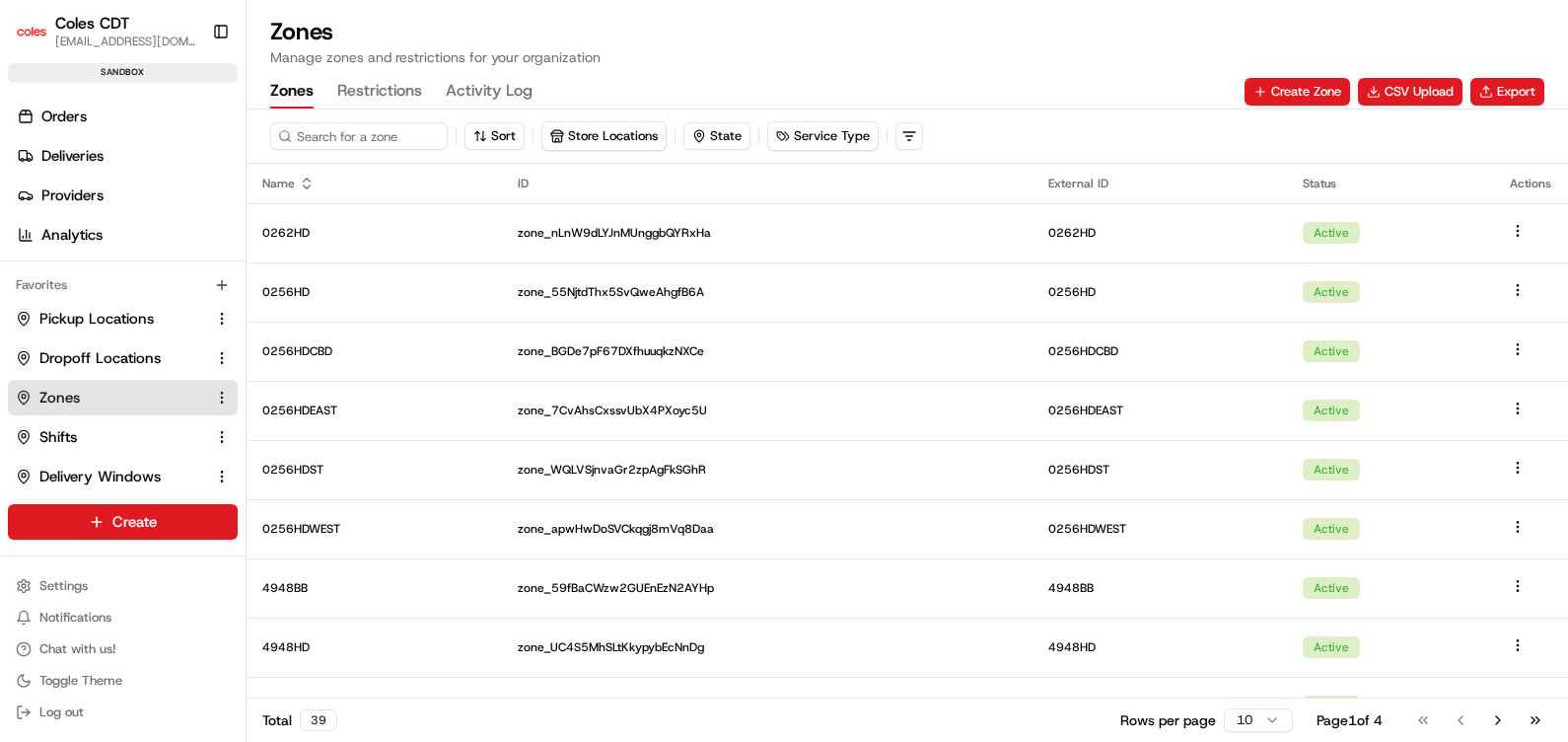 click on "Zones" at bounding box center (907, 32) 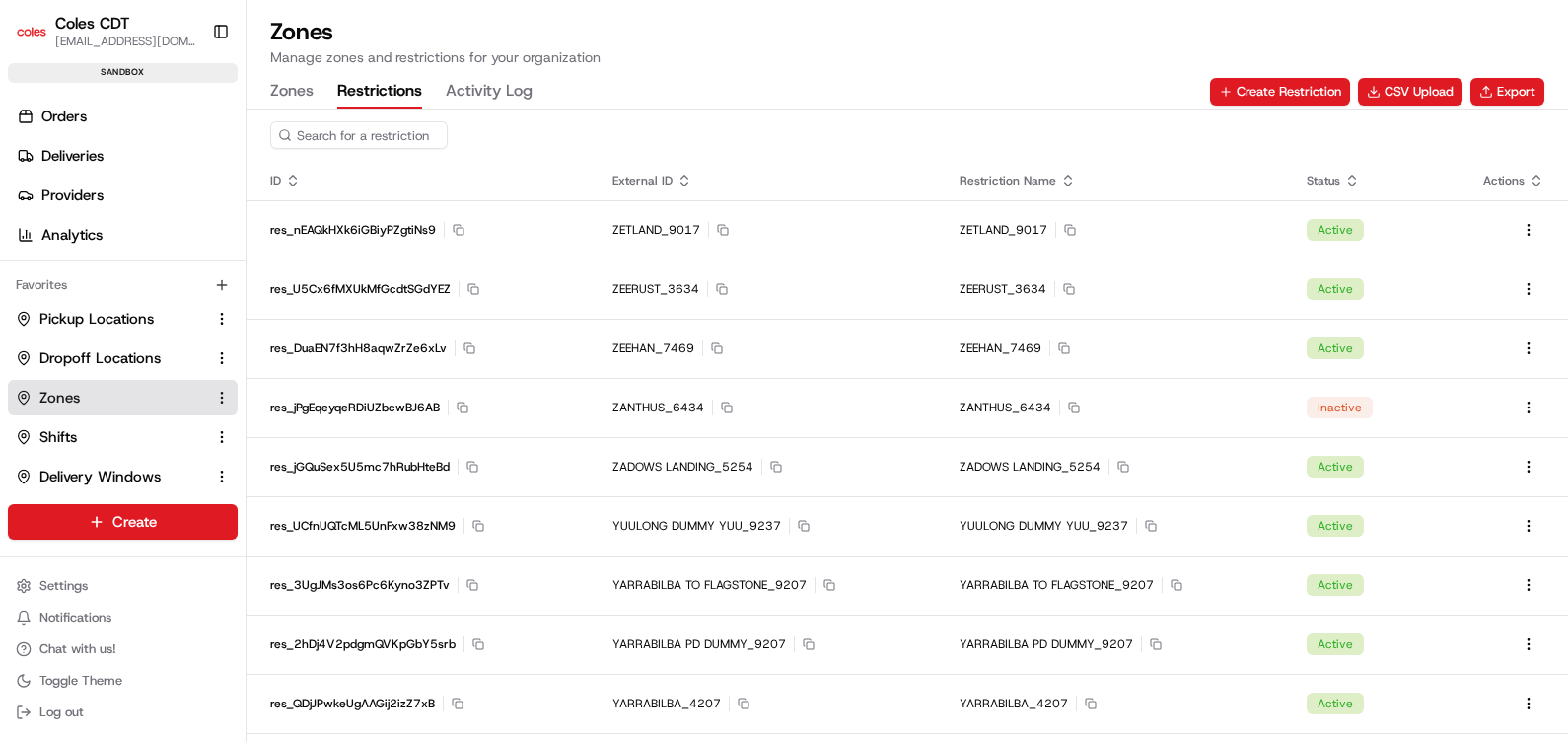 click on "Zones" at bounding box center (292, 92) 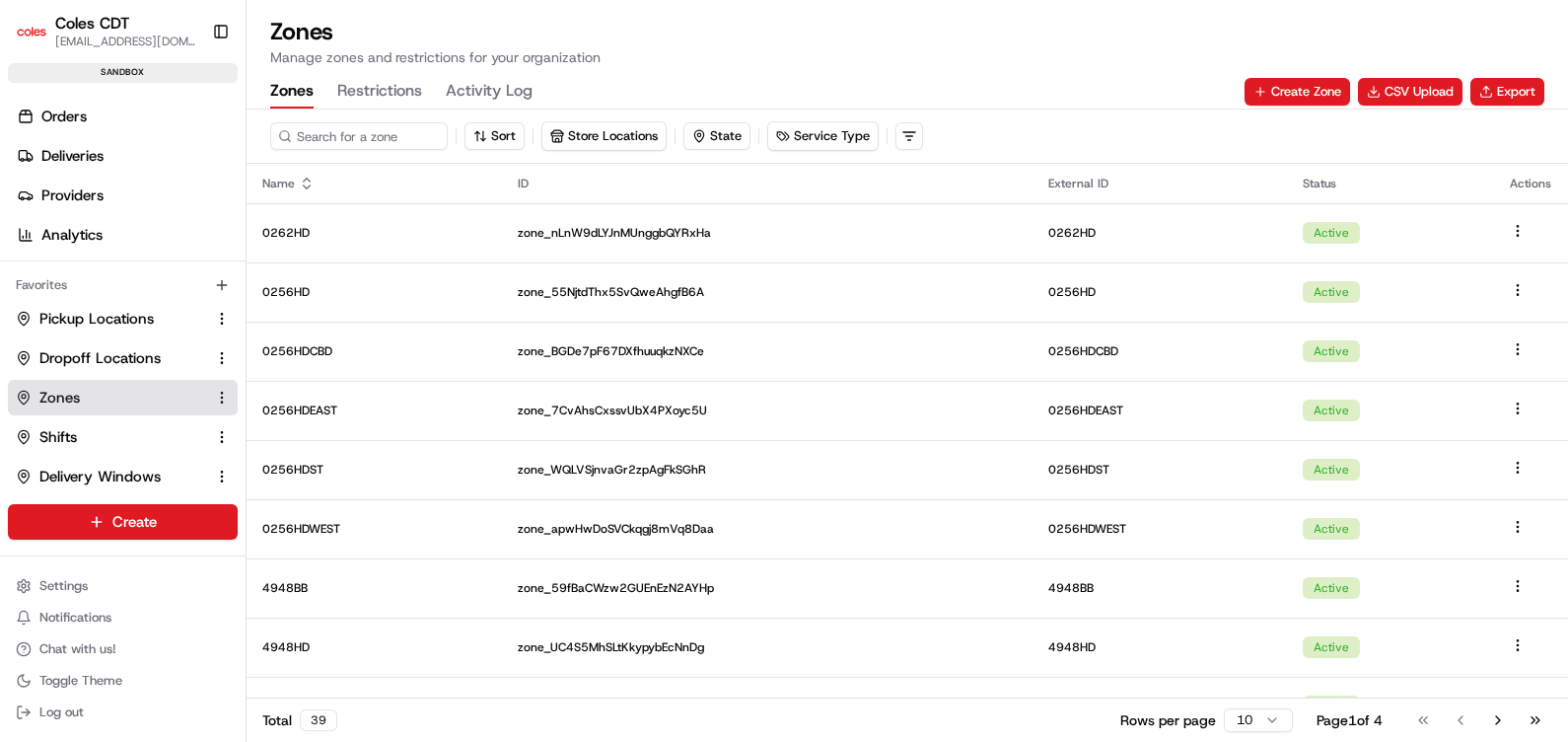 click on "Zones Restrictions Activity Log Create Zone CSV Upload Export" at bounding box center [907, 92] 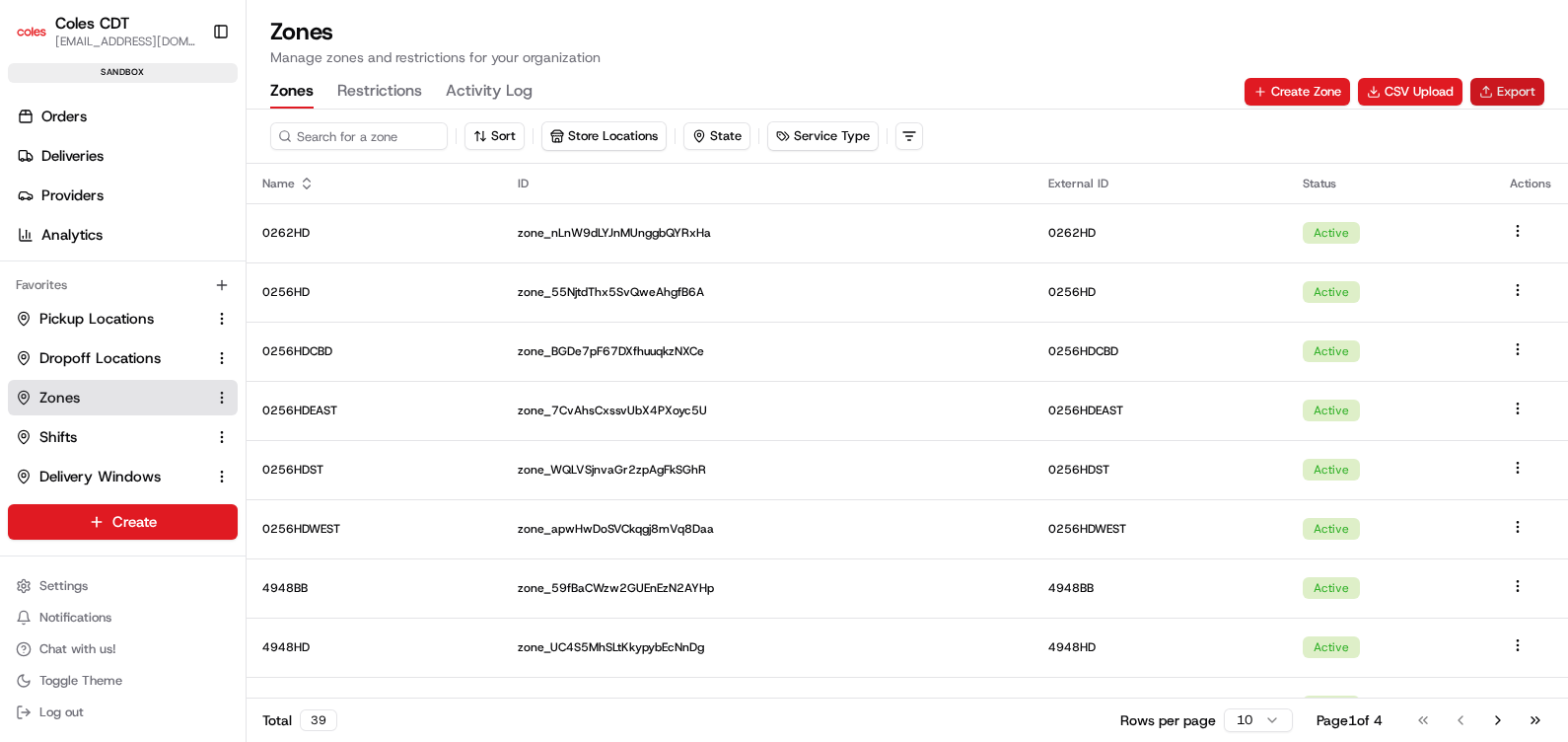 click on "Export" at bounding box center (1507, 92) 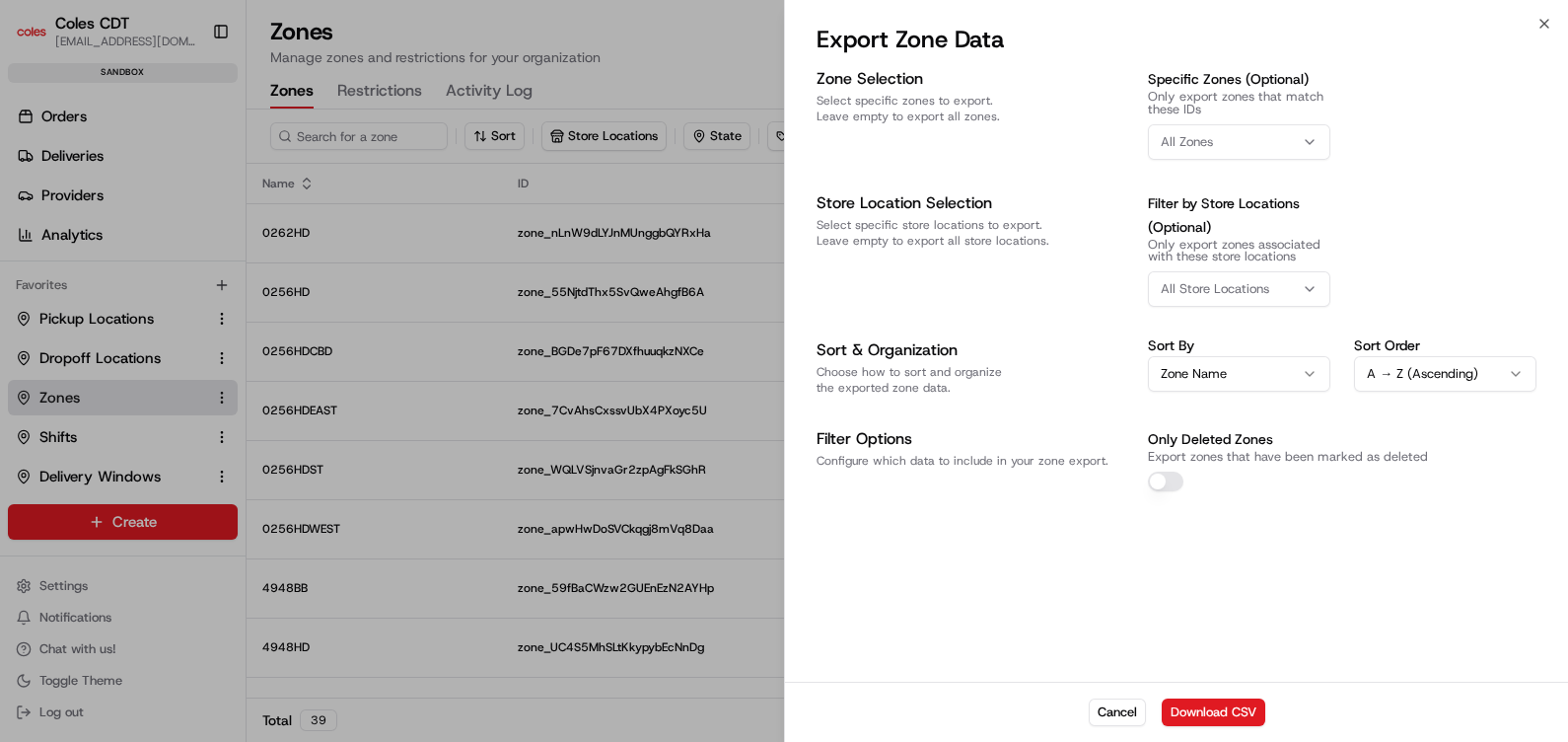 click on "All Zones" at bounding box center (1239, 142) 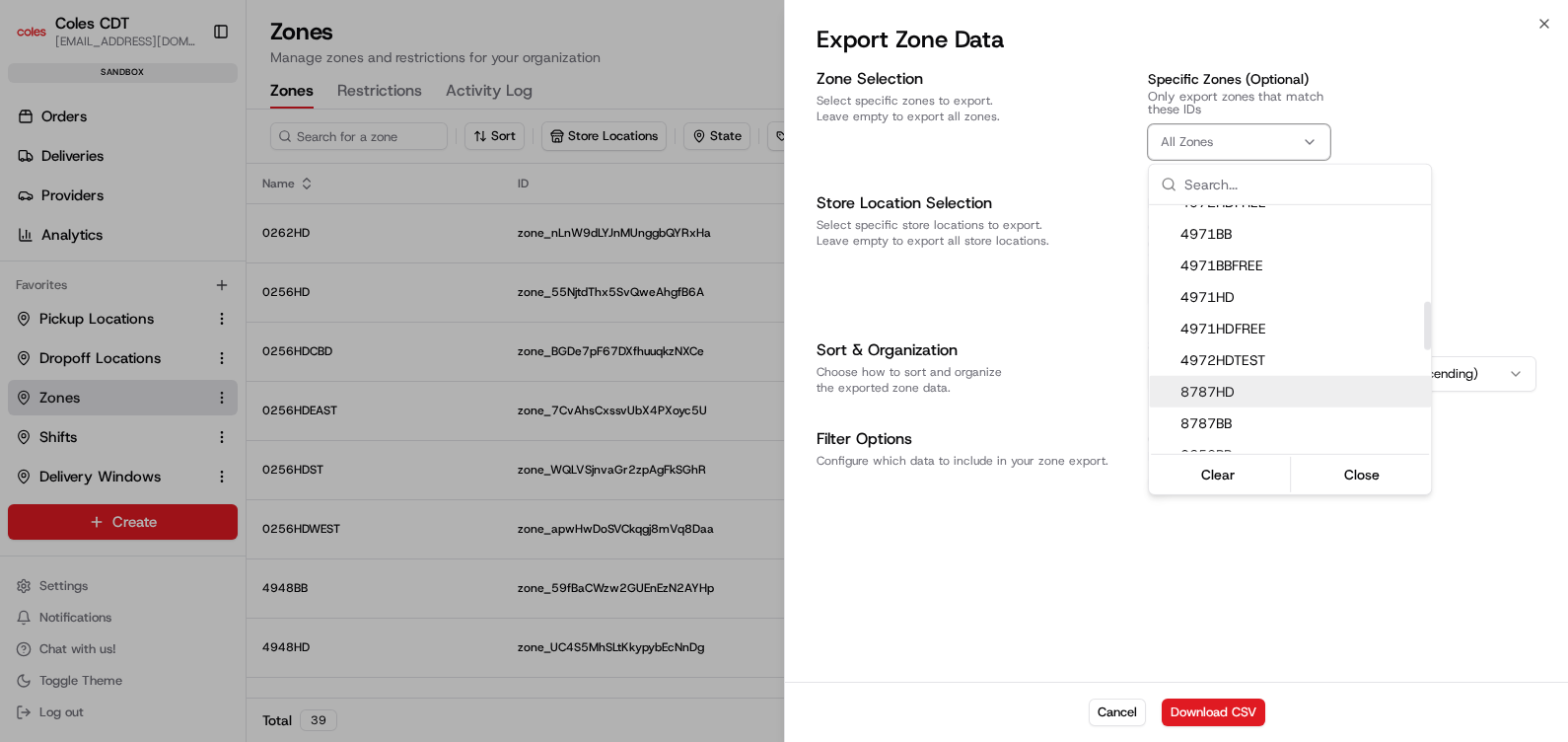 scroll, scrollTop: 0, scrollLeft: 0, axis: both 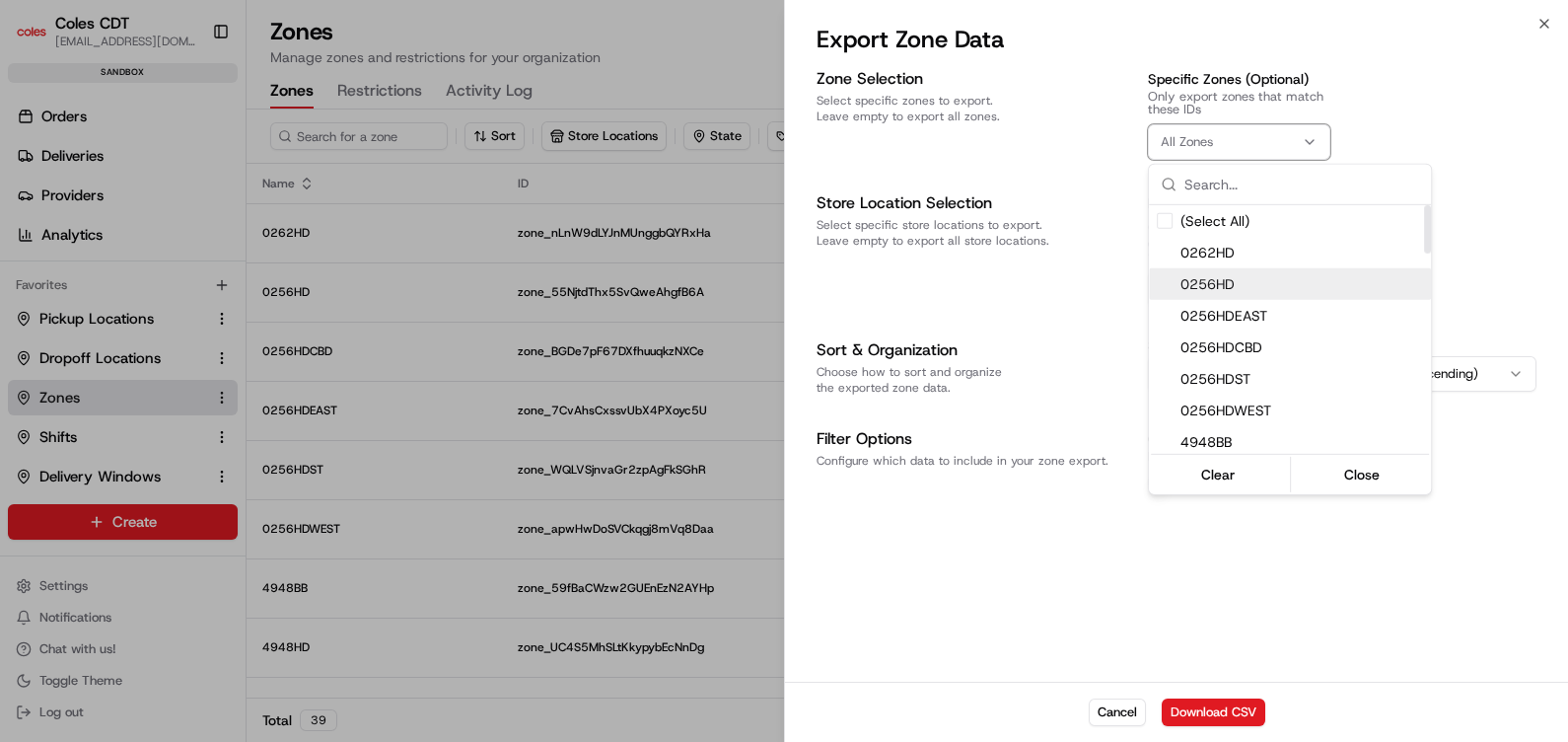 click on "0256HD" at bounding box center [1302, 284] 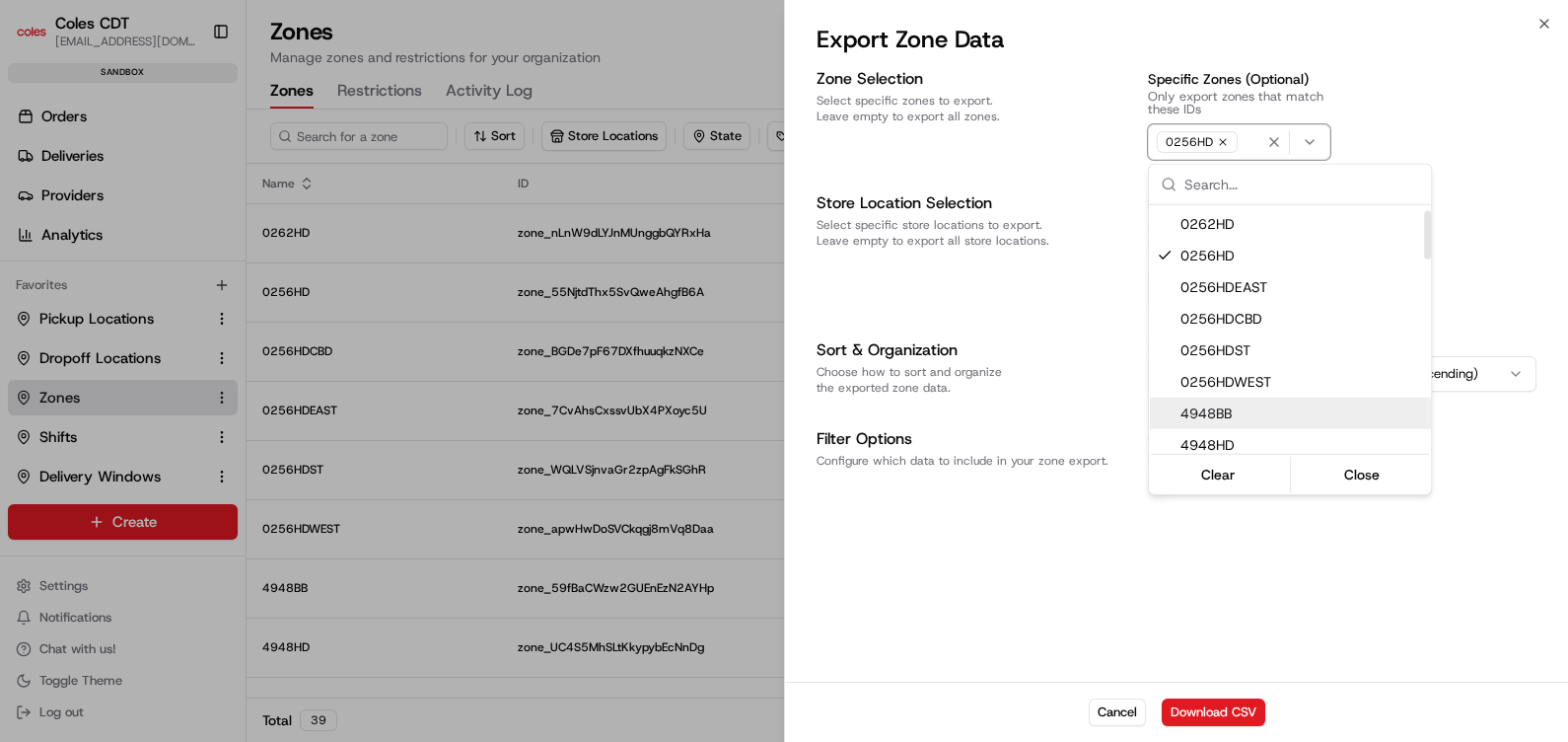 scroll, scrollTop: 0, scrollLeft: 0, axis: both 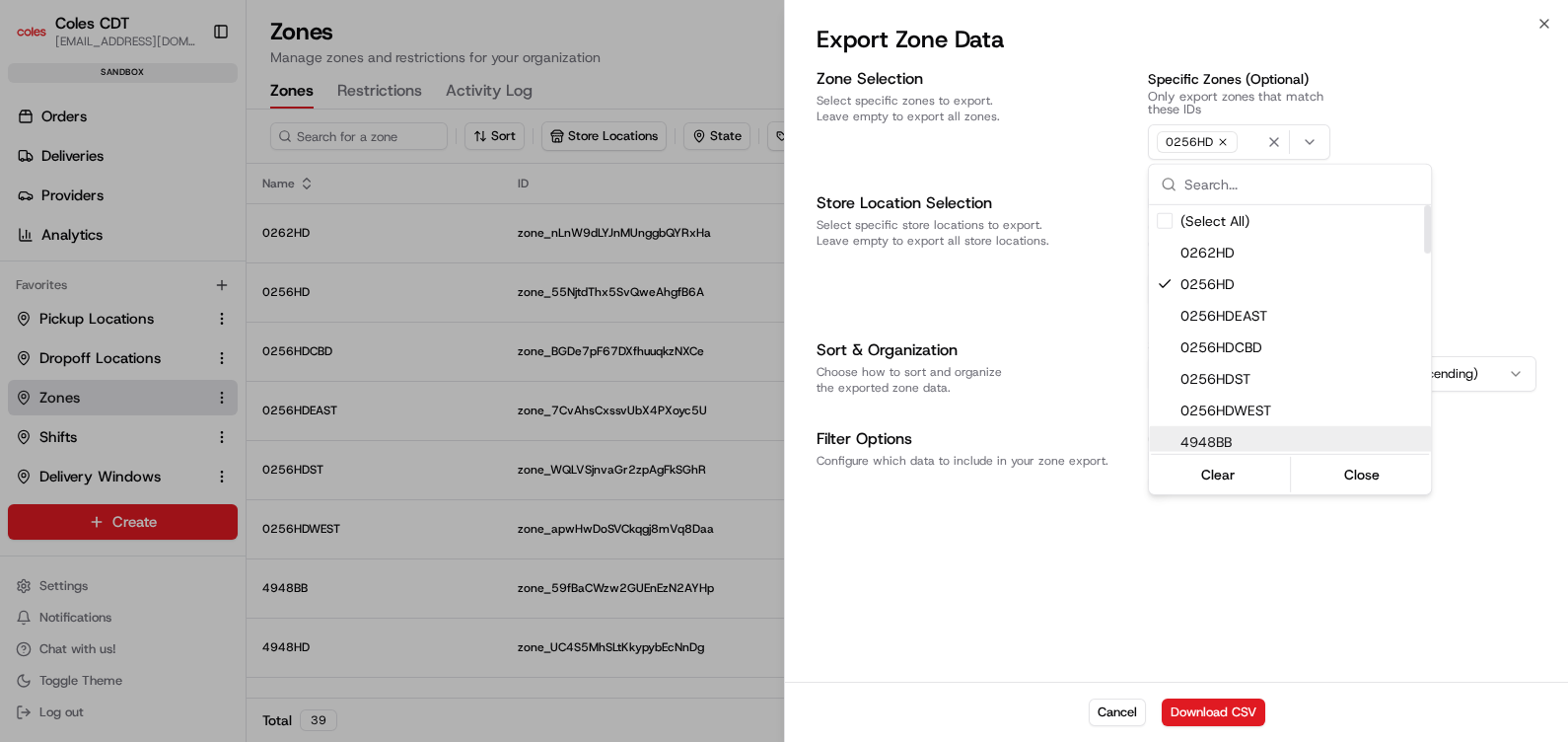 click at bounding box center (784, 371) 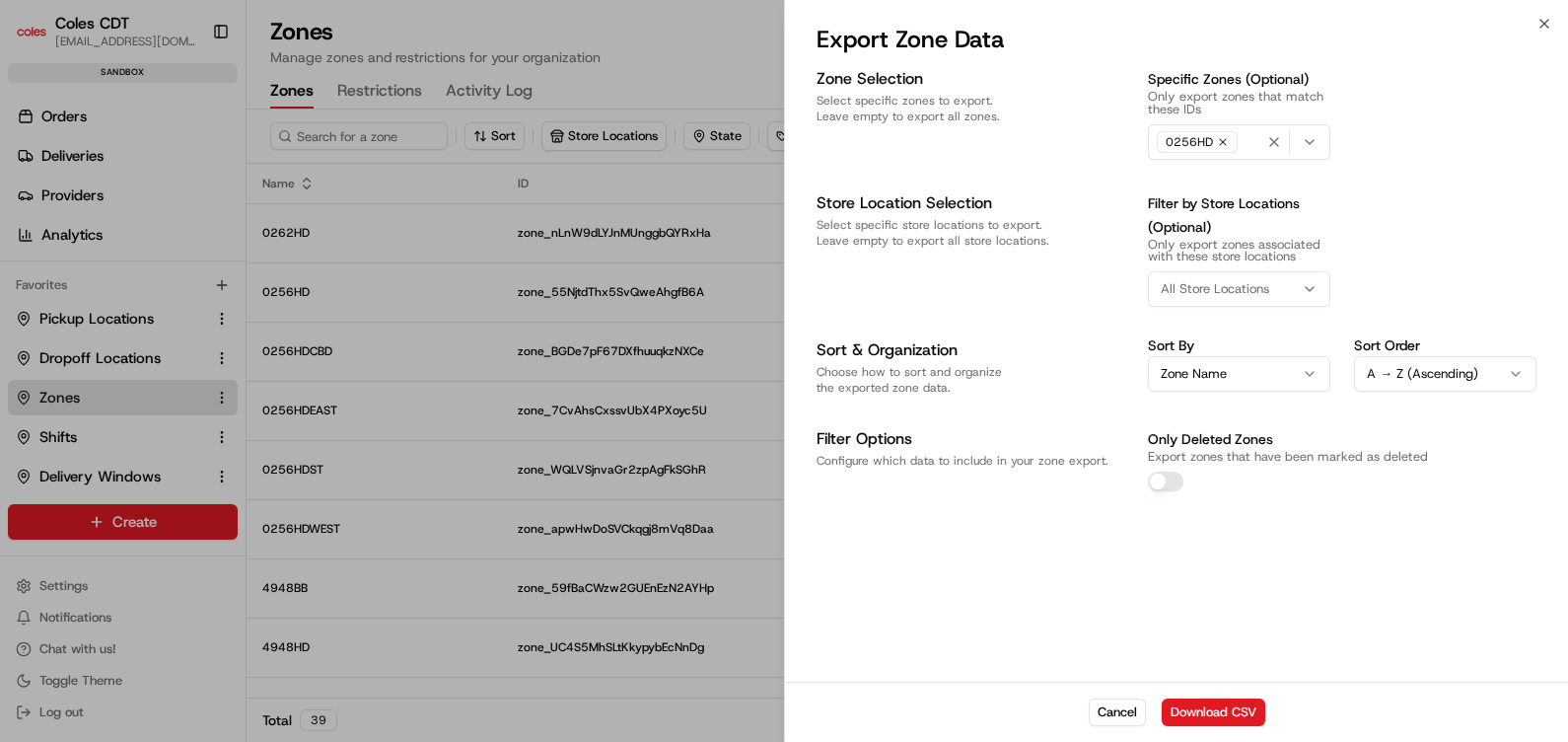 click on "All Store Locations" at bounding box center [1215, 289] 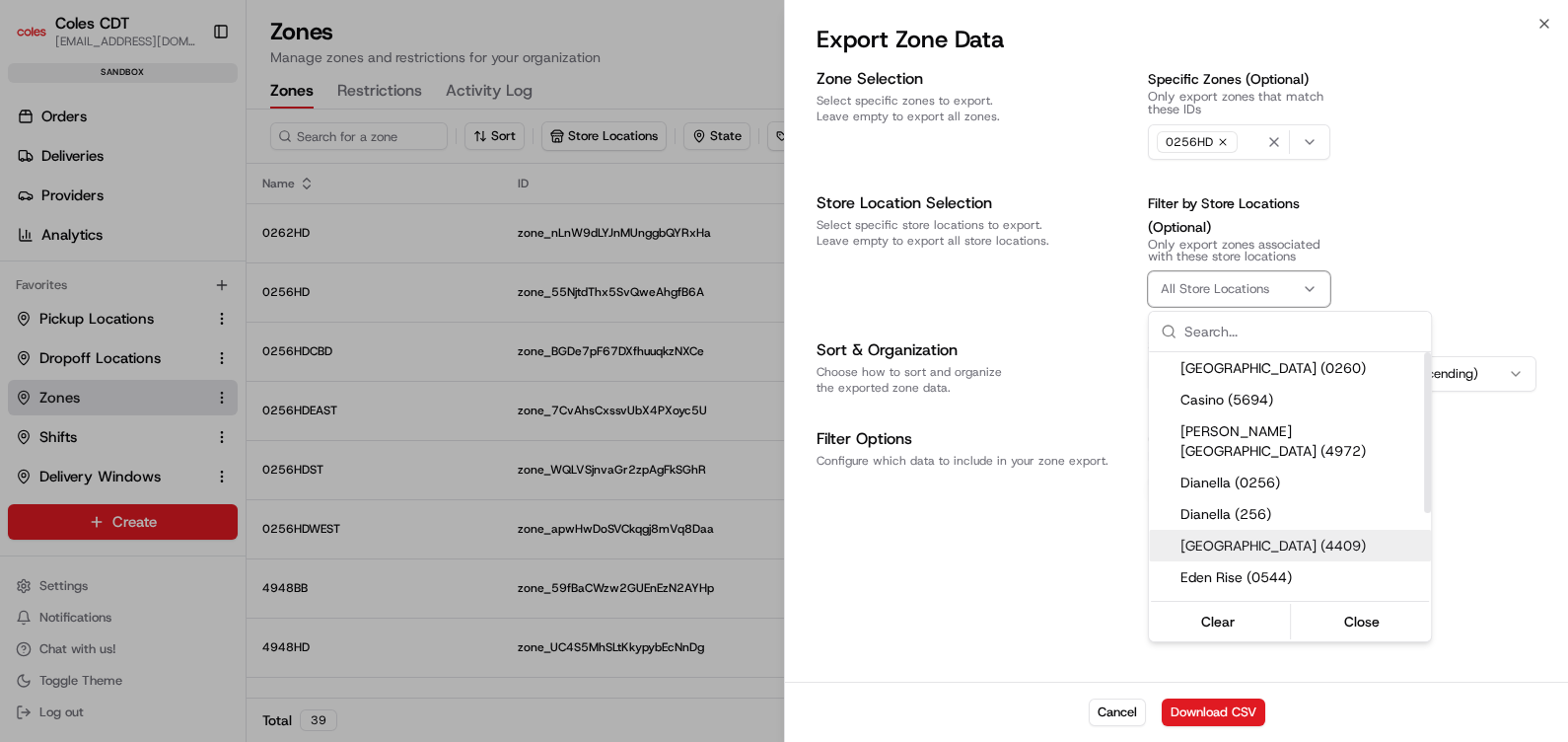 click at bounding box center (784, 371) 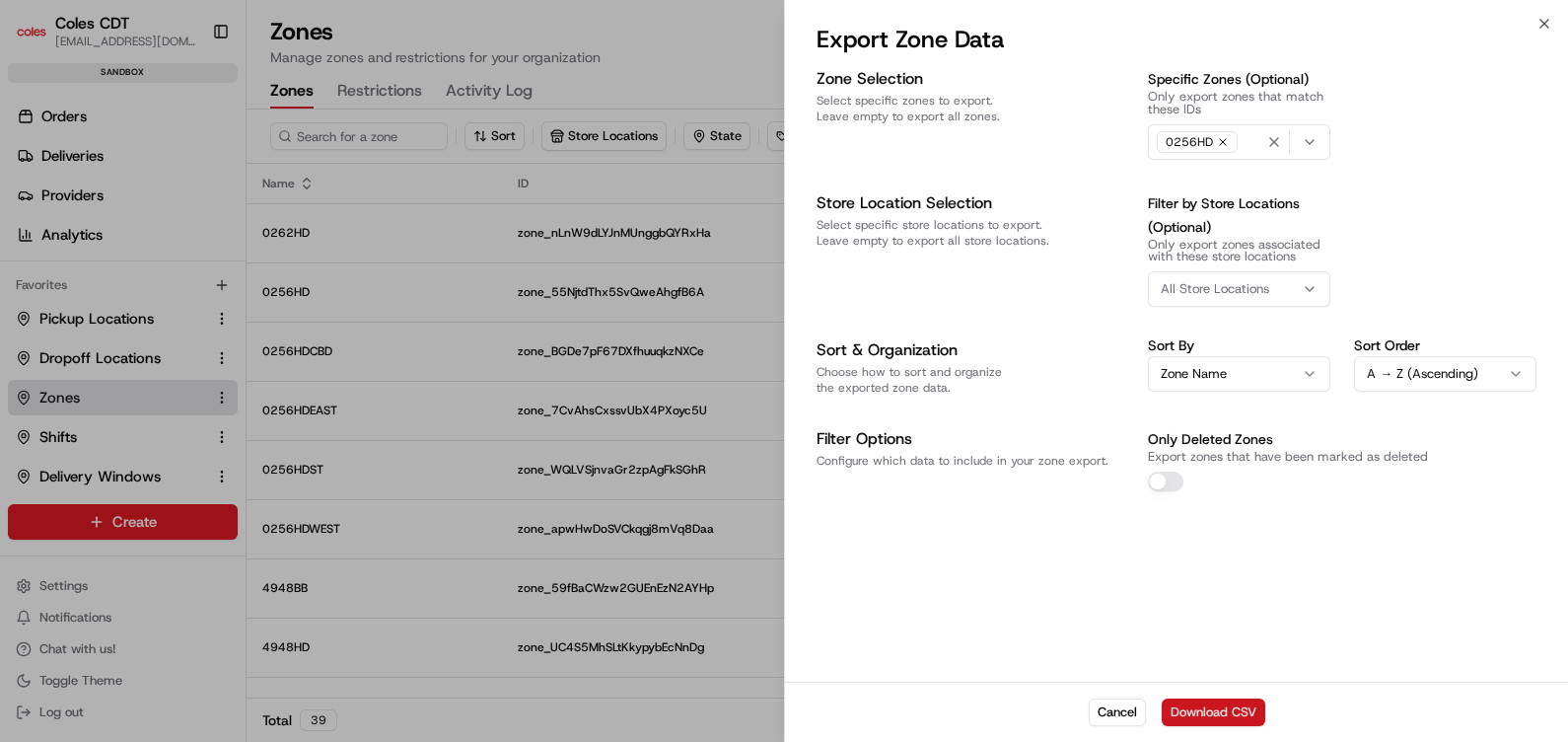 click on "Download CSV" at bounding box center [1213, 712] 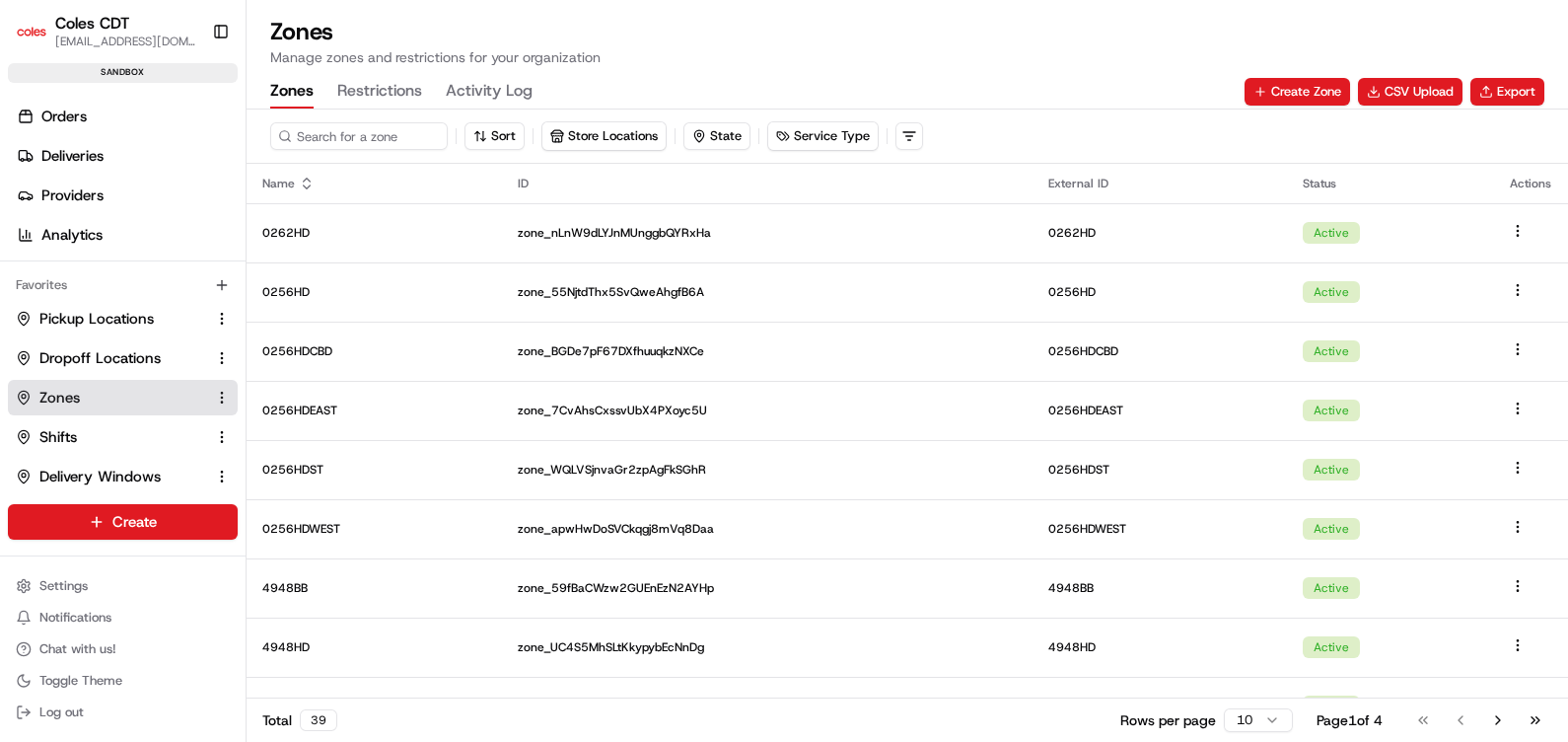 drag, startPoint x: 860, startPoint y: 47, endPoint x: 878, endPoint y: 100, distance: 55.97321 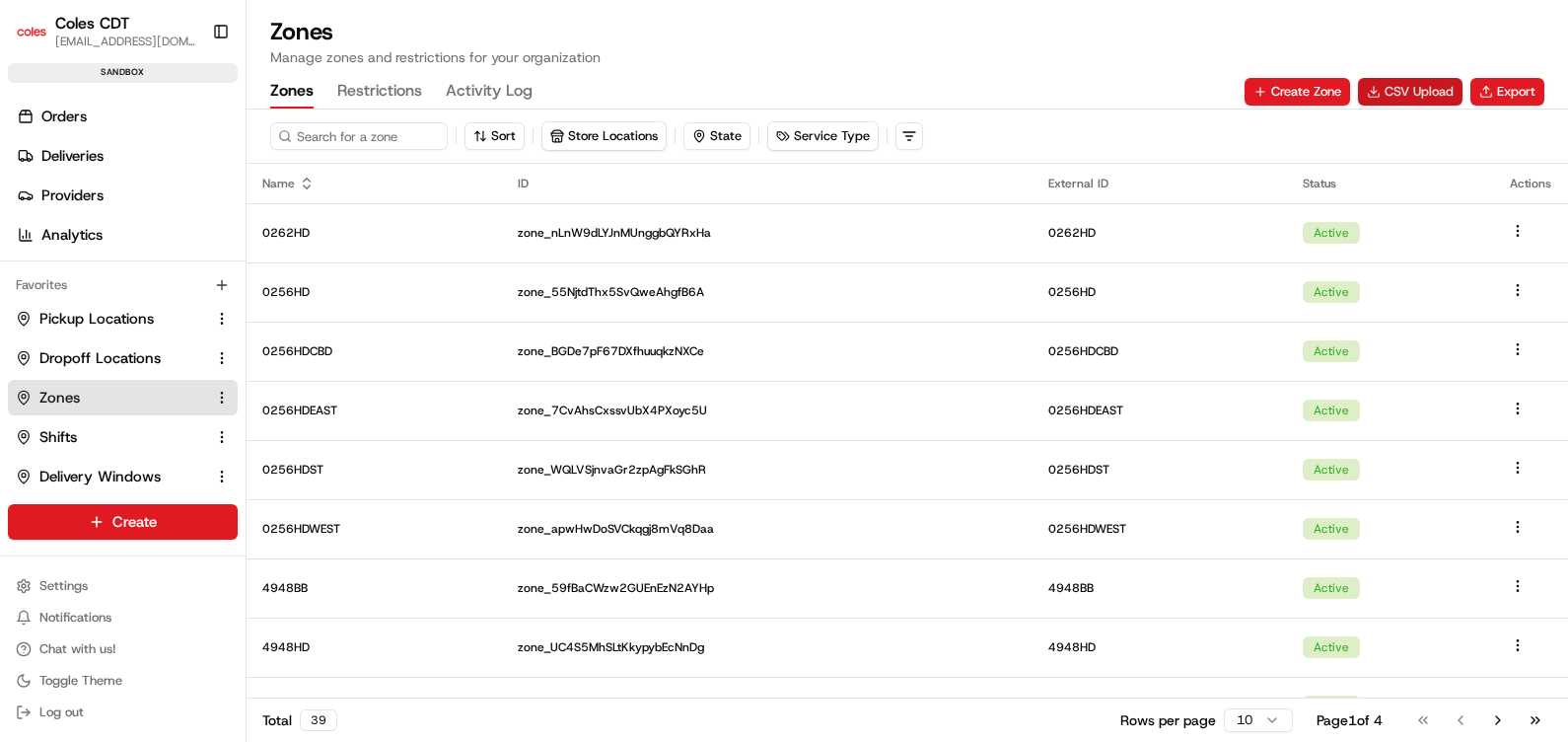 click on "CSV Upload" at bounding box center (1410, 92) 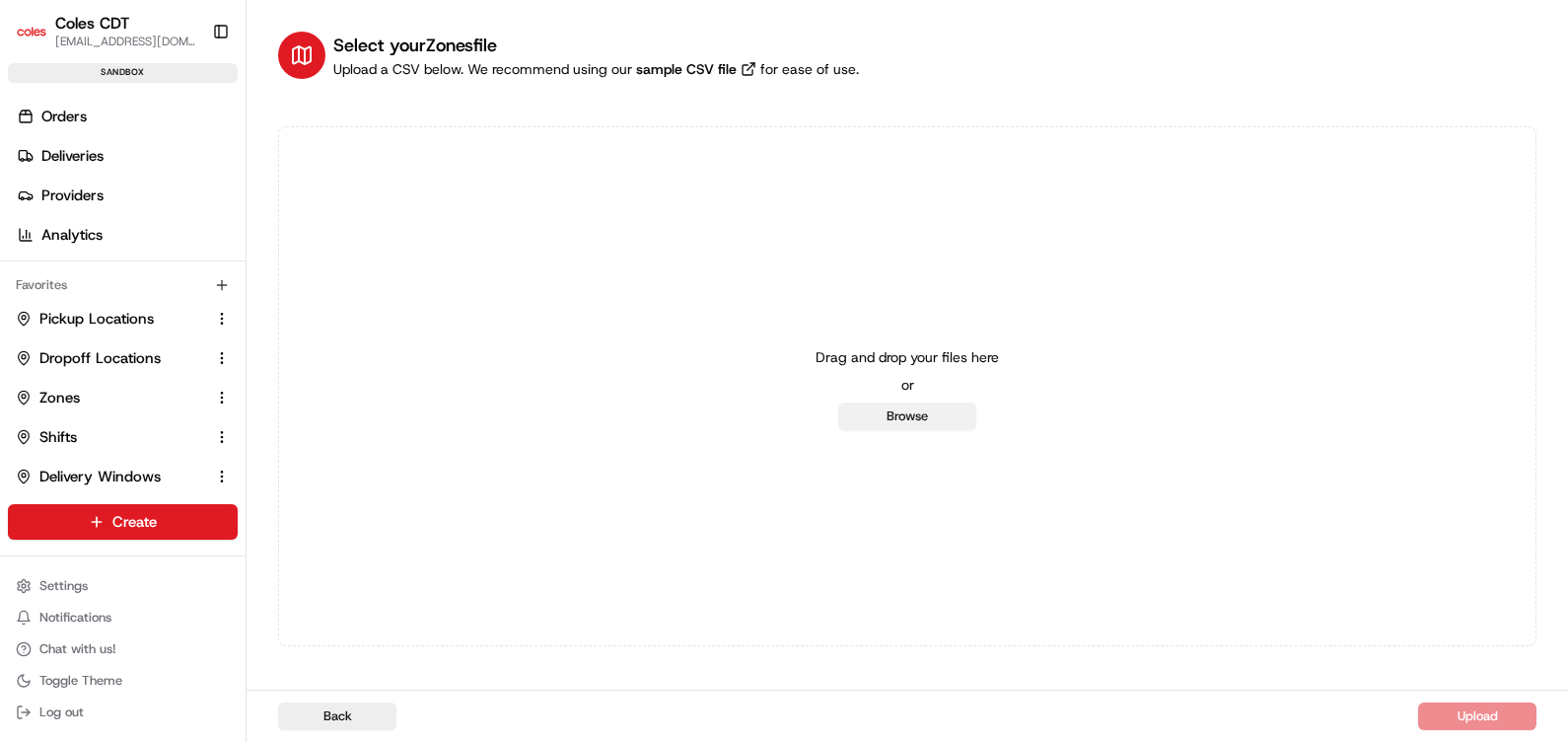 click on "Browse" at bounding box center (907, 416) 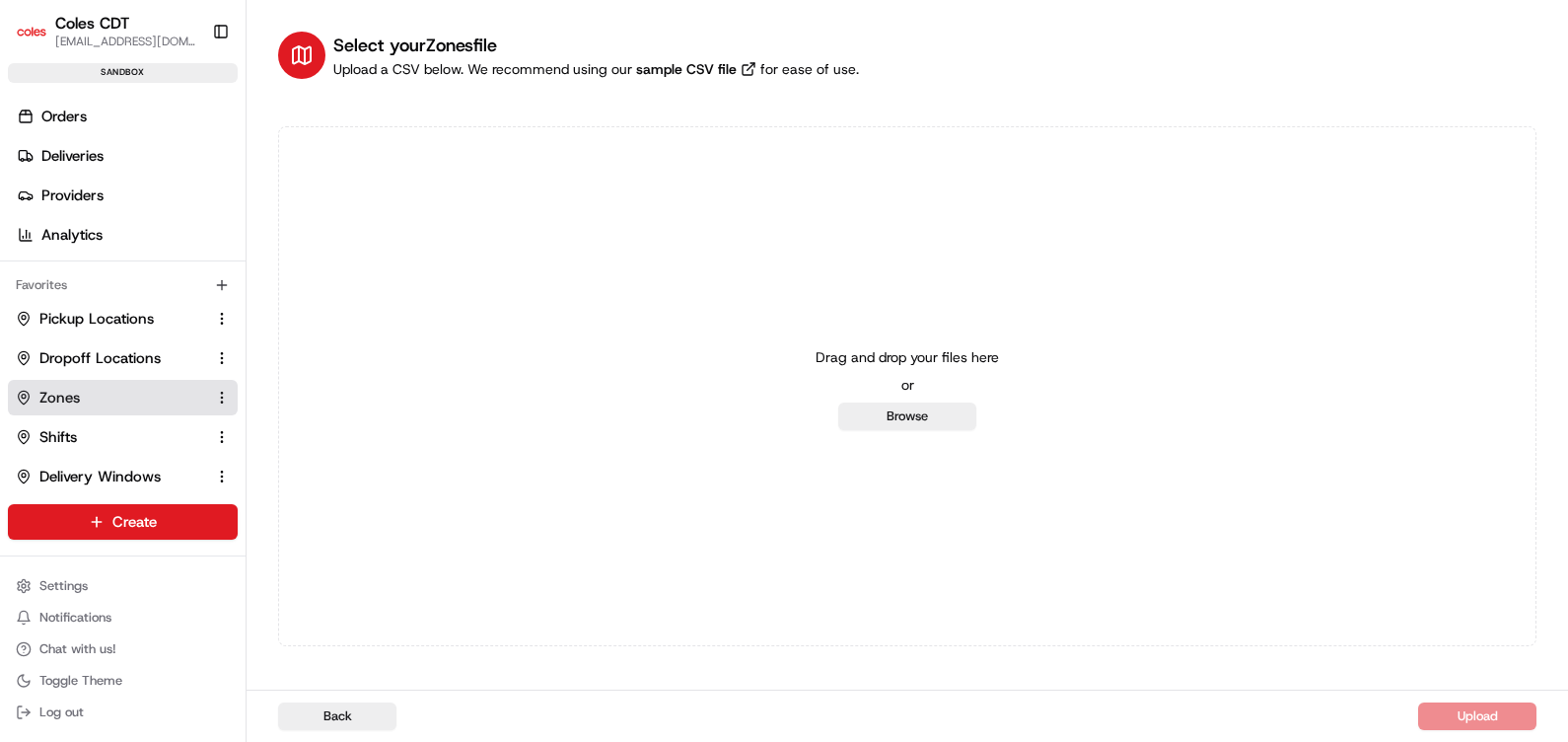 click on "Zones" at bounding box center [122, 398] 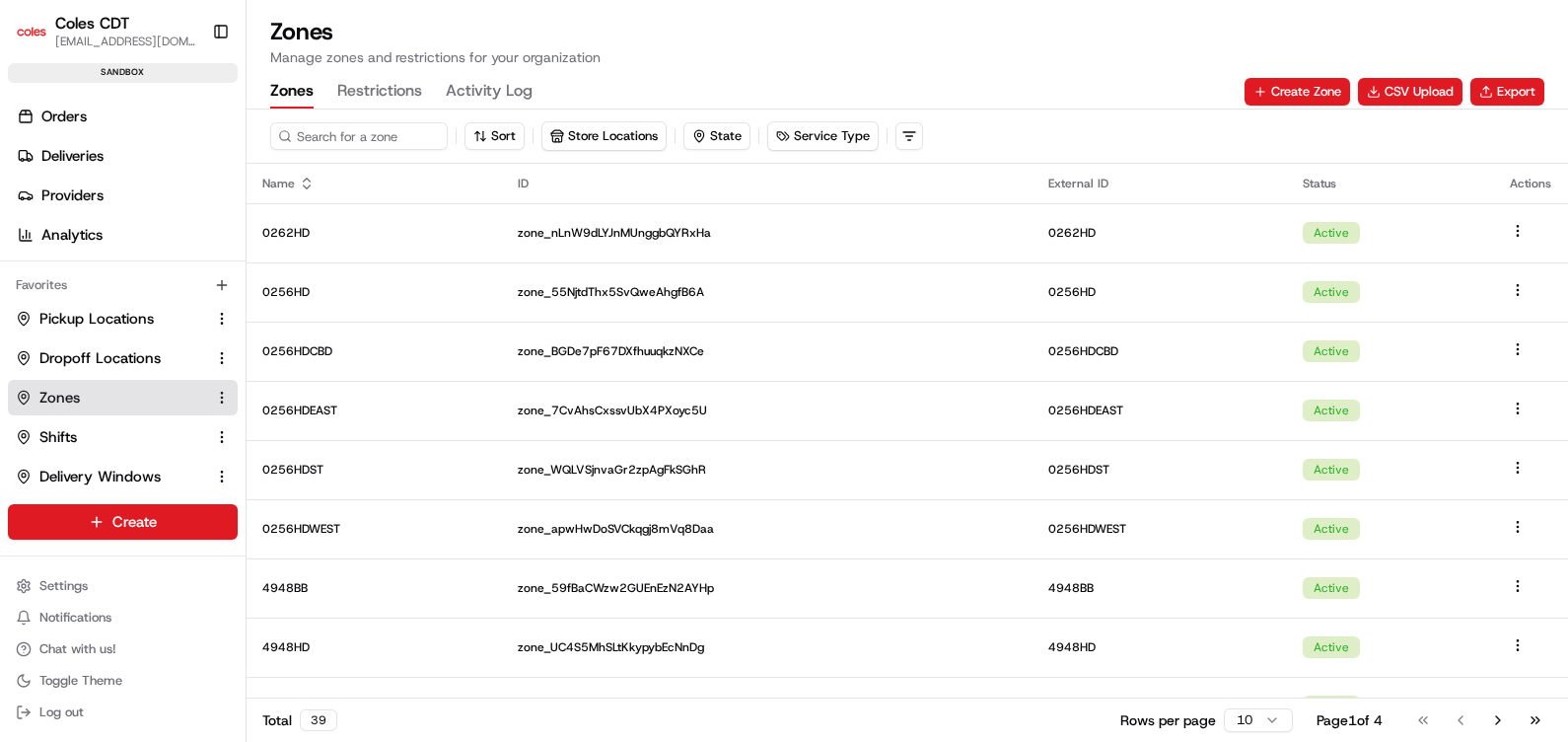 click on "Zones" at bounding box center (907, 32) 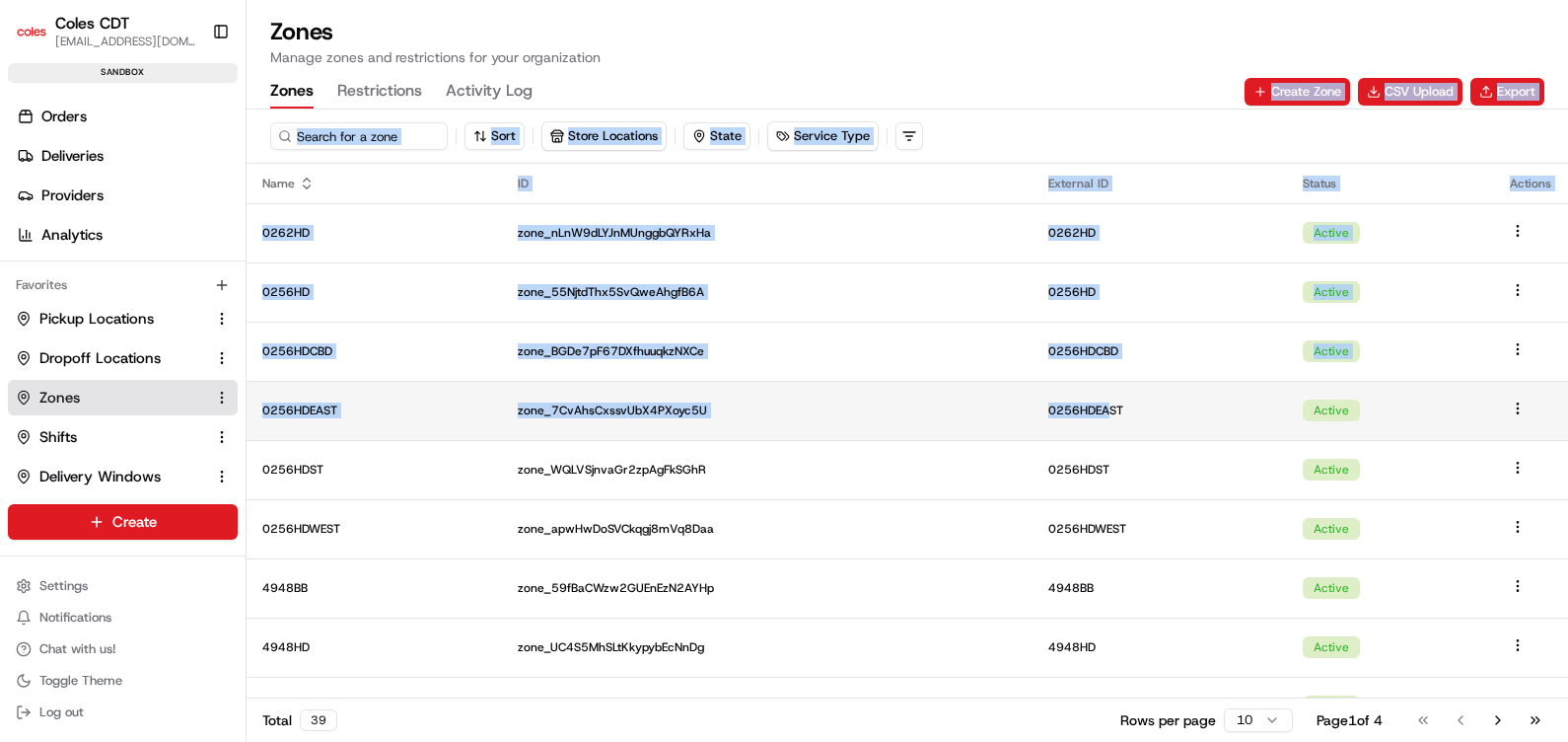 drag, startPoint x: 1021, startPoint y: 67, endPoint x: 1105, endPoint y: 391, distance: 334.712 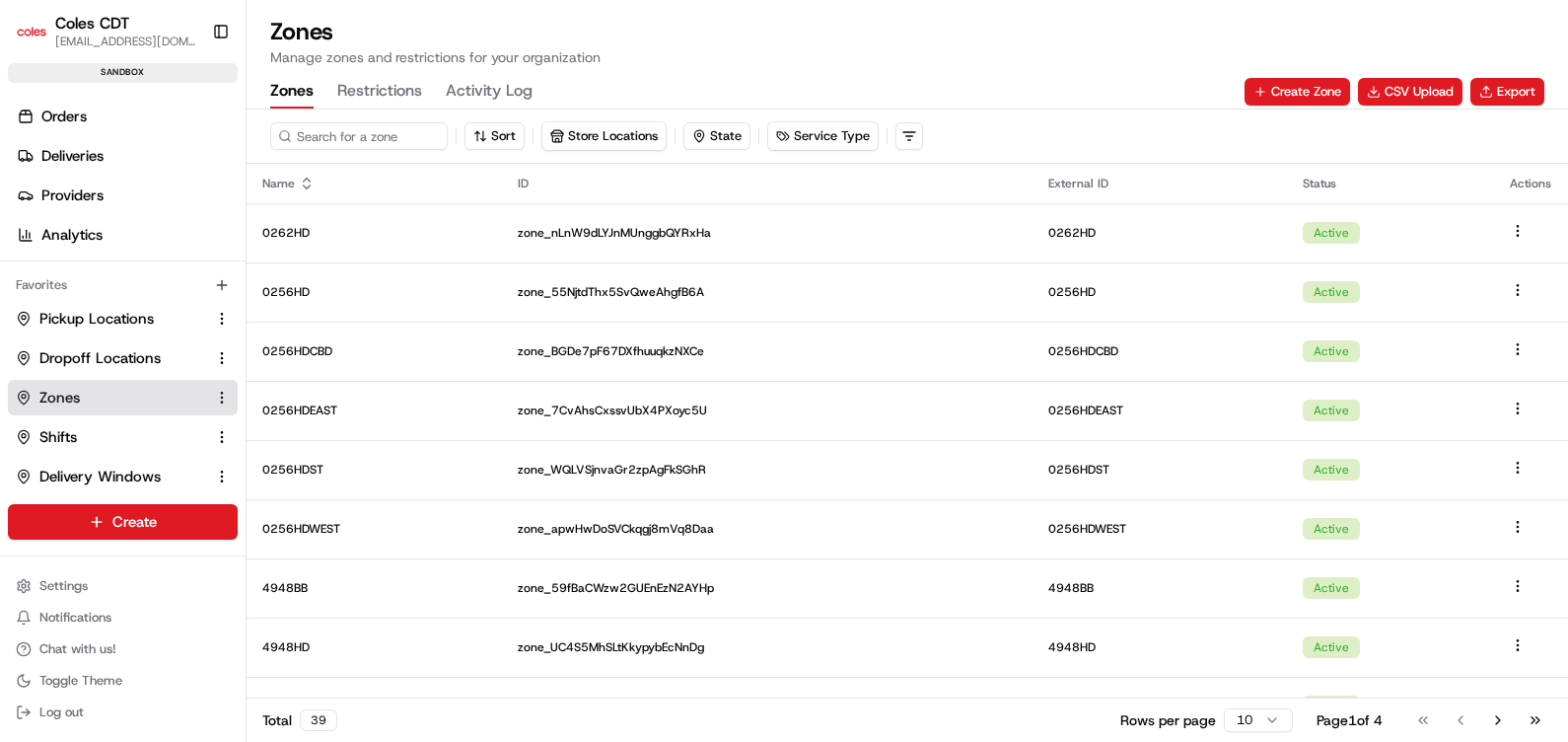 drag, startPoint x: 1105, startPoint y: 391, endPoint x: 997, endPoint y: 55, distance: 352.93059 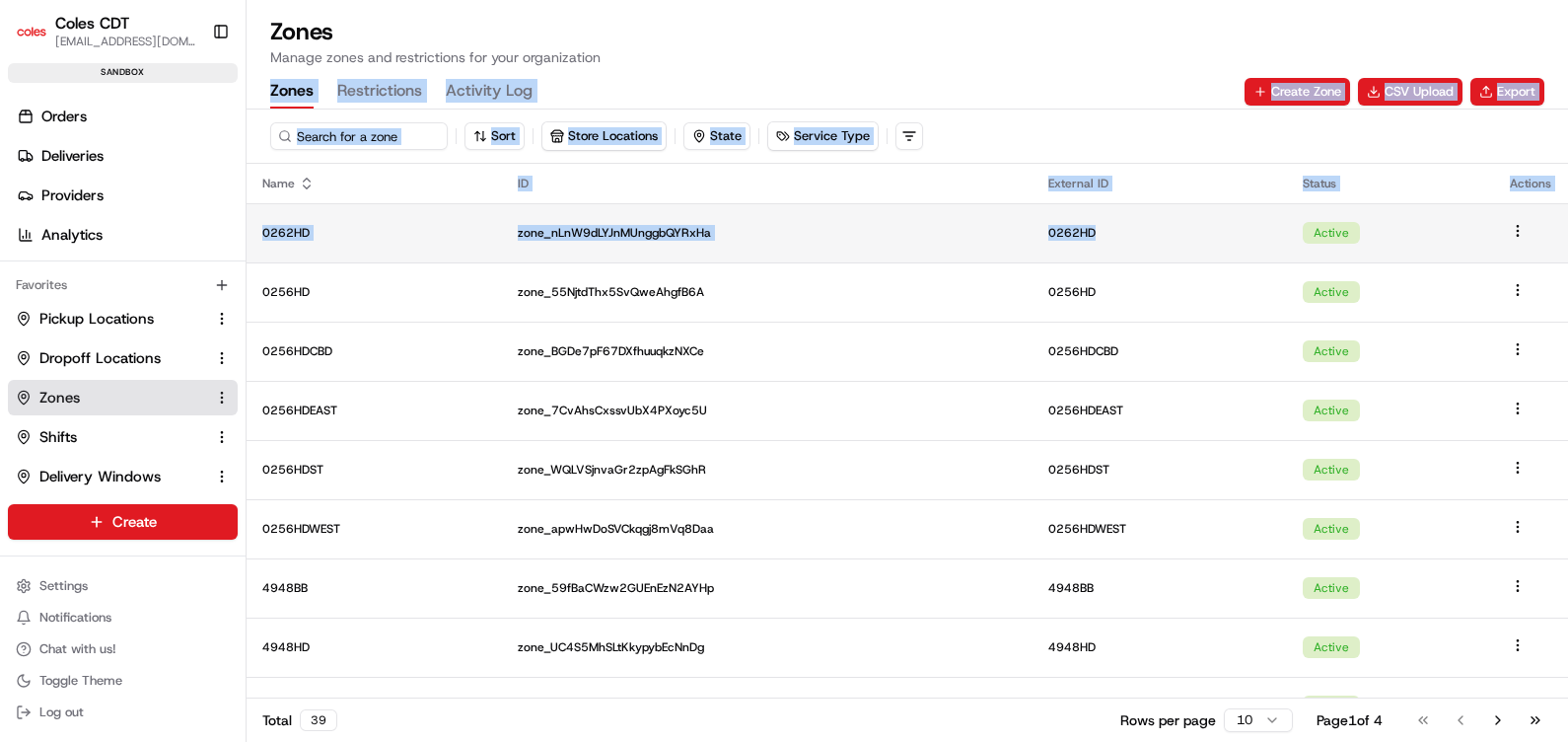 drag, startPoint x: 983, startPoint y: 69, endPoint x: 1104, endPoint y: 233, distance: 203.8063 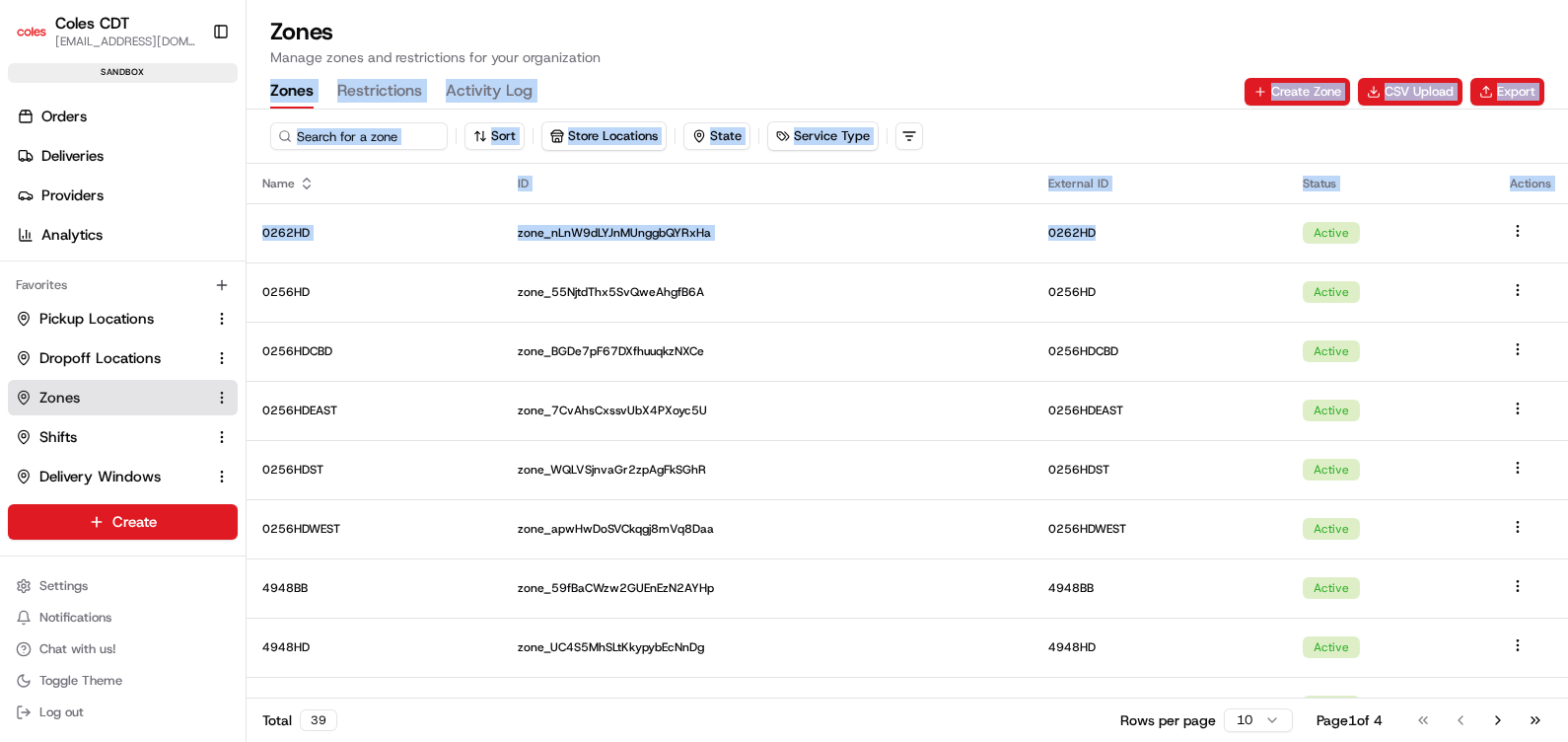 drag, startPoint x: 1104, startPoint y: 233, endPoint x: 1082, endPoint y: 144, distance: 91.67879 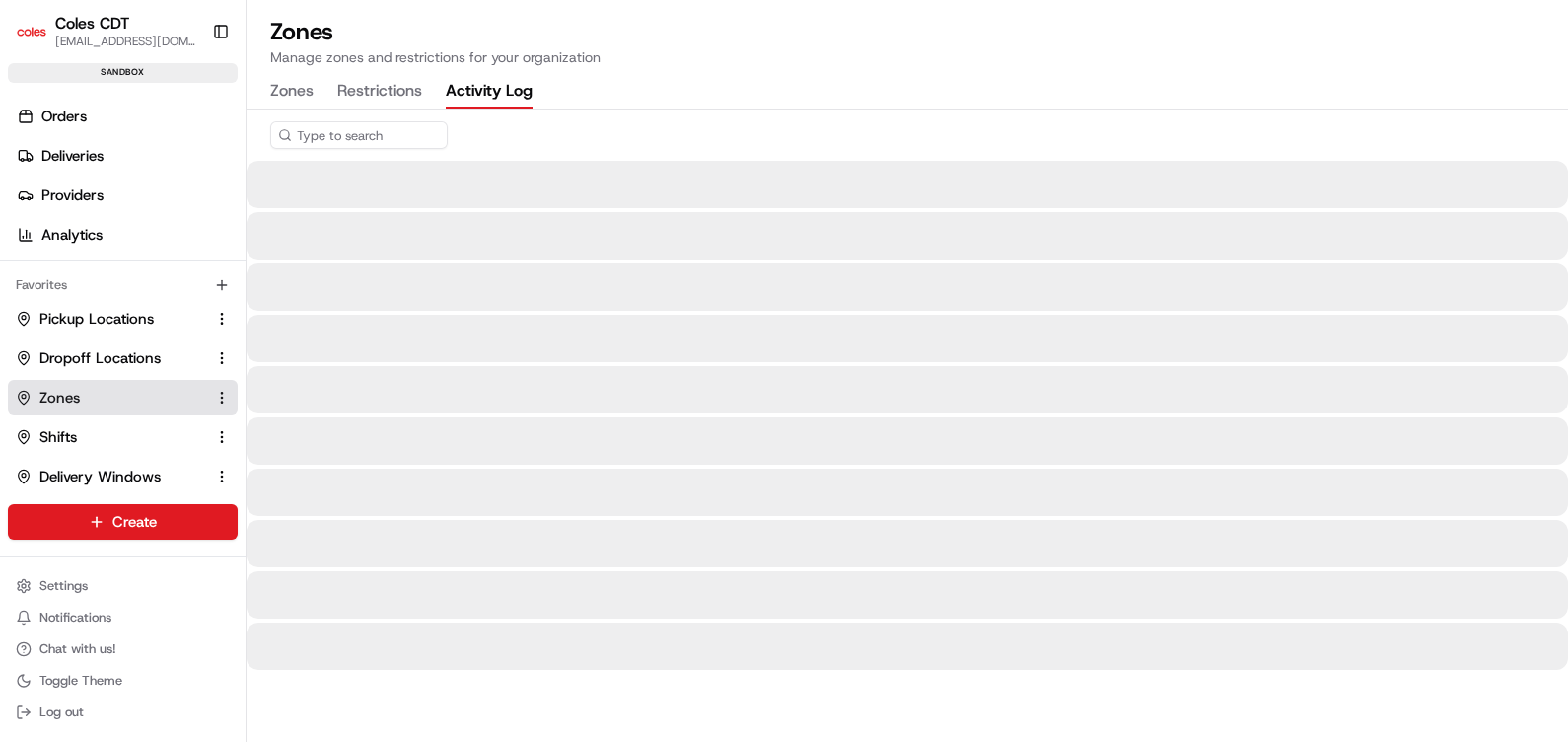 click on "Activity Log" at bounding box center (489, 92) 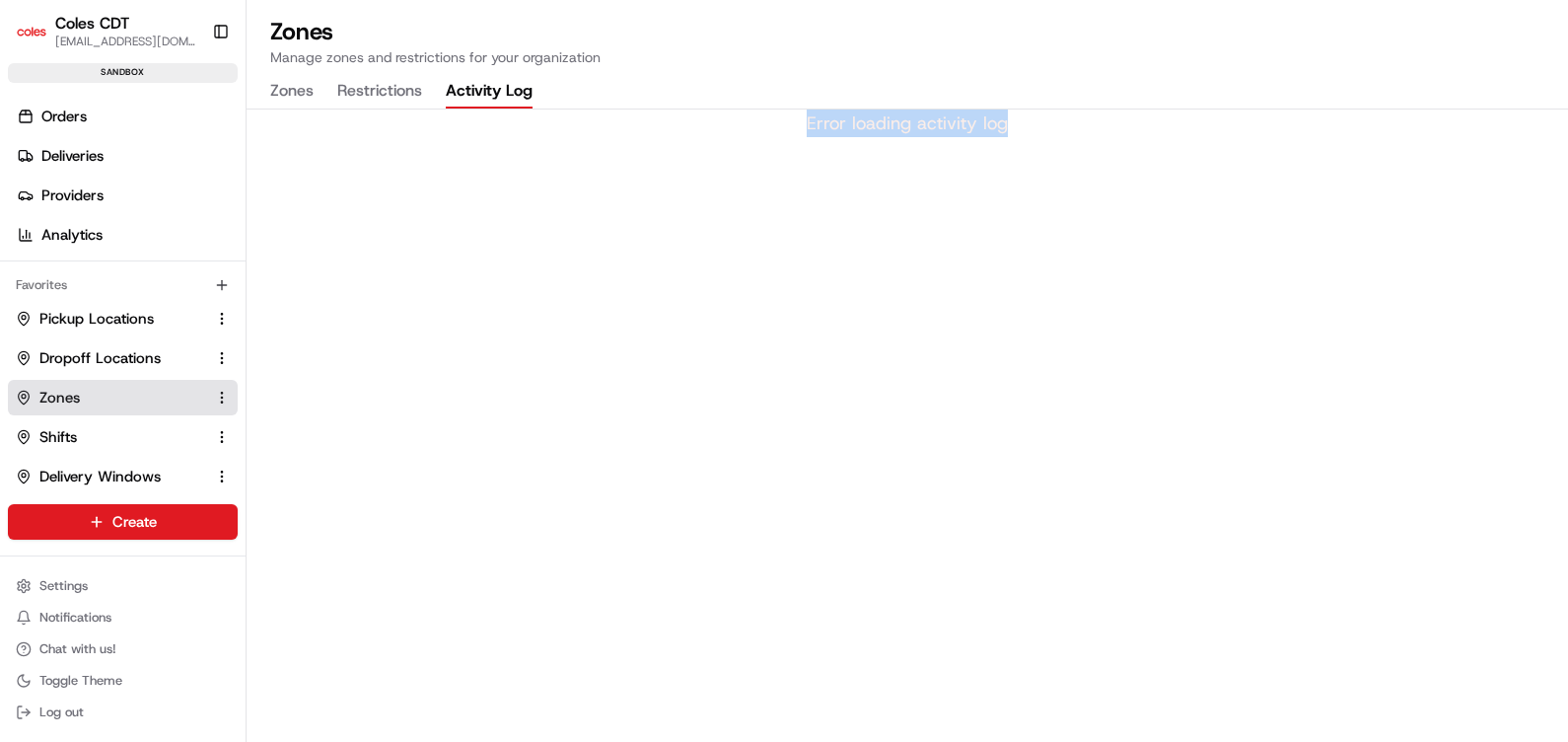drag, startPoint x: 823, startPoint y: 118, endPoint x: 1047, endPoint y: 133, distance: 224.50167 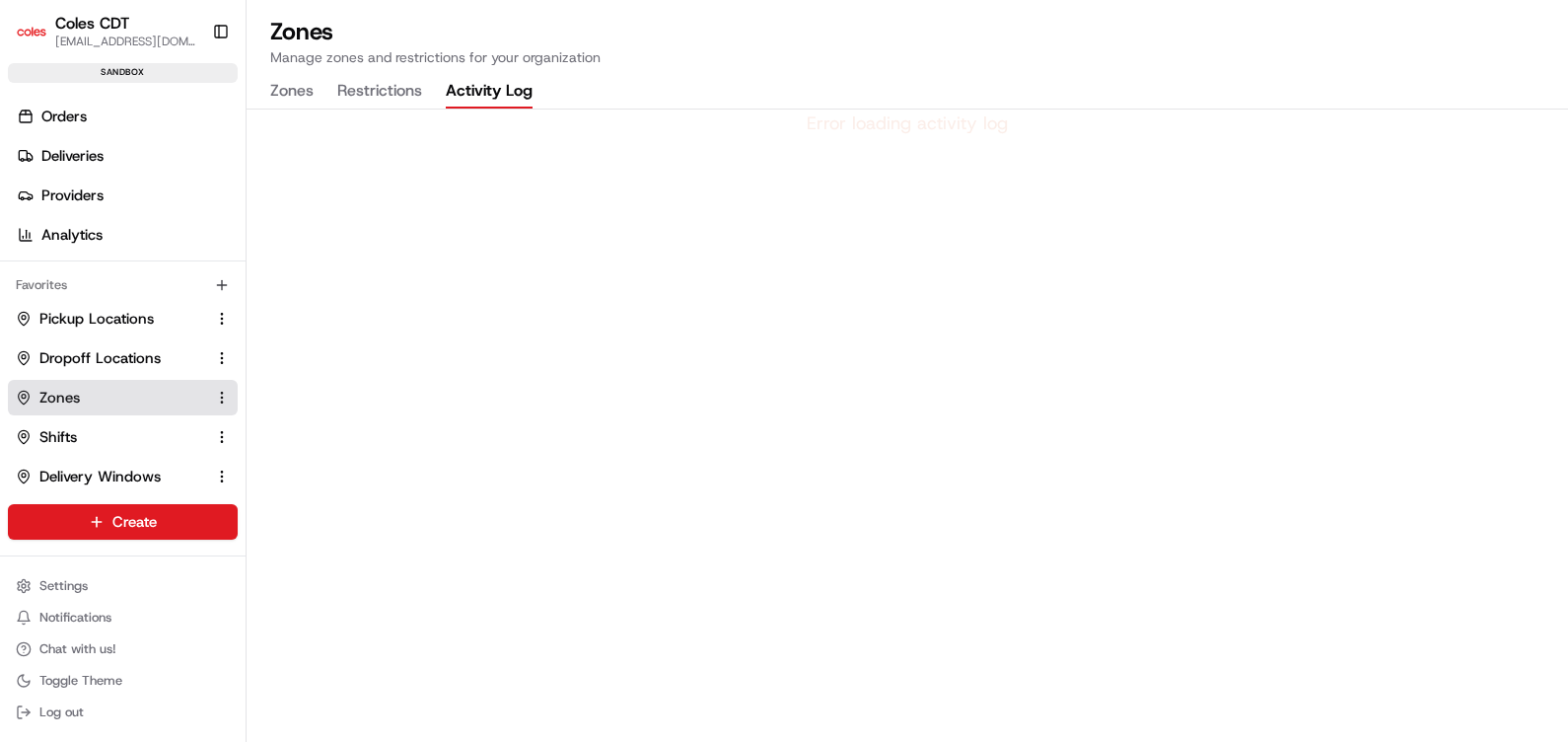 drag, startPoint x: 1047, startPoint y: 133, endPoint x: 1034, endPoint y: 192, distance: 60.41523 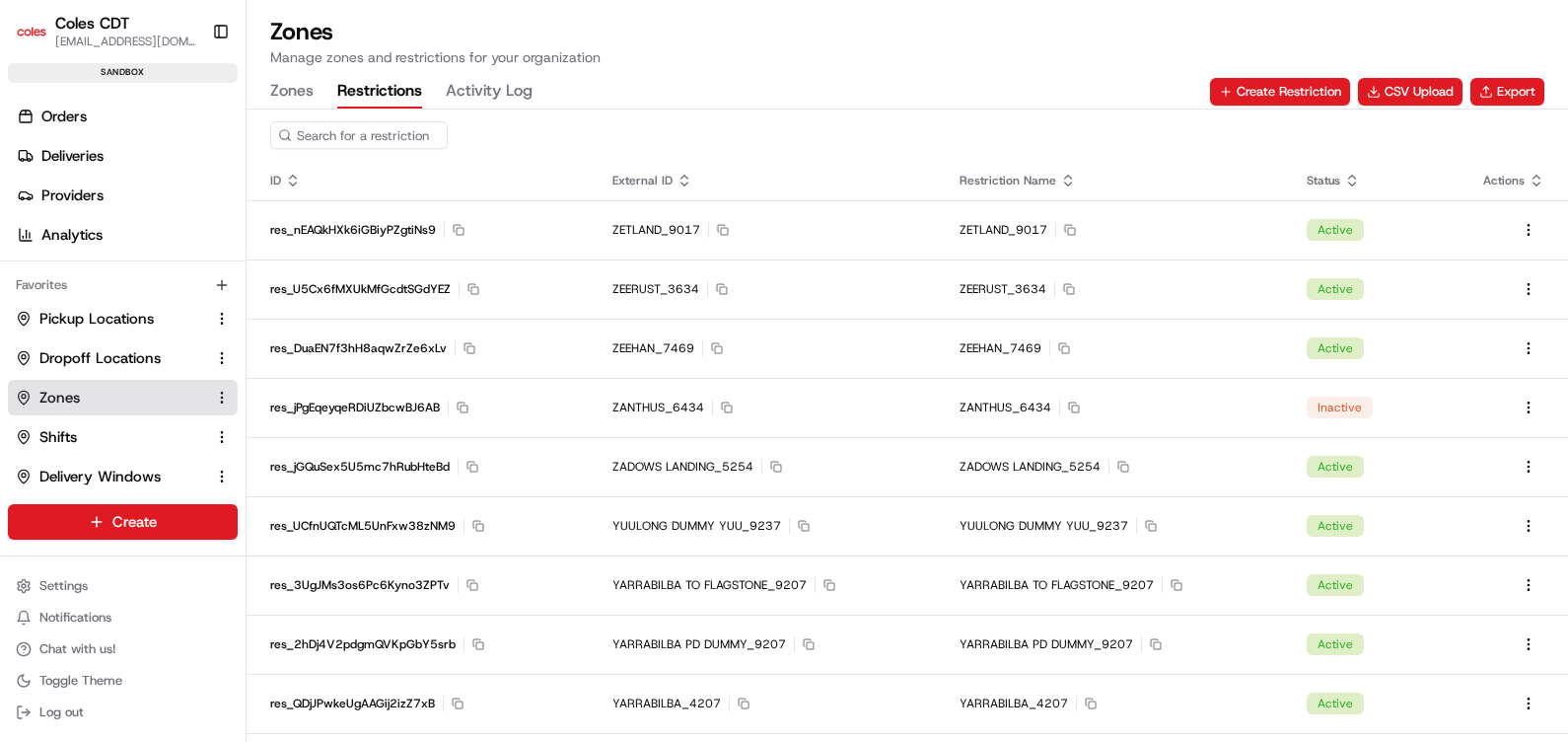 click on "Zones Manage zones and restrictions for your organization Zones Restrictions Activity Log Create Restriction CSV Upload Export" at bounding box center (907, 62) 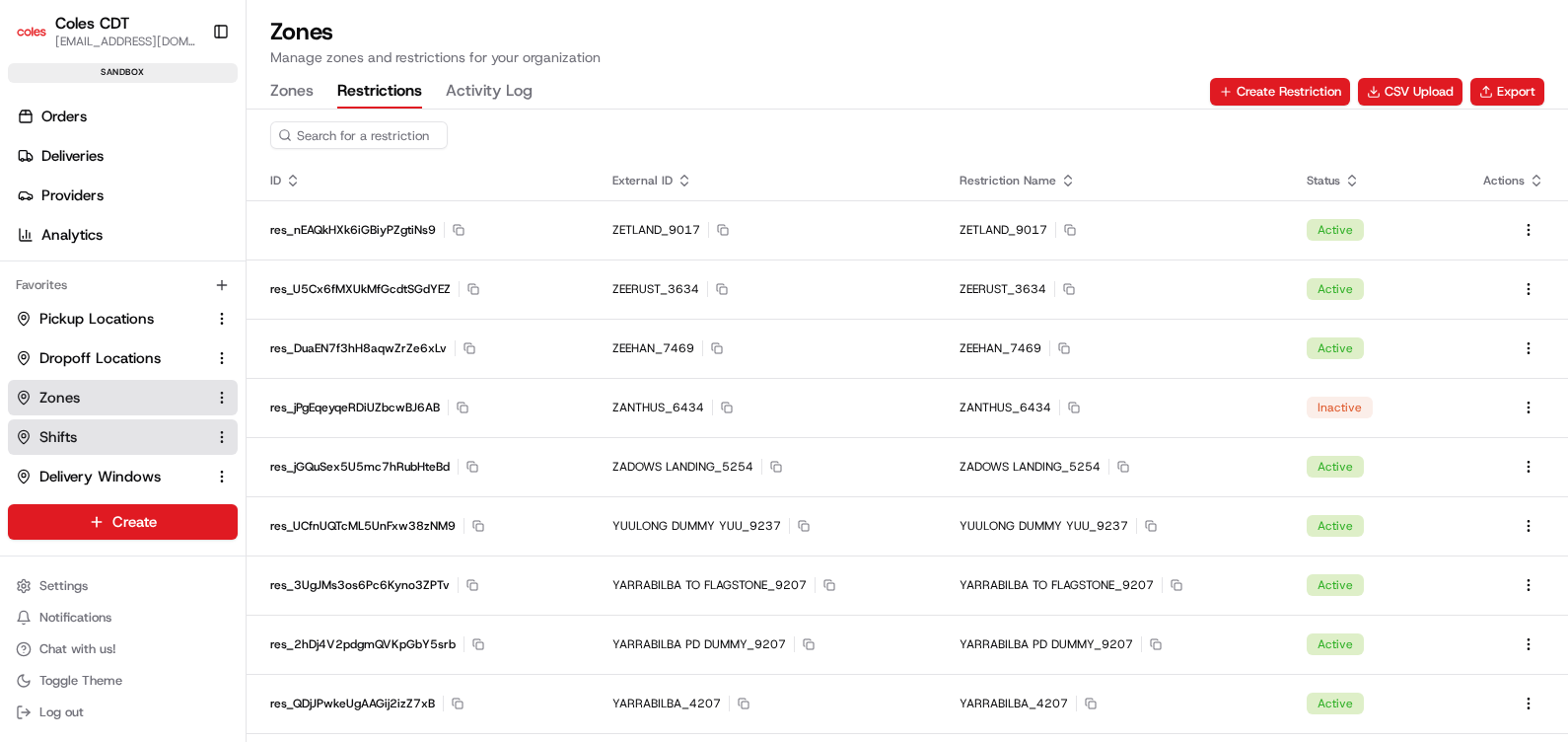click on "Shifts" at bounding box center [110, 437] 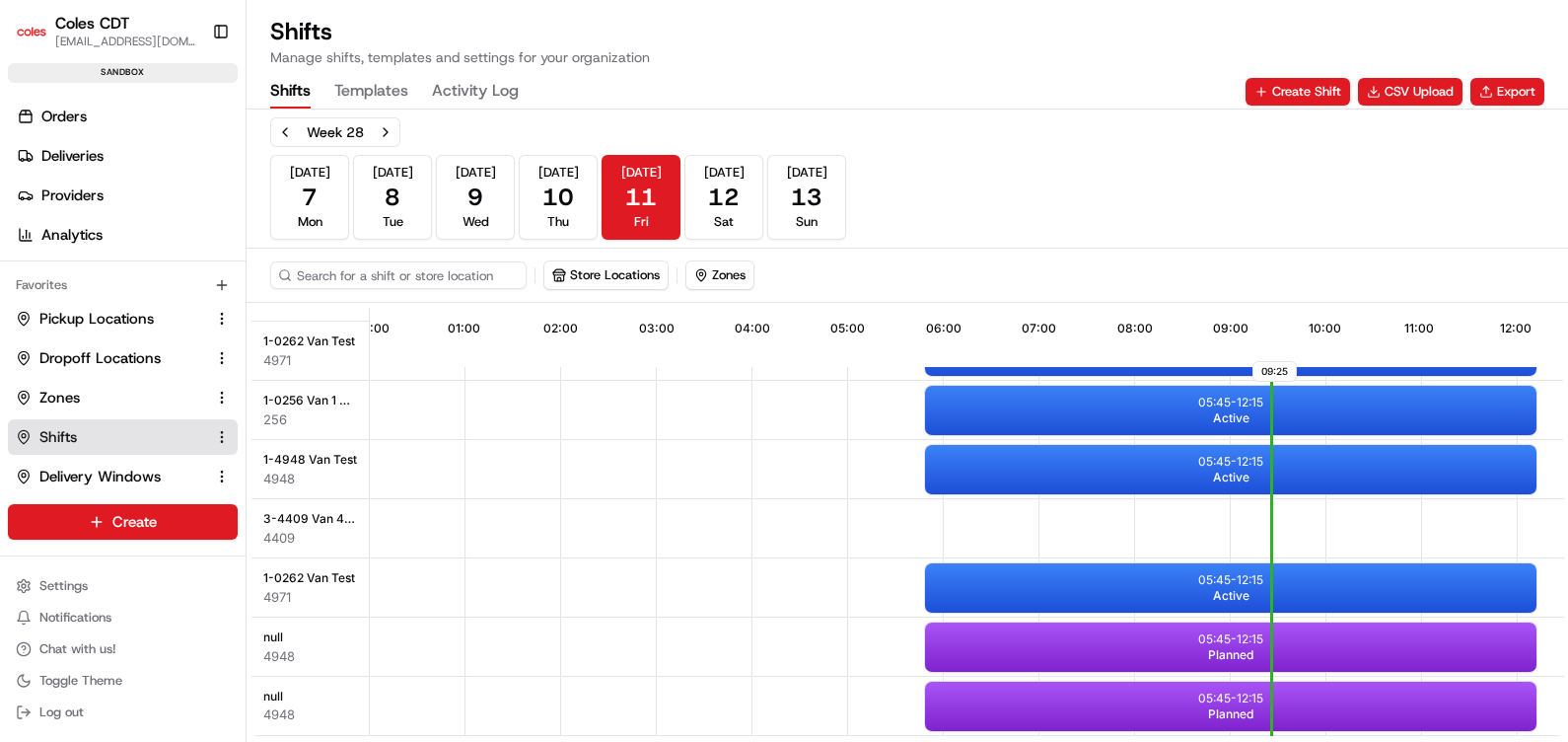 scroll, scrollTop: 0, scrollLeft: 0, axis: both 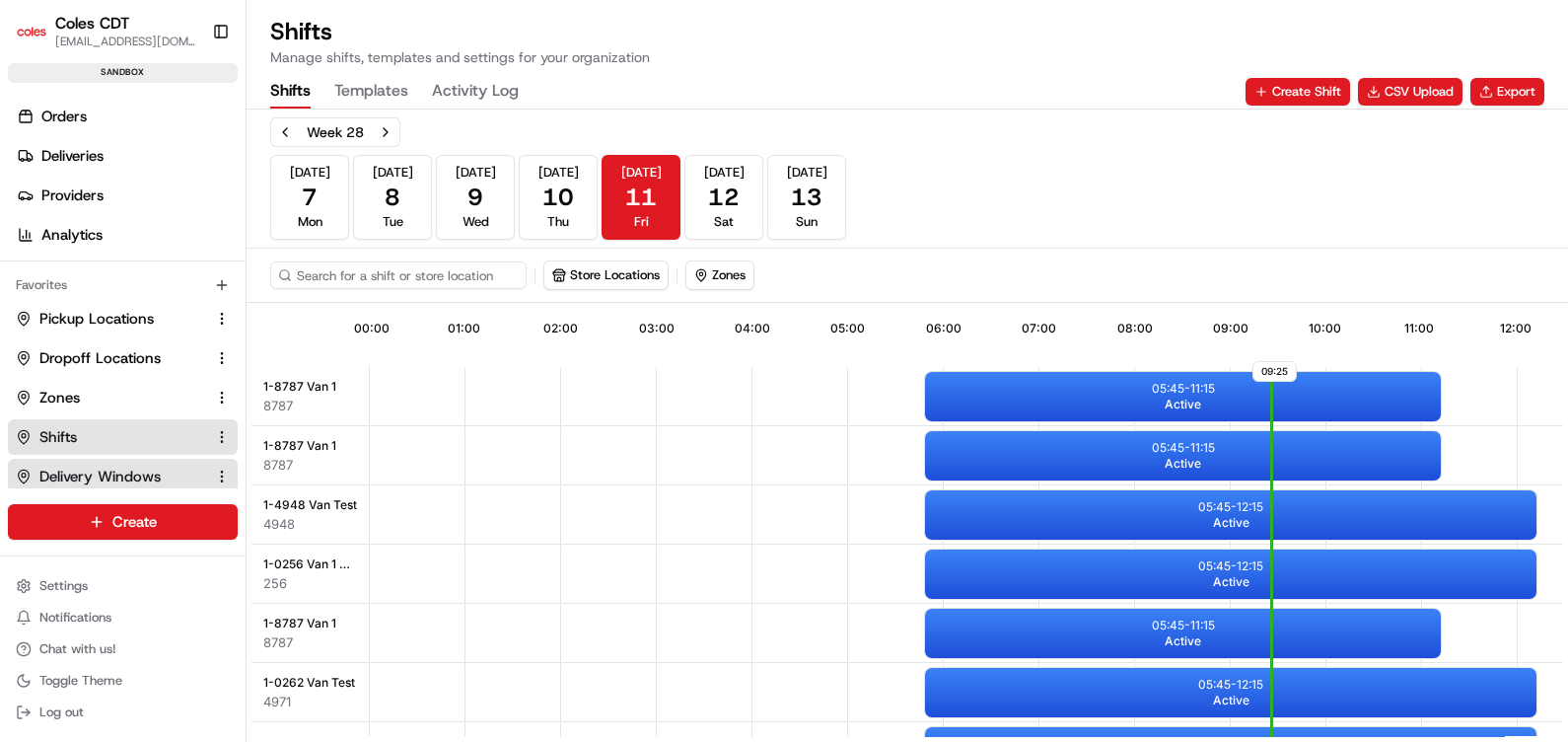 click on "Delivery Windows" at bounding box center (100, 477) 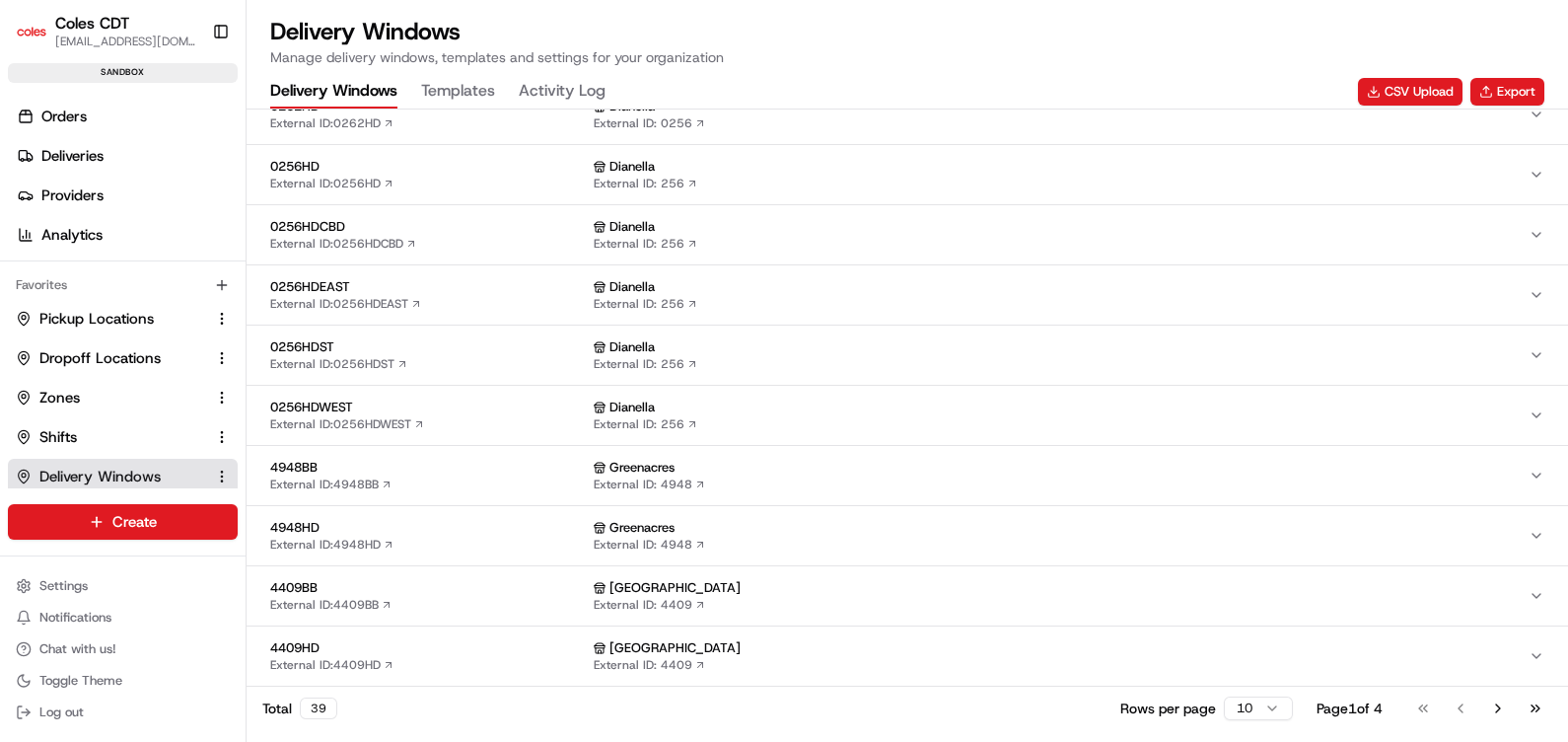 scroll, scrollTop: 0, scrollLeft: 0, axis: both 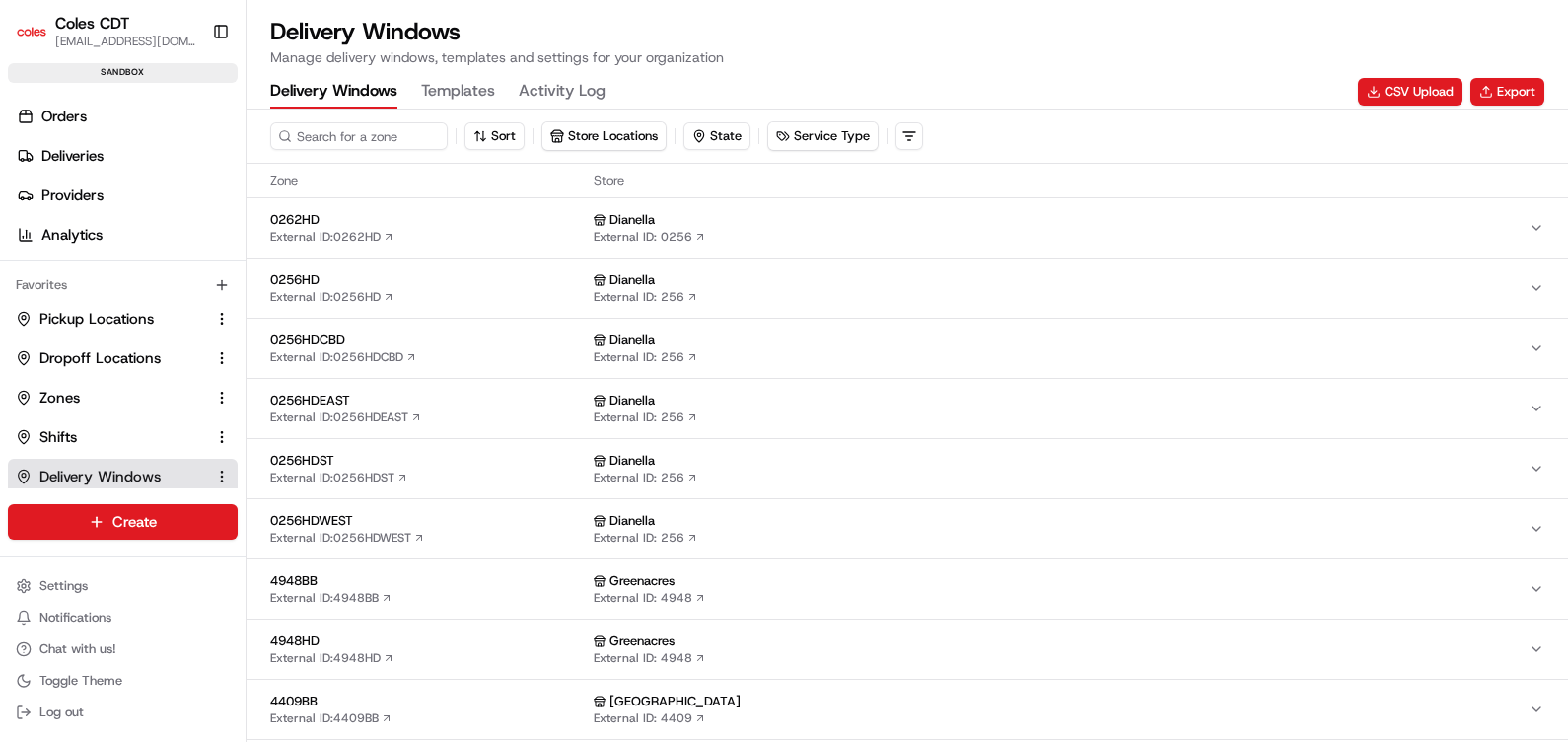 click on "0262HD" at bounding box center (428, 220) 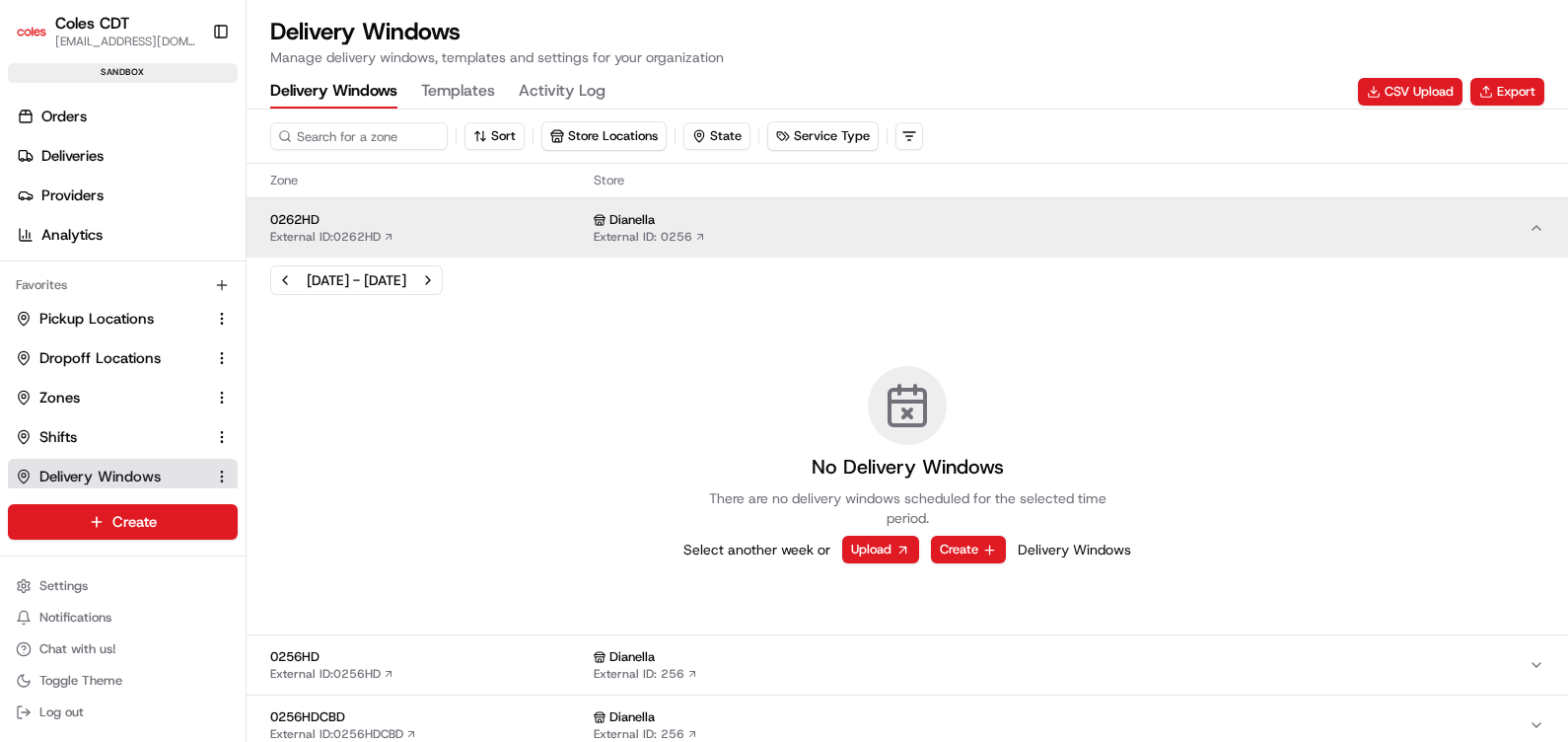 click on "0262HD External ID:  0262HD" at bounding box center [428, 228] 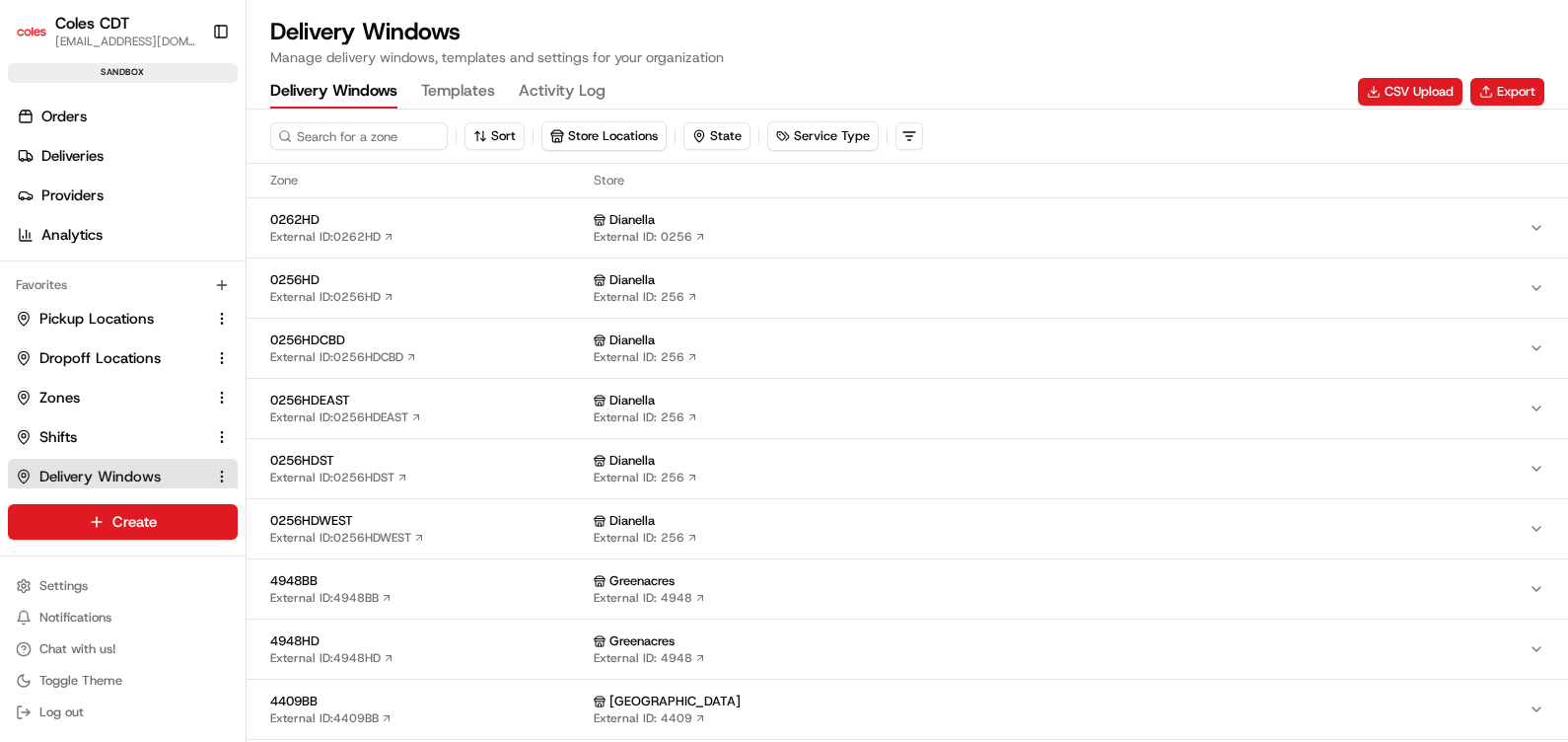 click on "0256HDST" at bounding box center (428, 461) 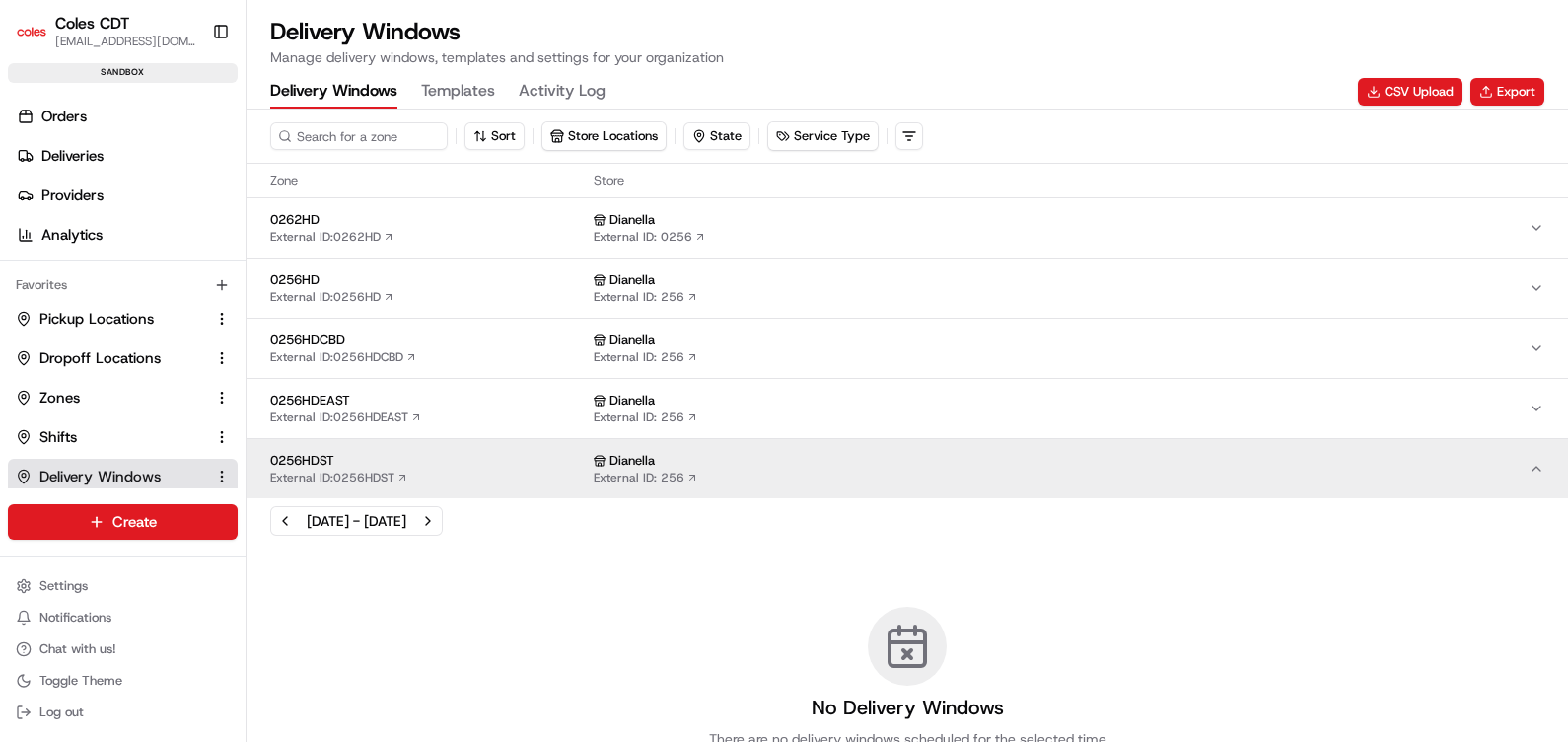 click on "0256HDST External ID:  0256HDST   Dianella External ID:   256" at bounding box center (907, 469) 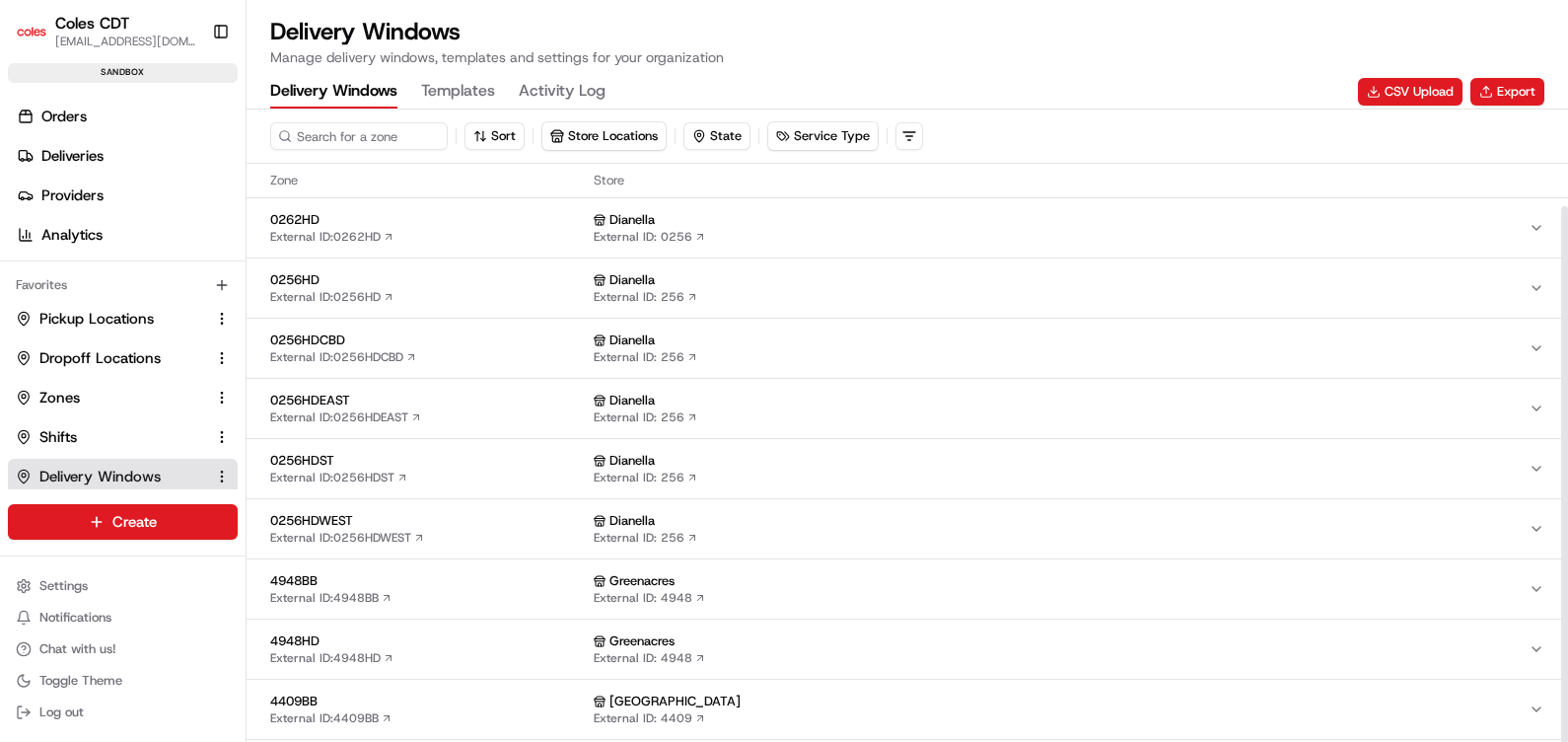 scroll, scrollTop: 113, scrollLeft: 0, axis: vertical 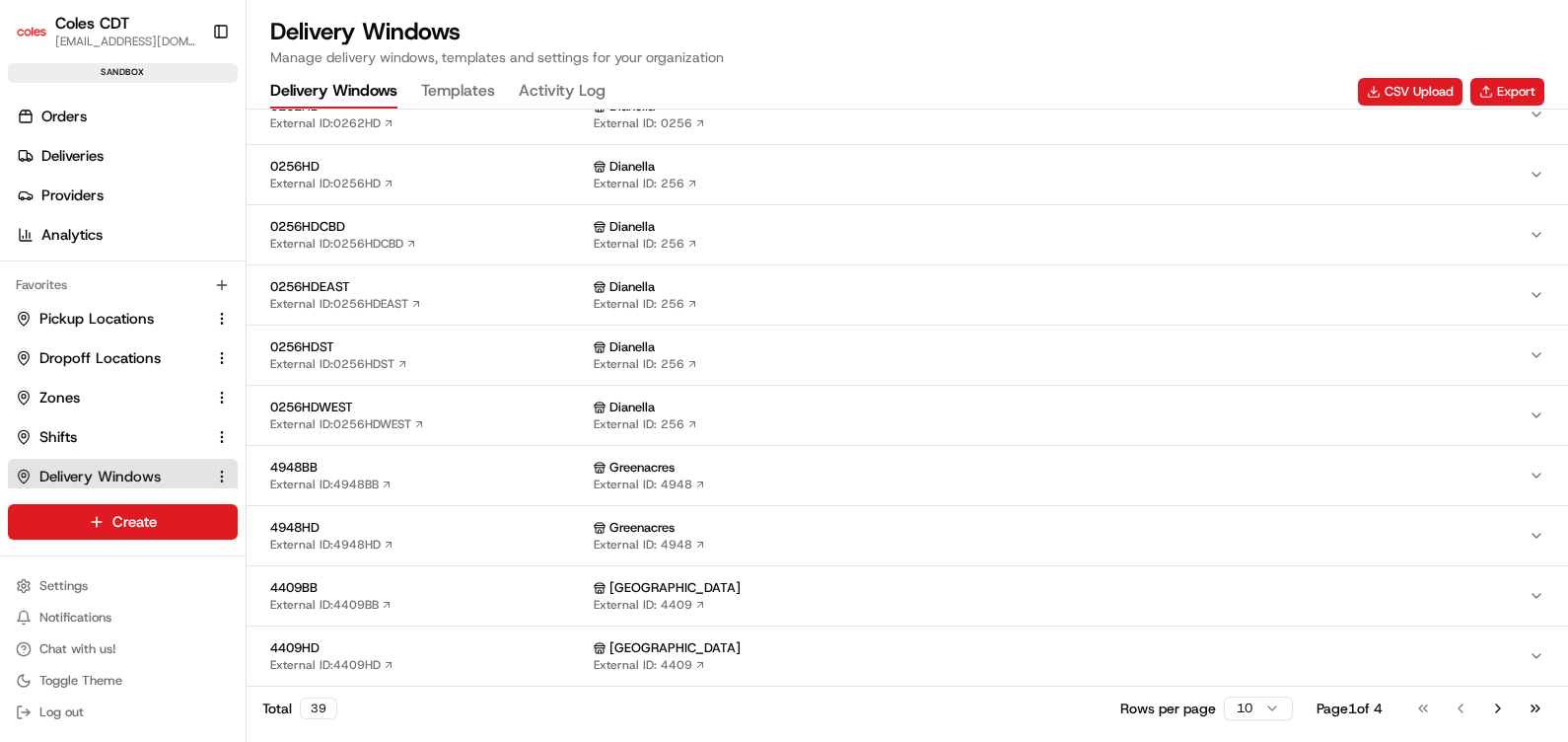 click on "4948HD" at bounding box center [428, 528] 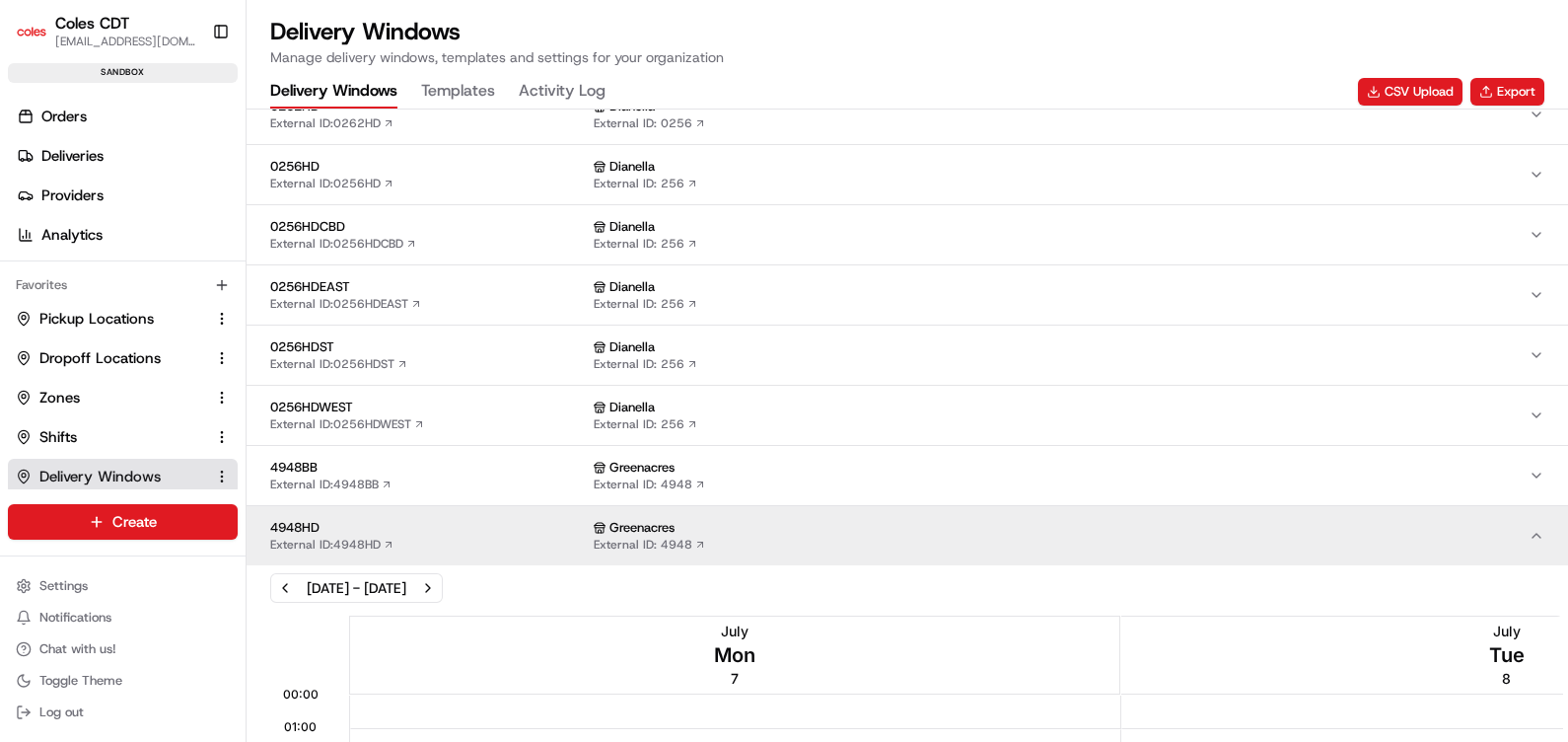 scroll, scrollTop: 483, scrollLeft: 0, axis: vertical 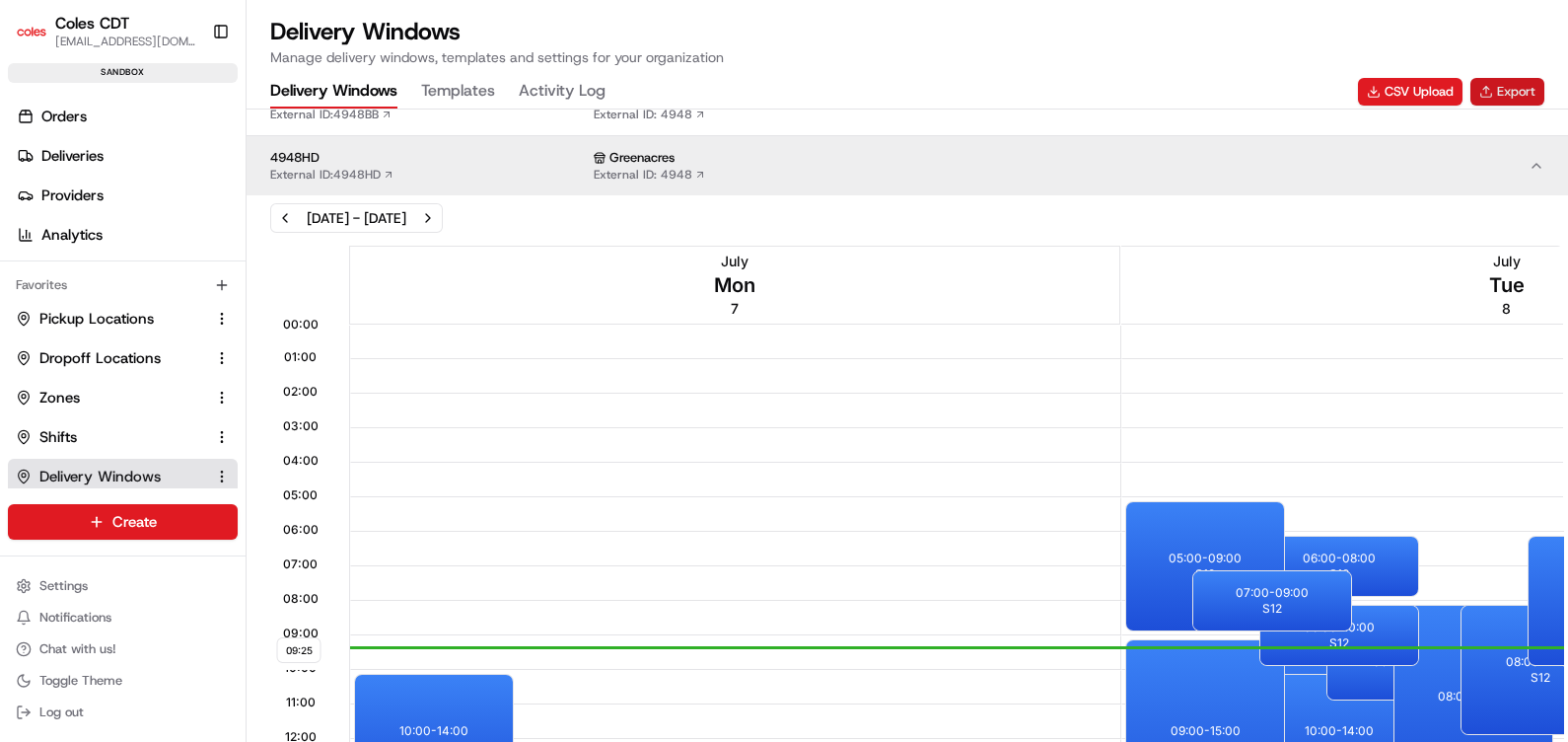 click on "Export" at bounding box center (1507, 92) 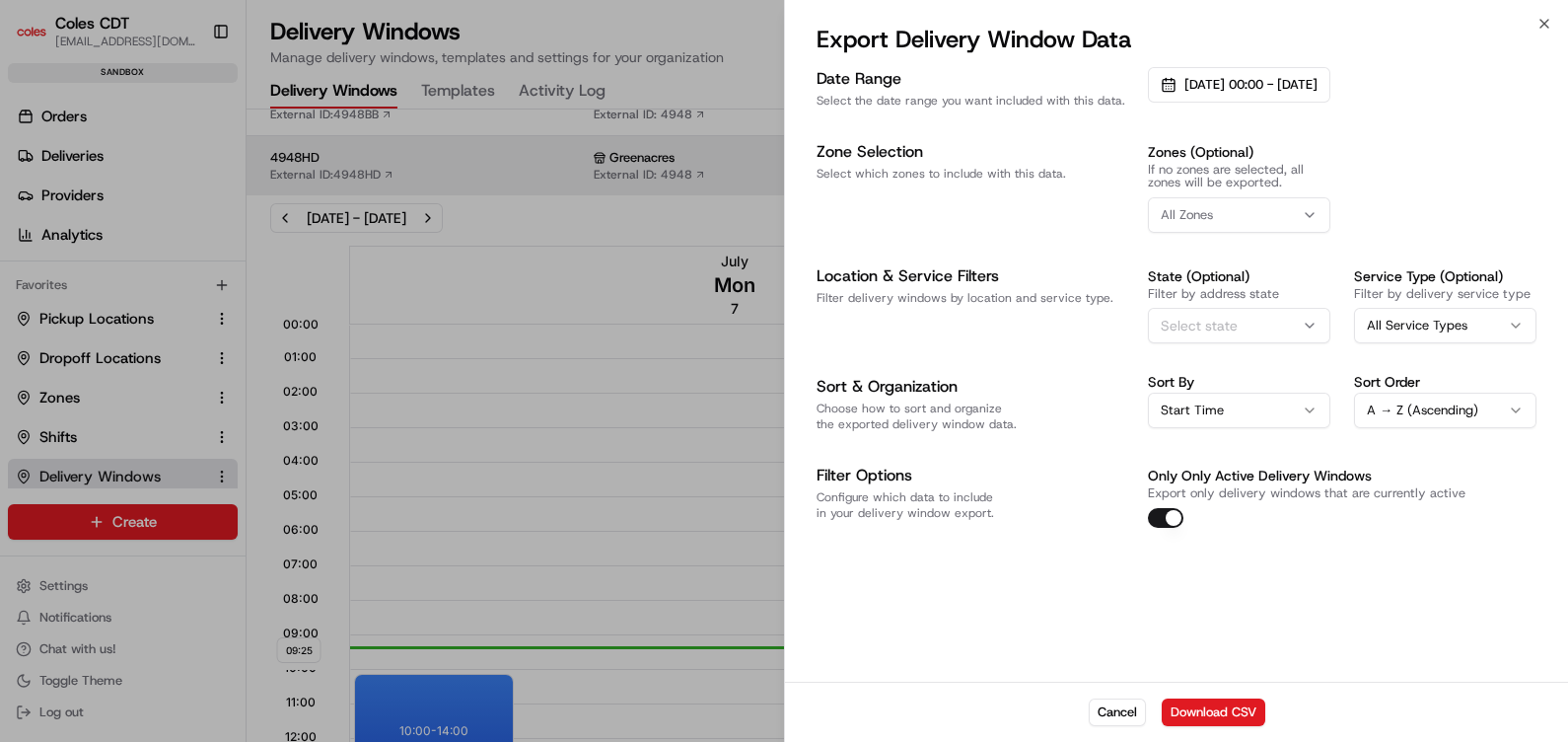 click on "All Zones" at bounding box center (1239, 215) 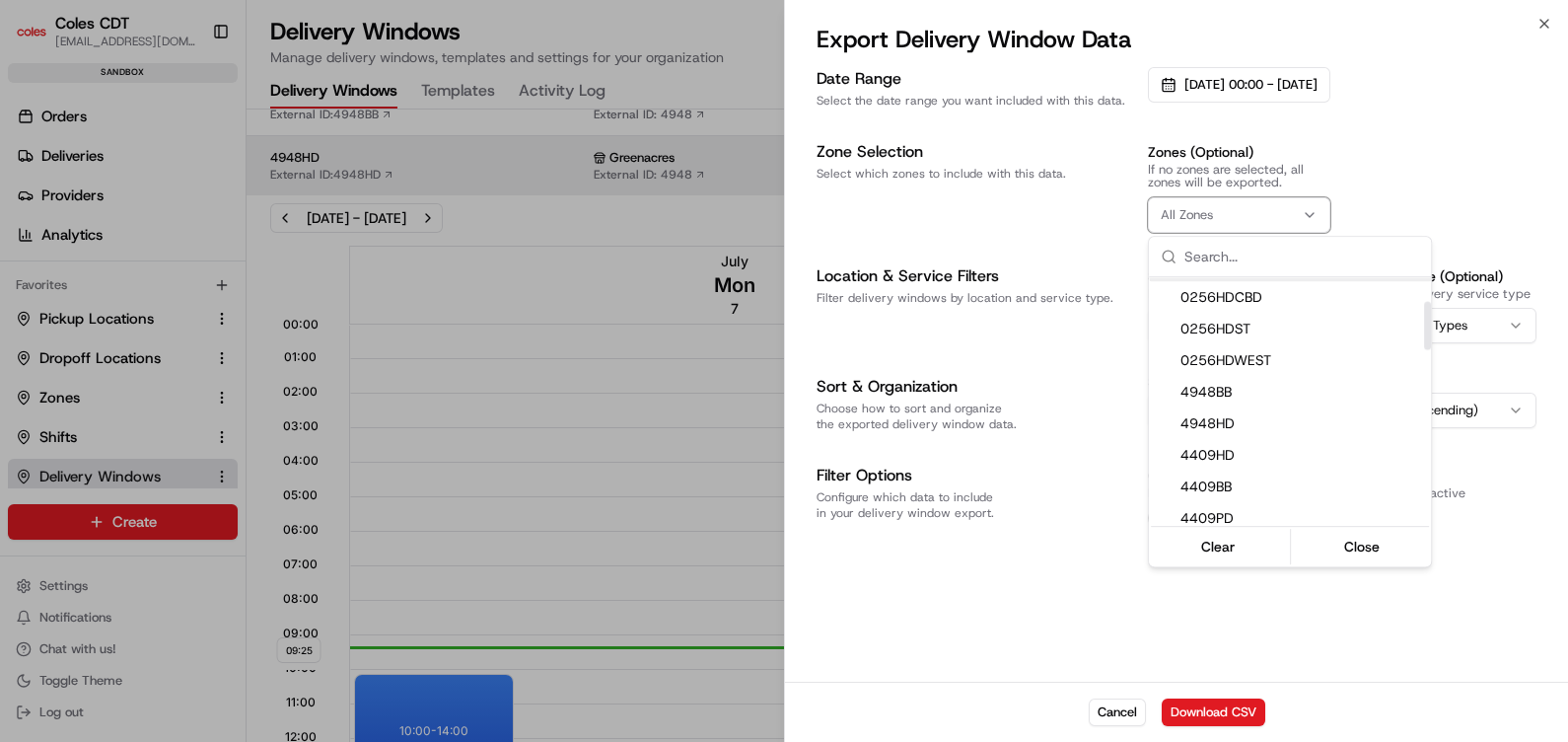 scroll, scrollTop: 246, scrollLeft: 0, axis: vertical 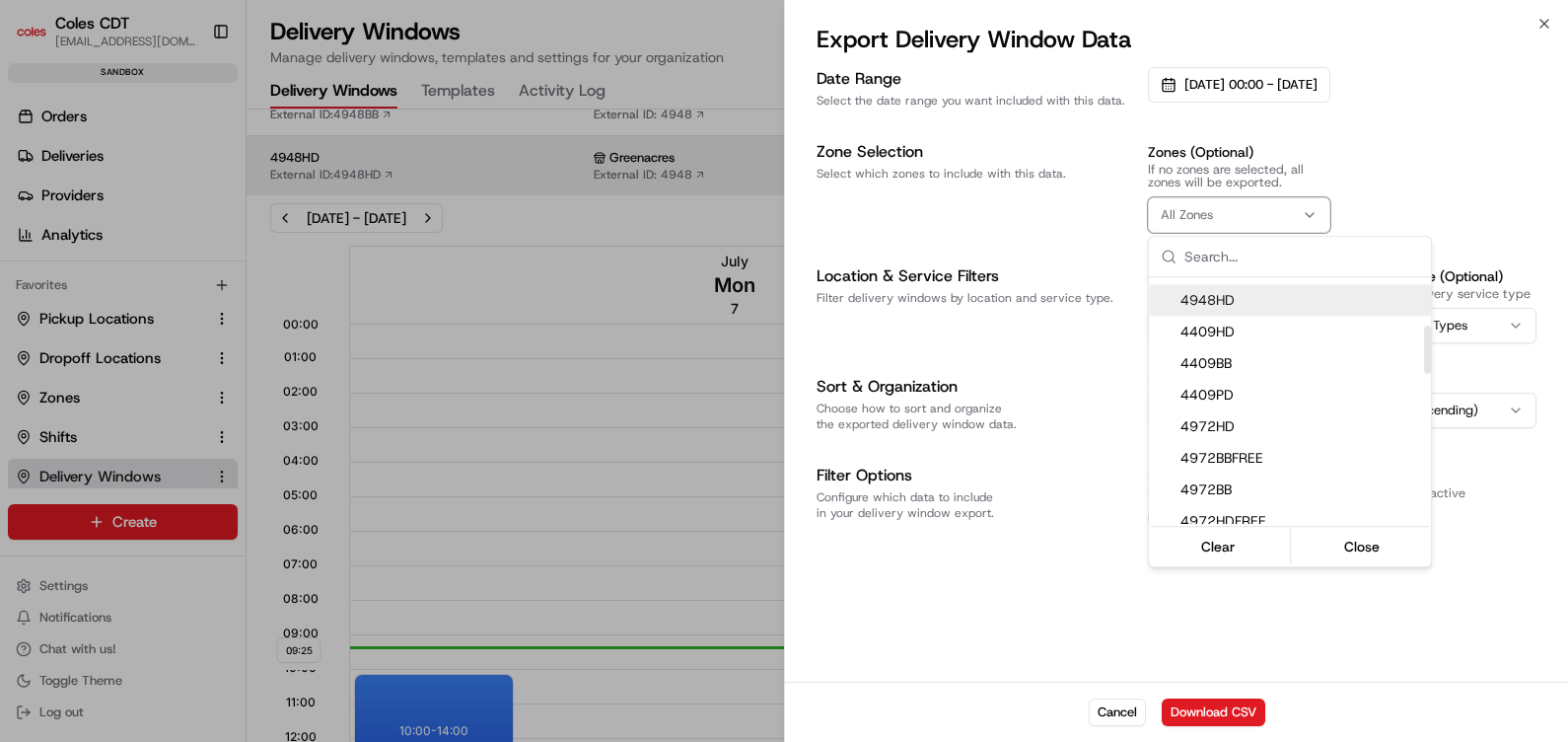 click on "4948HD" at bounding box center [1302, 300] 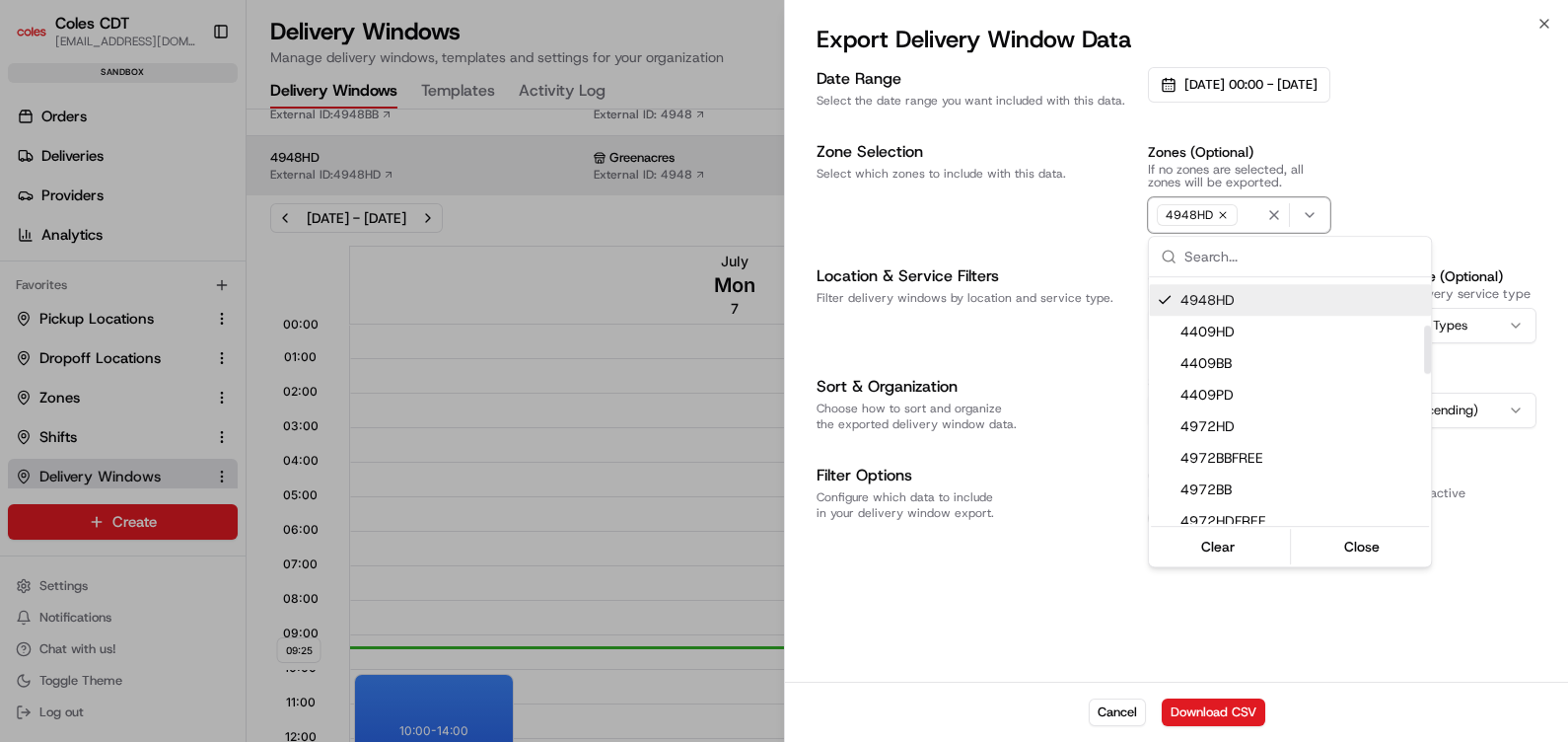 click at bounding box center (784, 371) 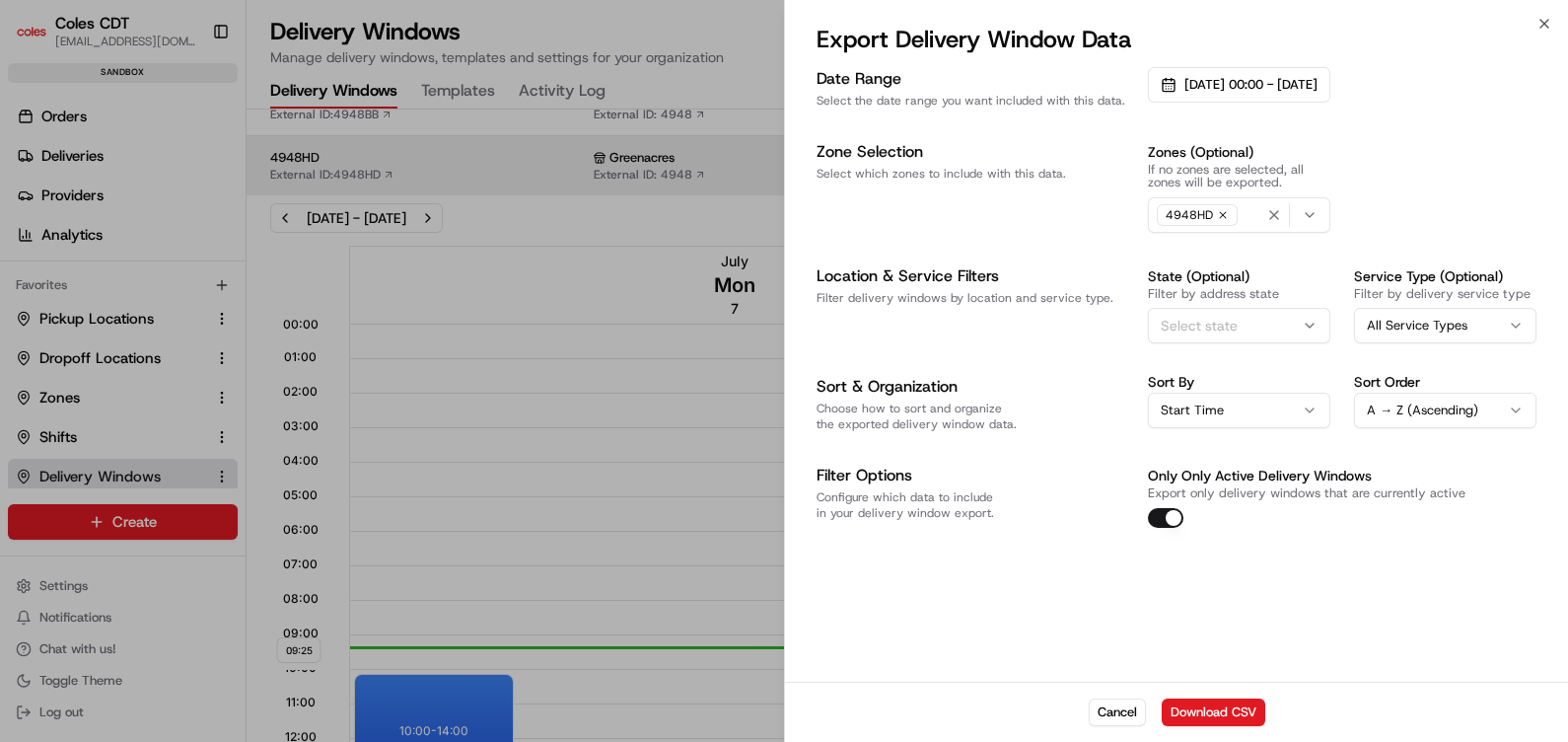 click on "Start Time" at bounding box center [1239, 410] 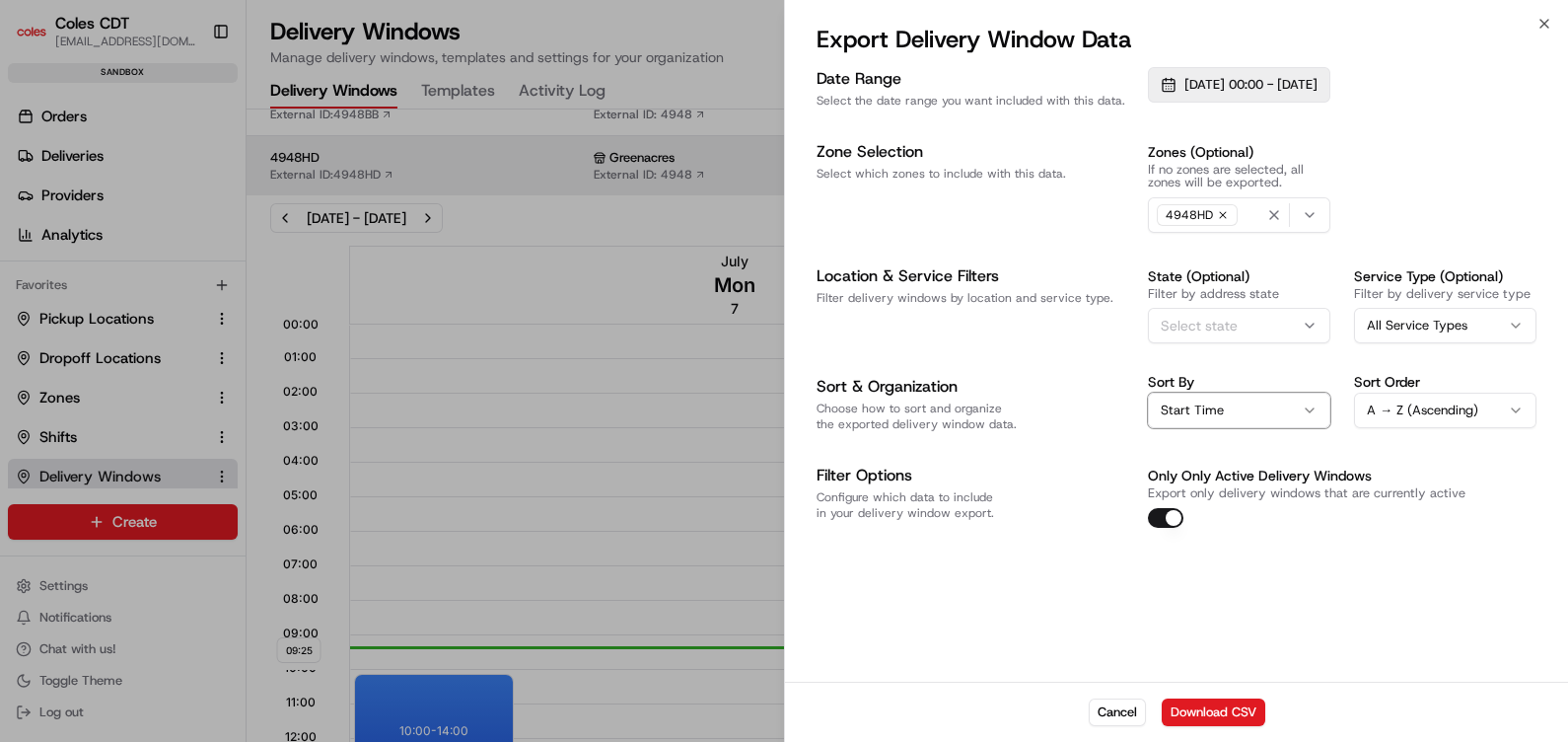 click on "[DATE] 00:00 - [DATE] 23:59" at bounding box center [1239, 85] 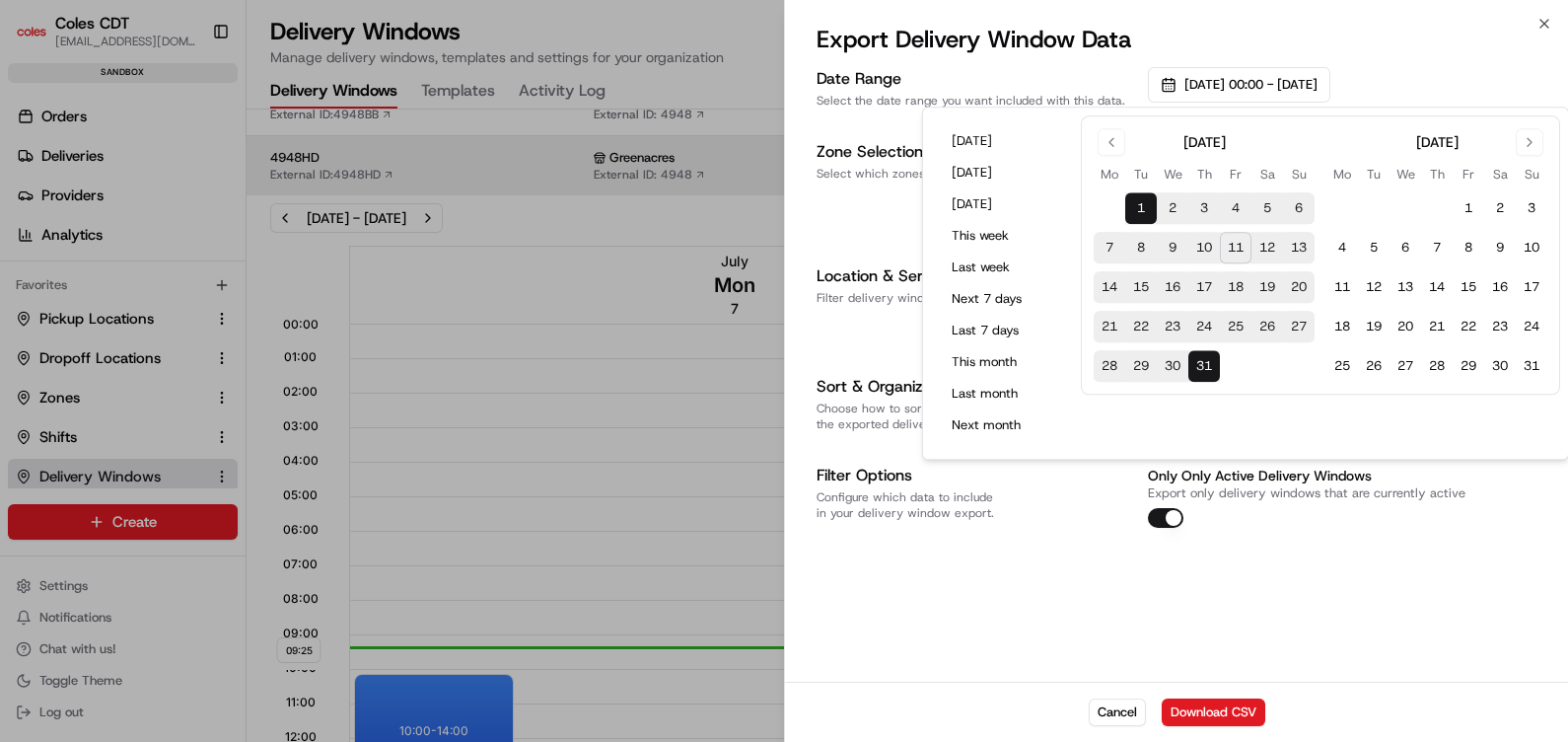 click on "2" at bounding box center [1173, 209] 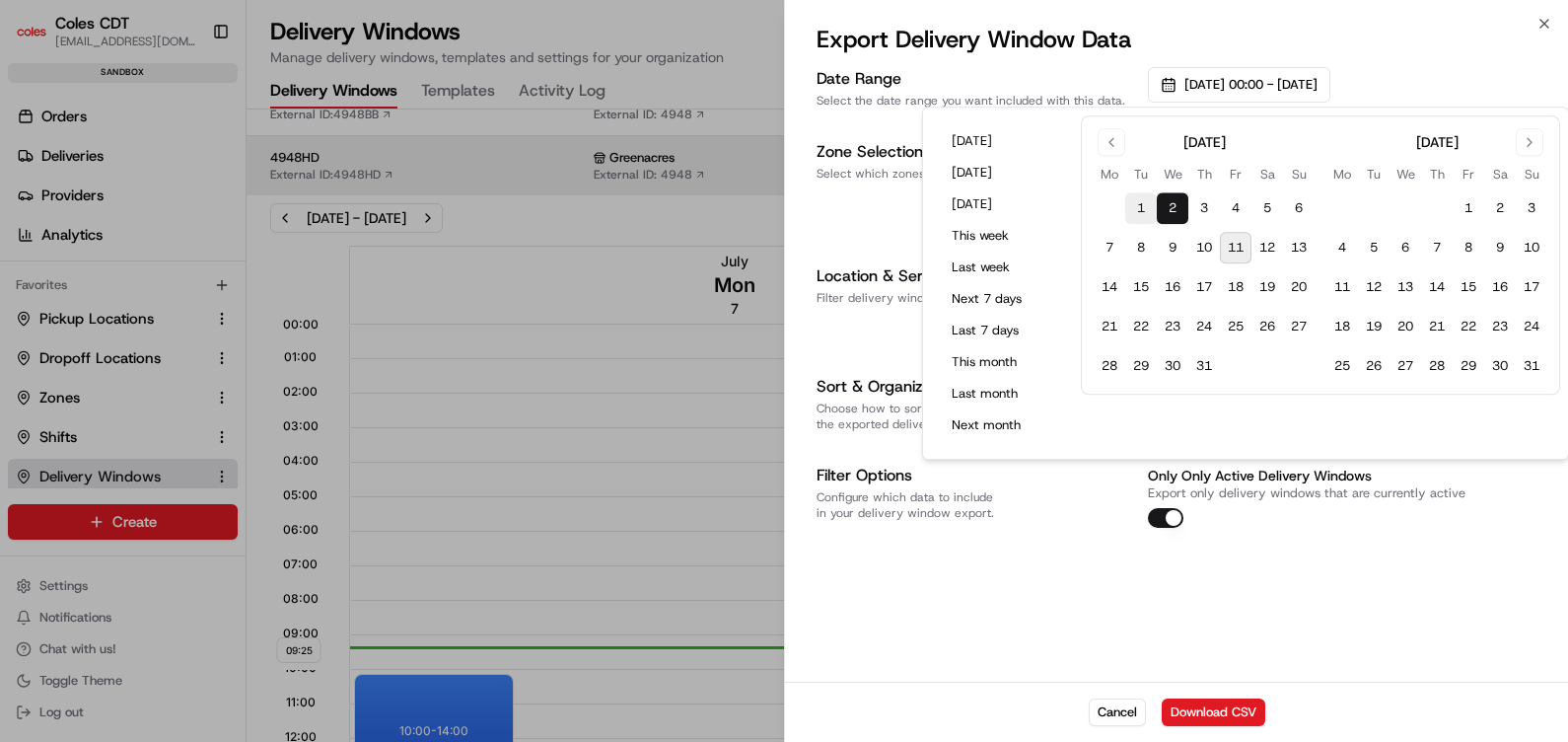 click on "1" at bounding box center (1141, 209) 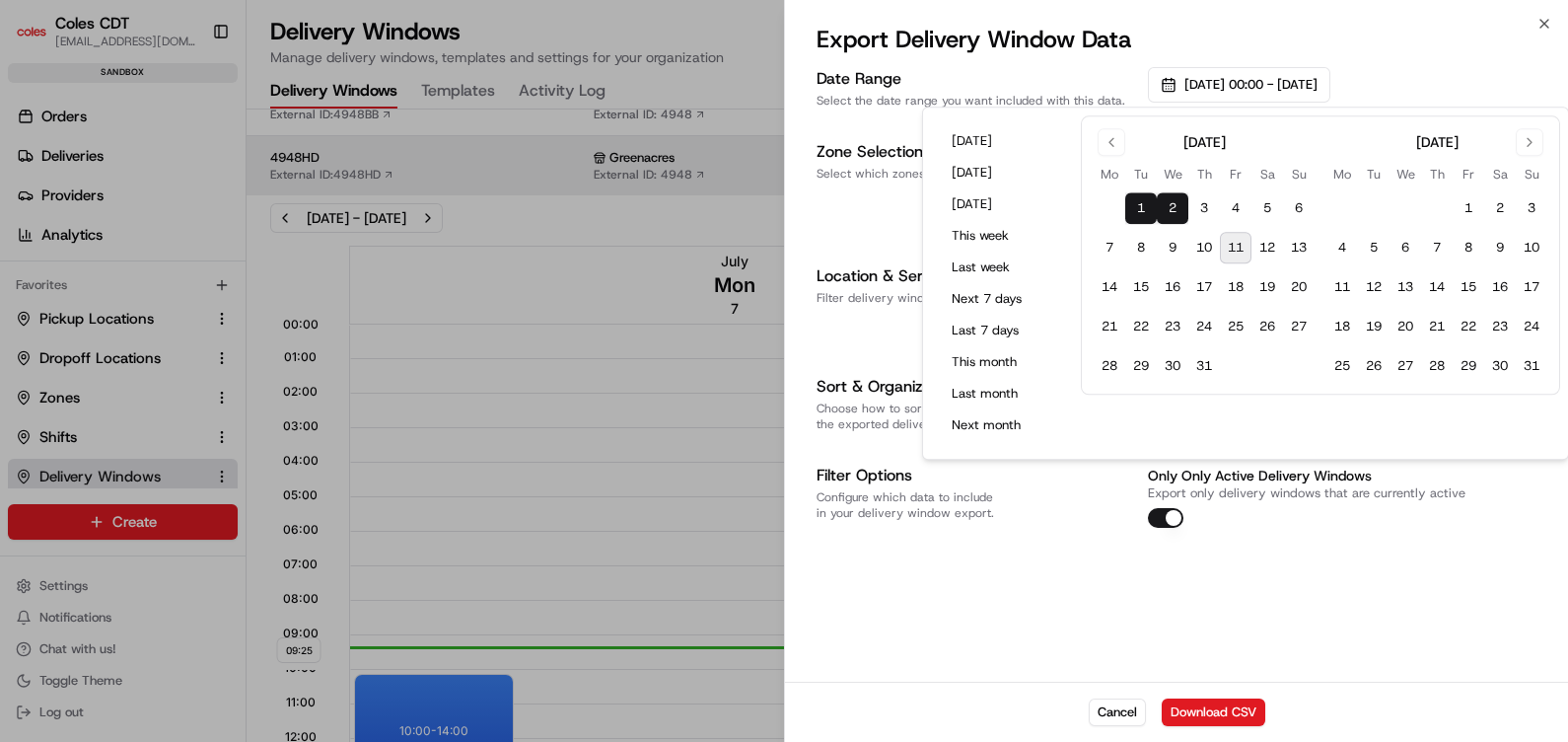 click on "Date Range Select the date range you want included with this data. [DATE] 00:00 - [DATE] 23:59 Zone Selection Select which zones to include with this data. Zones (Optional) If no zones are selected, all zones will be exported. 4948HD Location & Service Filters Filter delivery windows by location and service type. State (Optional) Filter by address state Select state Service Type (Optional) Filter by delivery service type All Service Types Sort & Organization Choose how to sort and organize the exported delivery window data. Sort By Start Time Sort Order A → Z (Ascending) Filter Options Configure which data to include in your delivery window export. Only Only Active Delivery Windows Export only delivery windows that are currently active" at bounding box center [1176, 372] 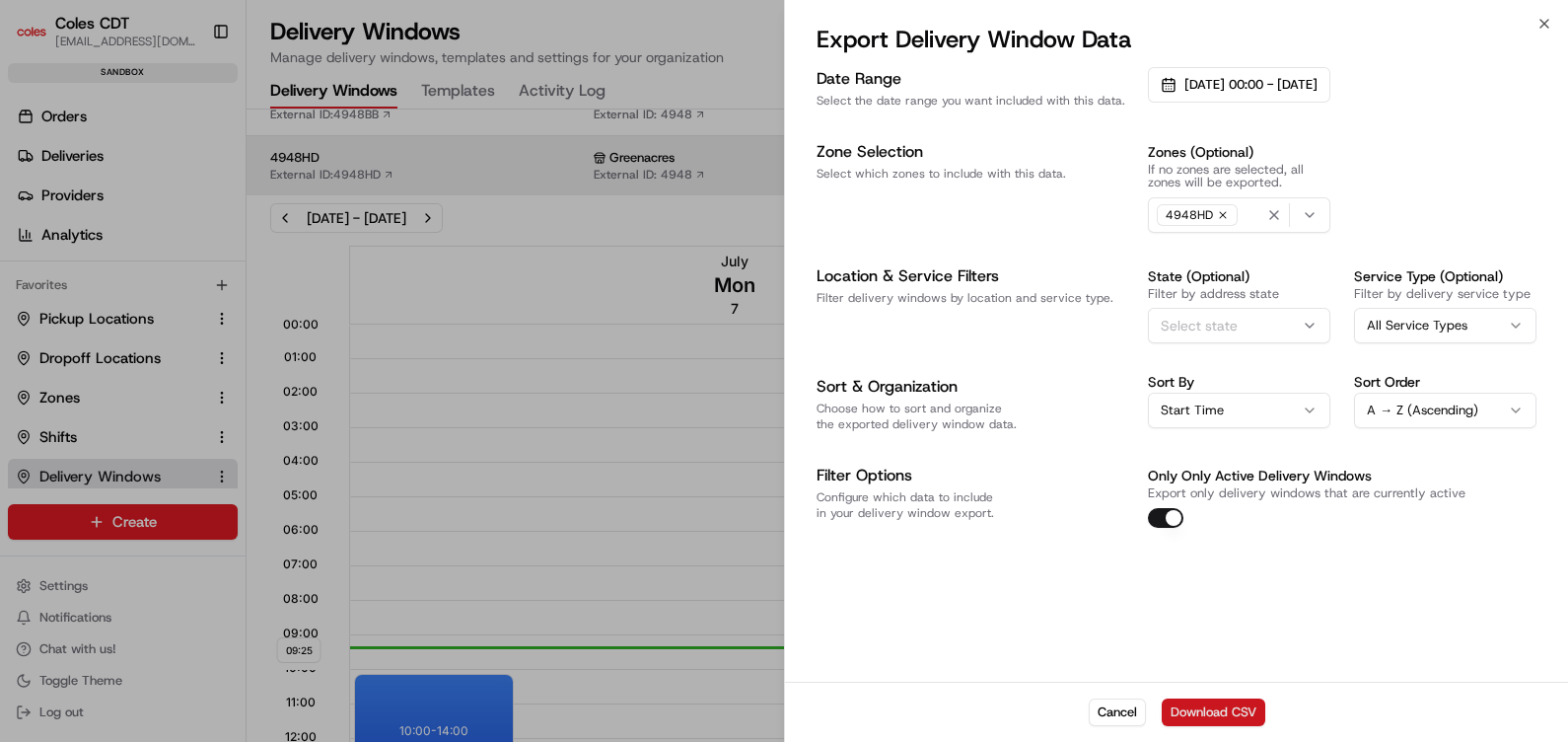 click on "Download CSV" at bounding box center [1213, 712] 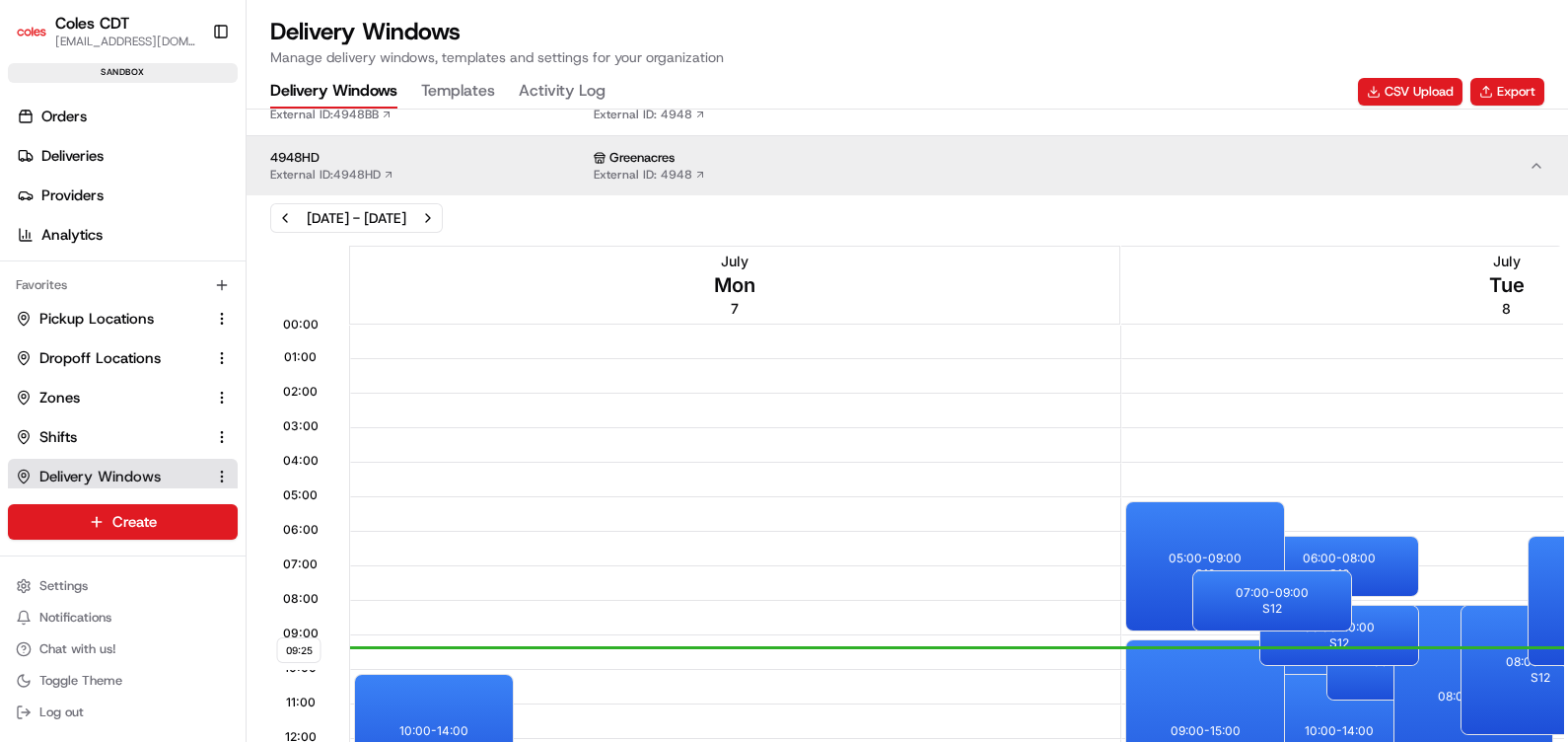 click on "Delivery Windows Manage delivery windows, templates and settings for your organization Delivery Windows Templates Activity Log  CSV Upload  Export" at bounding box center [907, 54] 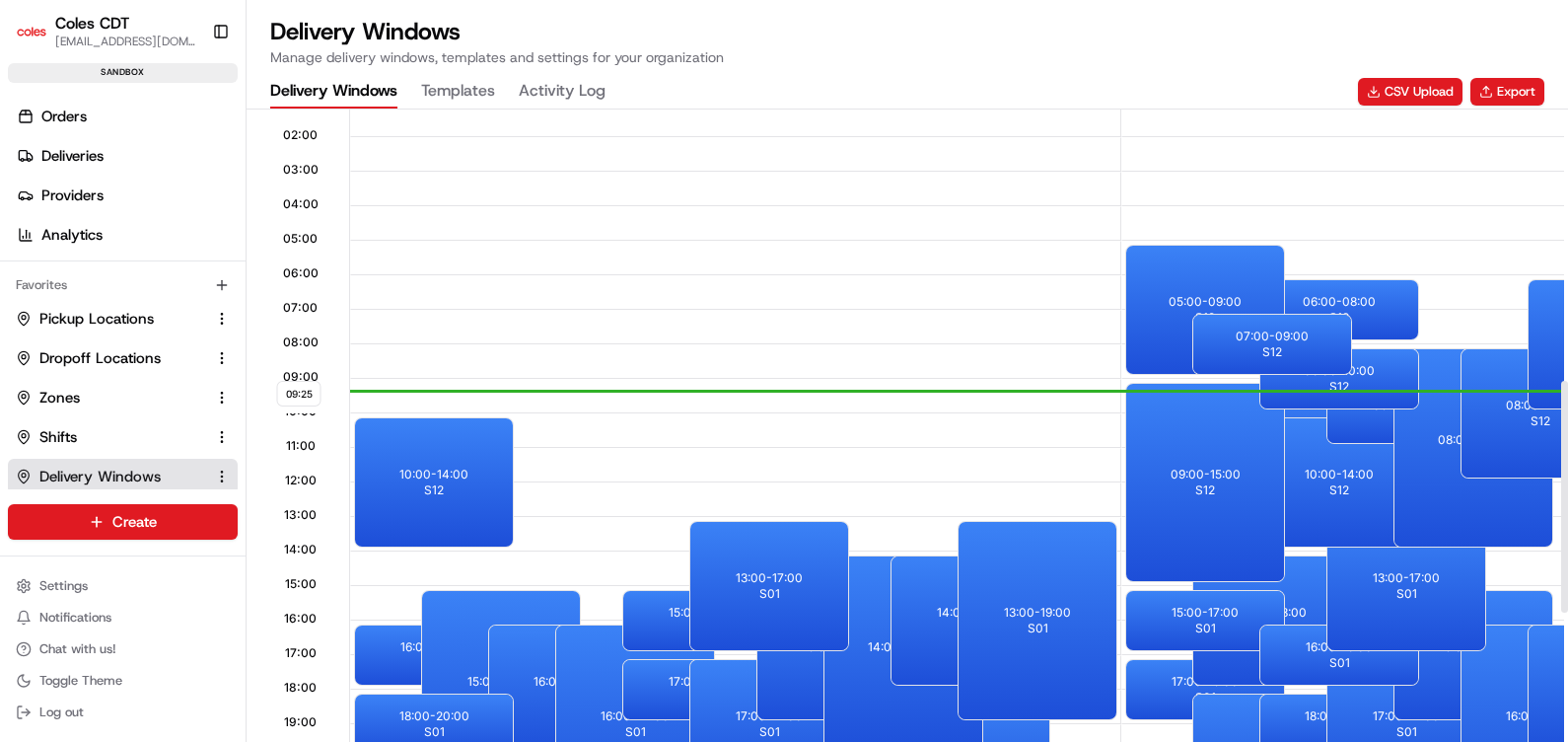 scroll, scrollTop: 862, scrollLeft: 0, axis: vertical 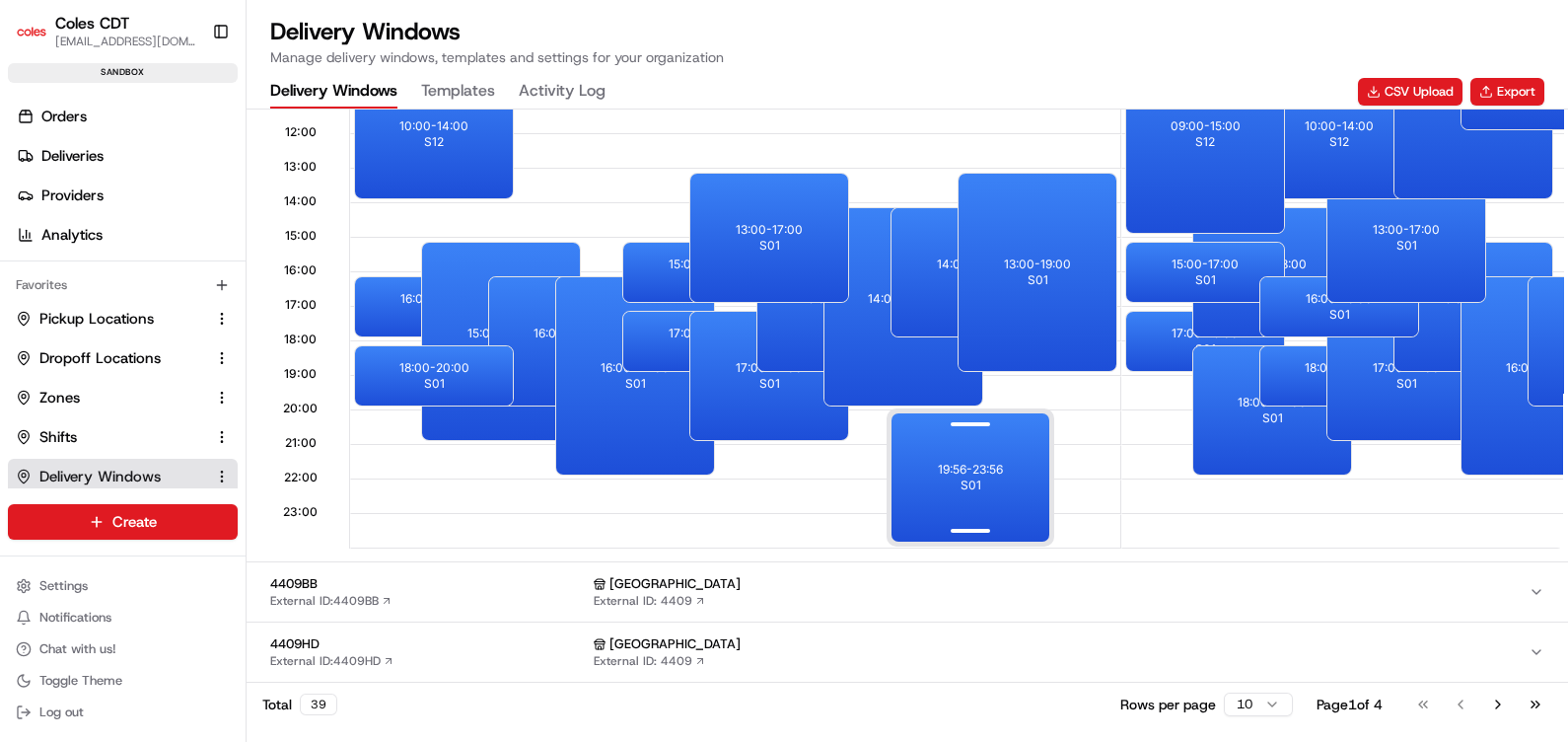 drag, startPoint x: 1019, startPoint y: 388, endPoint x: 997, endPoint y: 459, distance: 74.33034 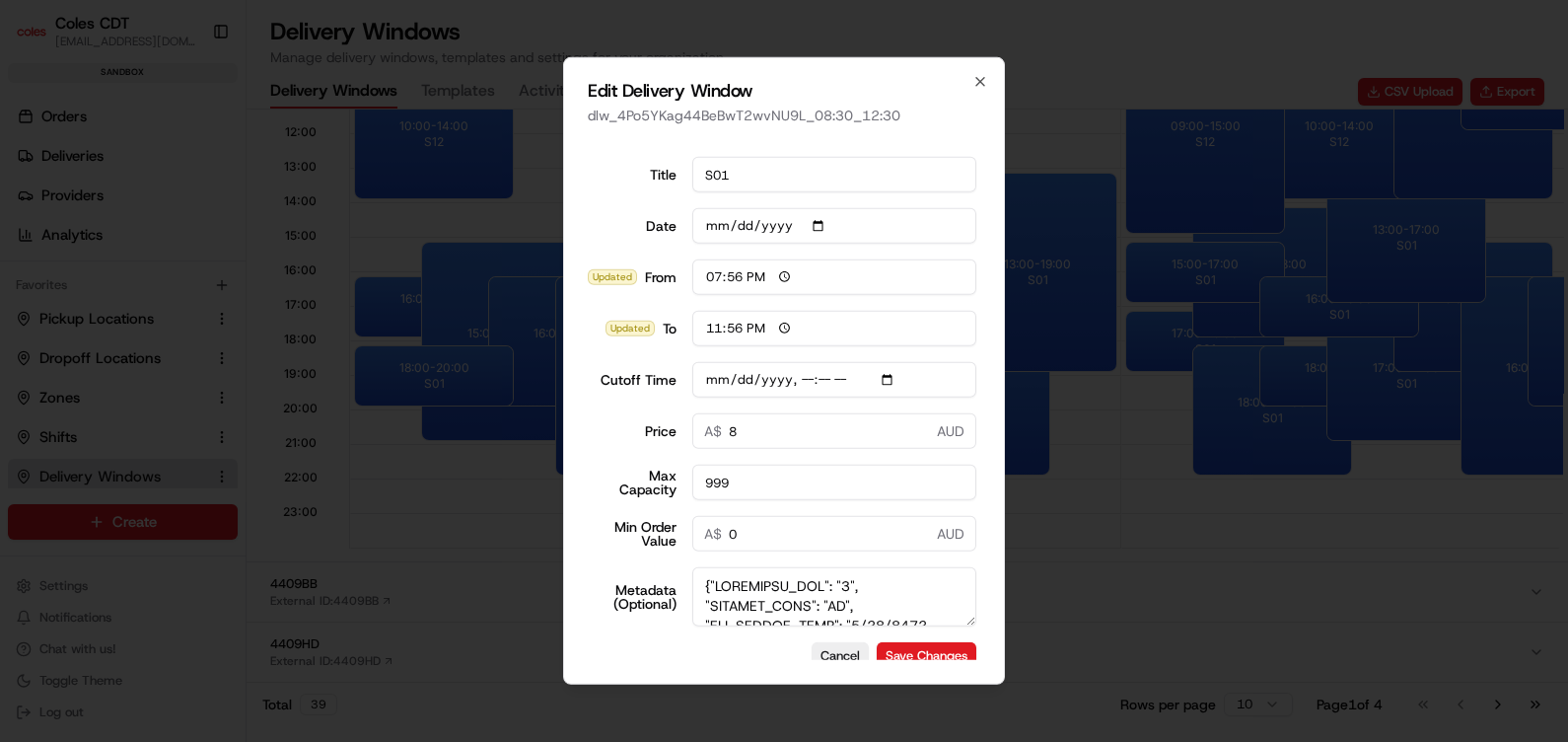 type on "[DATE]T01:10" 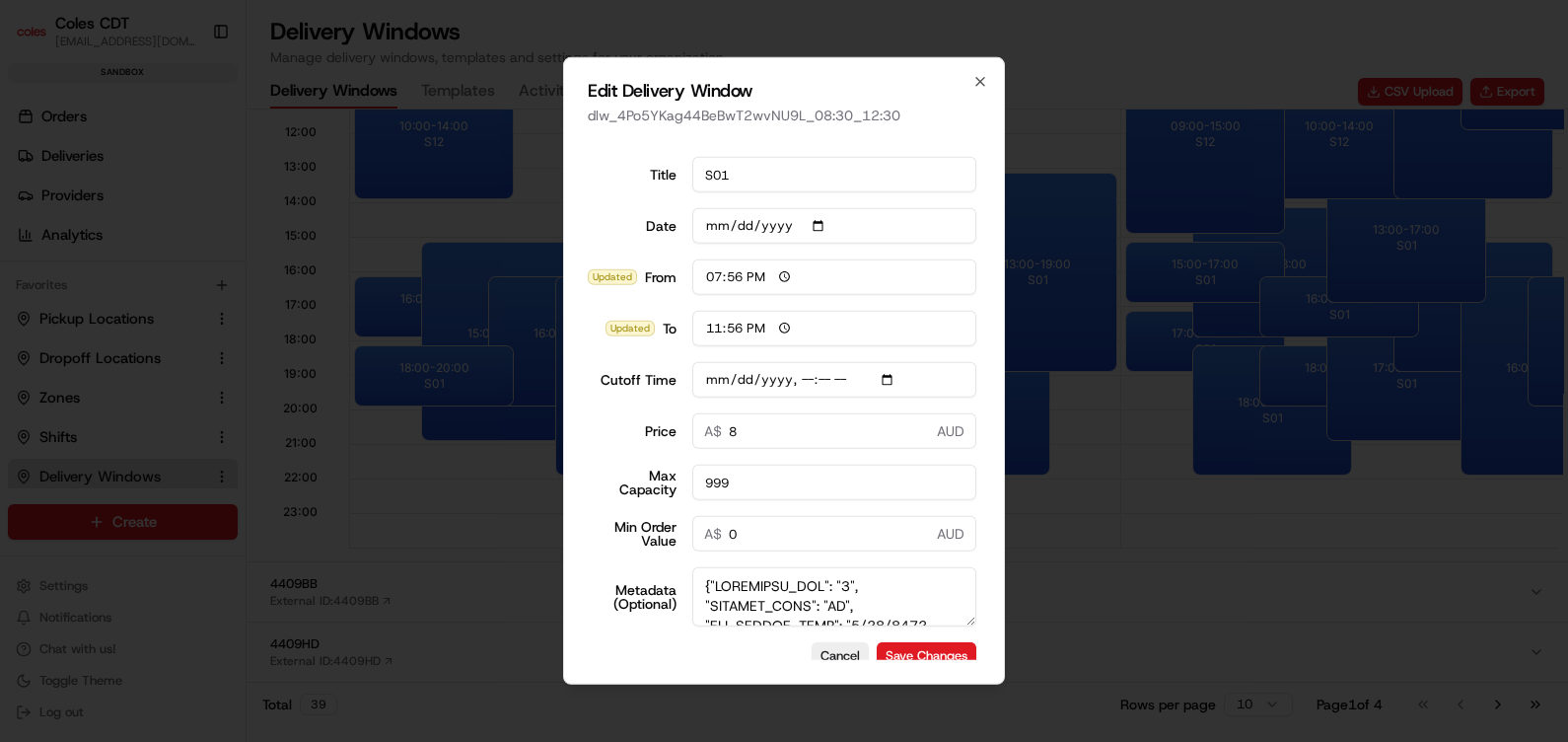 drag, startPoint x: 1001, startPoint y: 479, endPoint x: 1000, endPoint y: 454, distance: 25.019992 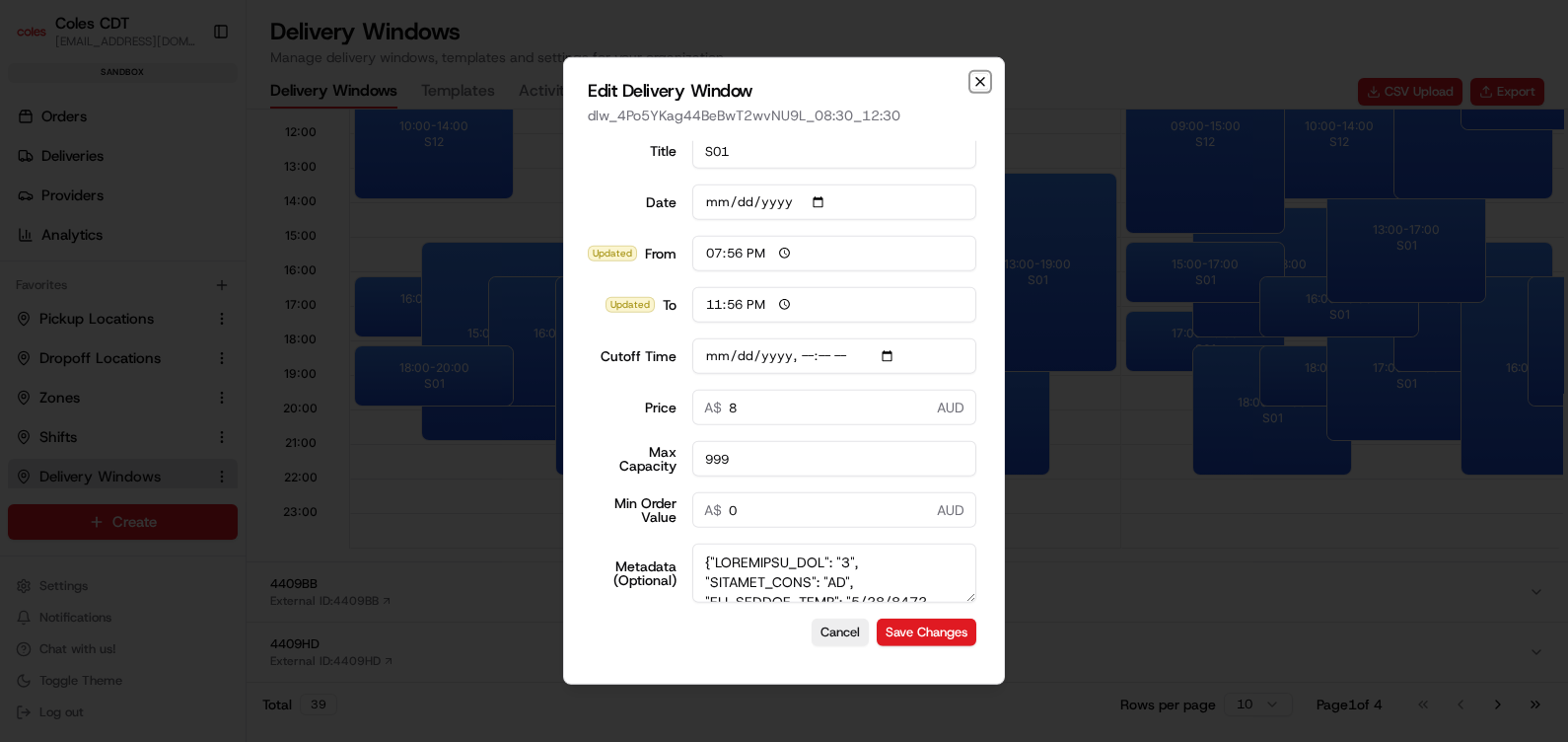 click 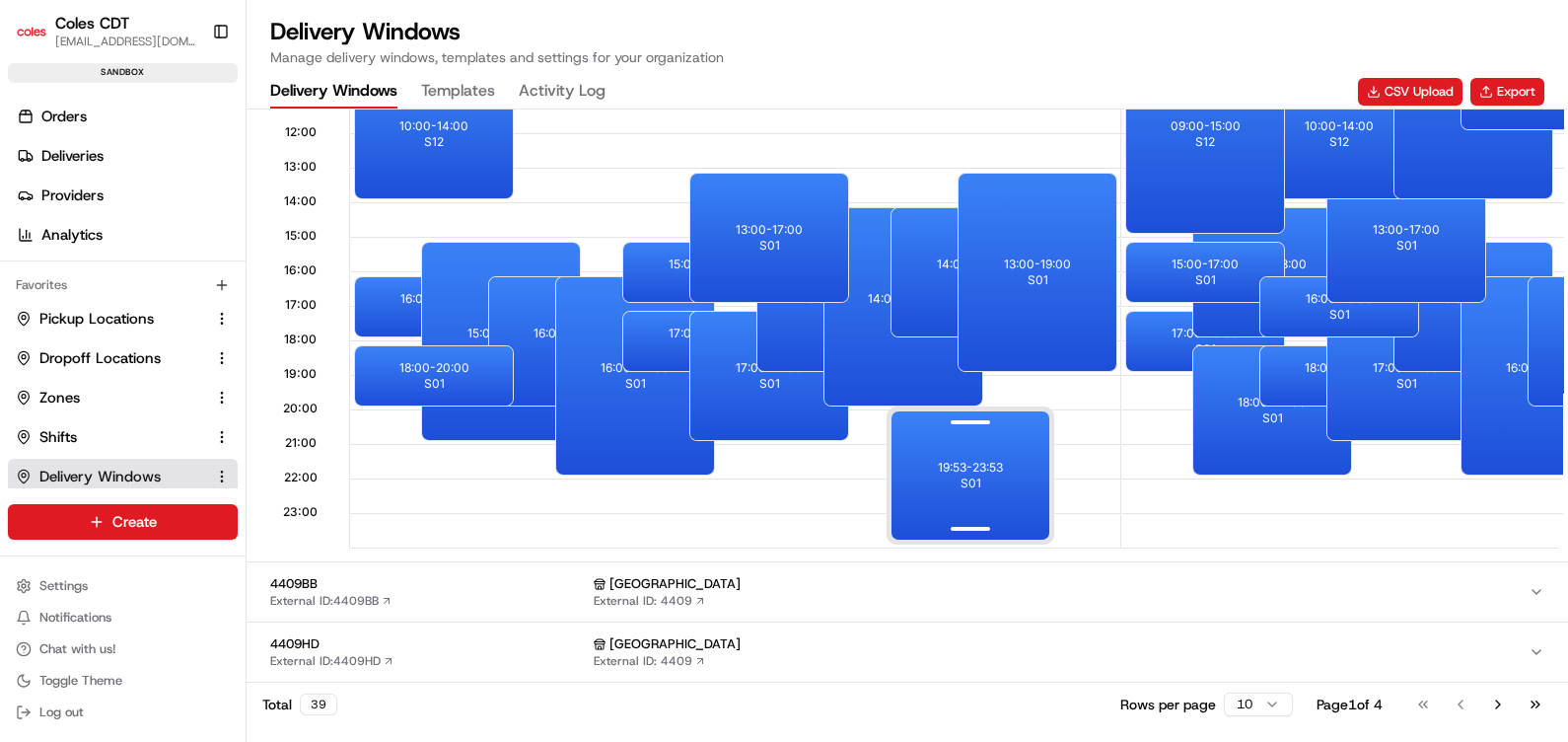 drag, startPoint x: 998, startPoint y: 376, endPoint x: 996, endPoint y: 472, distance: 96.020831 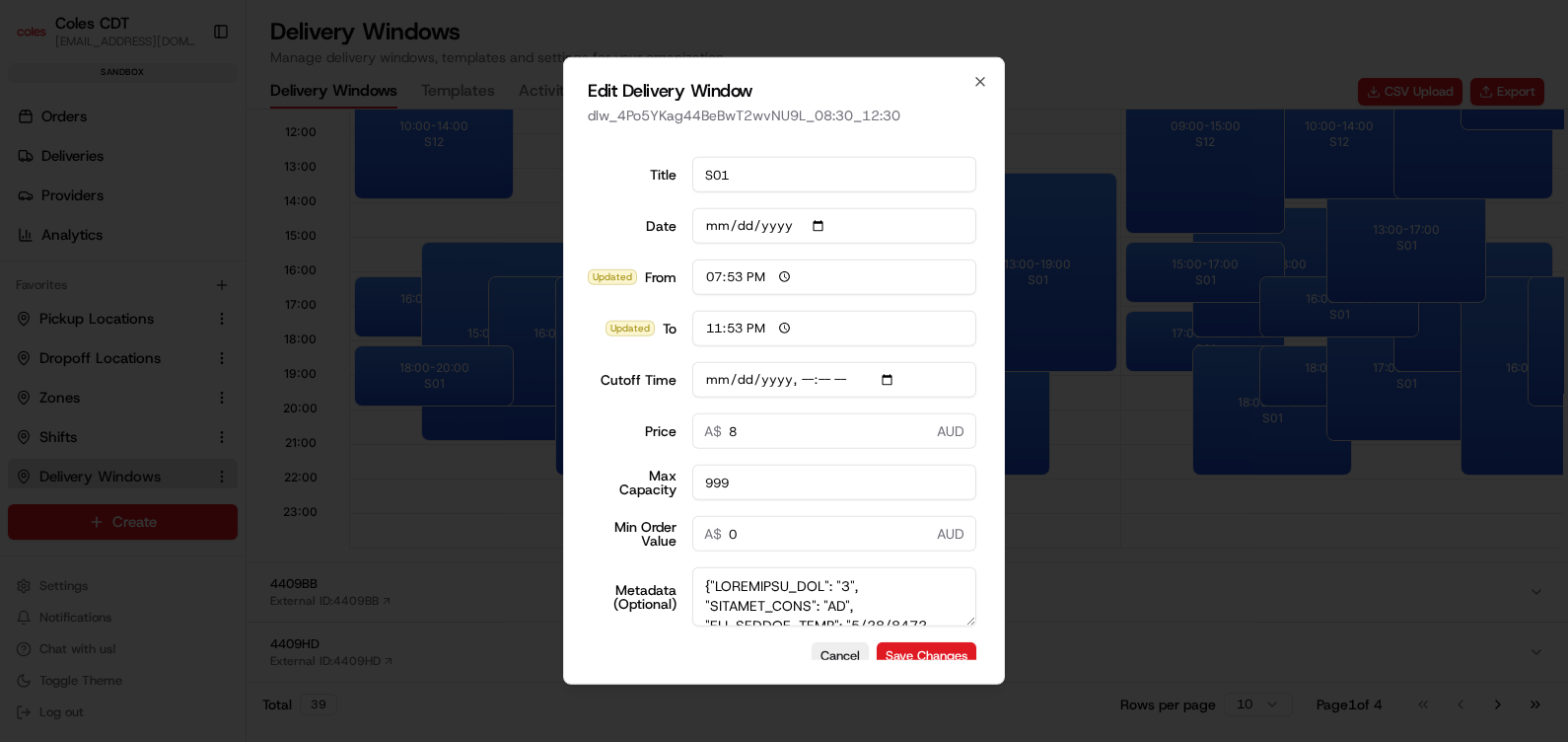 scroll, scrollTop: 24, scrollLeft: 0, axis: vertical 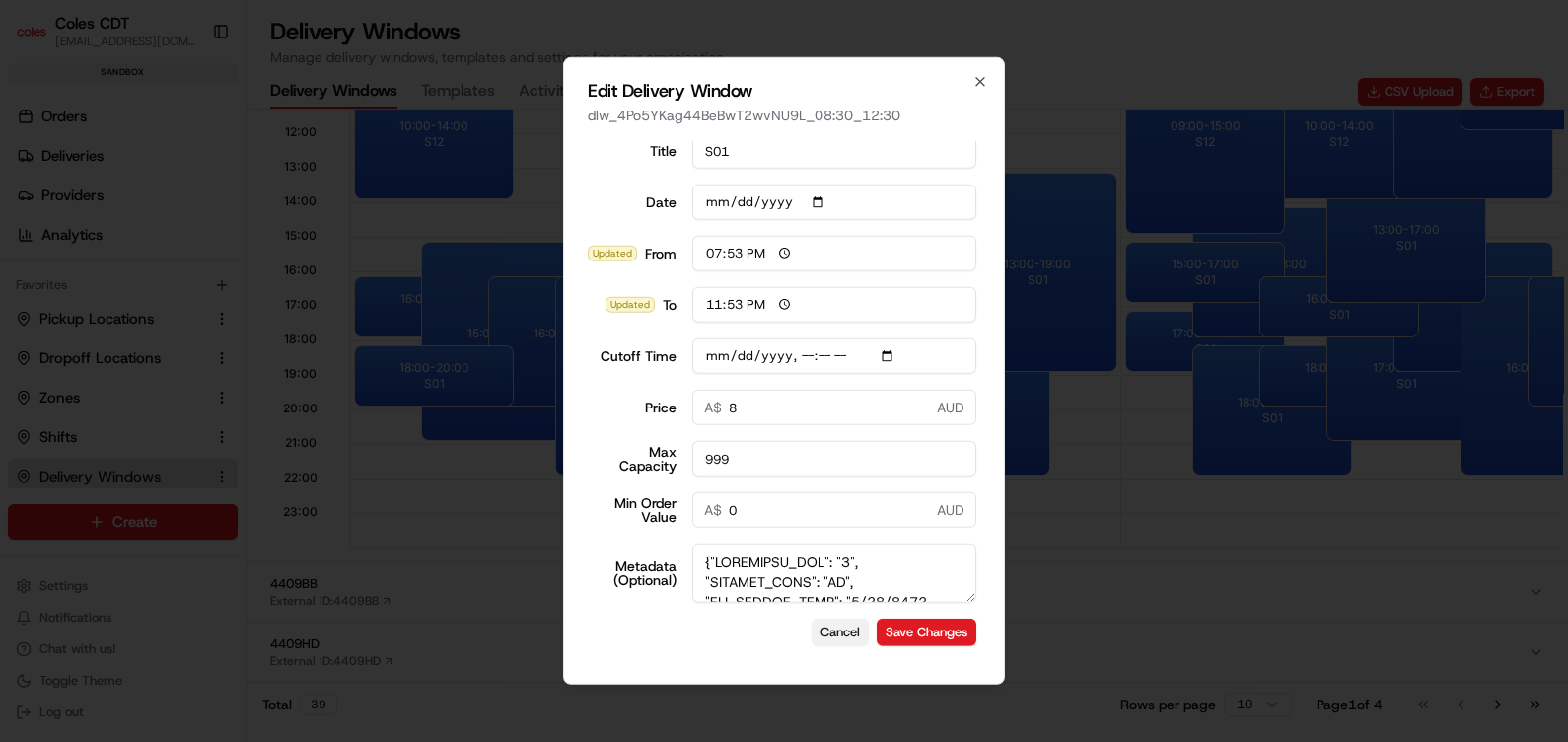 type on "[DATE]T01:10" 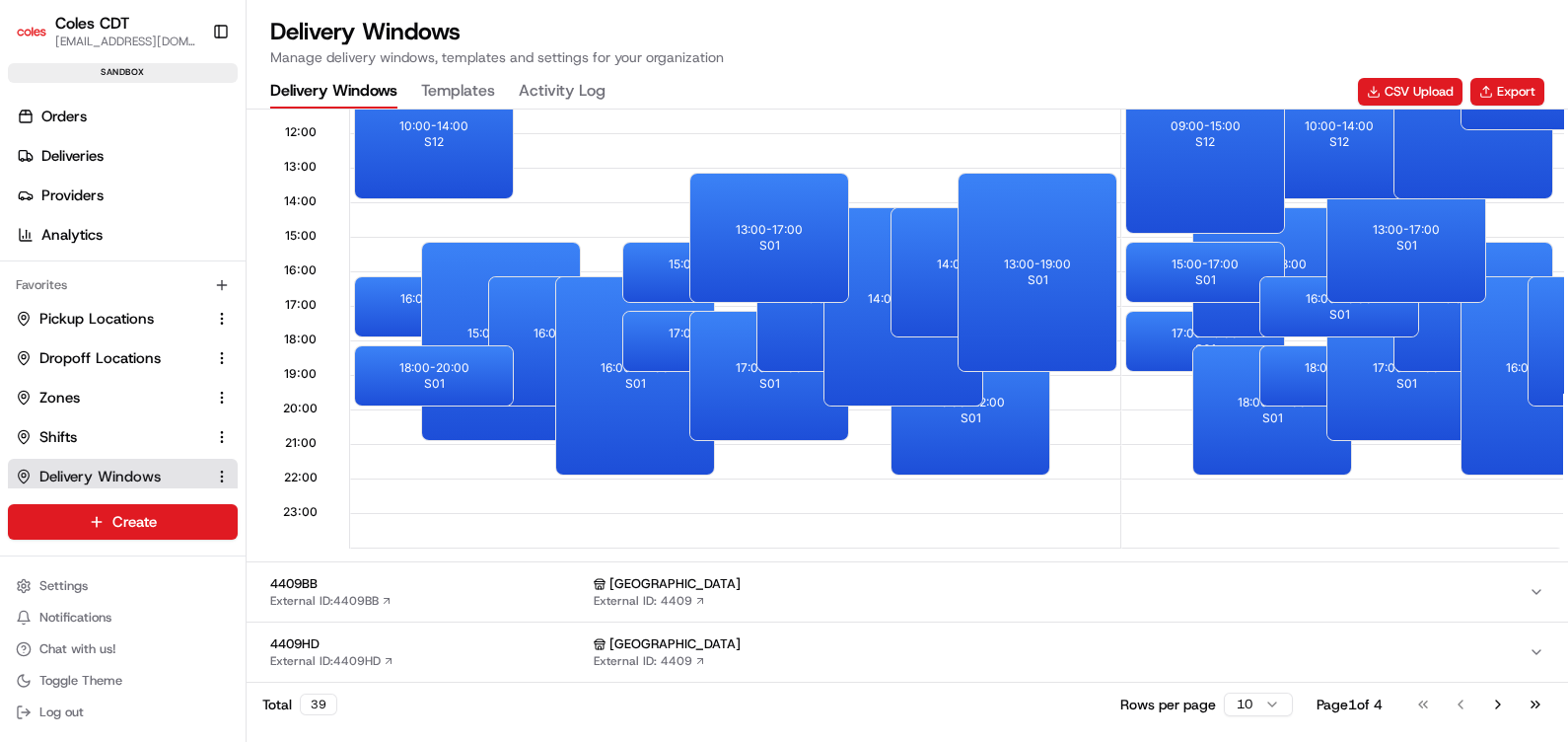scroll, scrollTop: 0, scrollLeft: 0, axis: both 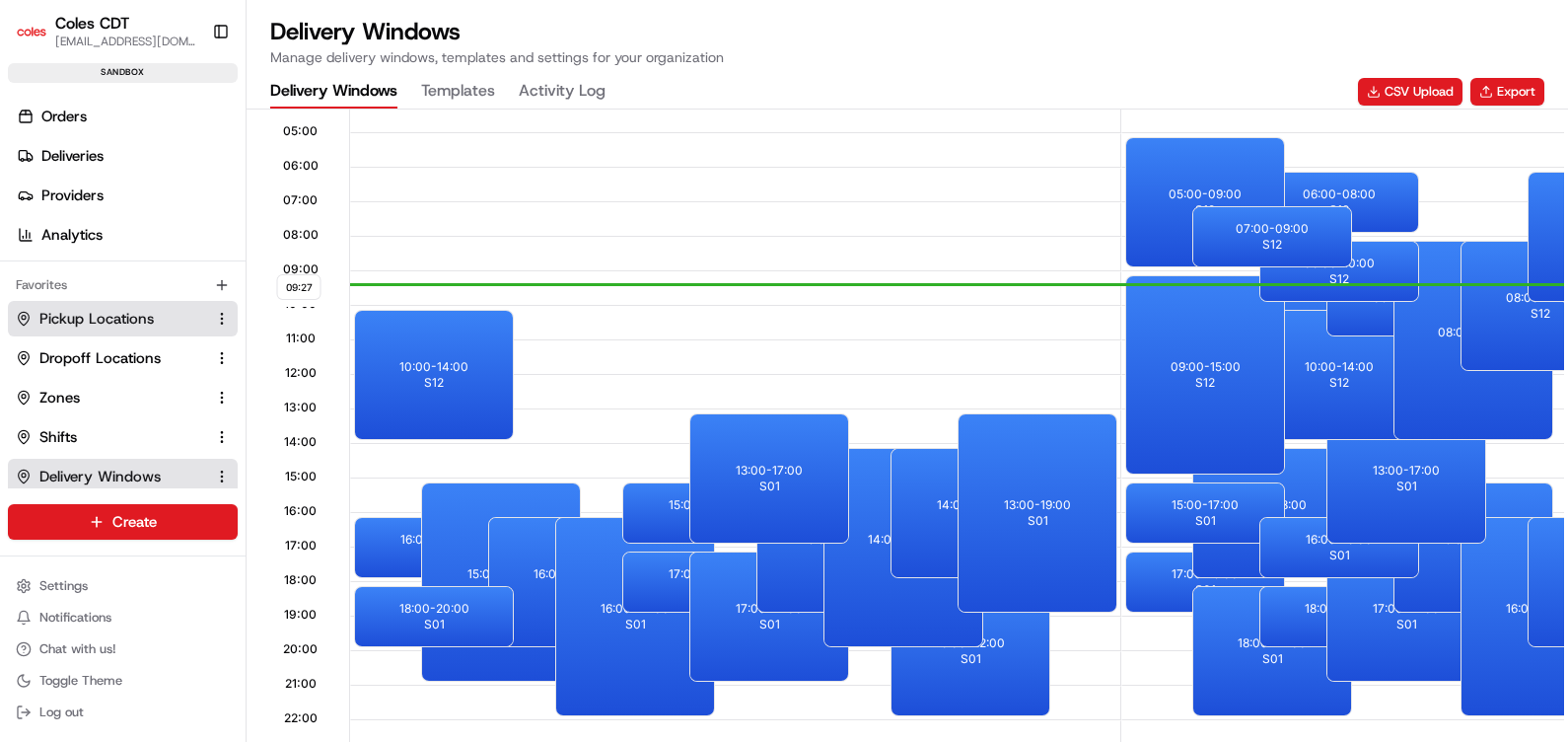 click on "Pickup Locations" at bounding box center (97, 319) 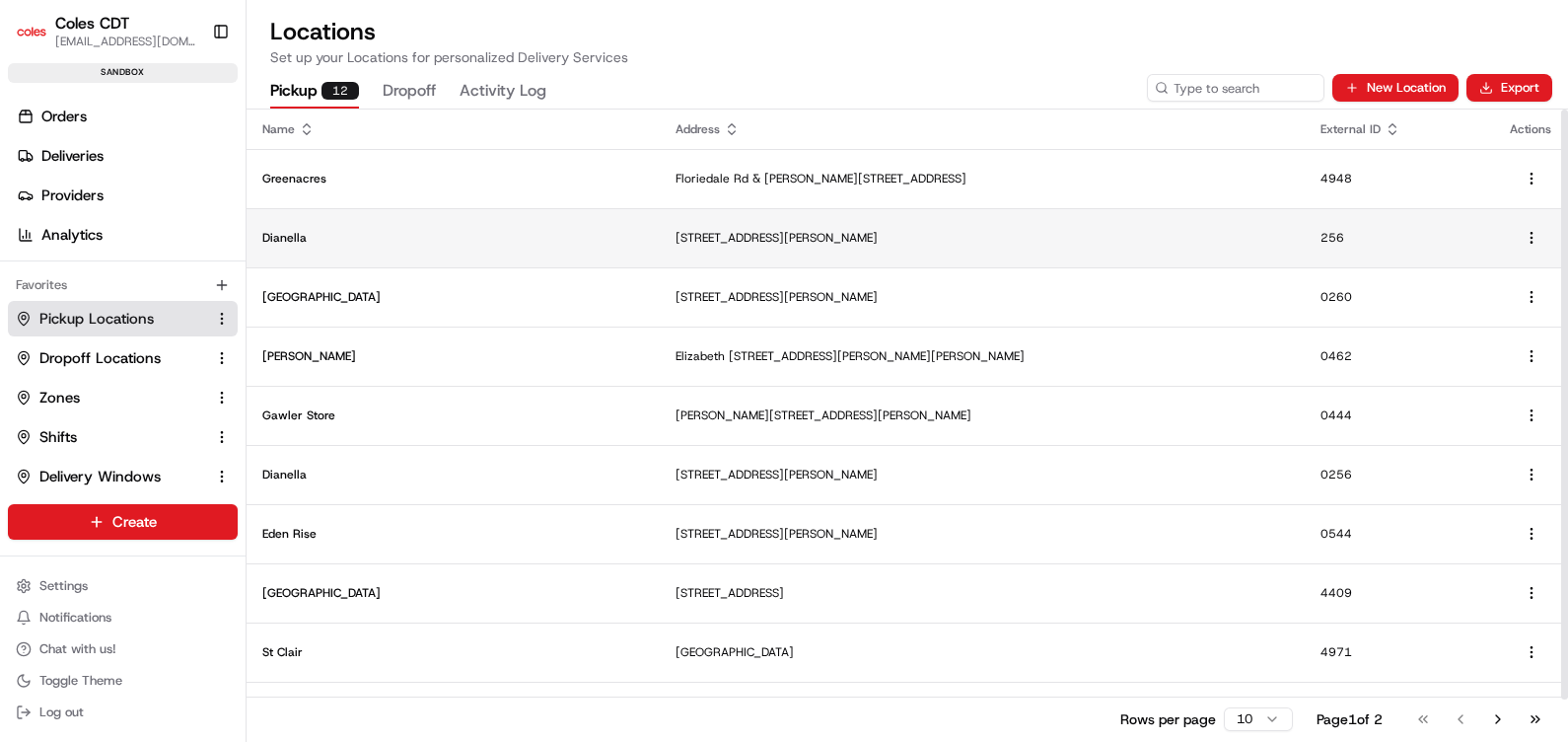 click on "[STREET_ADDRESS][PERSON_NAME]" at bounding box center (982, 238) 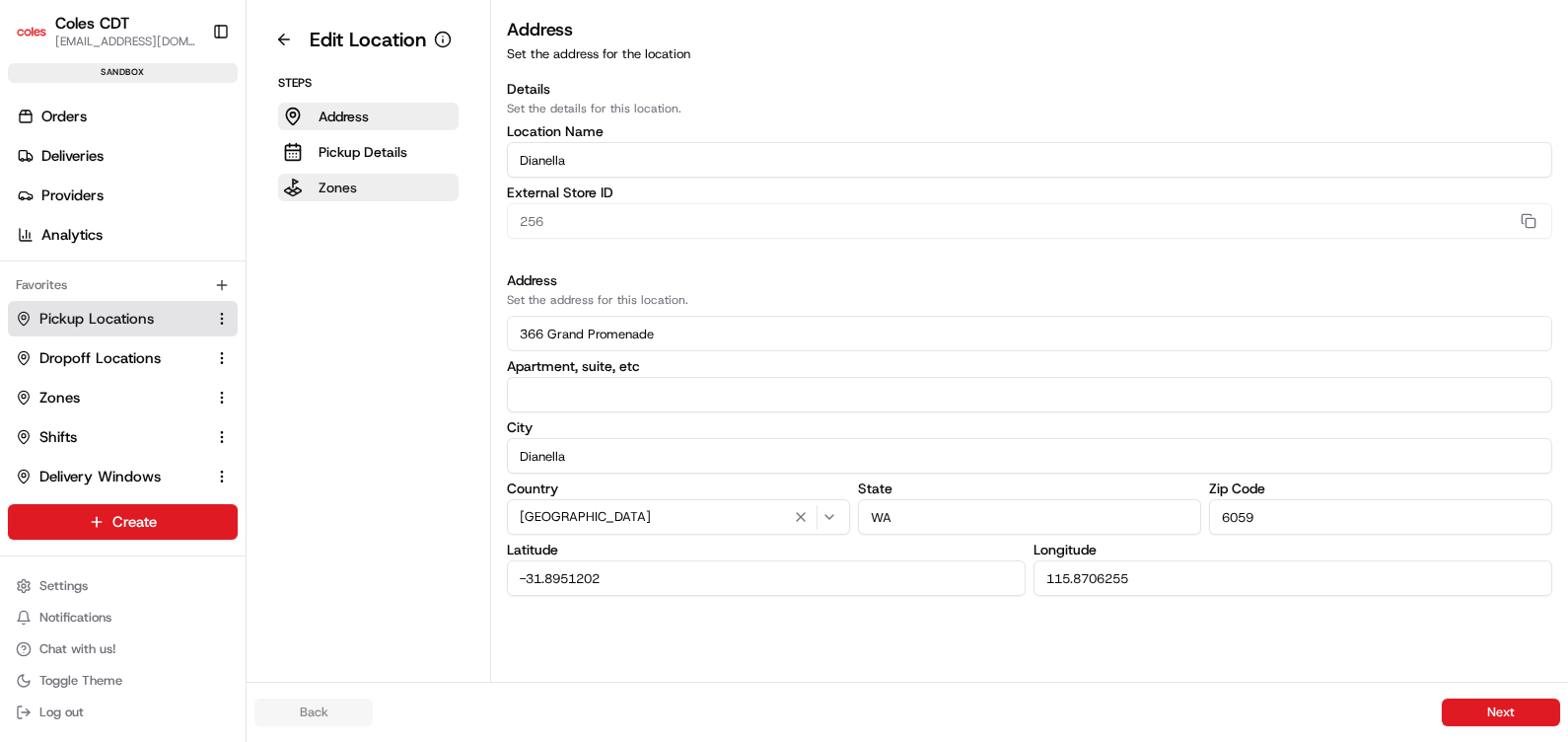 click on "Zones" at bounding box center [337, 187] 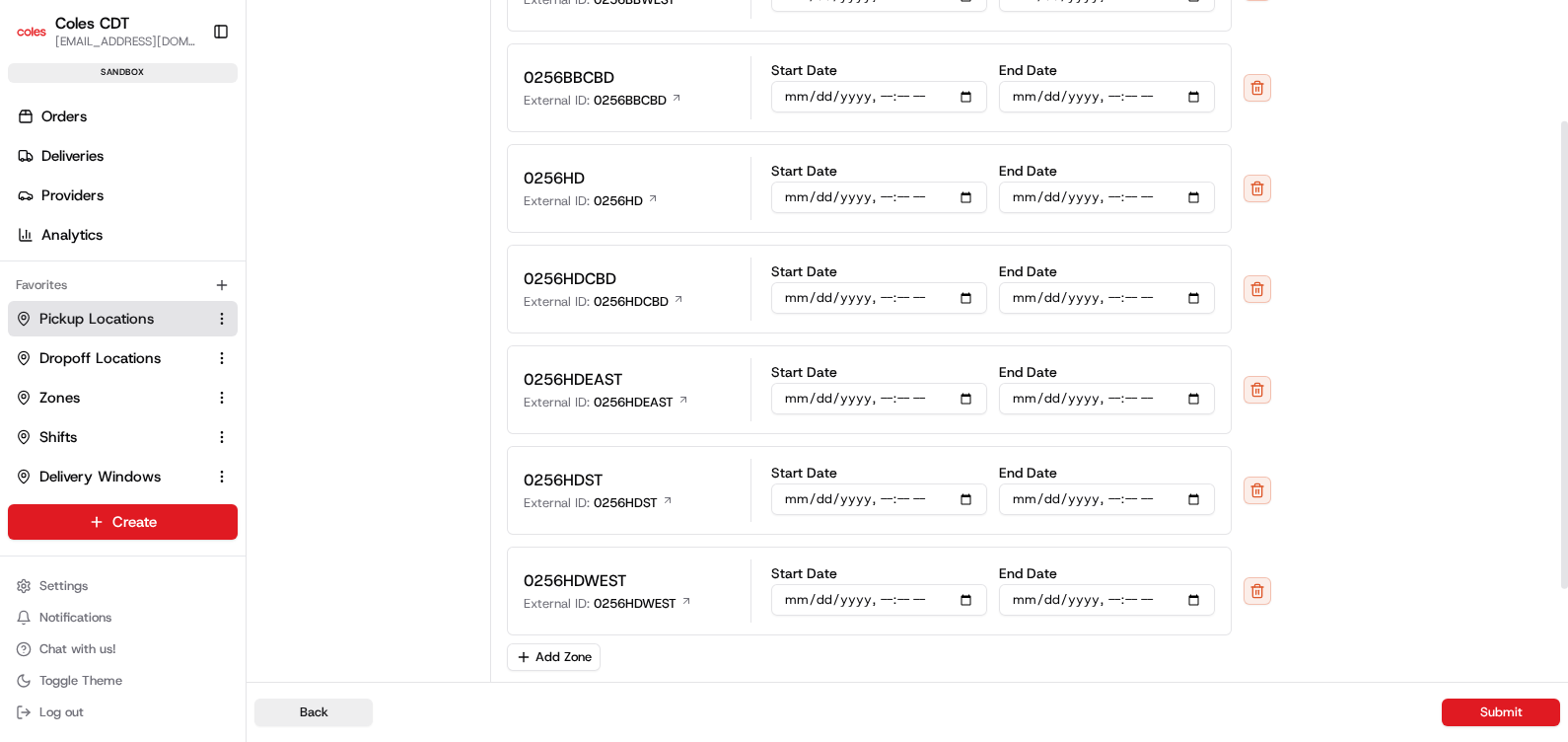 scroll, scrollTop: 0, scrollLeft: 0, axis: both 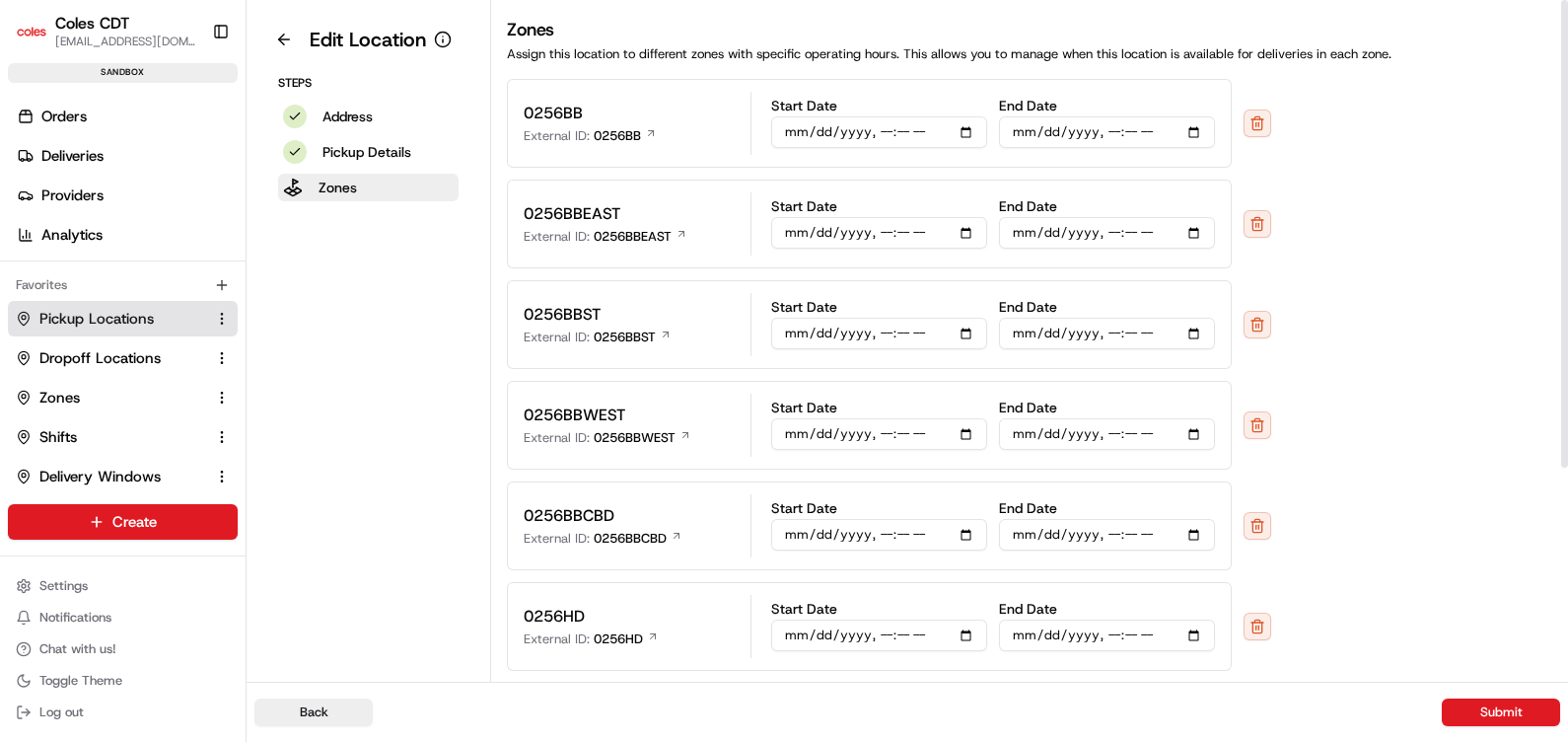 click on "0256BB External ID: 0256BB Start Date End Date" at bounding box center (1030, 123) 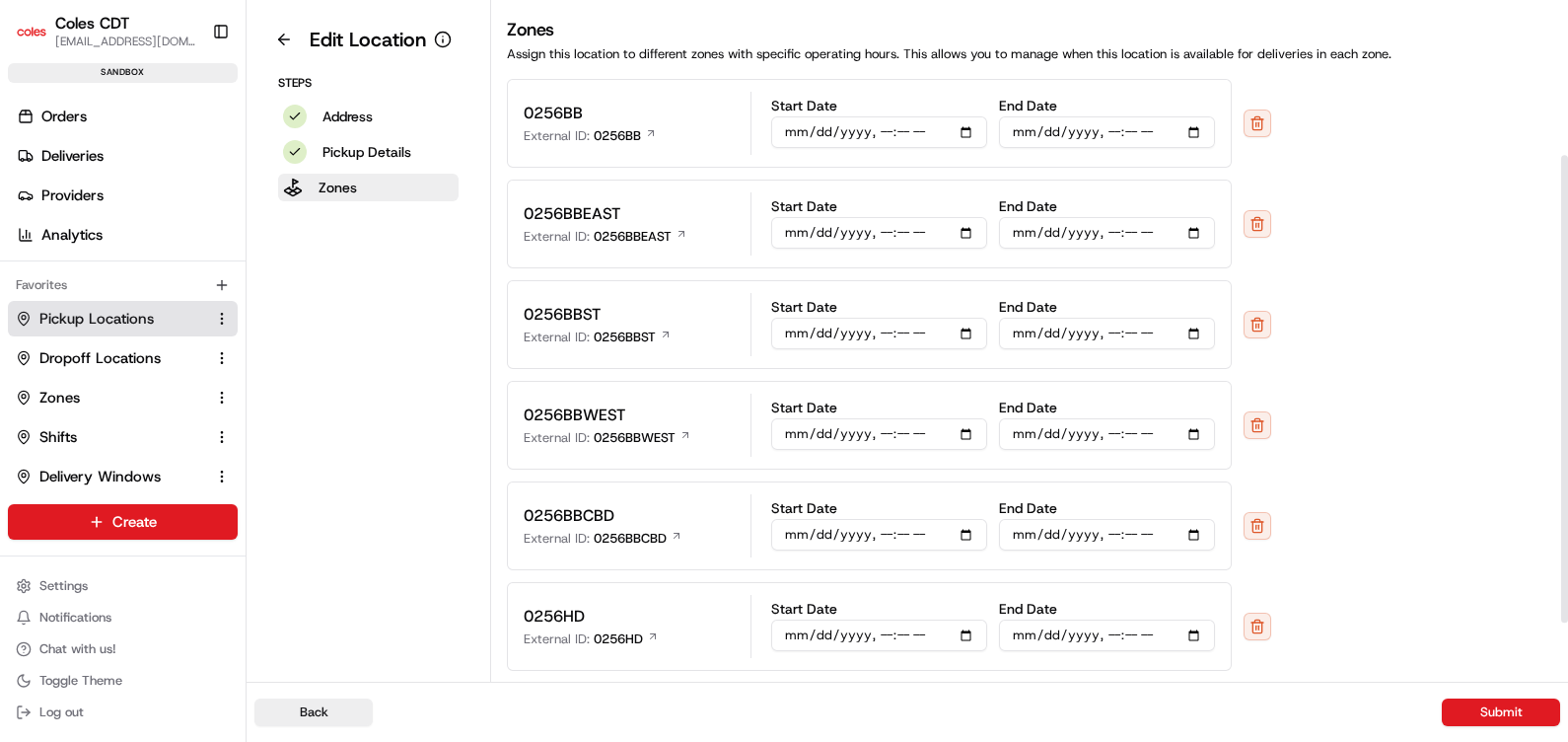 scroll, scrollTop: 438, scrollLeft: 0, axis: vertical 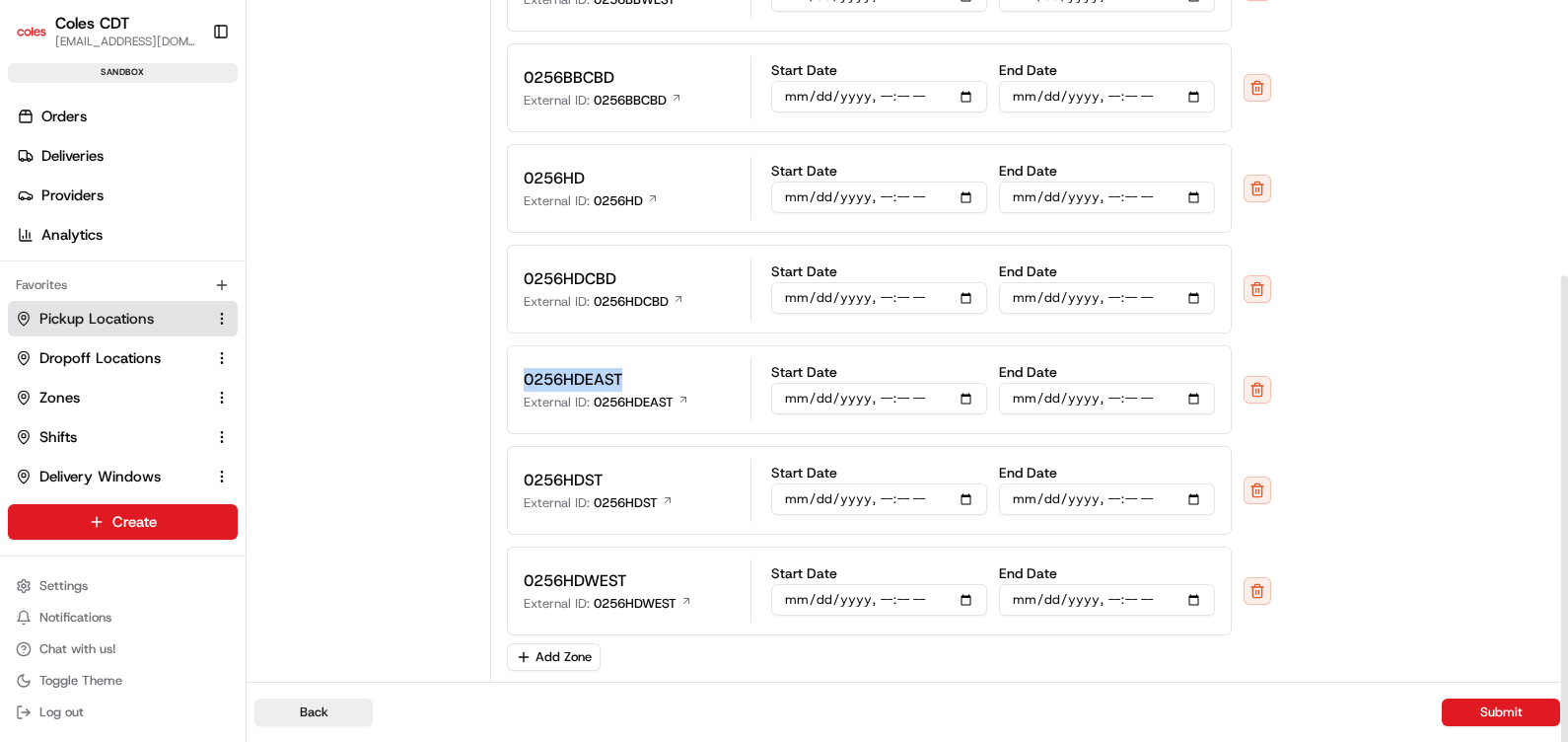 drag, startPoint x: 520, startPoint y: 375, endPoint x: 625, endPoint y: 369, distance: 105.17129 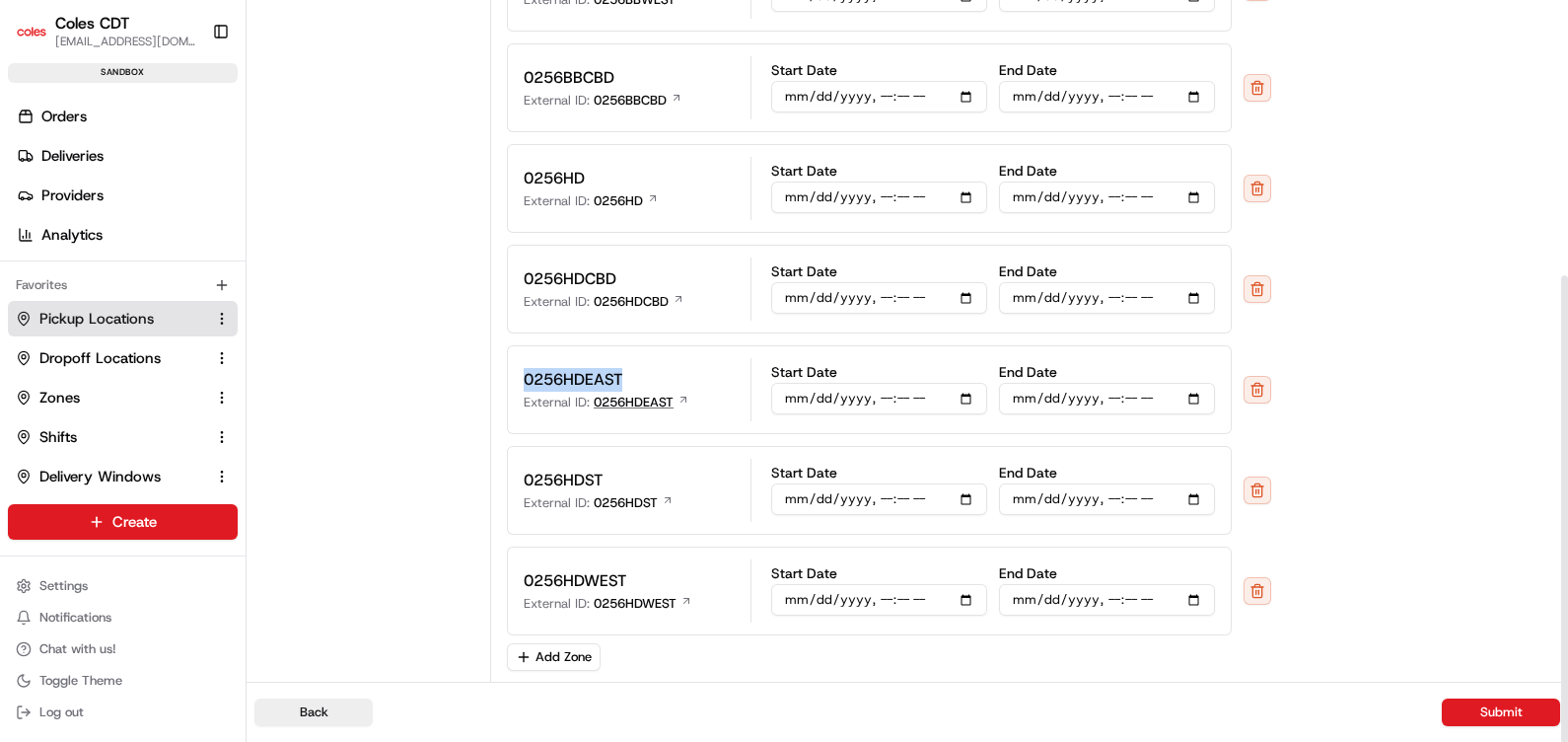 drag, startPoint x: 625, startPoint y: 369, endPoint x: 685, endPoint y: 405, distance: 69.97142 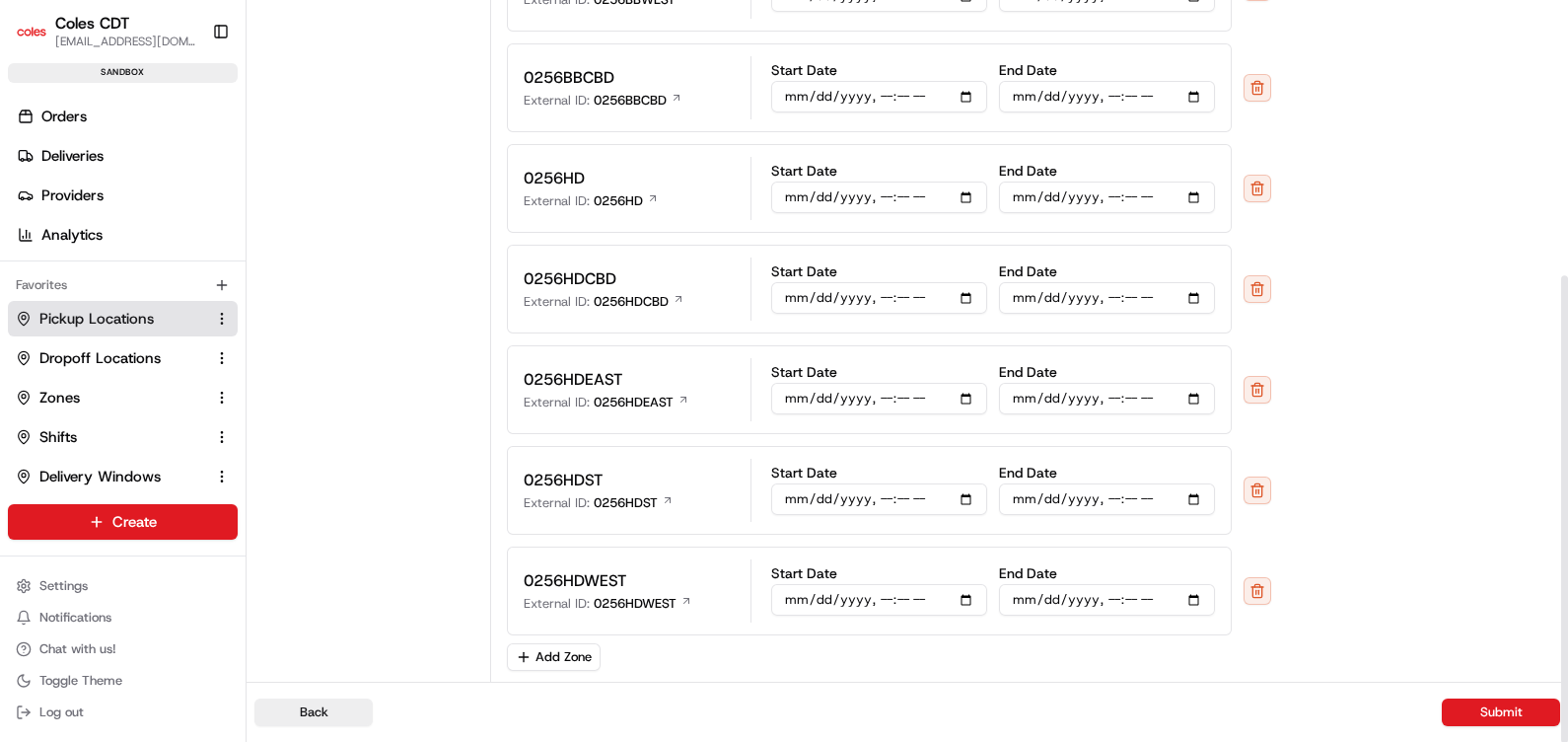 click on "0256HDEAST External ID: 0256HDEAST Start Date End Date" at bounding box center (1030, 390) 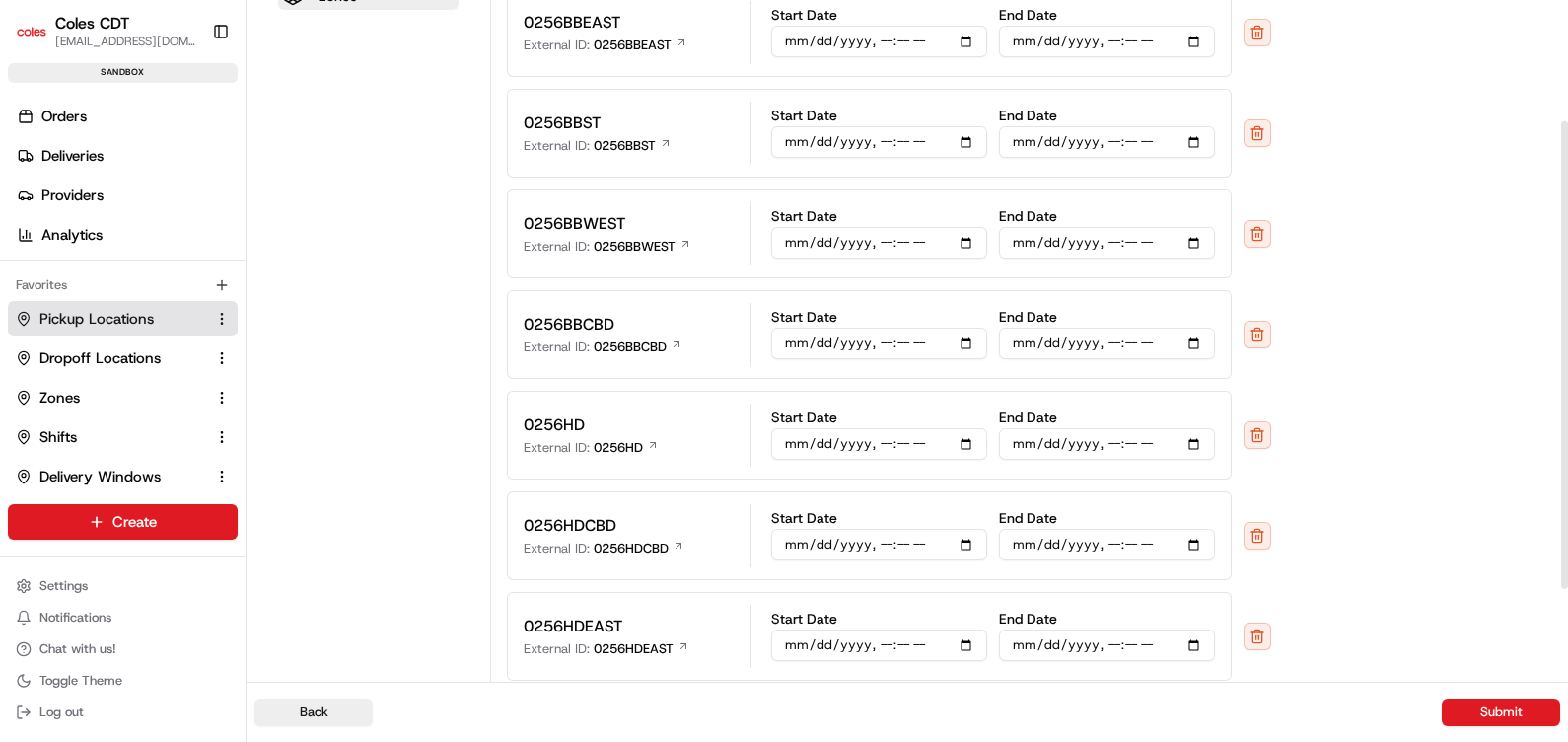 scroll, scrollTop: 438, scrollLeft: 0, axis: vertical 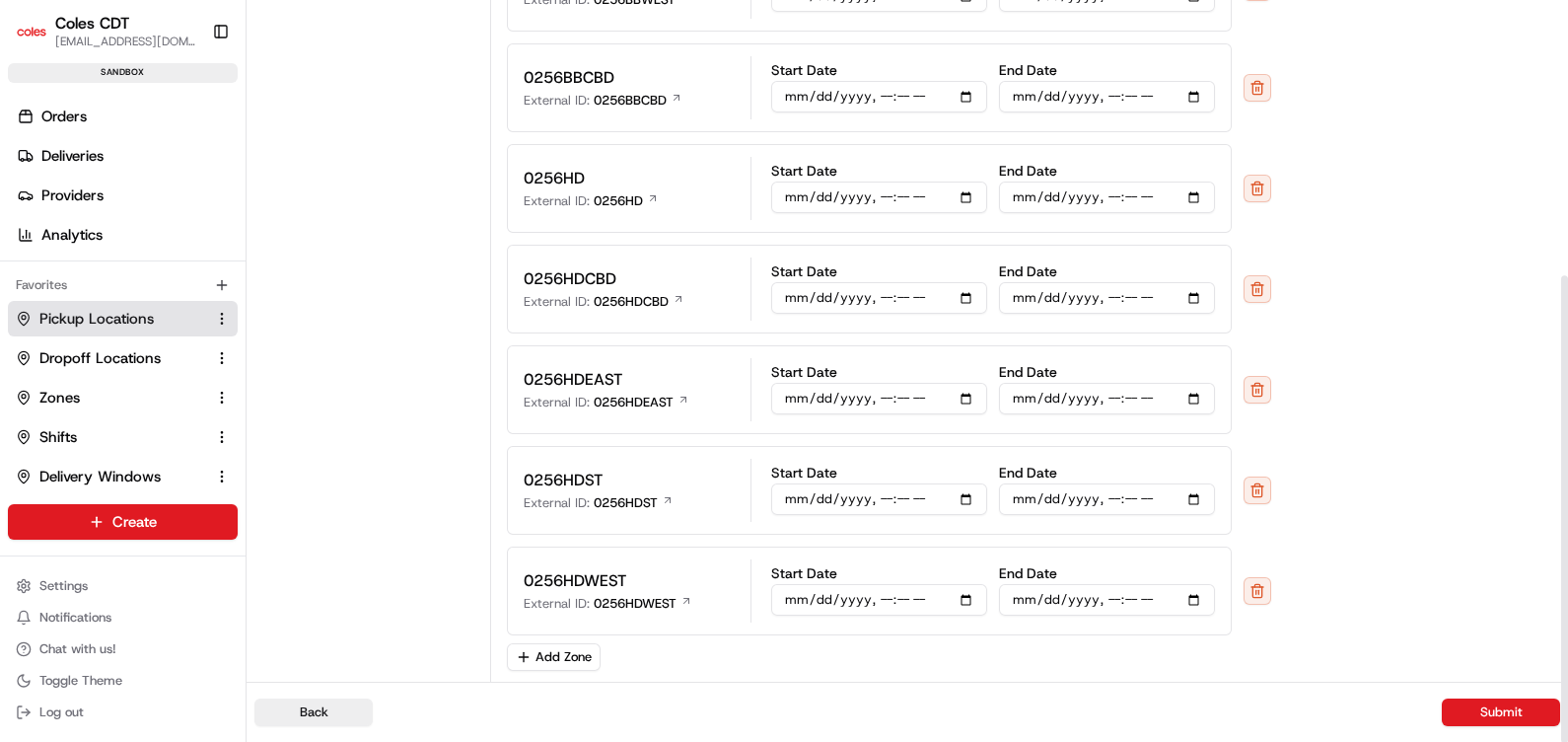 click on "0256BB External ID: 0256BB Start Date End Date 0256BBEAST External ID: 0256BBEAST Start Date End Date 0256BBST External ID: 0256BBST Start Date End Date 0256BBWEST External ID: 0256BBWEST Start Date End Date 0256BBCBD External ID: 0256BBCBD Start Date End Date 0256HD External ID: 0256HD Start Date End Date 0256HDCBD External ID: 0256HDCBD Start Date End Date 0256HDEAST External ID: 0256HDEAST Start Date End Date 0256HDST External ID: 0256HDST Start Date End Date 0256HDWEST External ID: 0256HDWEST Start Date End Date Add Zone" at bounding box center (1030, 156) 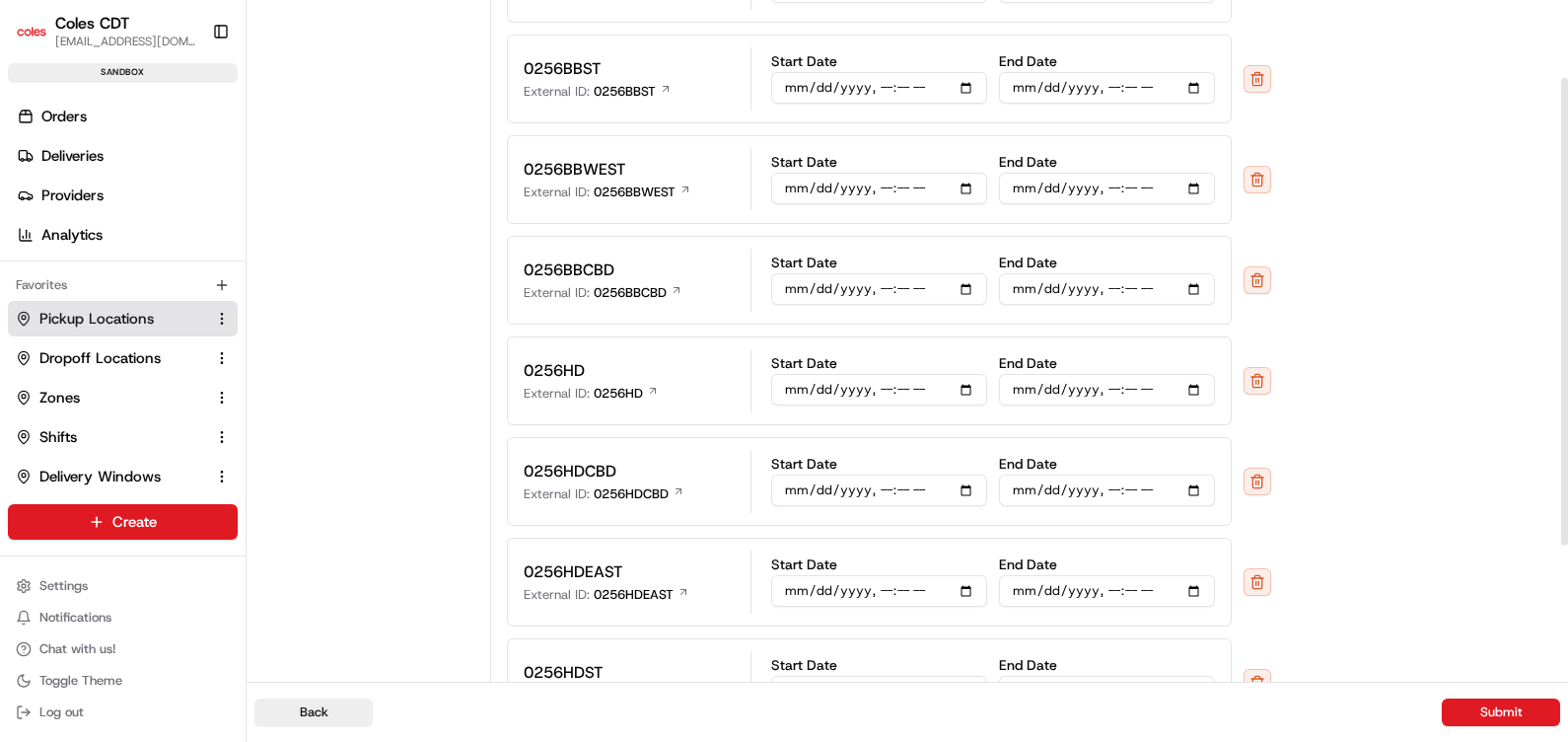 scroll, scrollTop: 438, scrollLeft: 0, axis: vertical 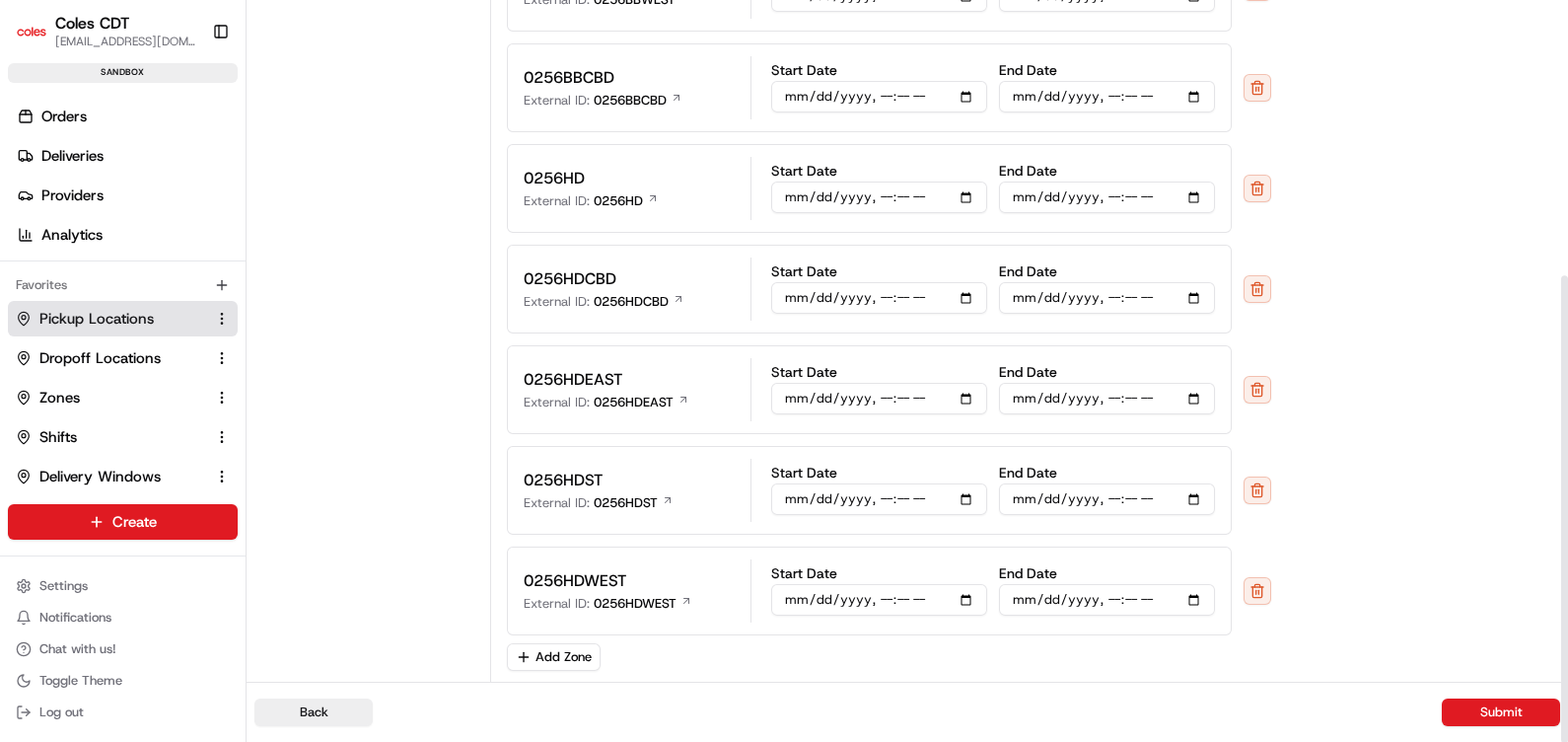 click on "Edit Location Steps Address Pickup Details Zones" at bounding box center [369, 124] 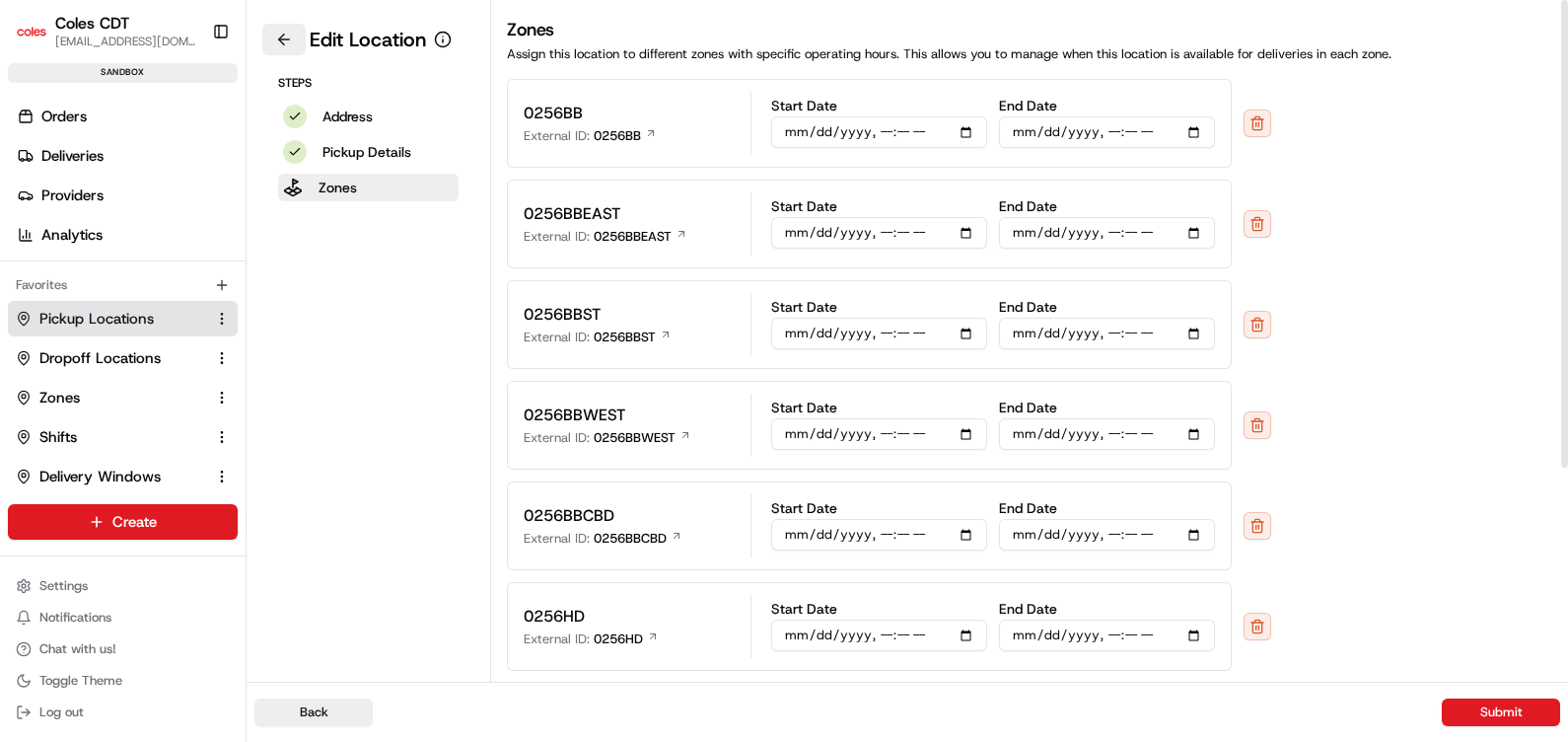 click at bounding box center [284, 39] 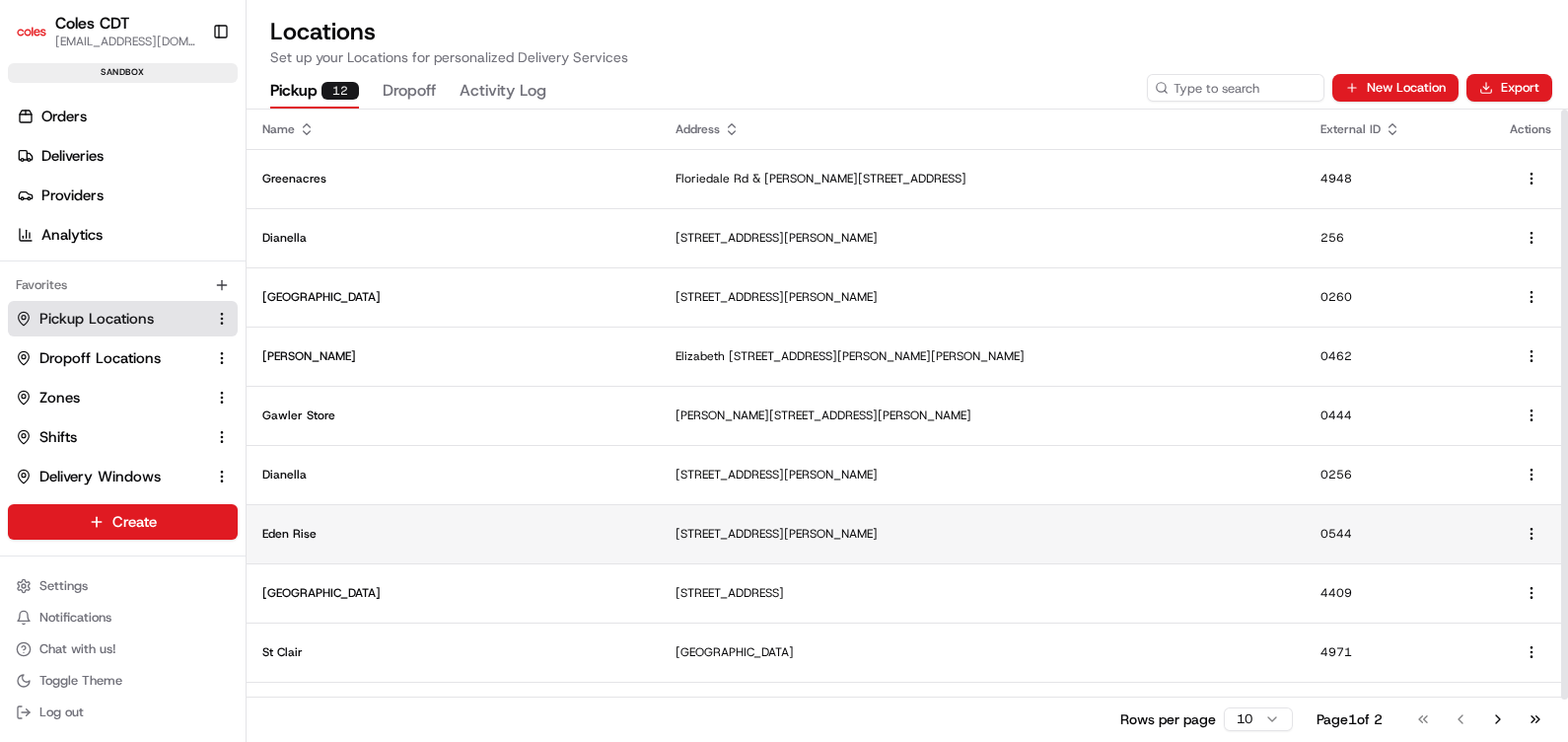 scroll, scrollTop: 43, scrollLeft: 0, axis: vertical 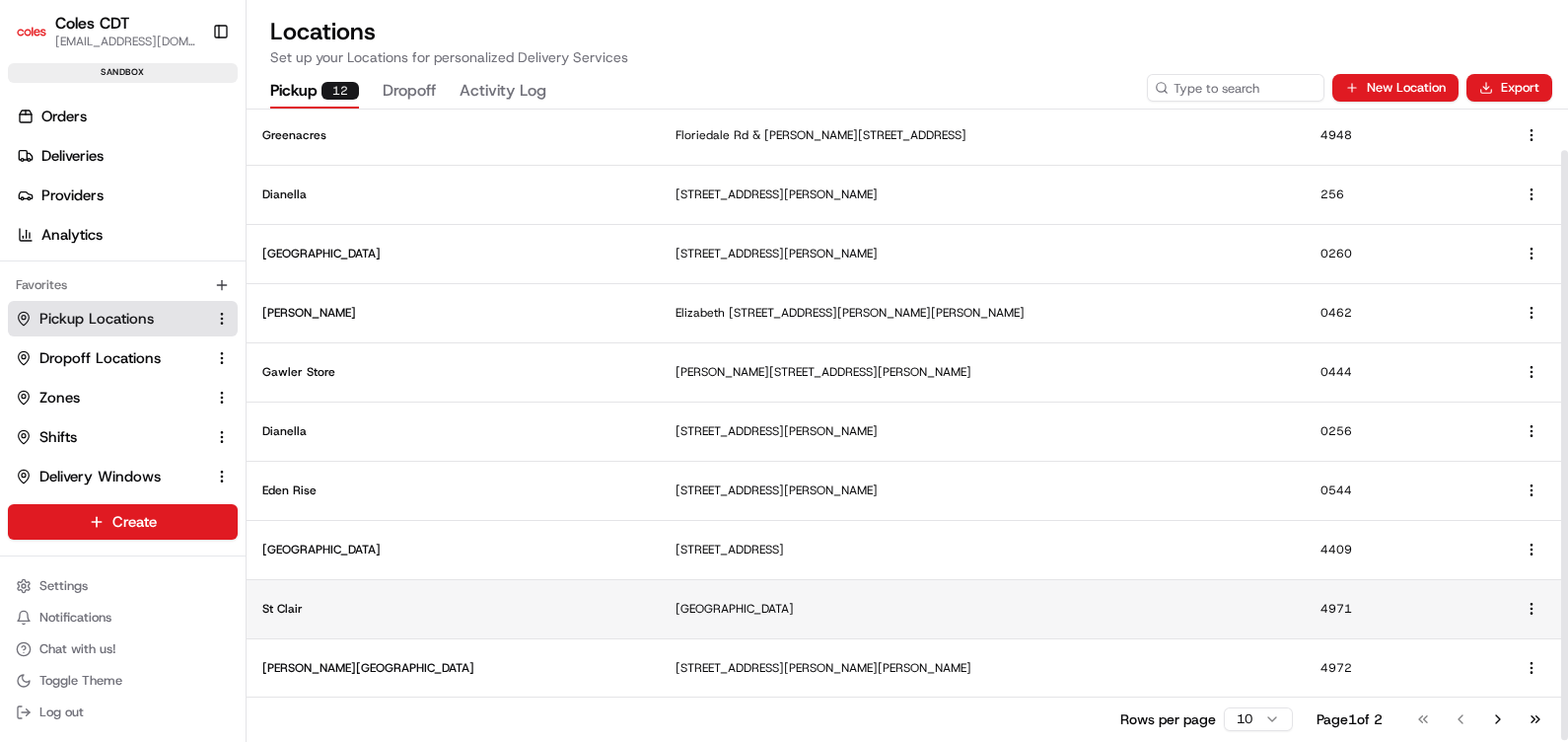 click on "[GEOGRAPHIC_DATA]" at bounding box center (982, 609) 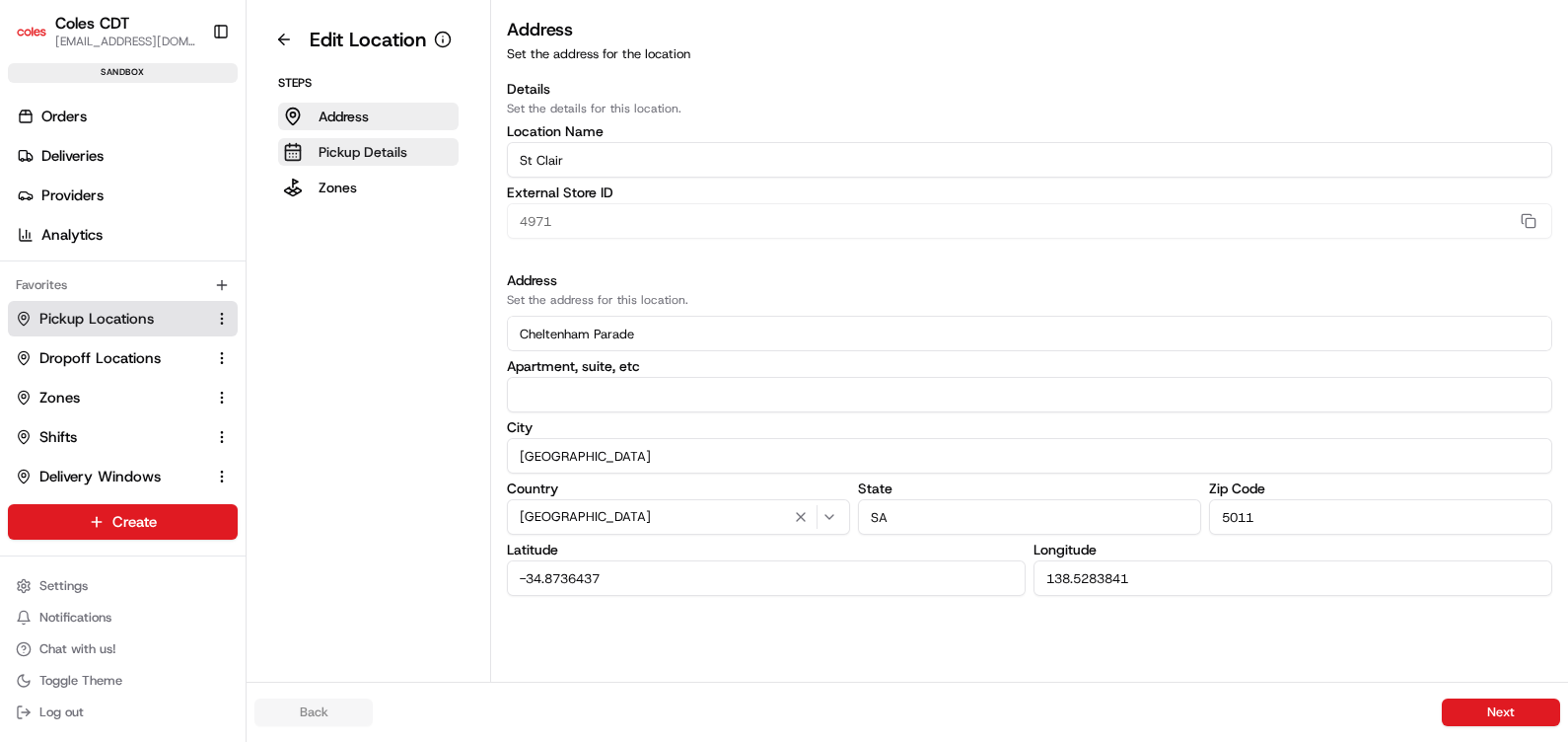 click on "Pickup Details" at bounding box center (363, 152) 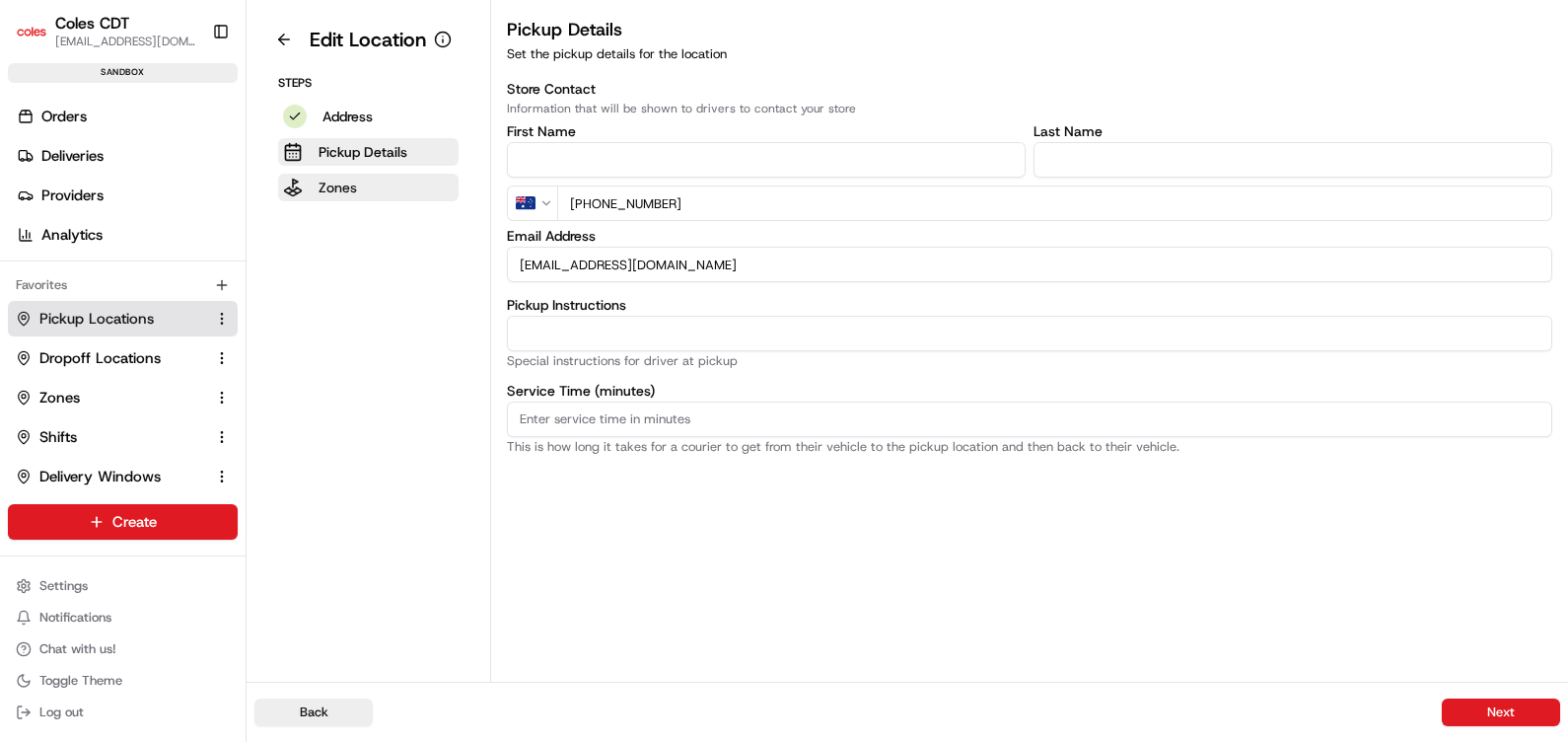 click on "Zones" at bounding box center [368, 187] 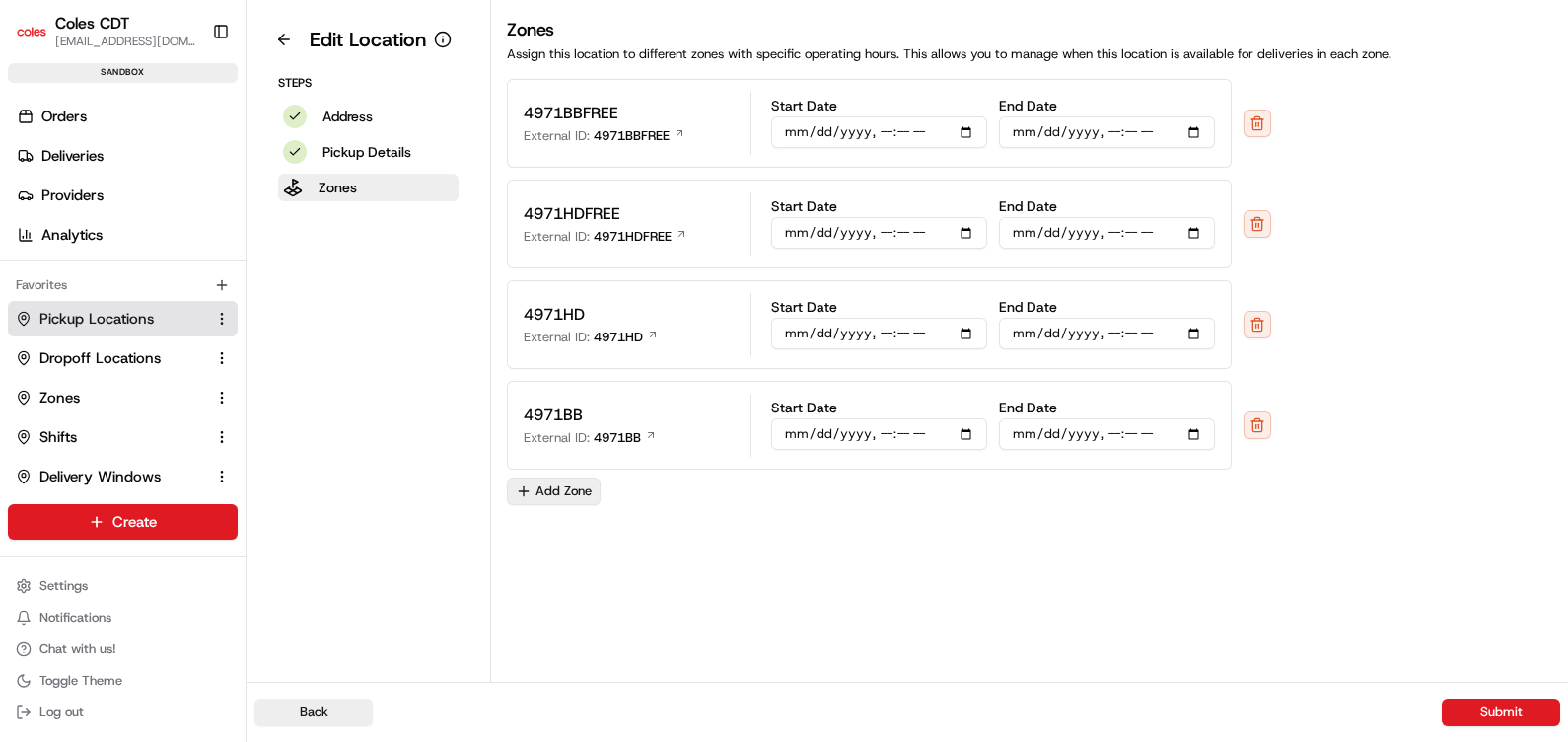 click on "Add Zone" at bounding box center (553, 491) 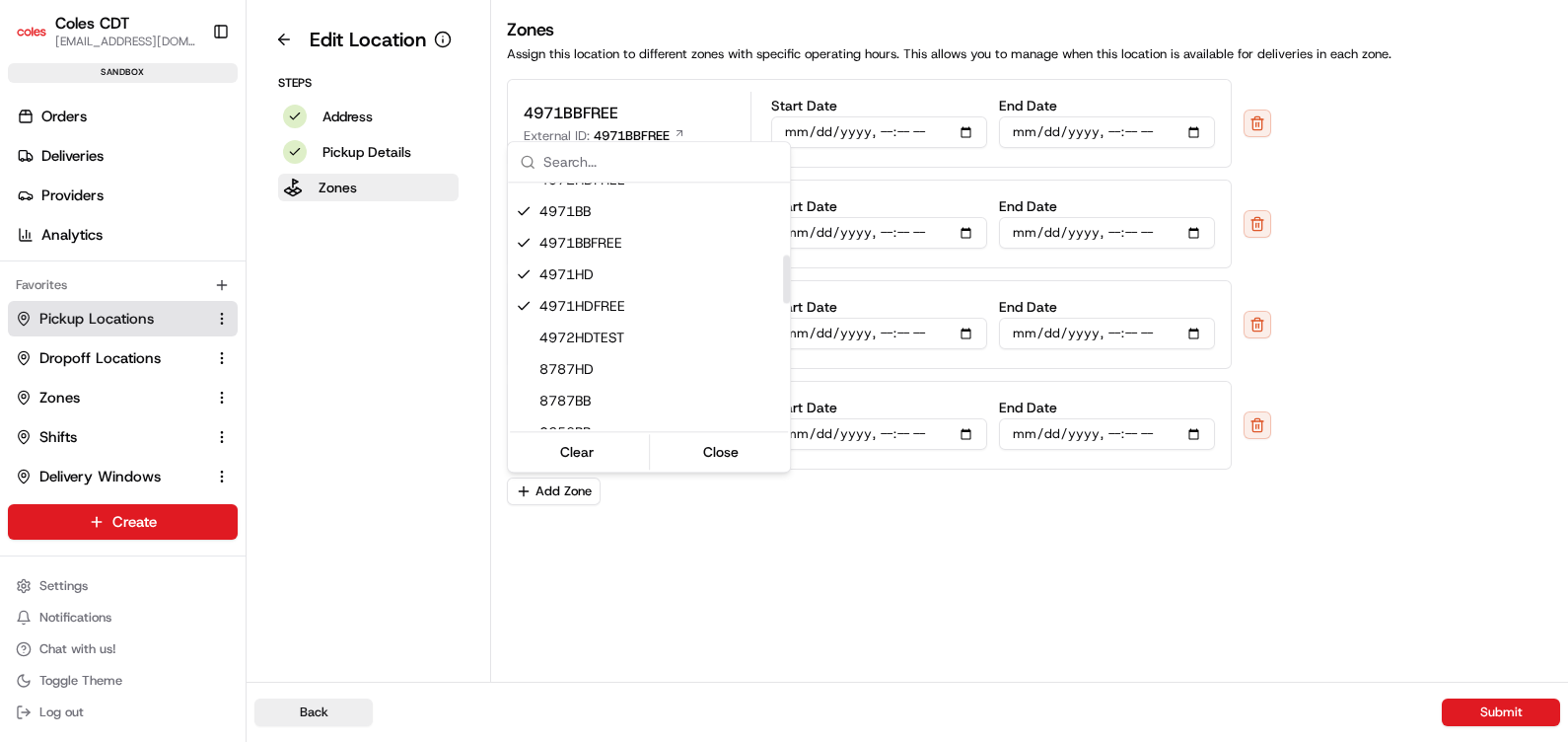 scroll, scrollTop: 617, scrollLeft: 0, axis: vertical 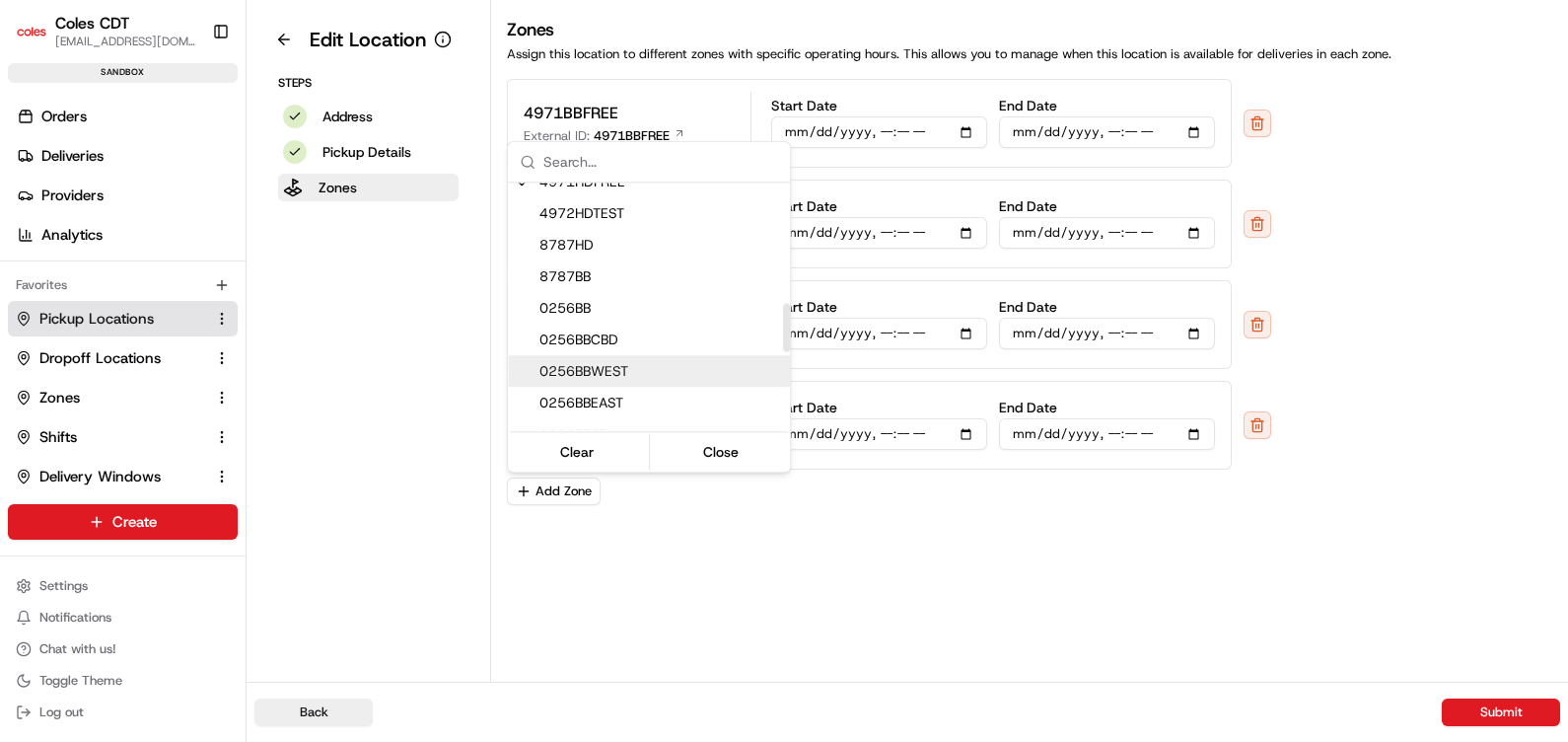 click on "0256BBWEST" at bounding box center [661, 371] 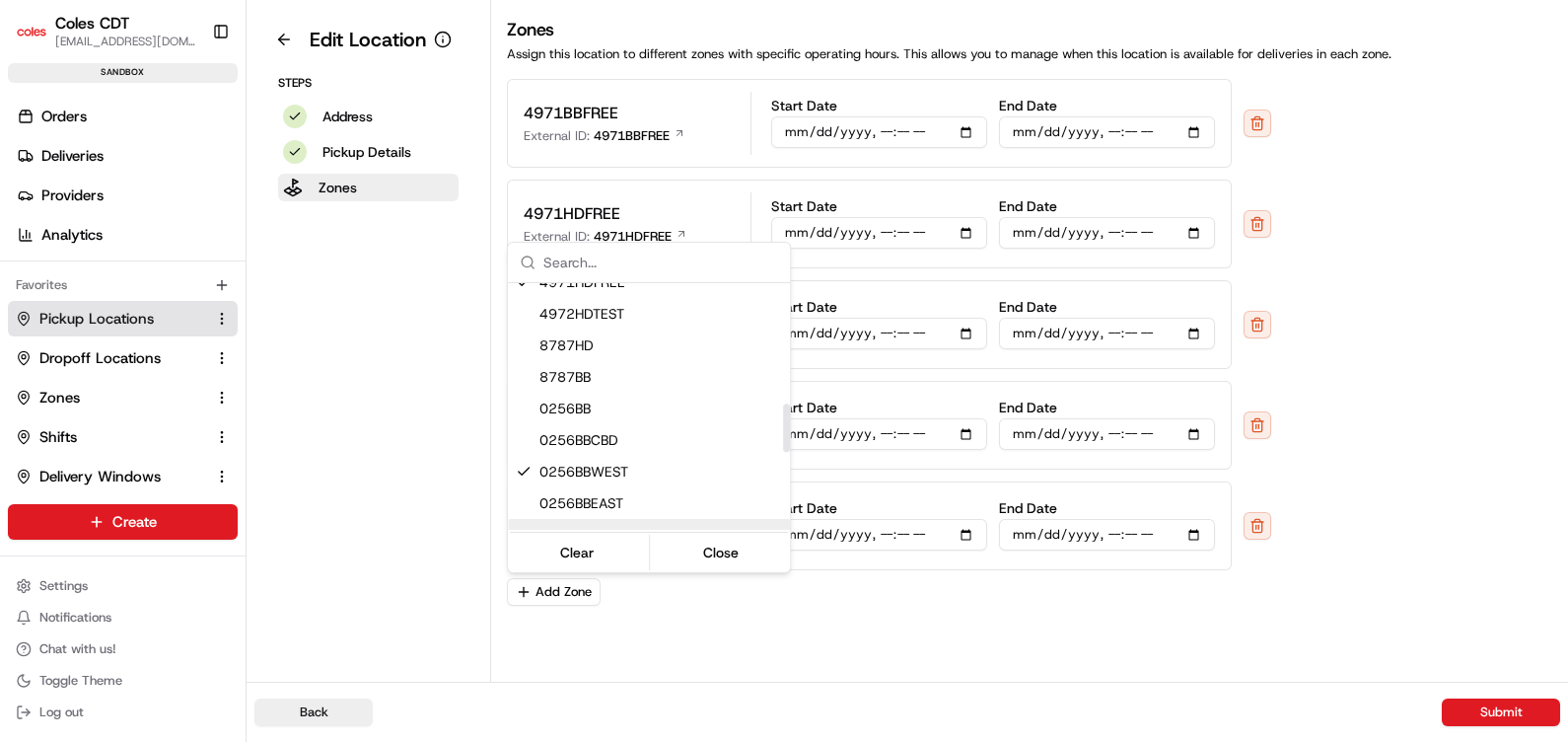 click on "Coles CDT [EMAIL_ADDRESS][DOMAIN_NAME] Toggle Sidebar sandbox Orders Deliveries Providers Analytics Favorites Pickup Locations Dropoff Locations Zones Shifts Delivery Windows Main Menu Members & Organization Organization Users Roles Preferences Customization Tracking Orchestration Automations Dispatch Strategy Optimization Strategy Locations Pickup Locations Dropoff Locations Zones Shifts Delivery Windows Billing Billing Refund Requests Integrations Notification Triggers Webhooks API Keys Request Logs Create Settings Notifications Chat with us! Toggle Theme Log out Edit Location Steps Address Pickup Details Zones Zones Assign this location to different zones with specific operating hours. This allows you to manage when this location is available for deliveries in each zone. 4971BBFREE External ID: 4971BBFREE Start Date End Date 4971HDFREE External ID: 4971HDFREE Start Date End Date 4971HD External ID: 4971HD Start Date End Date 4971BB External ID: 4971BB Start Date End Date 0256BBWEST" at bounding box center (784, 371) 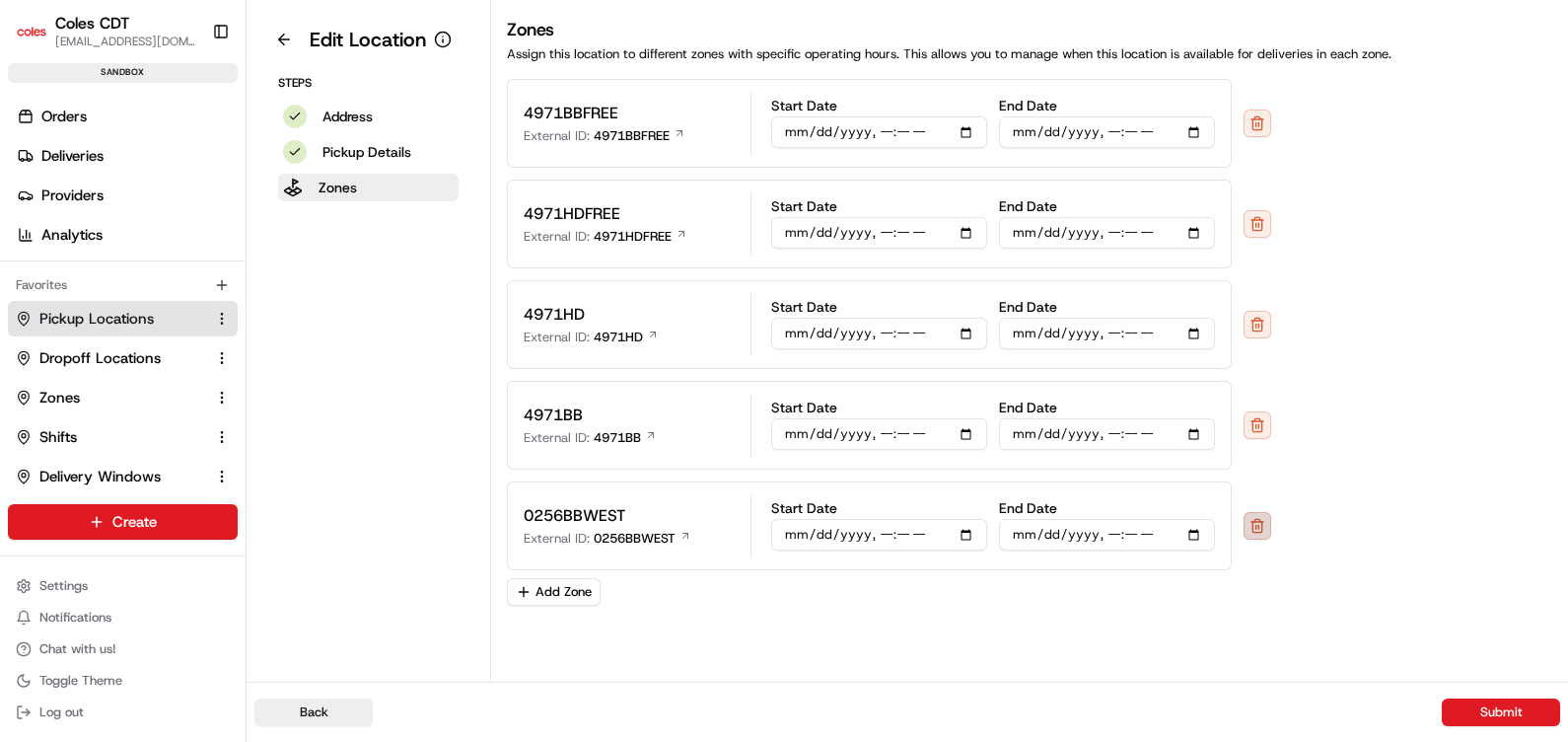 click at bounding box center (1257, 526) 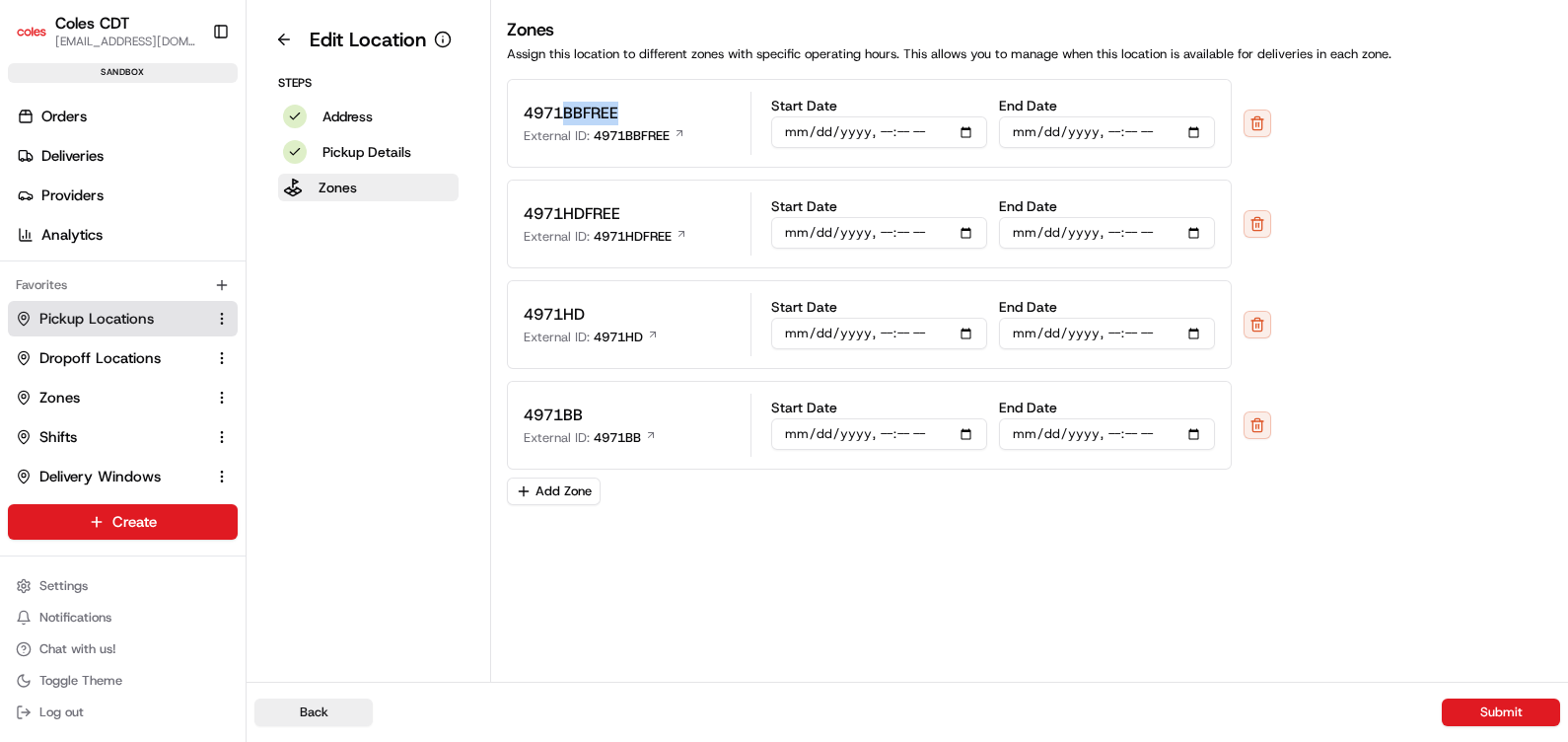 drag, startPoint x: 565, startPoint y: 115, endPoint x: 621, endPoint y: 118, distance: 56.0803 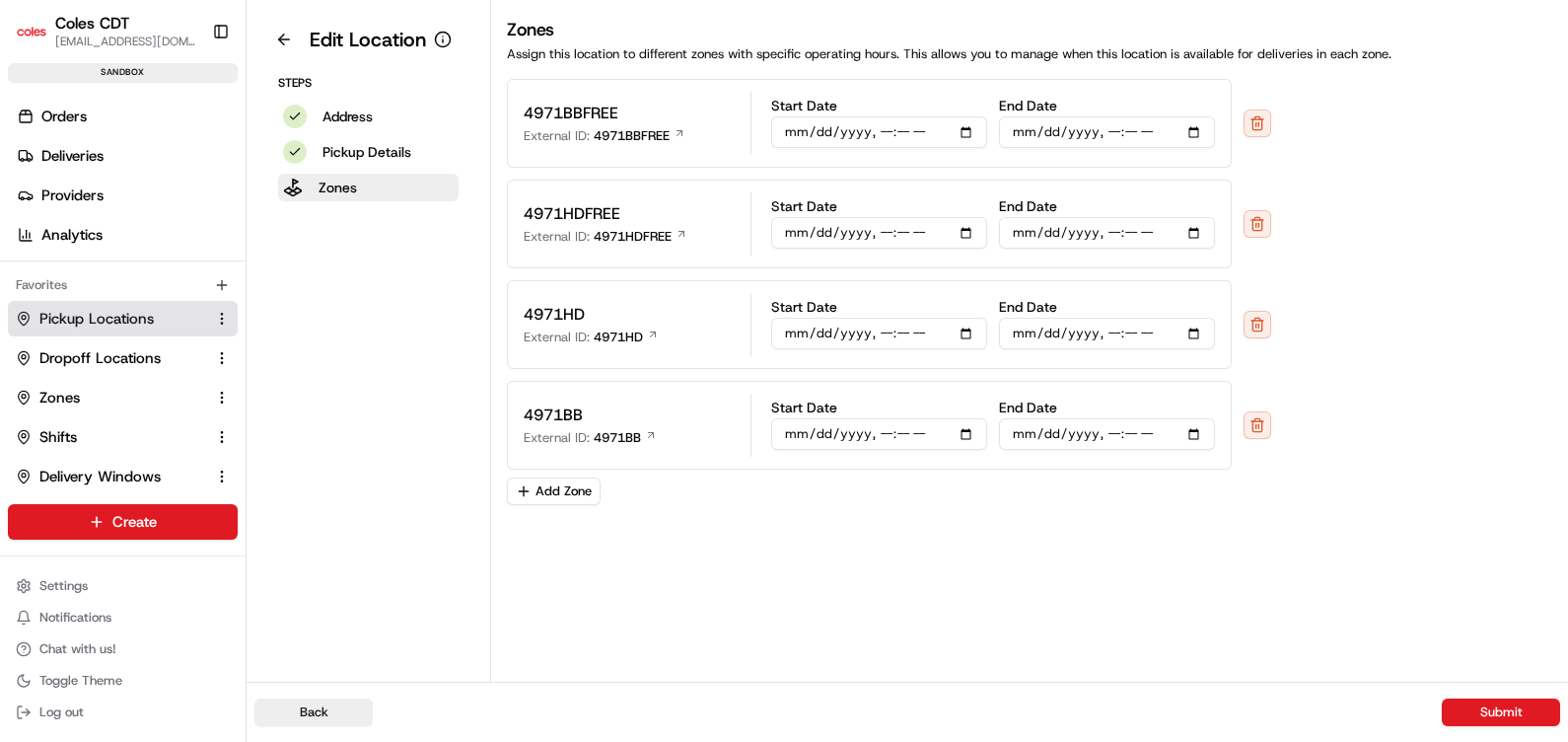 drag, startPoint x: 621, startPoint y: 118, endPoint x: 452, endPoint y: 284, distance: 236.89027 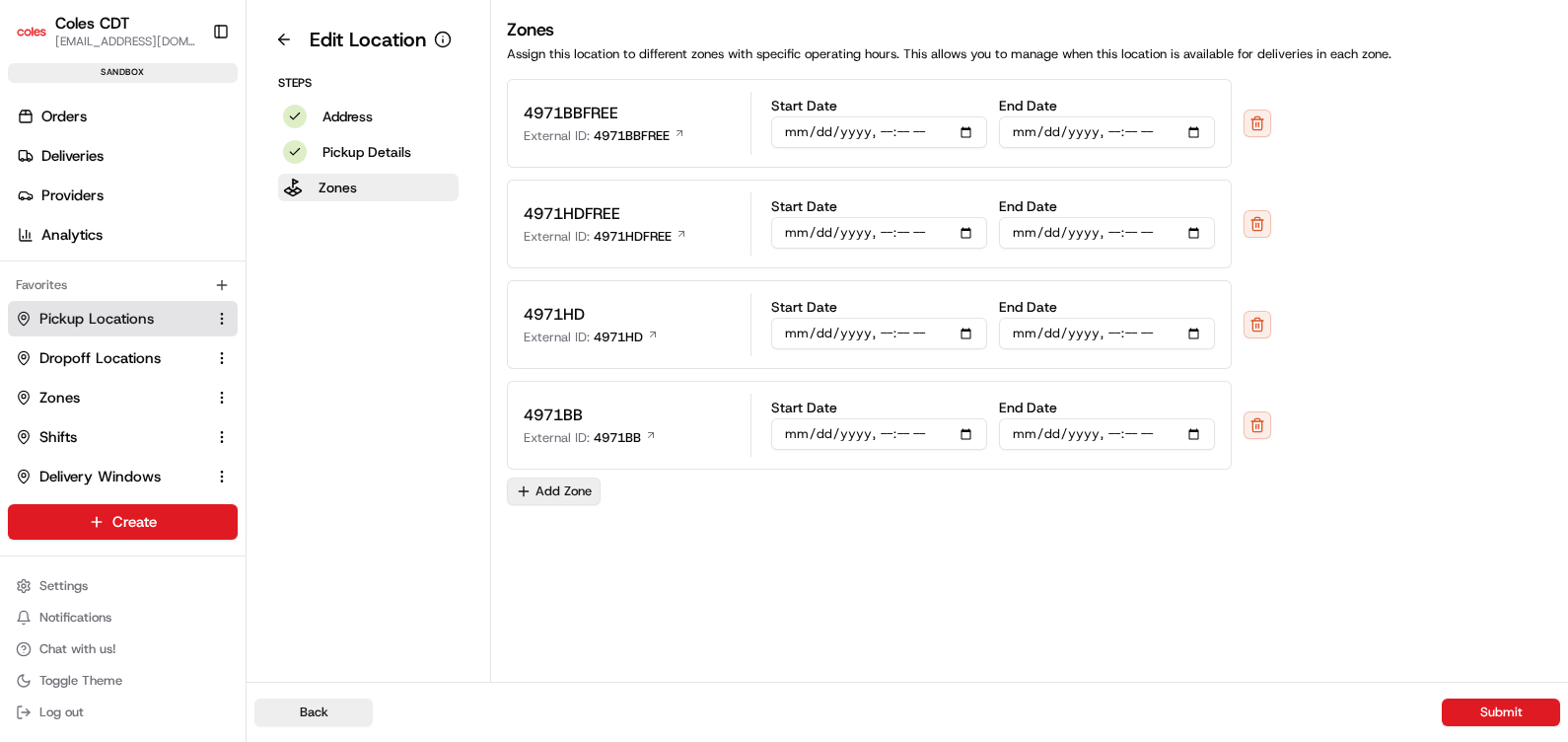 click on "Add Zone" at bounding box center (553, 491) 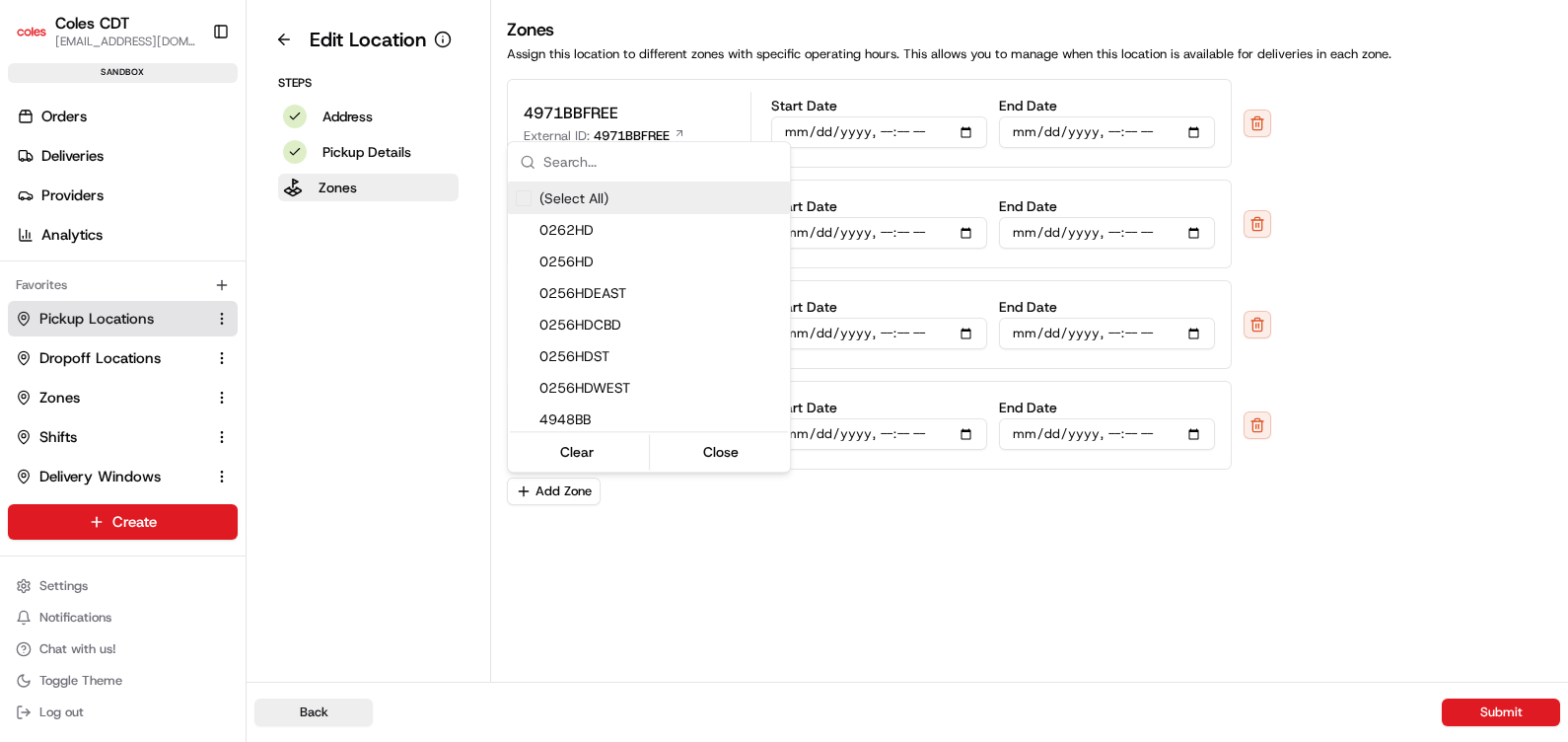 click on "Coles CDT [EMAIL_ADDRESS][DOMAIN_NAME] Toggle Sidebar sandbox Orders Deliveries Providers Analytics Favorites Pickup Locations Dropoff Locations Zones Shifts Delivery Windows Main Menu Members & Organization Organization Users Roles Preferences Customization Tracking Orchestration Automations Dispatch Strategy Optimization Strategy Locations Pickup Locations Dropoff Locations Zones Shifts Delivery Windows Billing Billing Refund Requests Integrations Notification Triggers Webhooks API Keys Request Logs Create Settings Notifications Chat with us! Toggle Theme Log out Edit Location Steps Address Pickup Details Zones Zones Assign this location to different zones with specific operating hours. This allows you to manage when this location is available for deliveries in each zone. 4971BBFREE External ID: 4971BBFREE Start Date End Date 4971HDFREE External ID: 4971HDFREE Start Date End Date 4971HD External ID: 4971HD Start Date End Date 4971BB External ID: 4971BB Start Date End Date Add Zone Back" at bounding box center (784, 371) 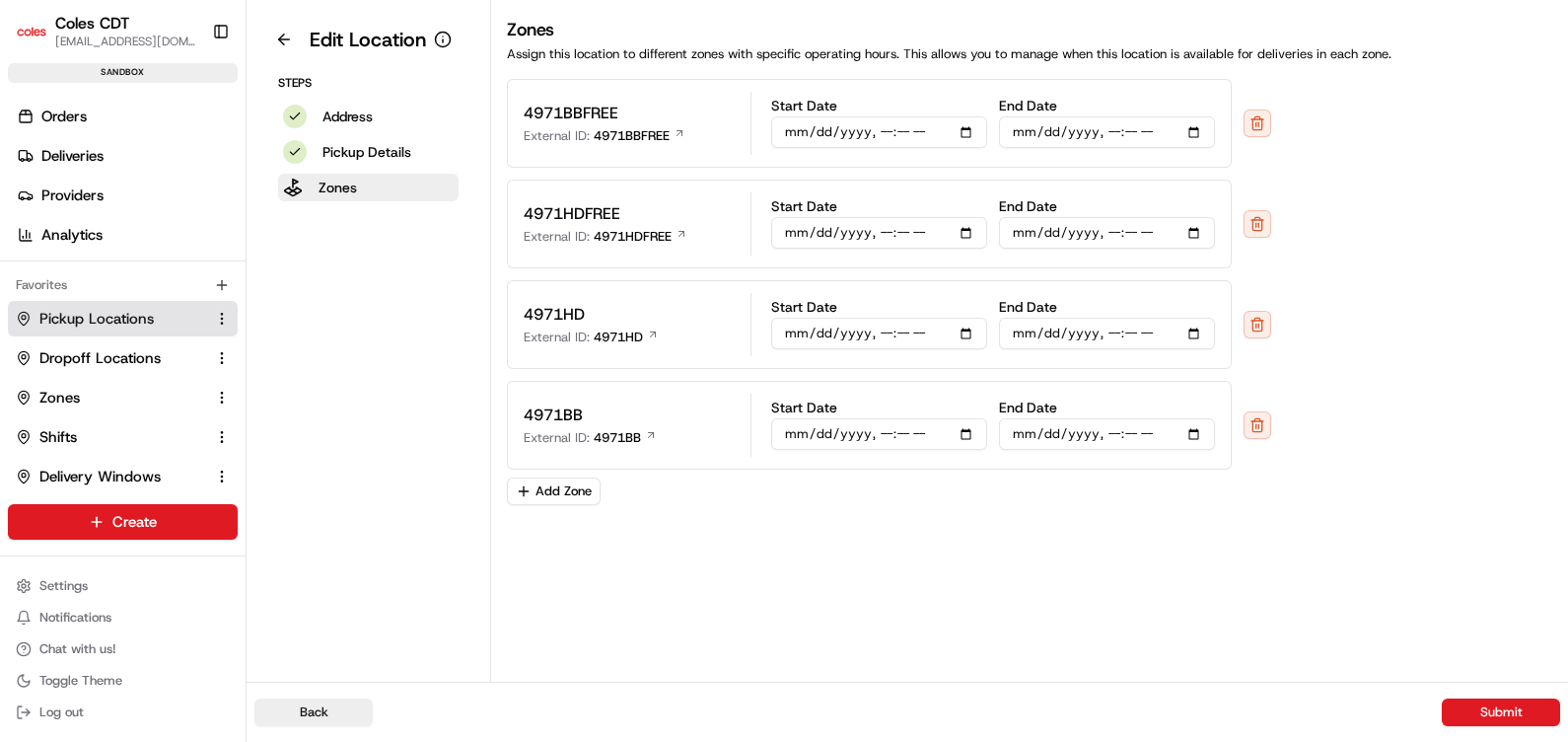click on "Zones Assign this location to different zones with specific operating hours. This allows you to manage when this location is available for deliveries in each zone. 4971BBFREE External ID: 4971BBFREE Start Date End Date 4971HDFREE External ID: 4971HDFREE Start Date End Date 4971HD External ID: 4971HD Start Date End Date 4971BB External ID: 4971BB Start Date End Date Add Zone" at bounding box center [1030, 340] 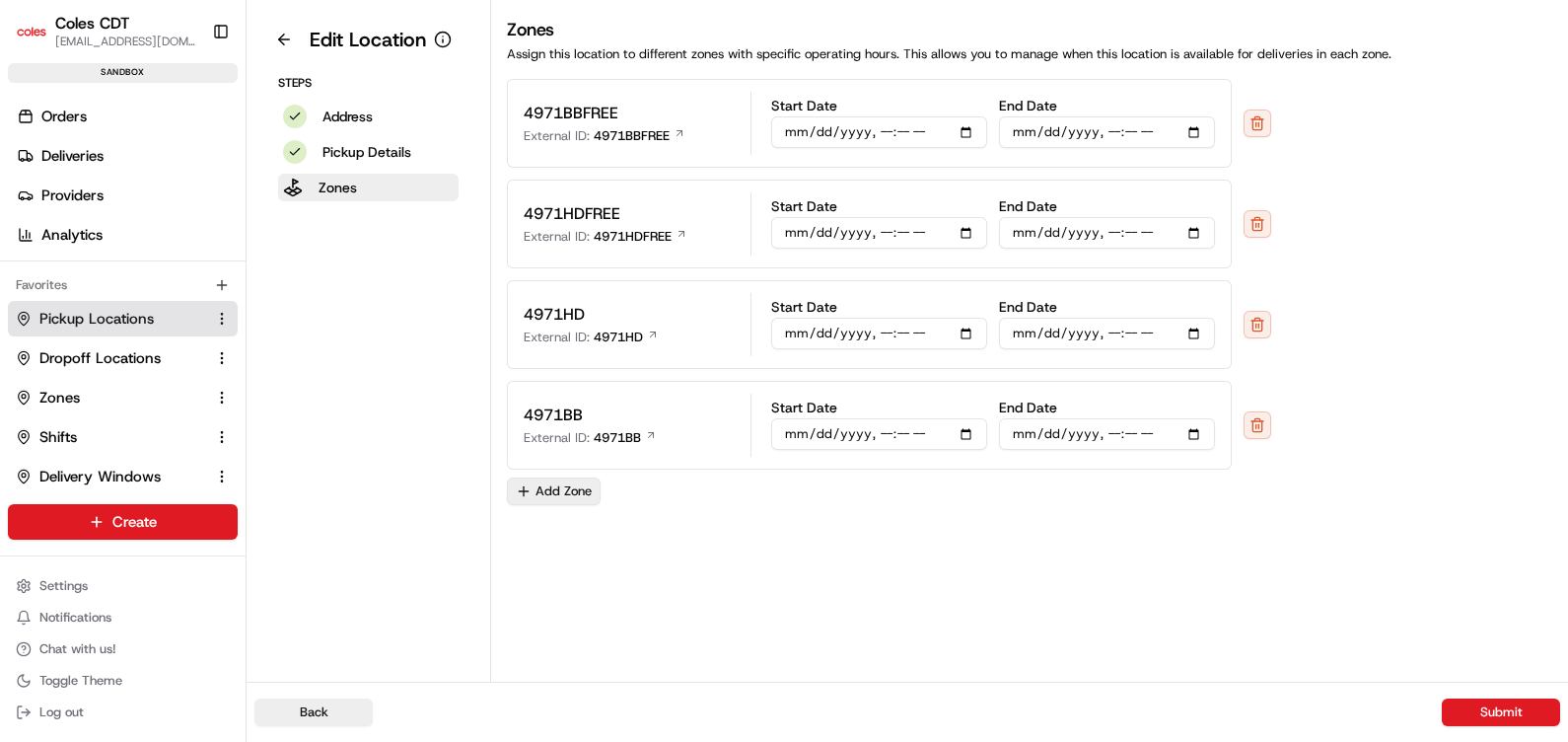 click on "Add Zone" at bounding box center (553, 491) 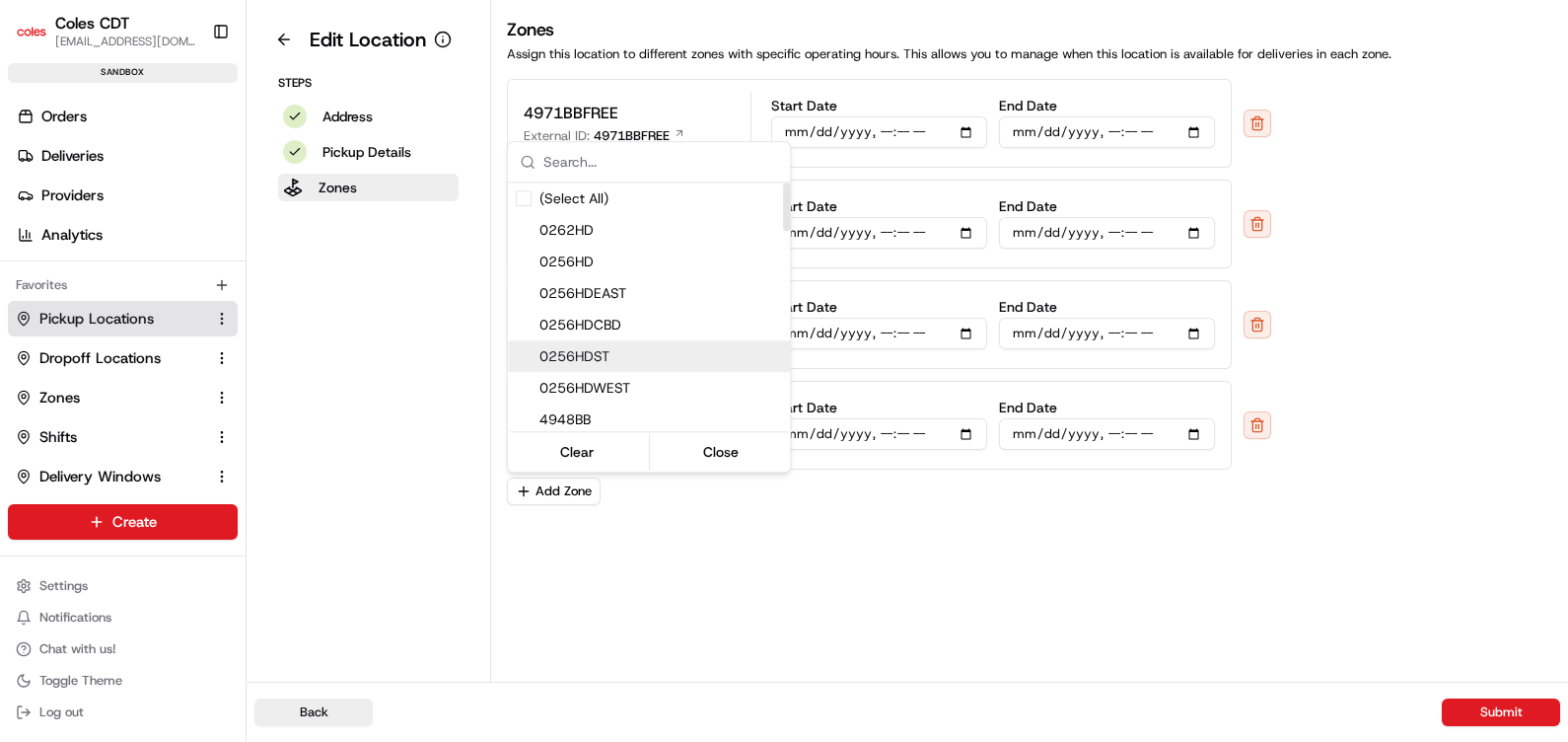 click on "0256HDST" at bounding box center [661, 356] 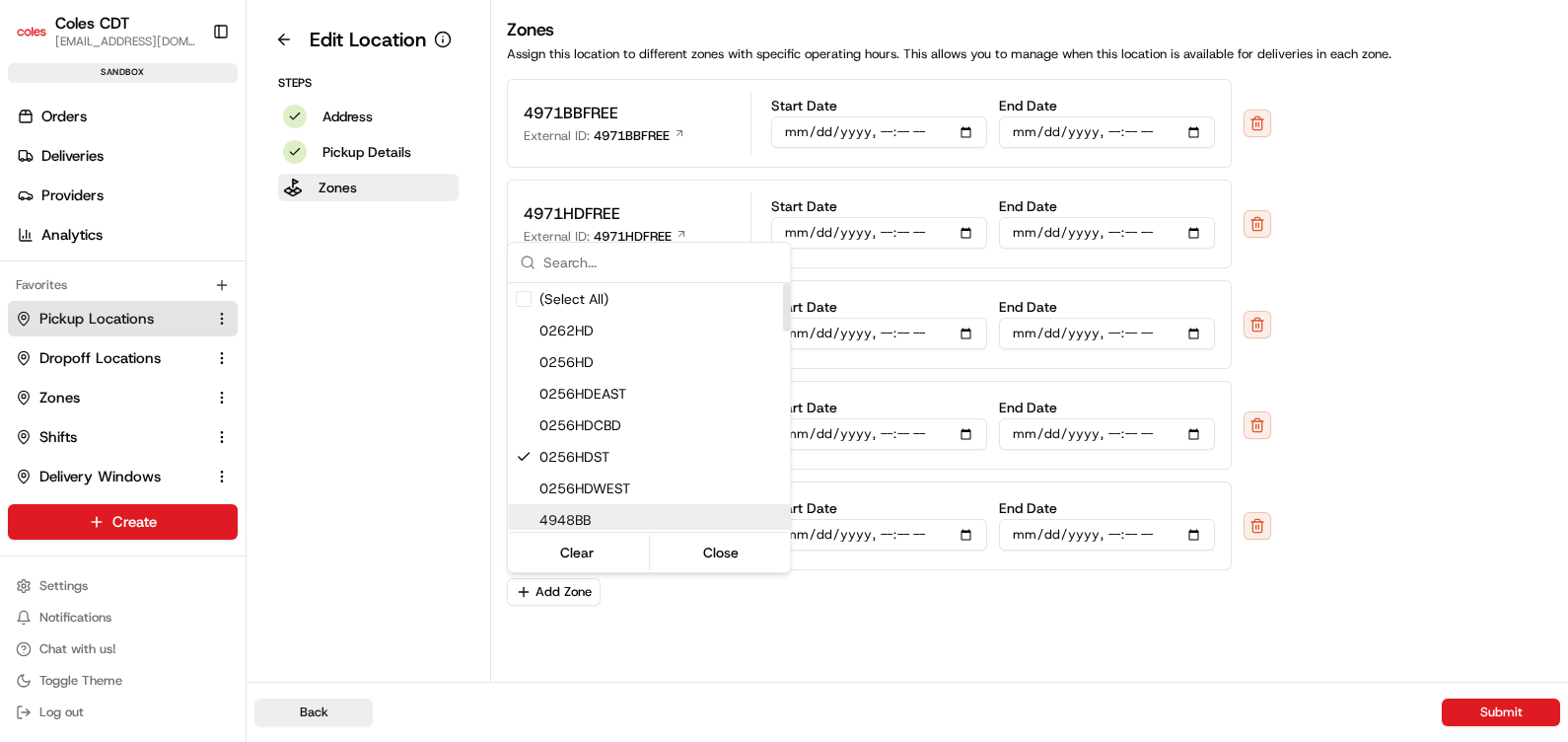 click on "Coles CDT [EMAIL_ADDRESS][DOMAIN_NAME] Toggle Sidebar sandbox Orders Deliveries Providers Analytics Favorites Pickup Locations Dropoff Locations Zones Shifts Delivery Windows Main Menu Members & Organization Organization Users Roles Preferences Customization Tracking Orchestration Automations Dispatch Strategy Optimization Strategy Locations Pickup Locations Dropoff Locations Zones Shifts Delivery Windows Billing Billing Refund Requests Integrations Notification Triggers Webhooks API Keys Request Logs Create Settings Notifications Chat with us! Toggle Theme Log out Edit Location Steps Address Pickup Details Zones Zones Assign this location to different zones with specific operating hours. This allows you to manage when this location is available for deliveries in each zone. 4971BBFREE External ID: 4971BBFREE Start Date End Date 4971HDFREE External ID: 4971HDFREE Start Date End Date 4971HD External ID: 4971HD Start Date End Date 4971BB External ID: 4971BB Start Date End Date 0256HDST Back" at bounding box center [784, 371] 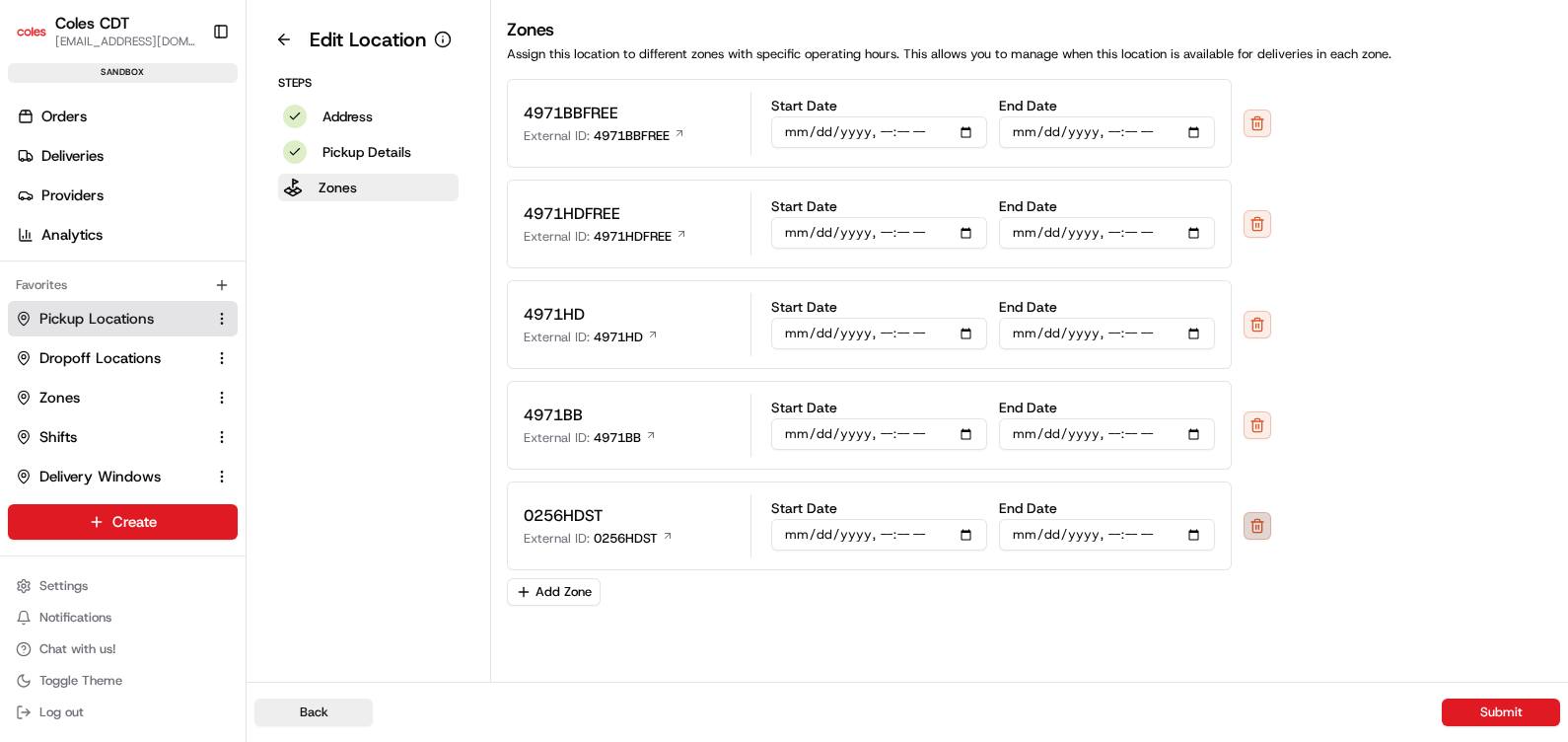 click at bounding box center [1257, 526] 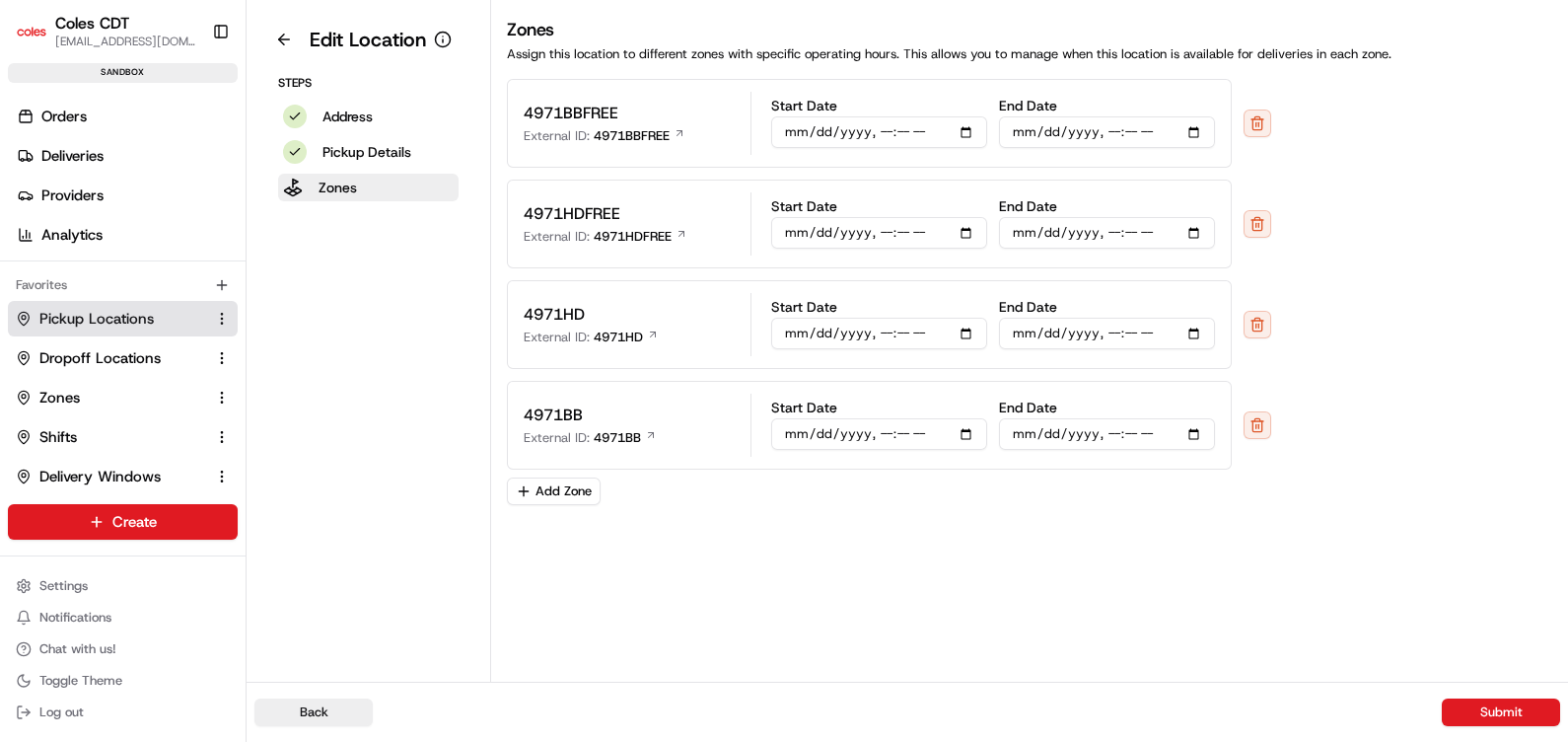 click on "Zones Assign this location to different zones with specific operating hours. This allows you to manage when this location is available for deliveries in each zone. 4971BBFREE External ID: 4971BBFREE Start Date End Date 4971HDFREE External ID: 4971HDFREE Start Date End Date 4971HD External ID: 4971HD Start Date End Date 4971BB External ID: 4971BB Start Date End Date Add Zone" at bounding box center [1030, 340] 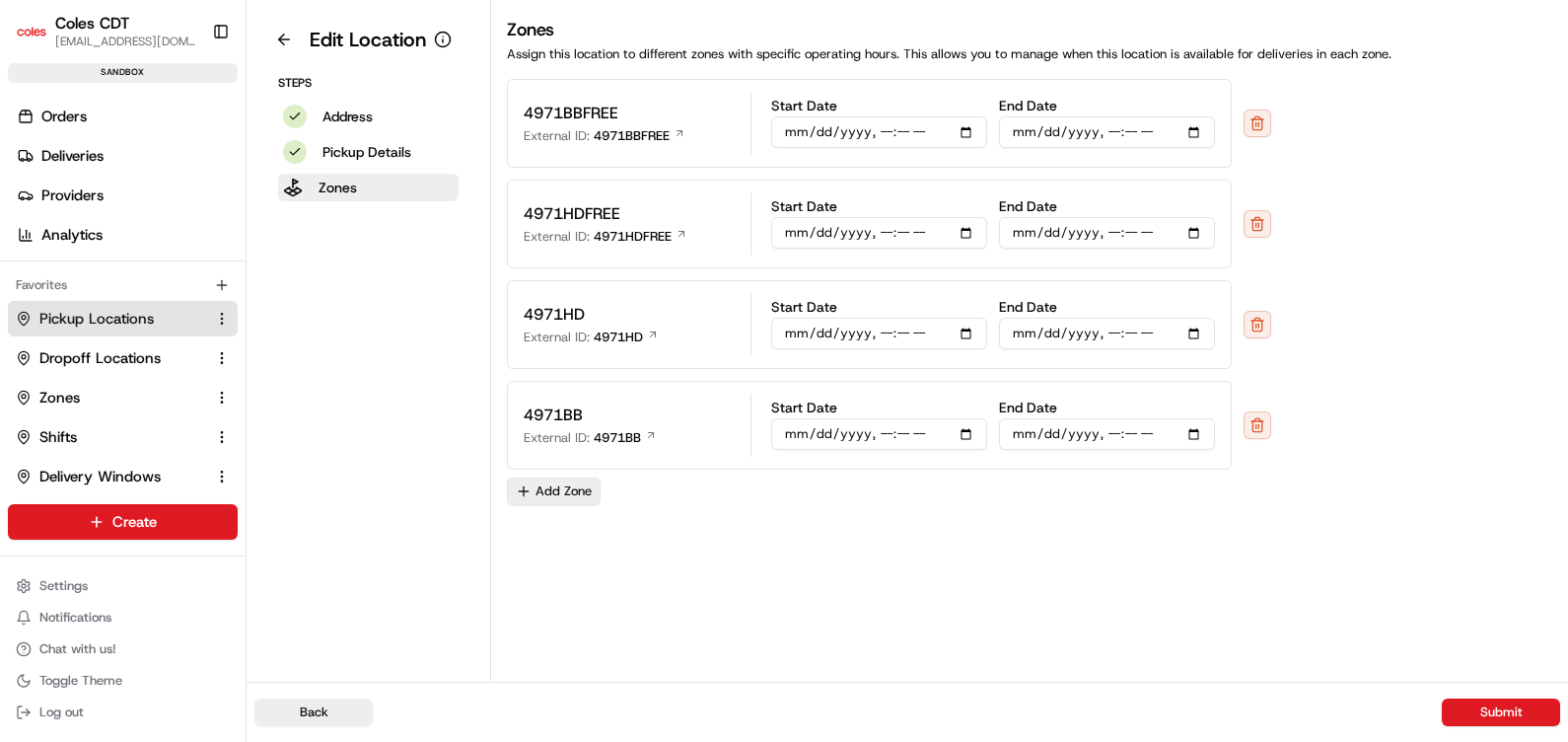 click on "Add Zone" at bounding box center [553, 491] 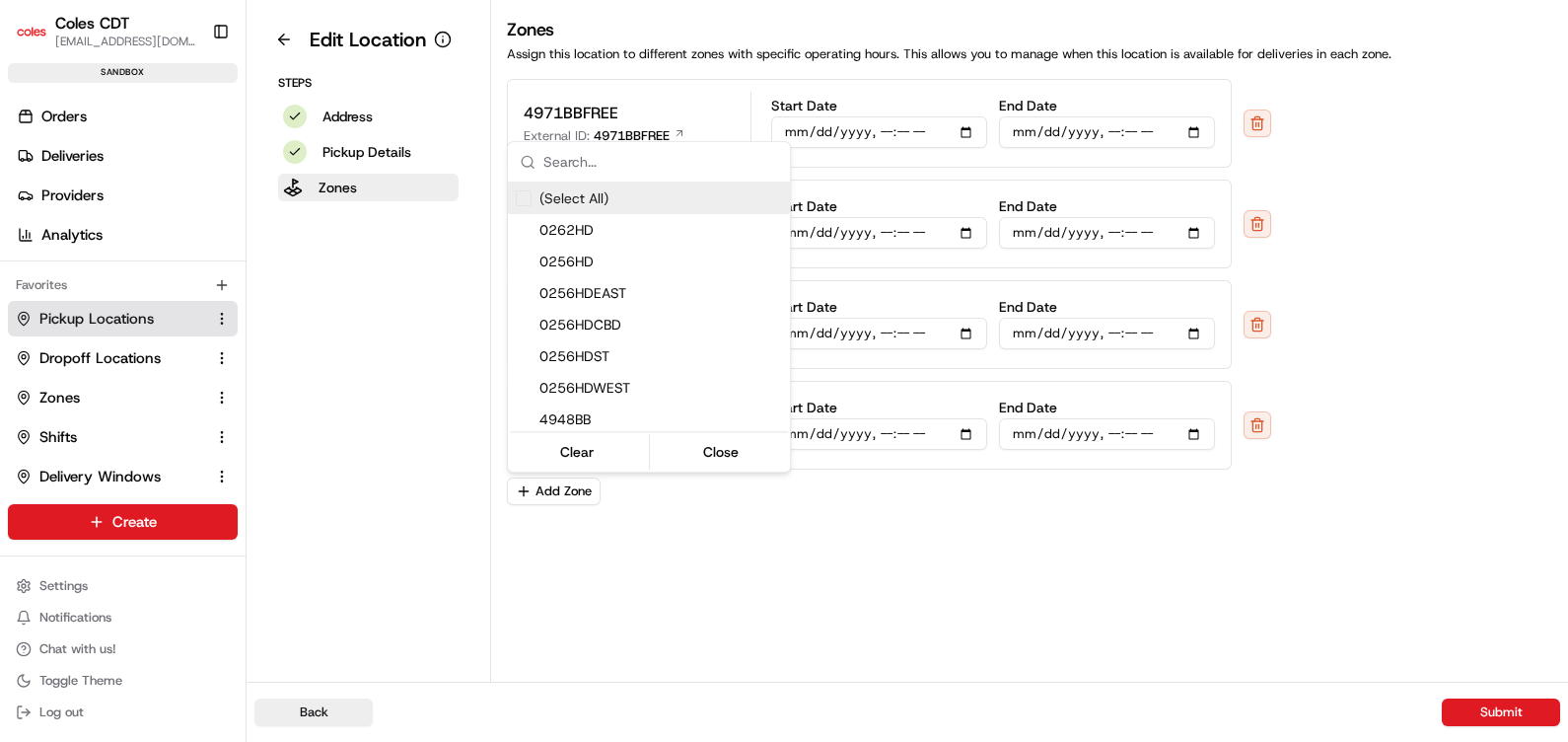 click on "Coles CDT [EMAIL_ADDRESS][DOMAIN_NAME] Toggle Sidebar sandbox Orders Deliveries Providers Analytics Favorites Pickup Locations Dropoff Locations Zones Shifts Delivery Windows Main Menu Members & Organization Organization Users Roles Preferences Customization Tracking Orchestration Automations Dispatch Strategy Optimization Strategy Locations Pickup Locations Dropoff Locations Zones Shifts Delivery Windows Billing Billing Refund Requests Integrations Notification Triggers Webhooks API Keys Request Logs Create Settings Notifications Chat with us! Toggle Theme Log out Edit Location Steps Address Pickup Details Zones Zones Assign this location to different zones with specific operating hours. This allows you to manage when this location is available for deliveries in each zone. 4971BBFREE External ID: 4971BBFREE Start Date End Date 4971HDFREE External ID: 4971HDFREE Start Date End Date 4971HD External ID: 4971HD Start Date End Date 4971BB External ID: 4971BB Start Date End Date Add Zone Back" at bounding box center [784, 371] 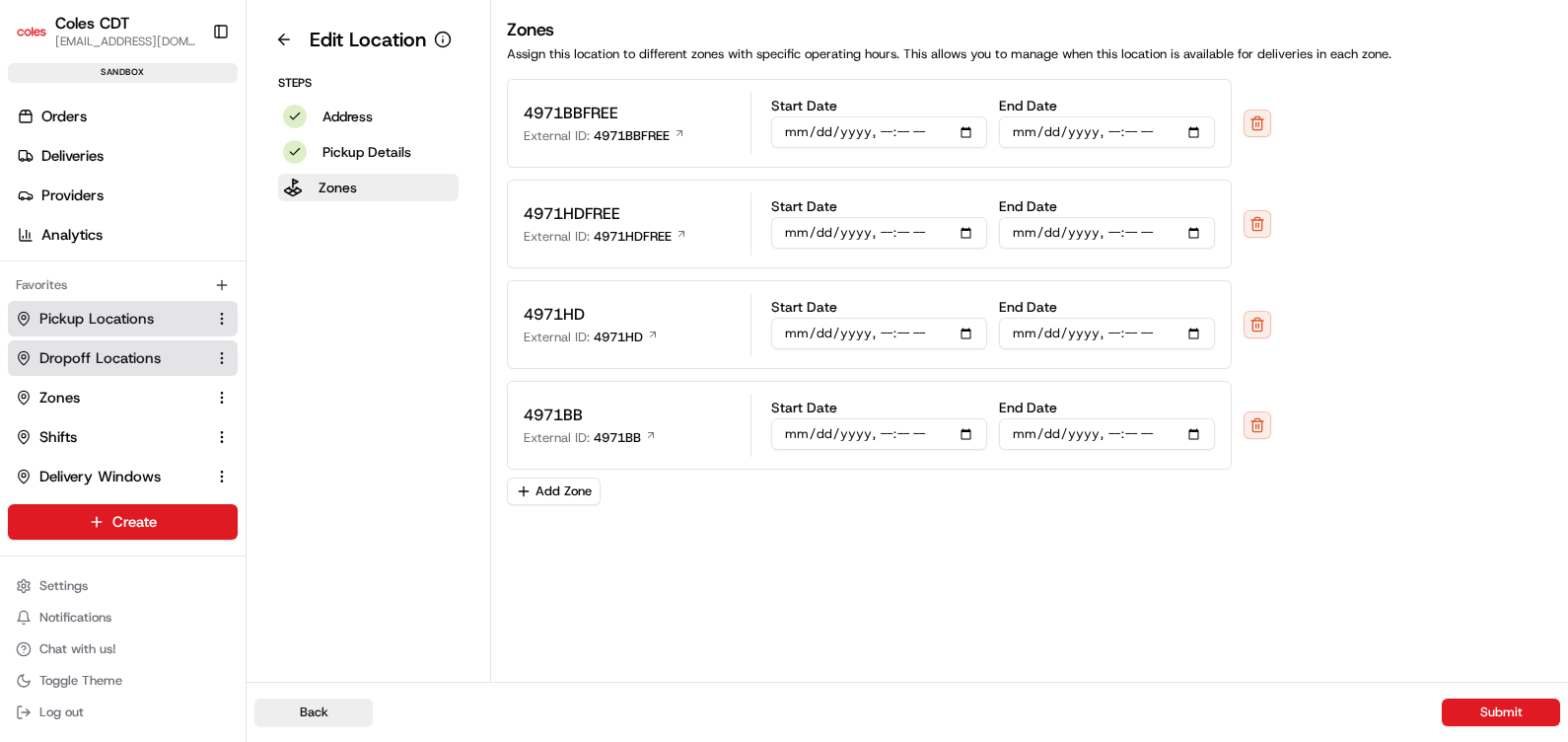 click on "Dropoff Locations" at bounding box center (122, 358) 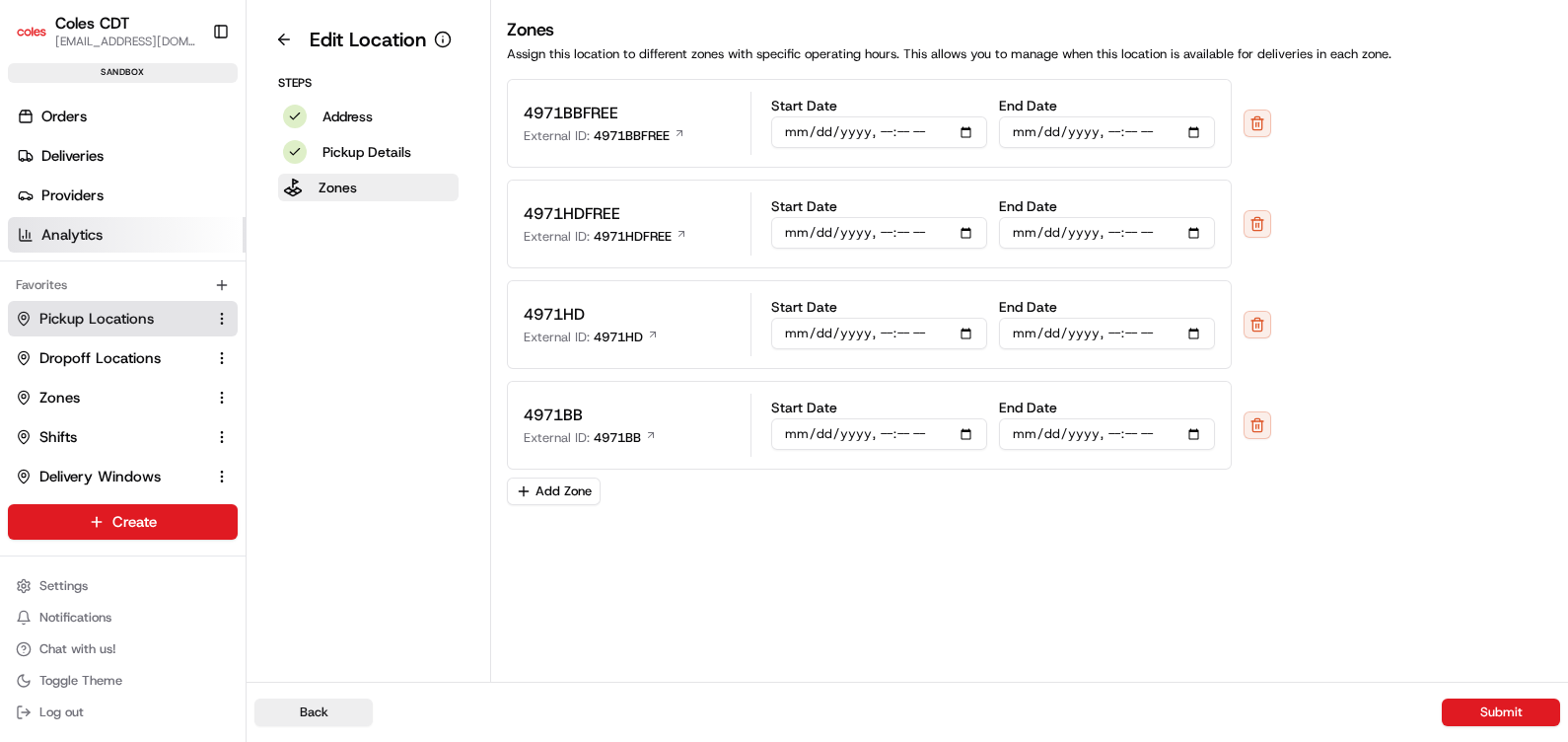 click on "Analytics" at bounding box center [72, 235] 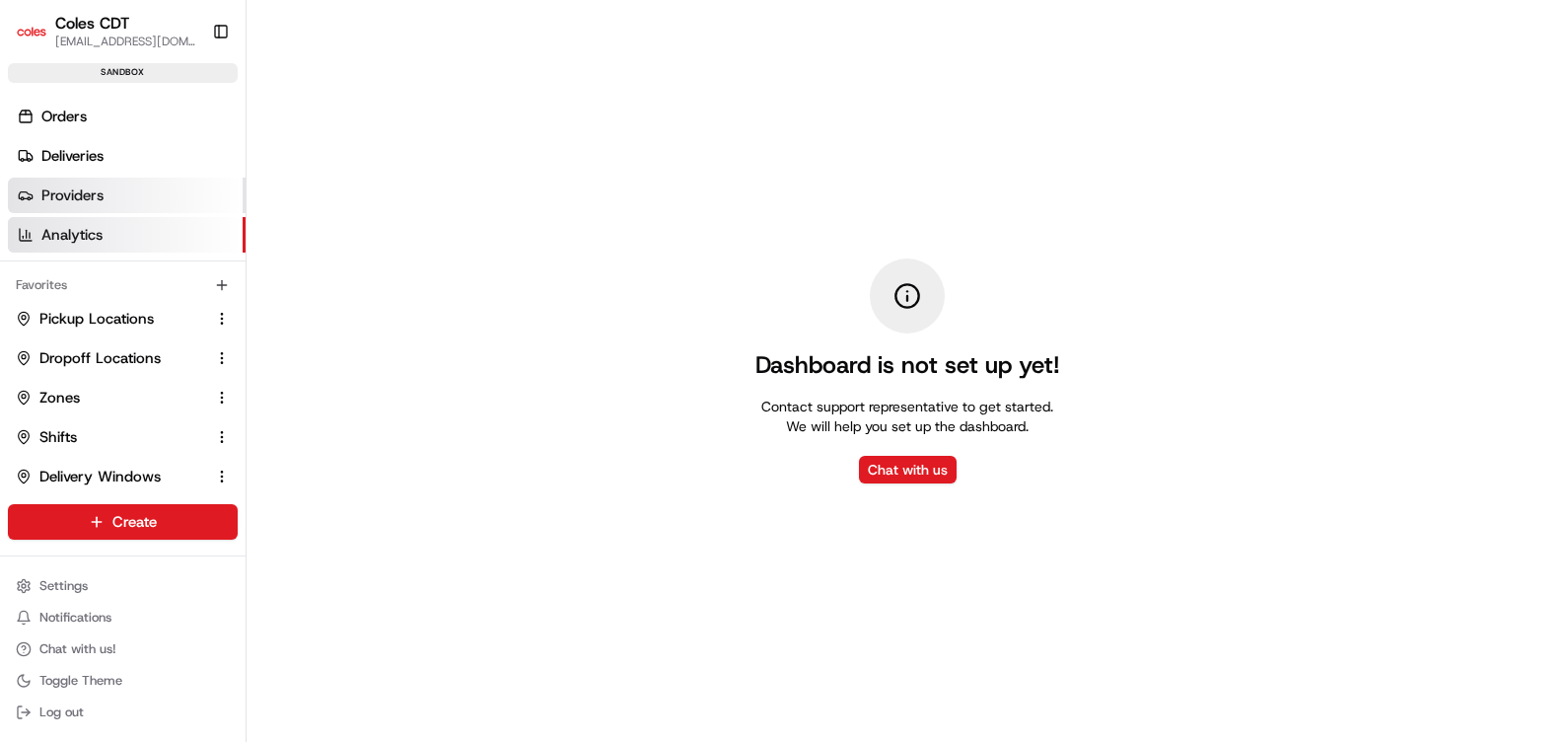 click on "Providers" at bounding box center (126, 195) 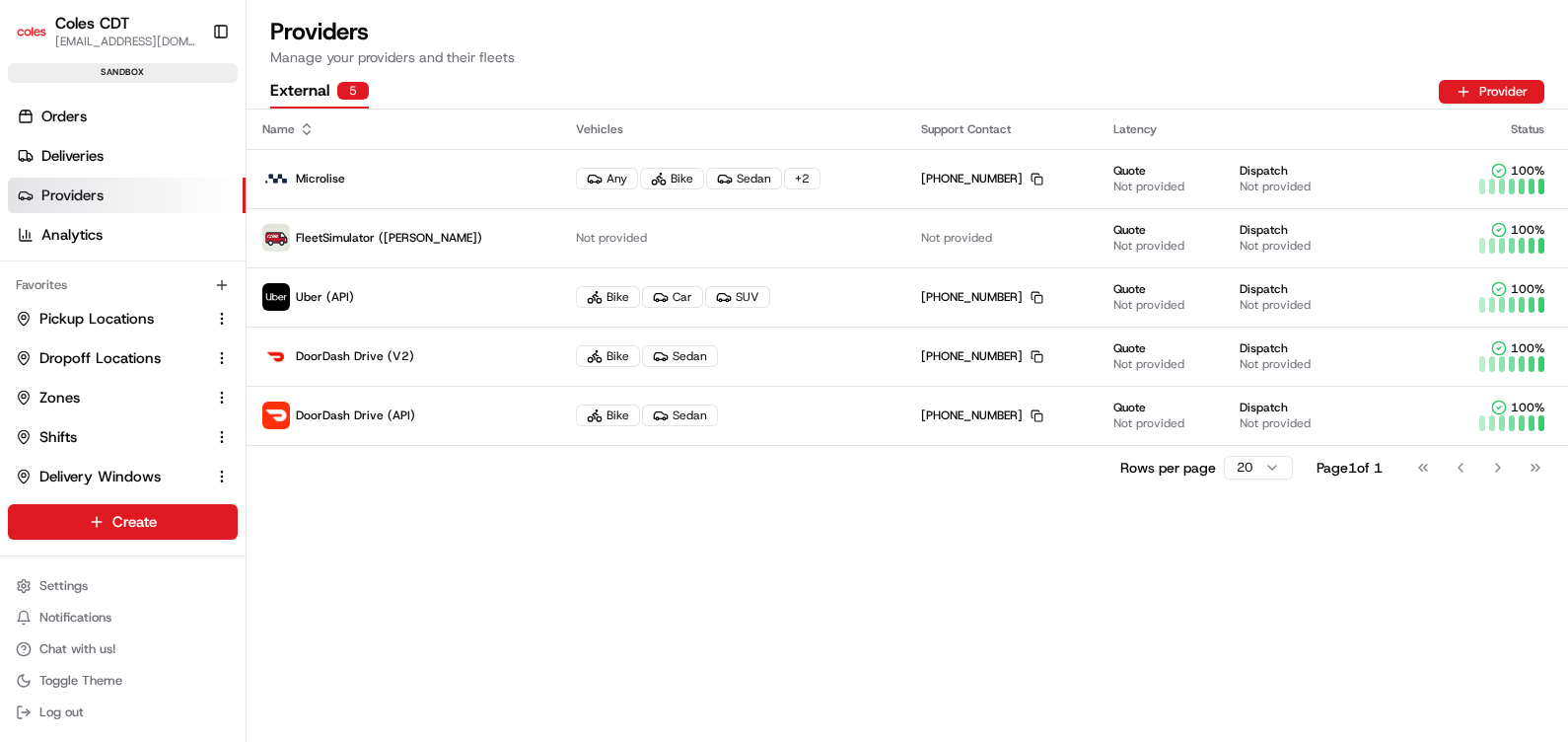 drag, startPoint x: 626, startPoint y: 582, endPoint x: 570, endPoint y: 579, distance: 56.0803 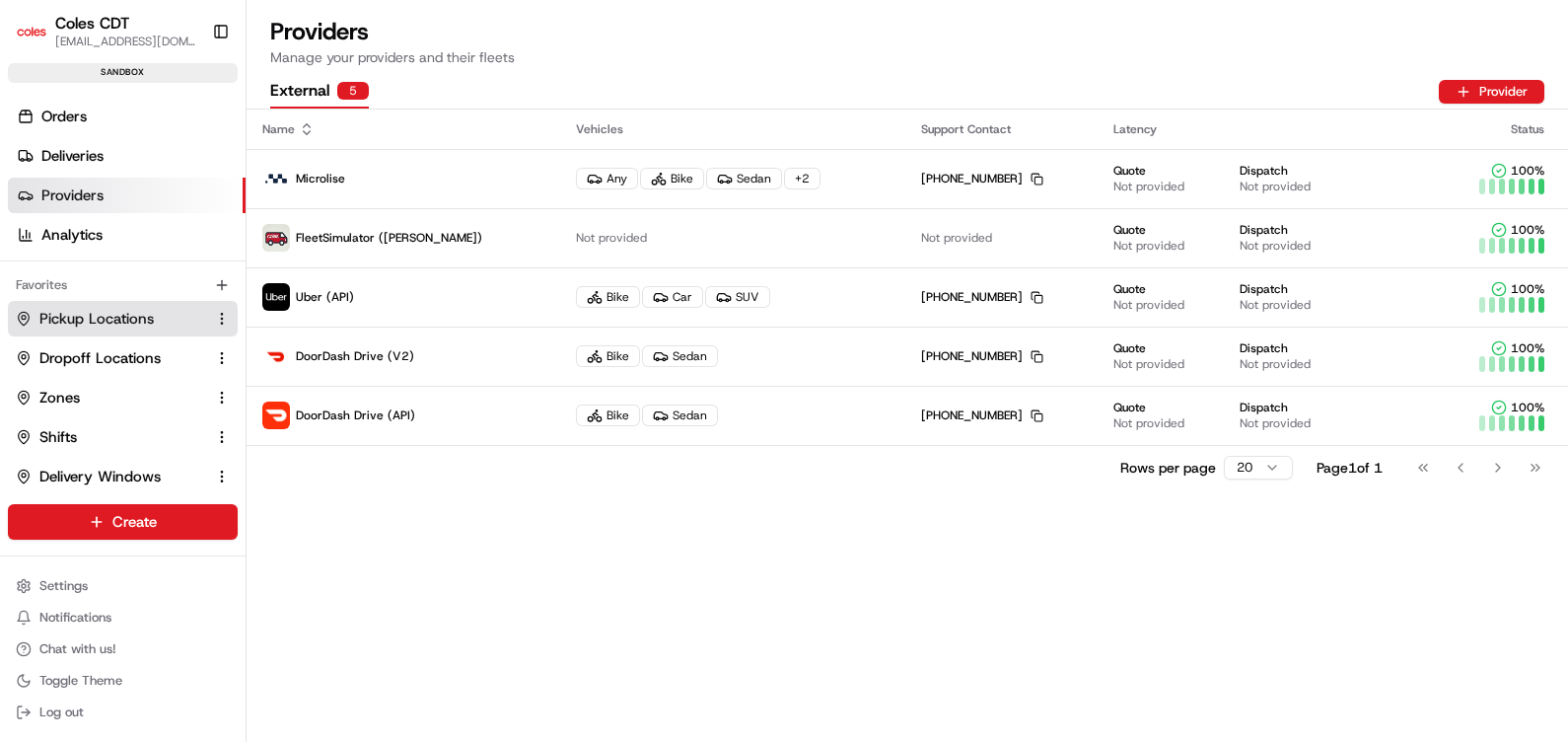click on "Pickup Locations" at bounding box center [97, 319] 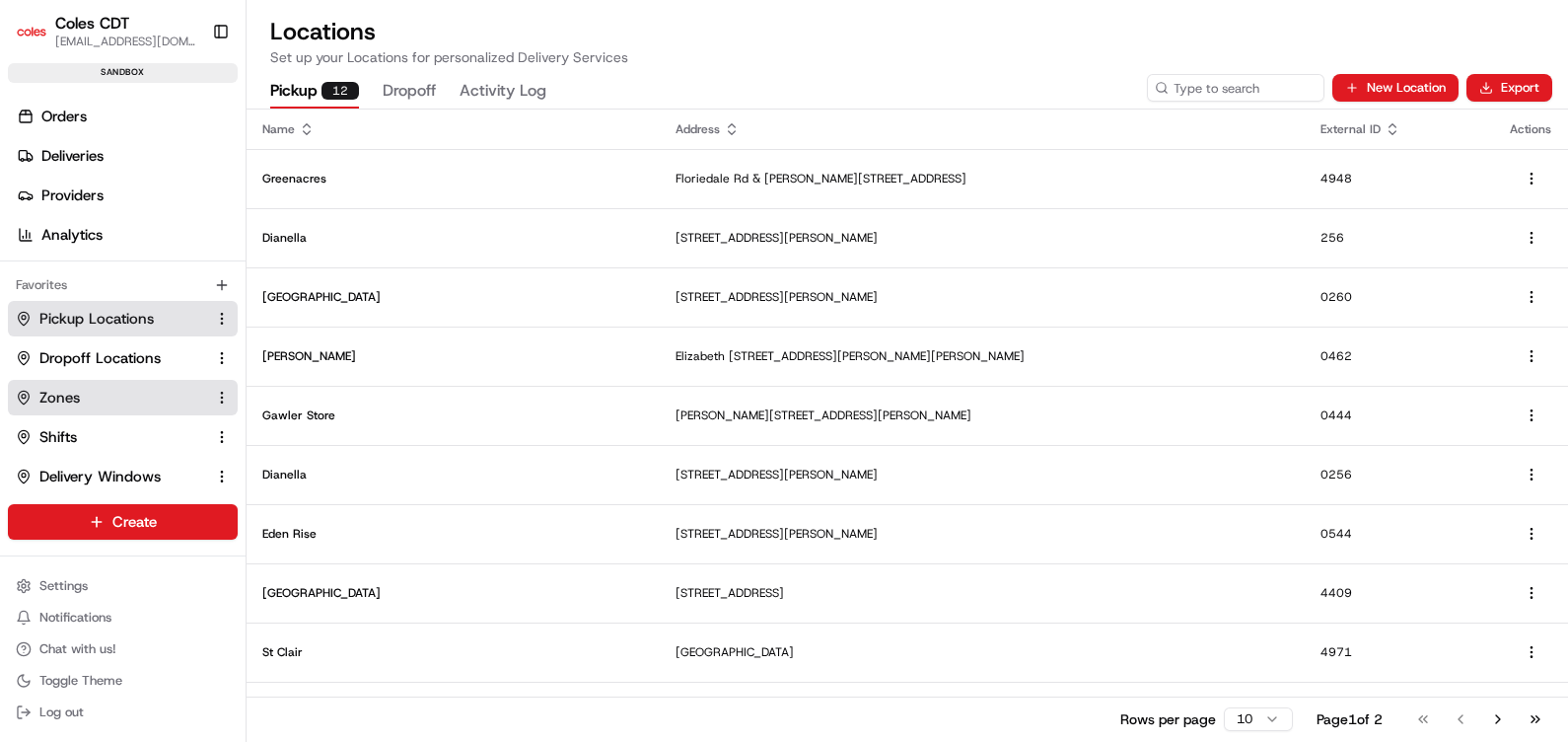 click on "Zones" at bounding box center (110, 398) 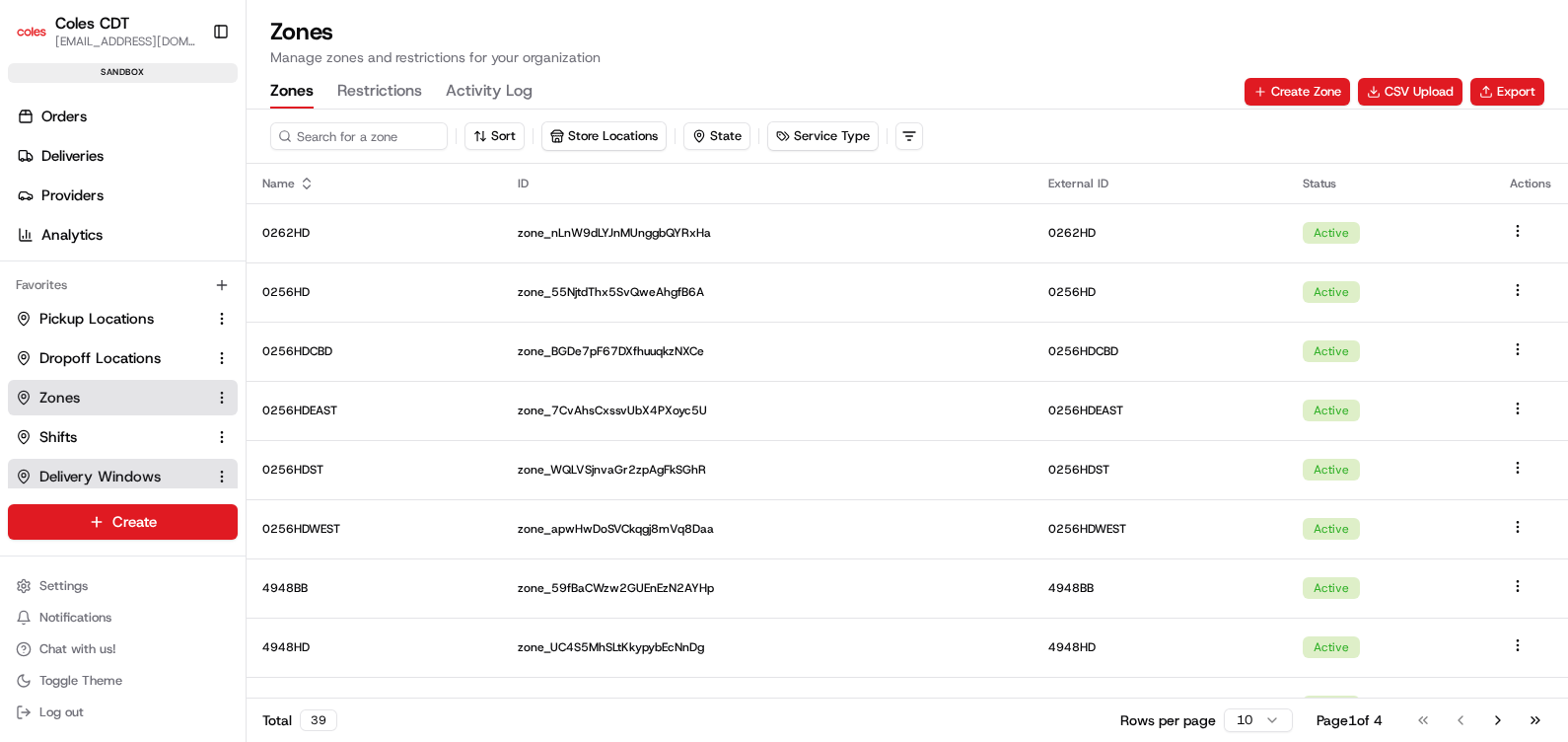 click on "Delivery Windows" at bounding box center [100, 477] 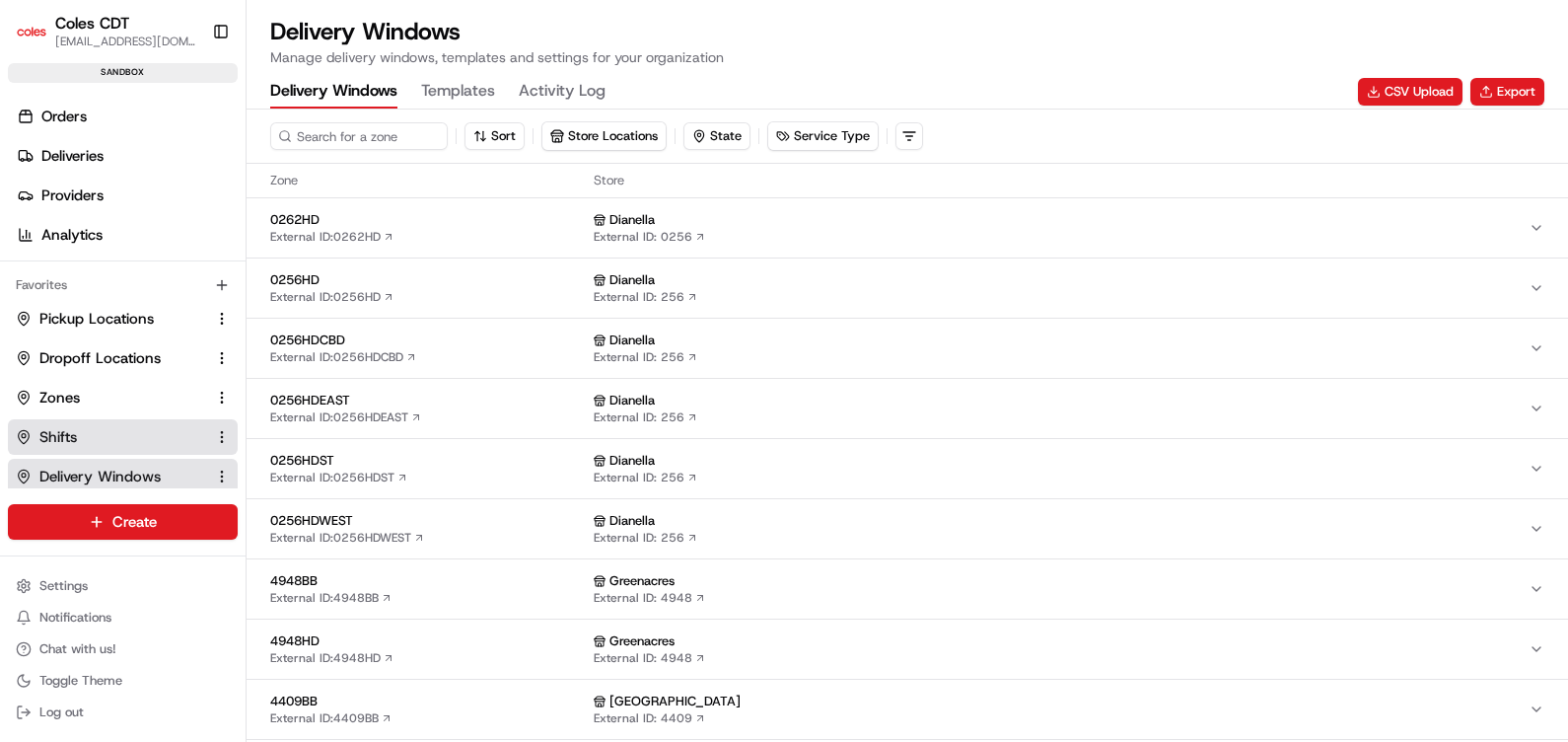 click on "Shifts" at bounding box center (58, 437) 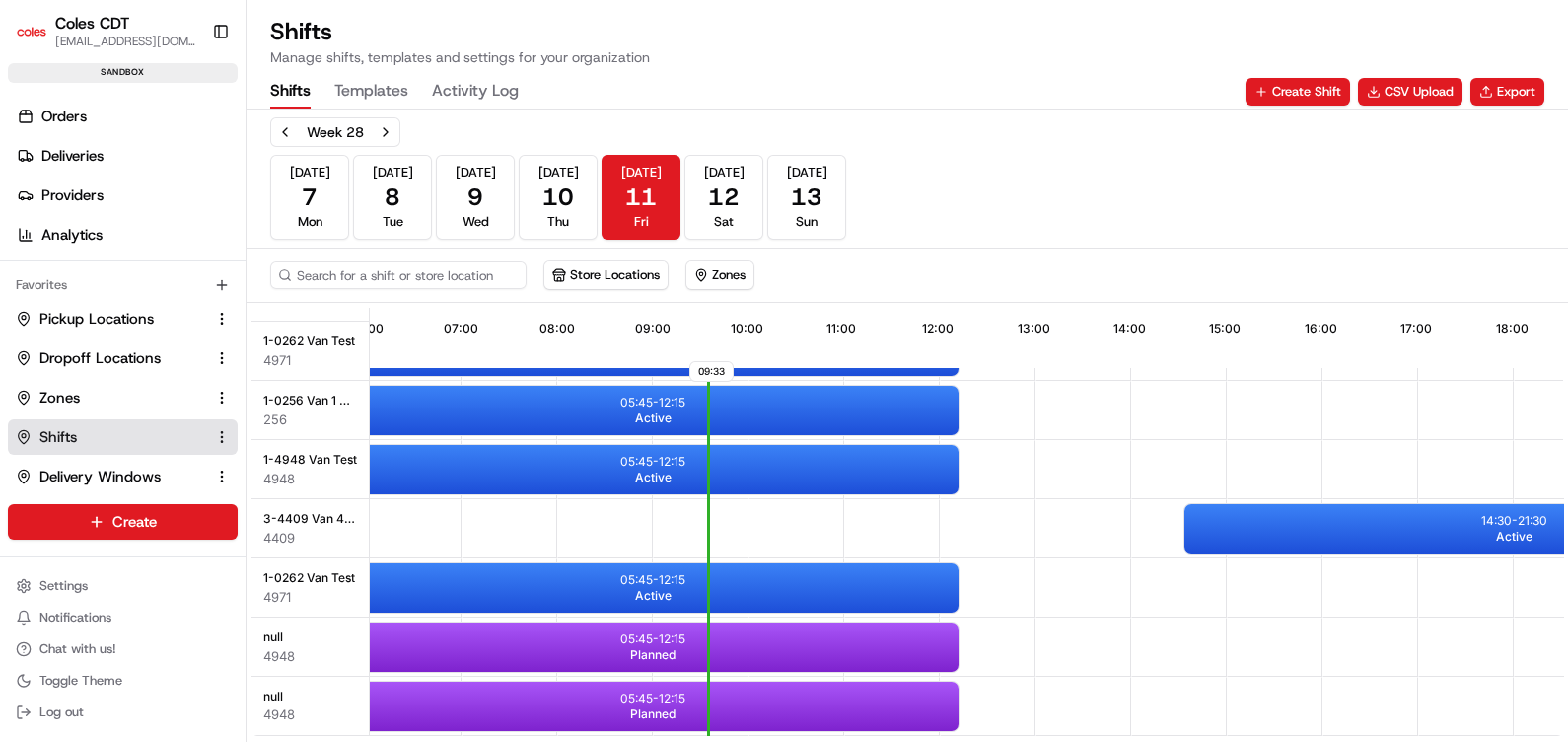 scroll, scrollTop: 0, scrollLeft: 578, axis: horizontal 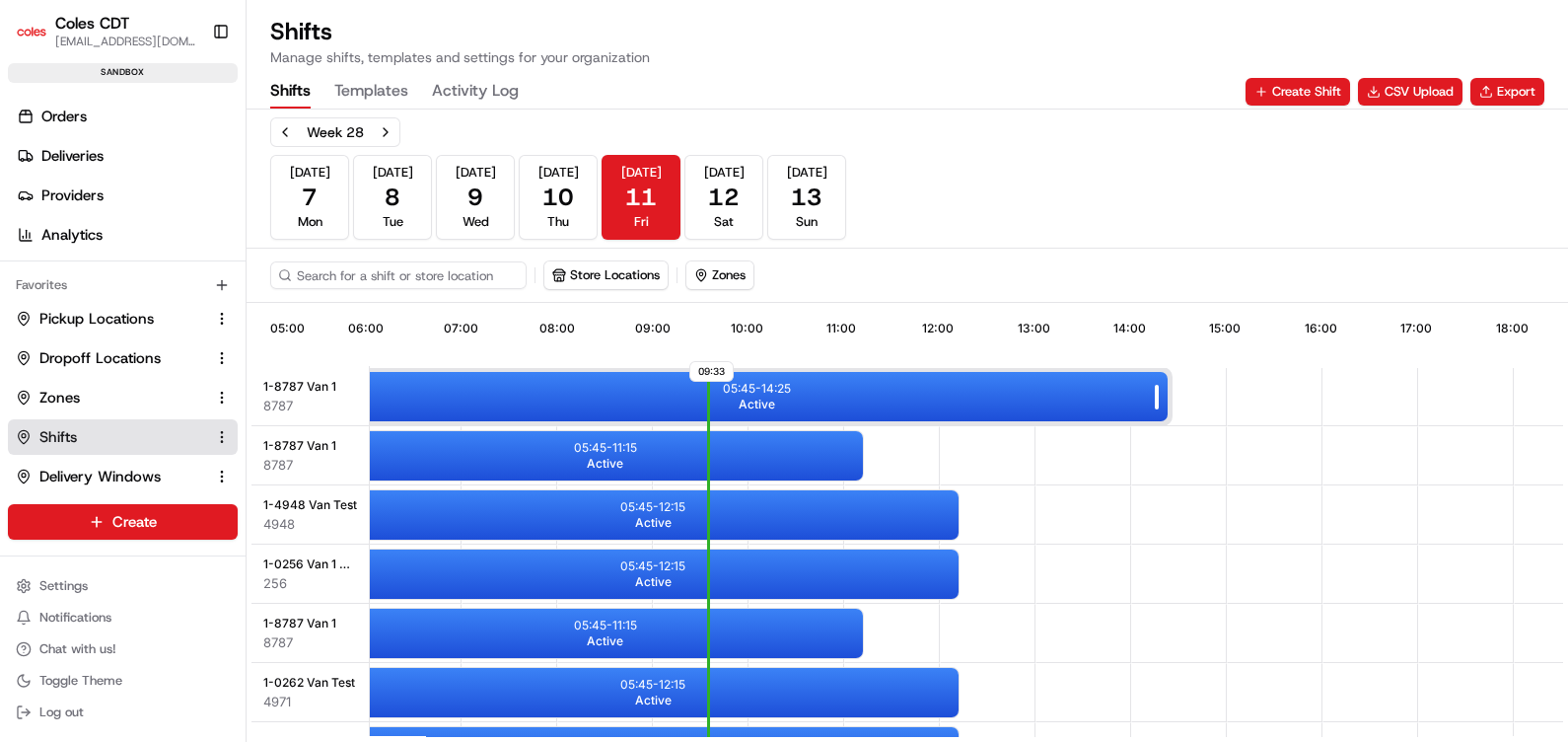 drag, startPoint x: 847, startPoint y: 386, endPoint x: 1158, endPoint y: 403, distance: 311.4643 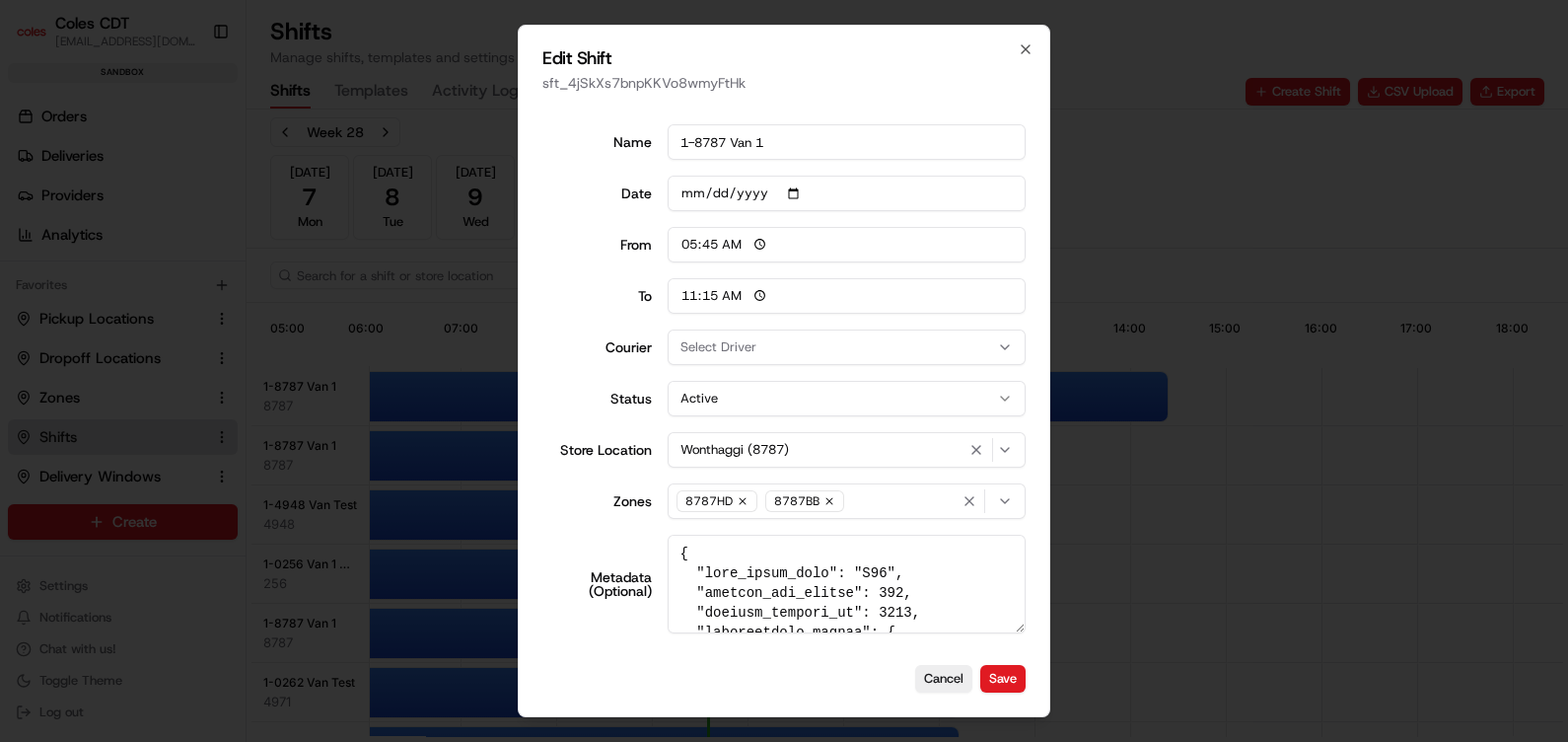 click on "Edit Shift sft_4jSkXs7bnpKKVo8wmyFtHk Name 1-8787 Van 1 Date [DATE] From 05:45 To 11:15 Courier Select Driver Status Active Active Inactive Store Location [GEOGRAPHIC_DATA] (8787) Zones 8787HD 8787BB Metadata (Optional) Cancel Save Close" at bounding box center [784, 371] 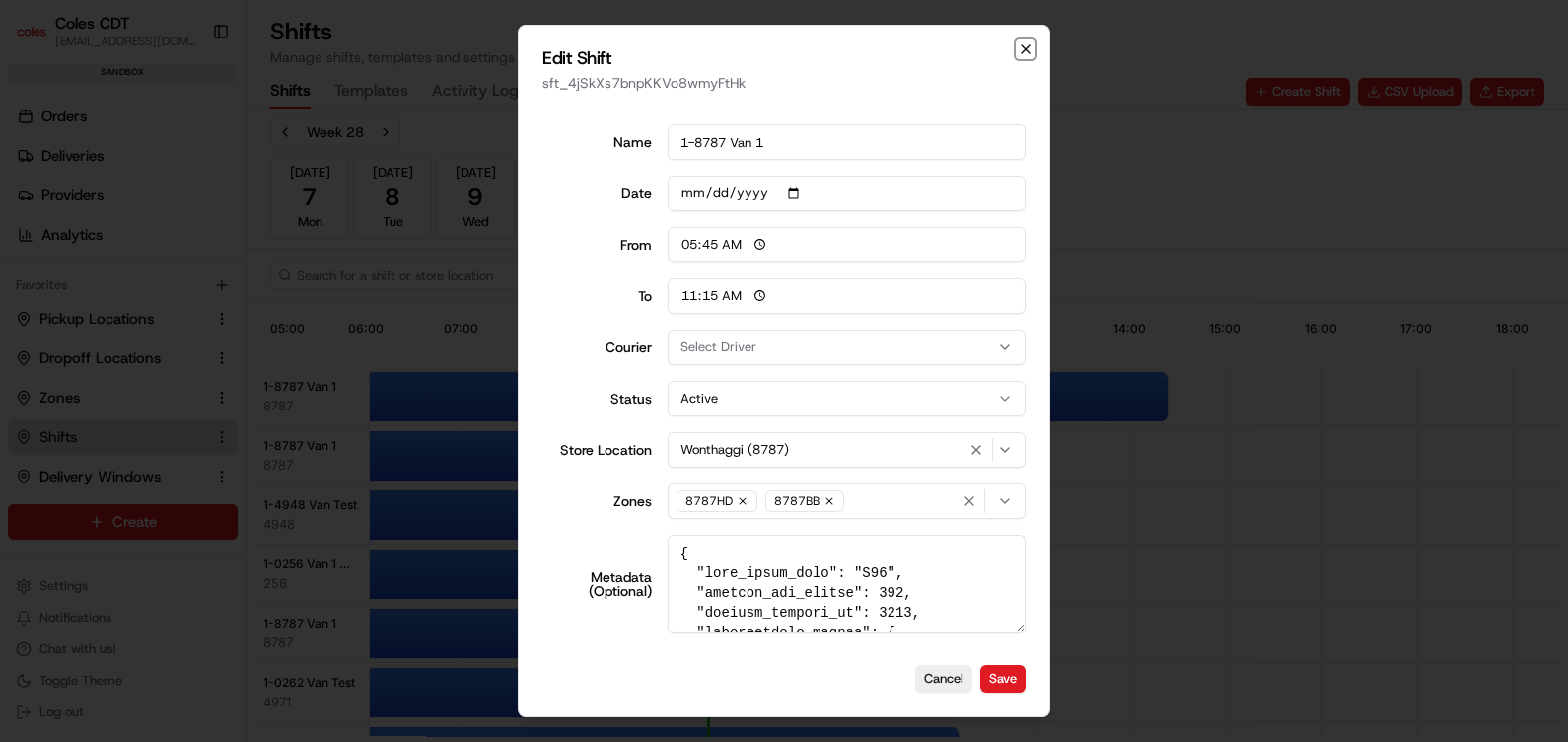 click 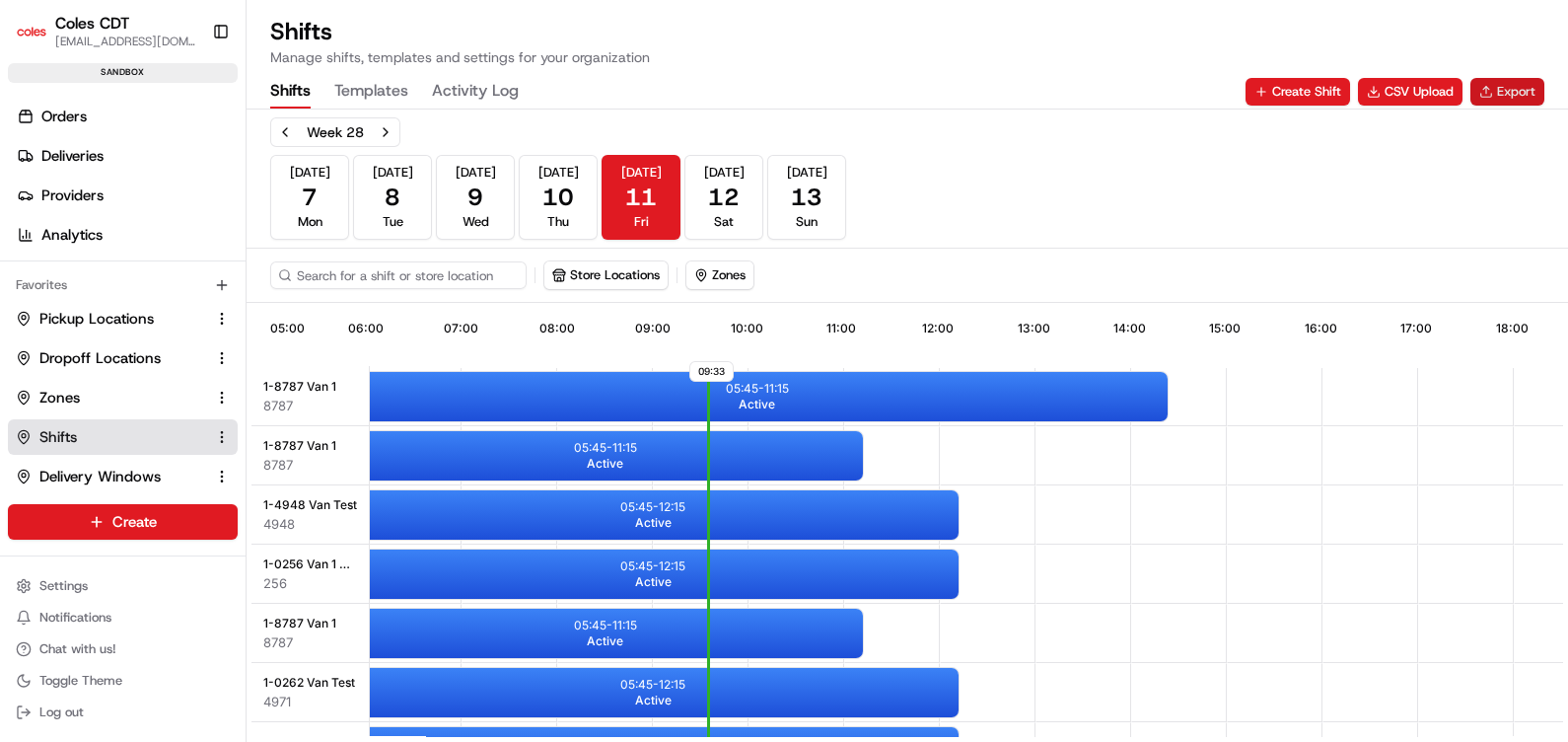 click on "Export" at bounding box center (1507, 92) 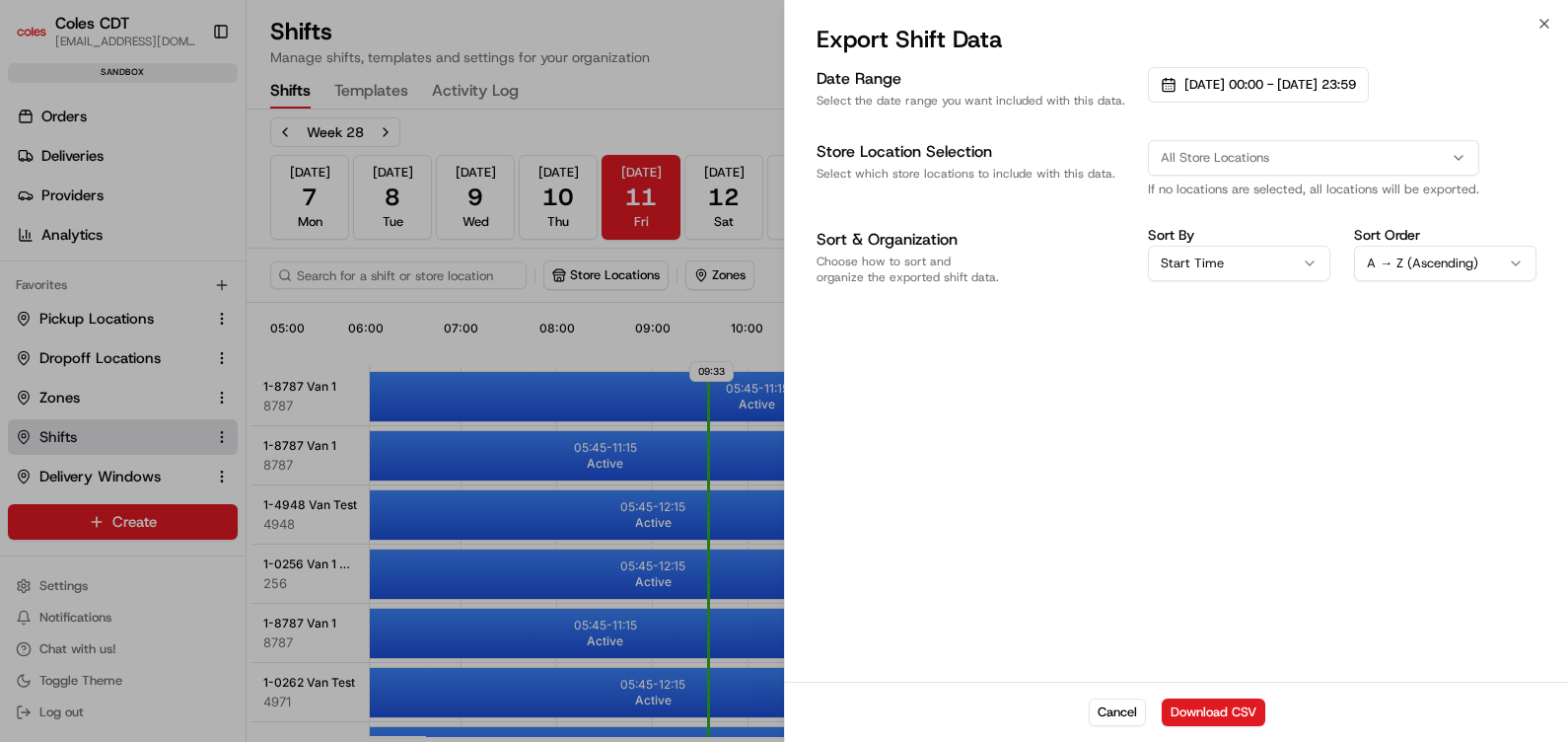 click on "All Store Locations" at bounding box center (1215, 158) 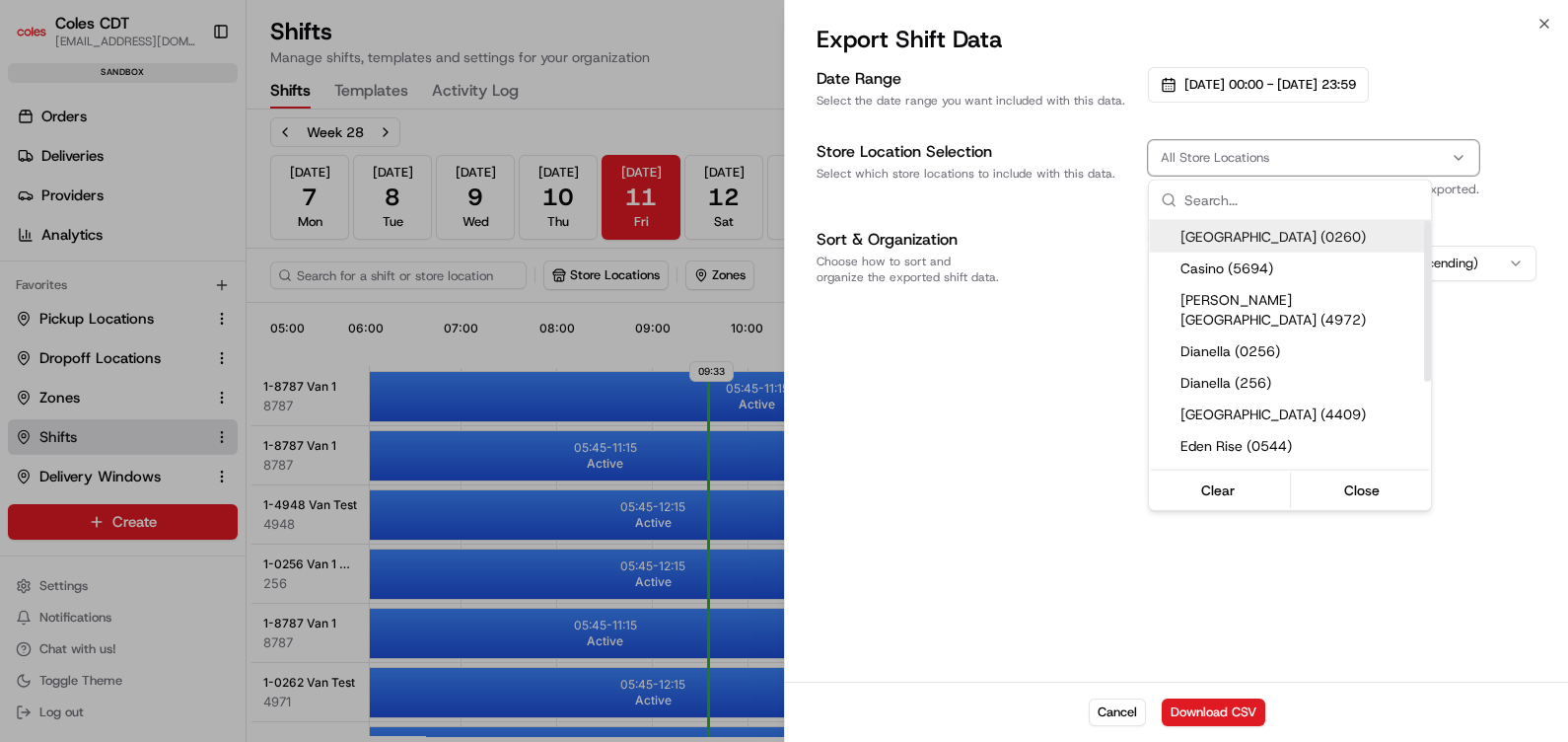 click on "[GEOGRAPHIC_DATA] (0260)" at bounding box center [1302, 237] 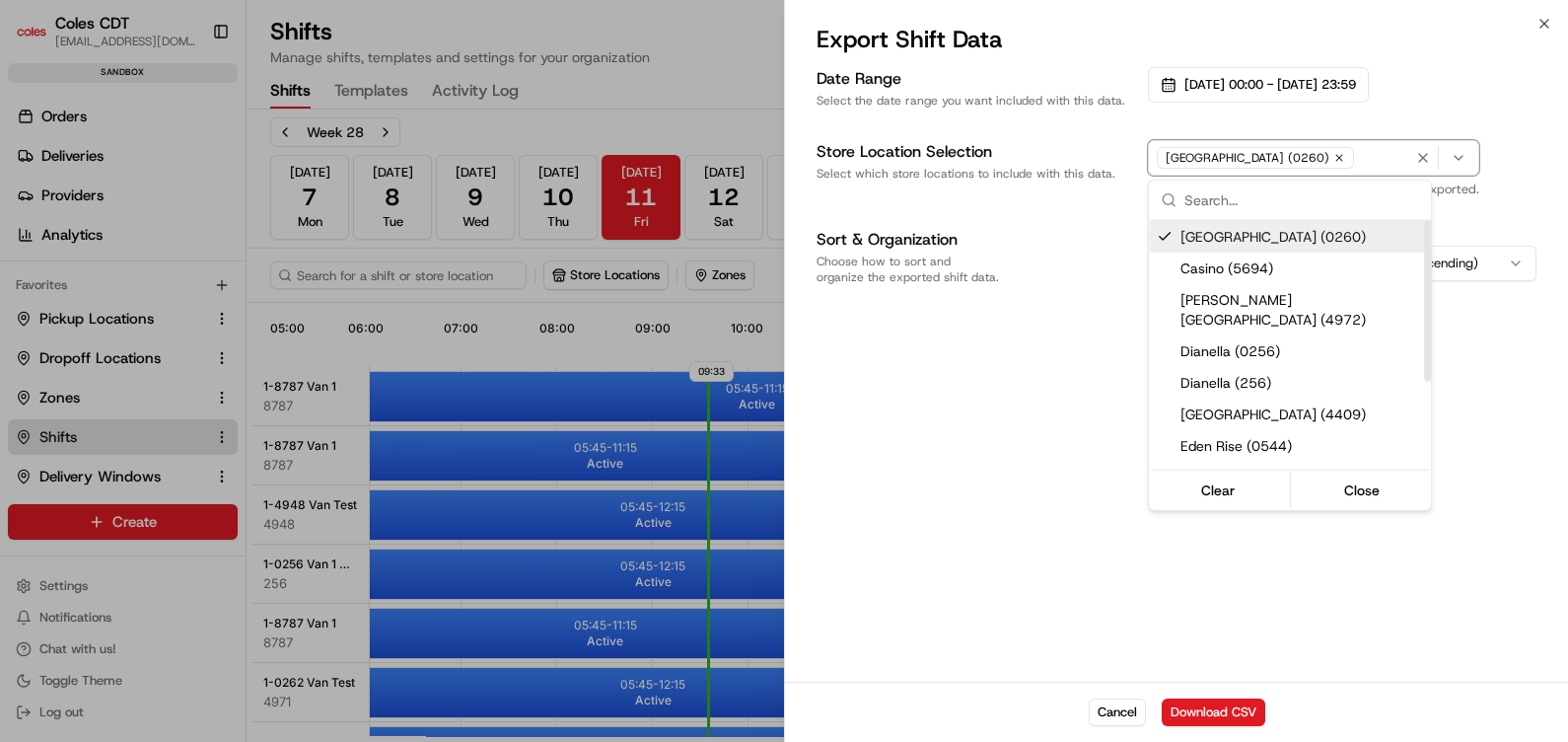 click on "[GEOGRAPHIC_DATA] (0260)" at bounding box center [1302, 237] 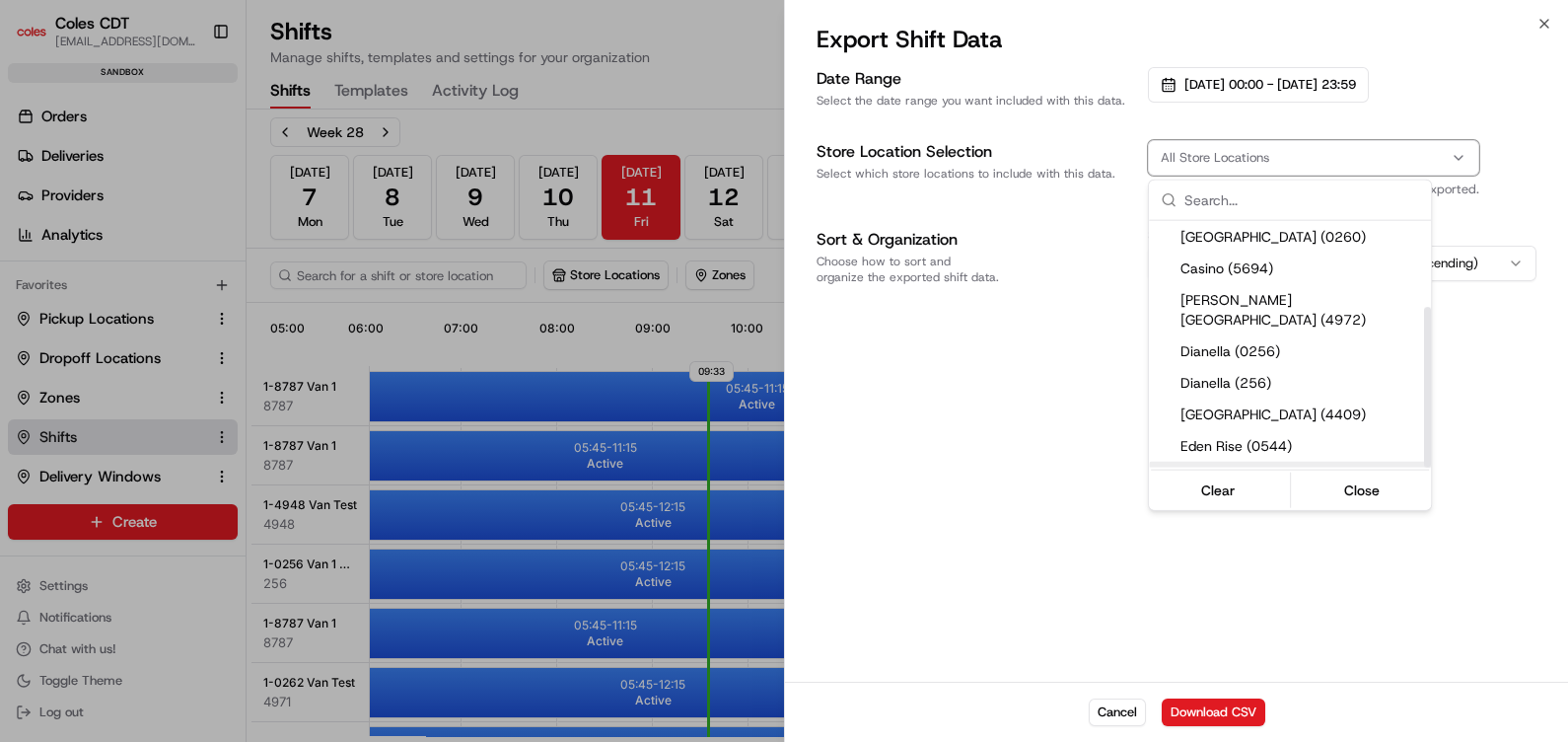 scroll, scrollTop: 132, scrollLeft: 0, axis: vertical 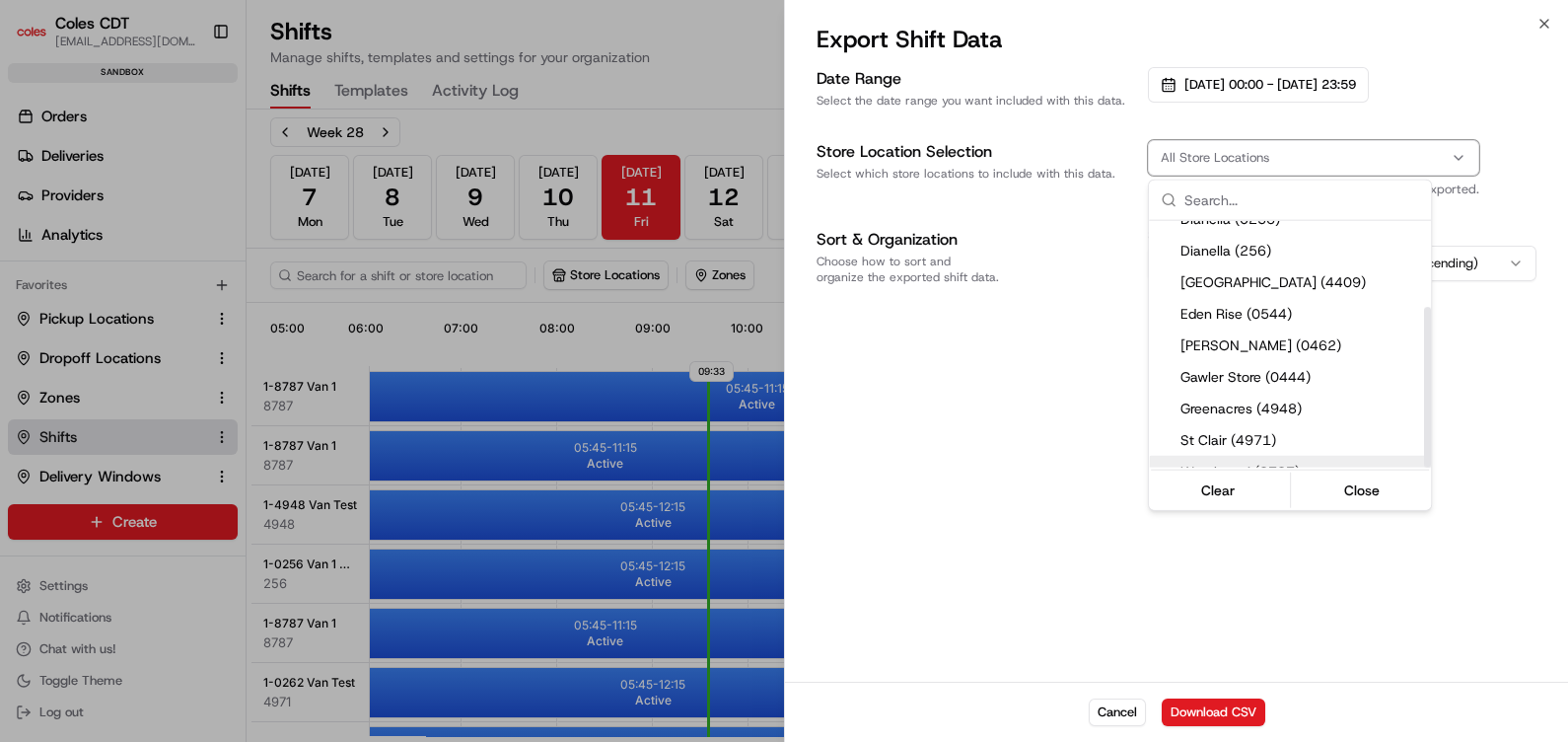 click on "Wonthaggi (8787)" at bounding box center (1290, 472) 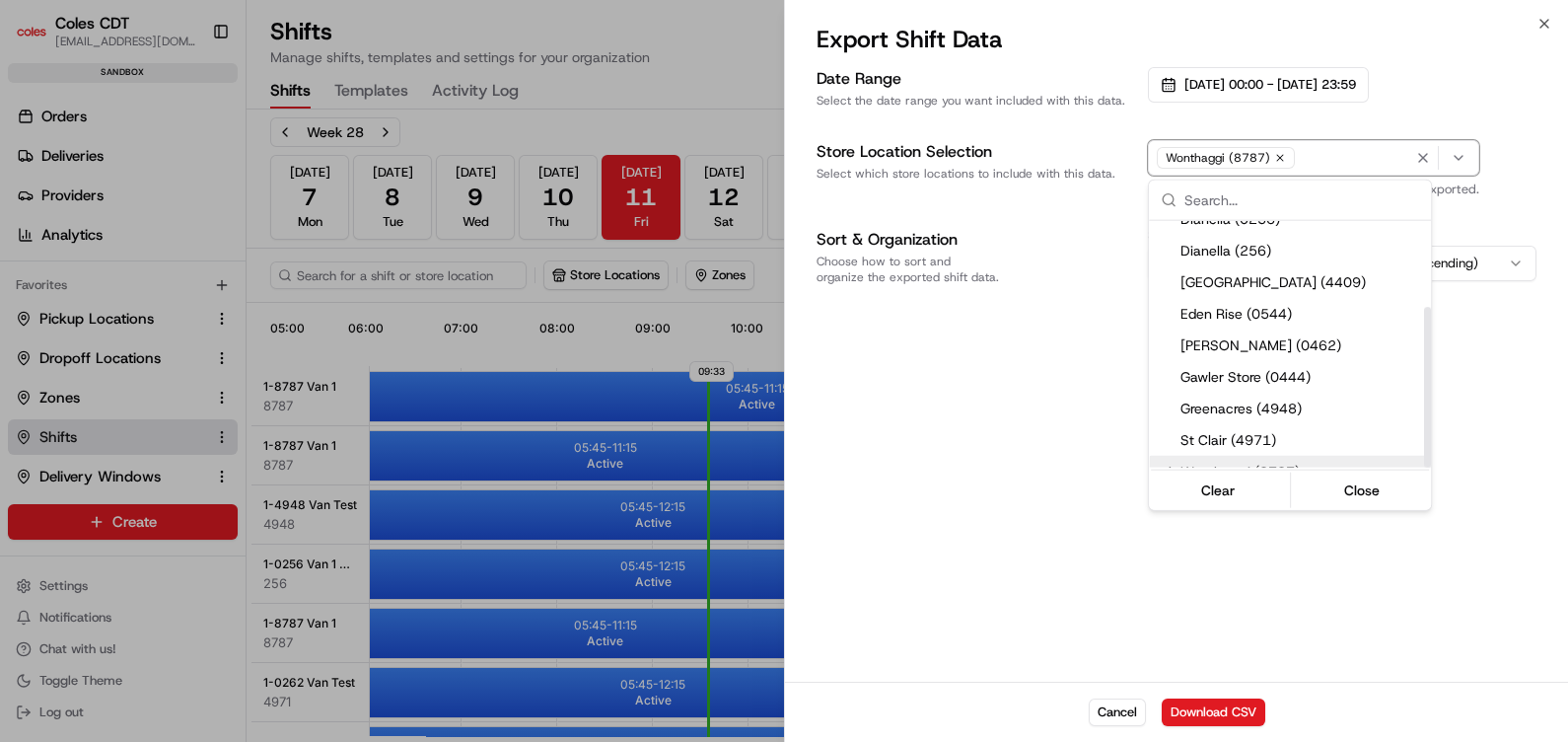 click at bounding box center (784, 371) 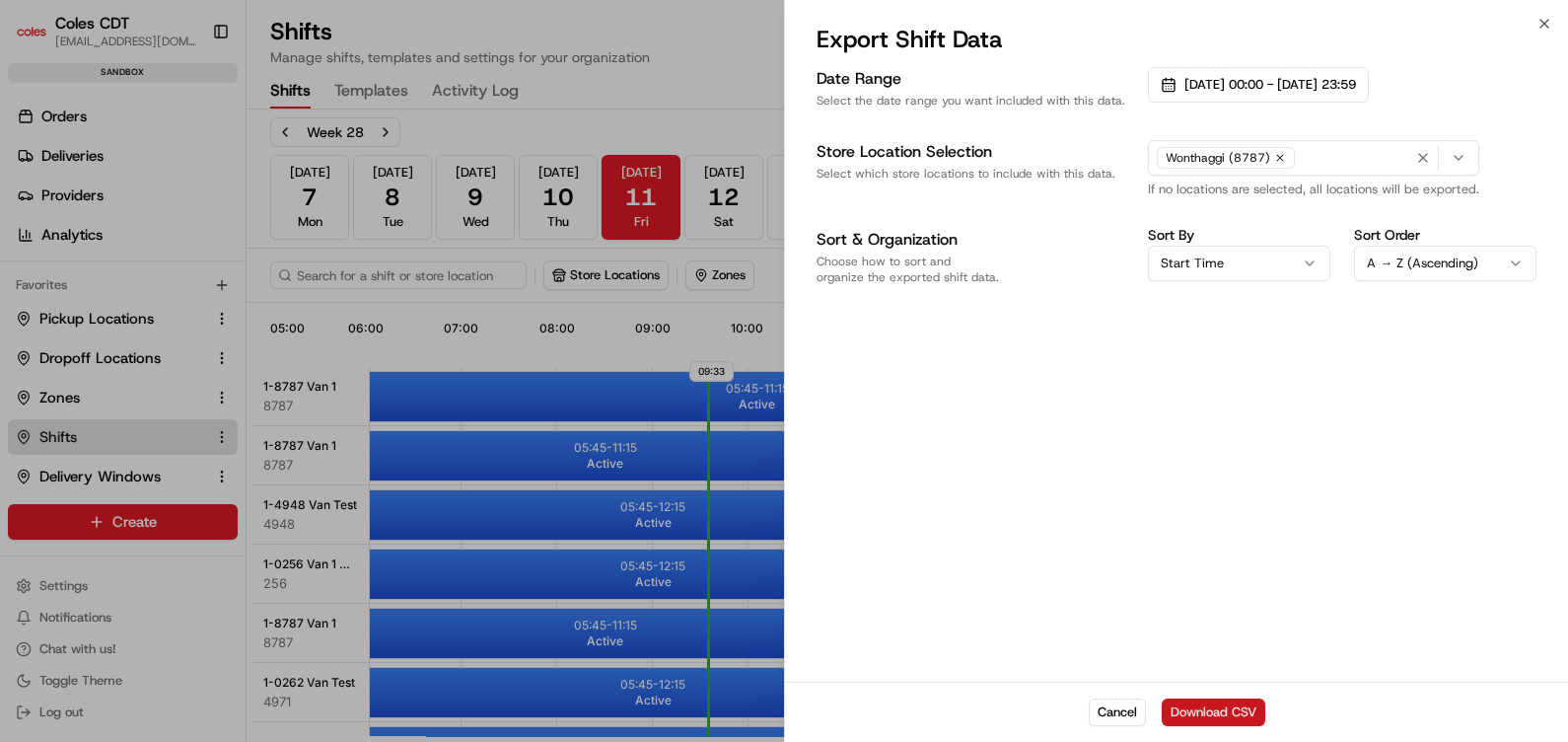 click on "Download CSV" at bounding box center (1213, 712) 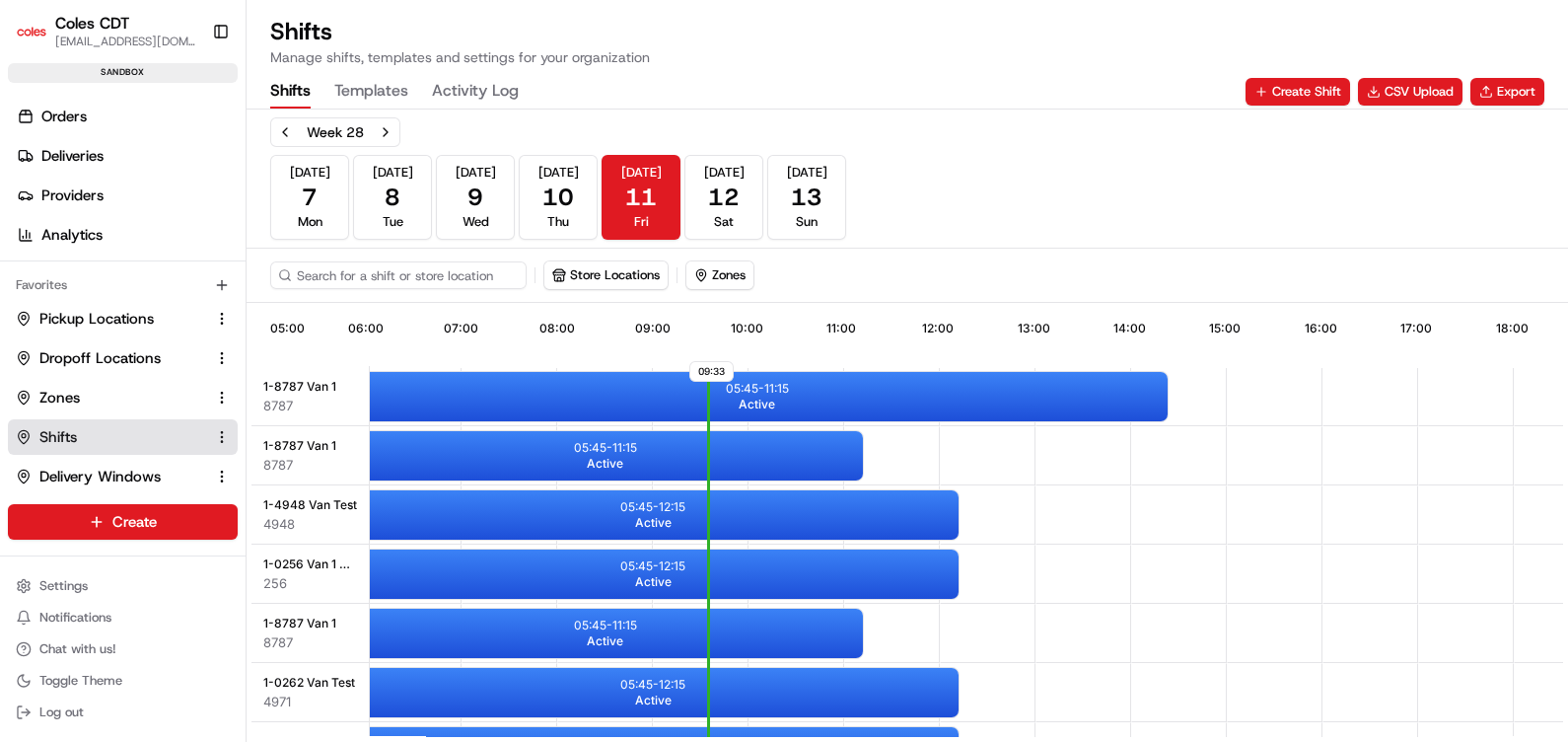 click on "Shifts Manage shifts, templates and settings for your organization" at bounding box center (907, 41) 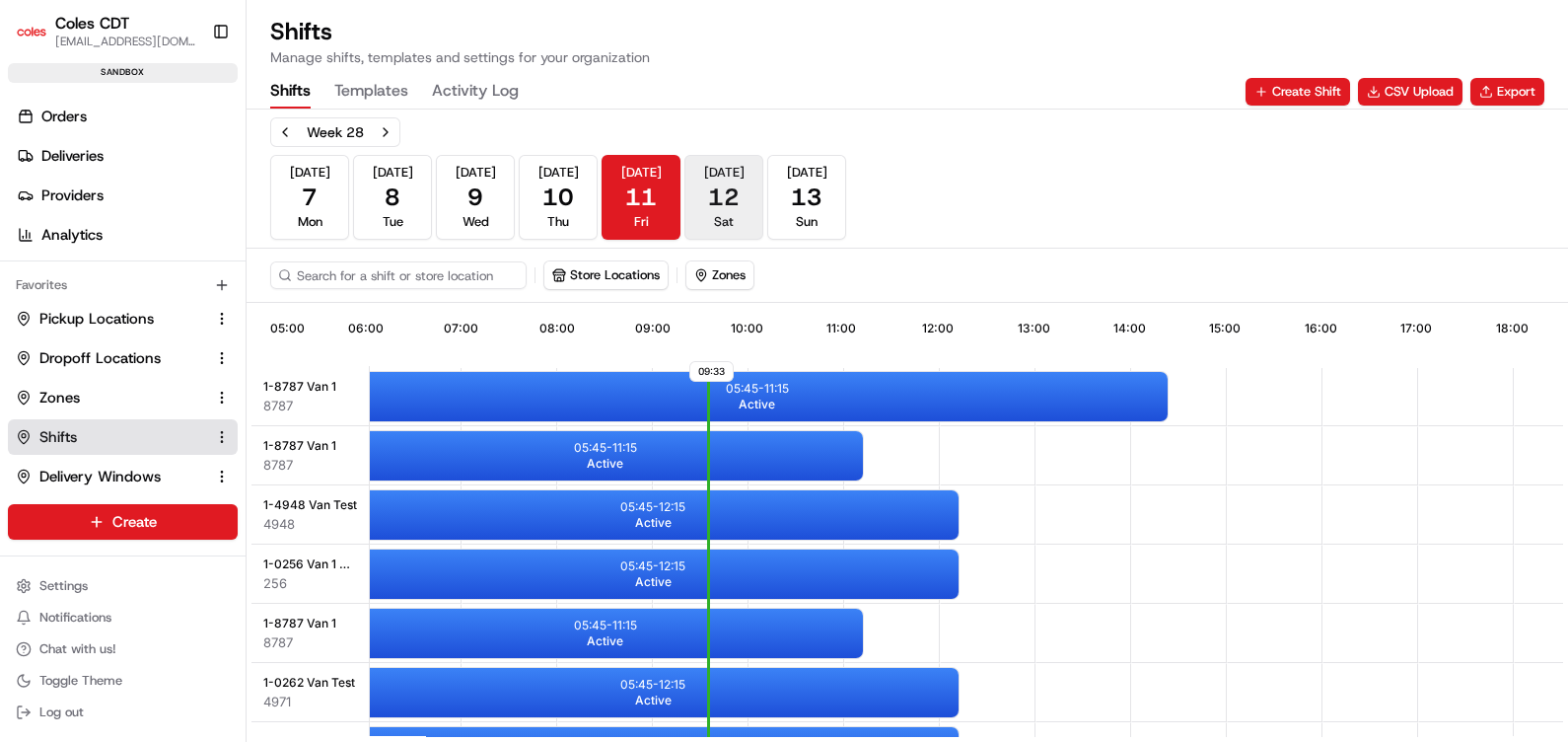 click on "[DATE] Sat" at bounding box center (724, 197) 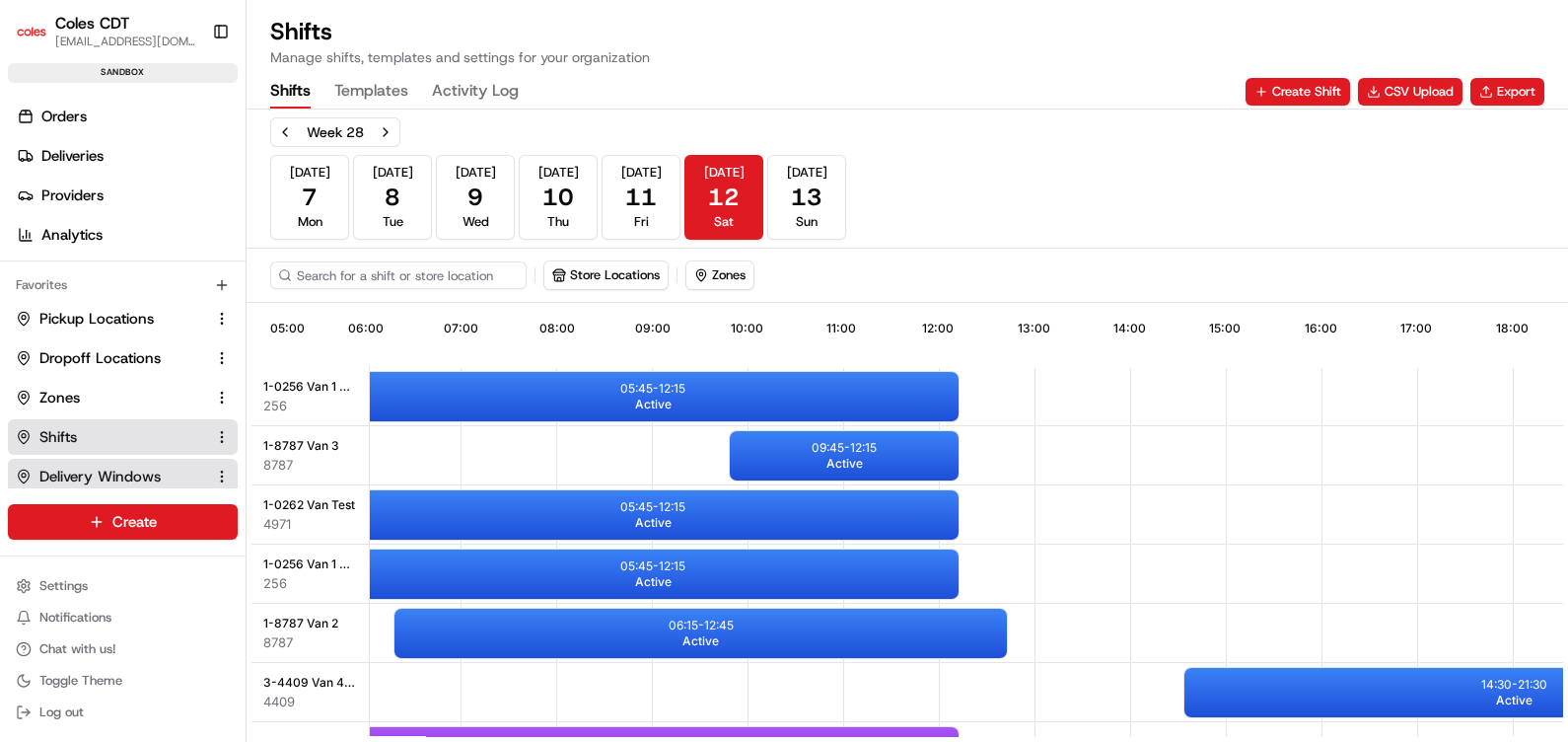 click on "Delivery Windows" at bounding box center [100, 477] 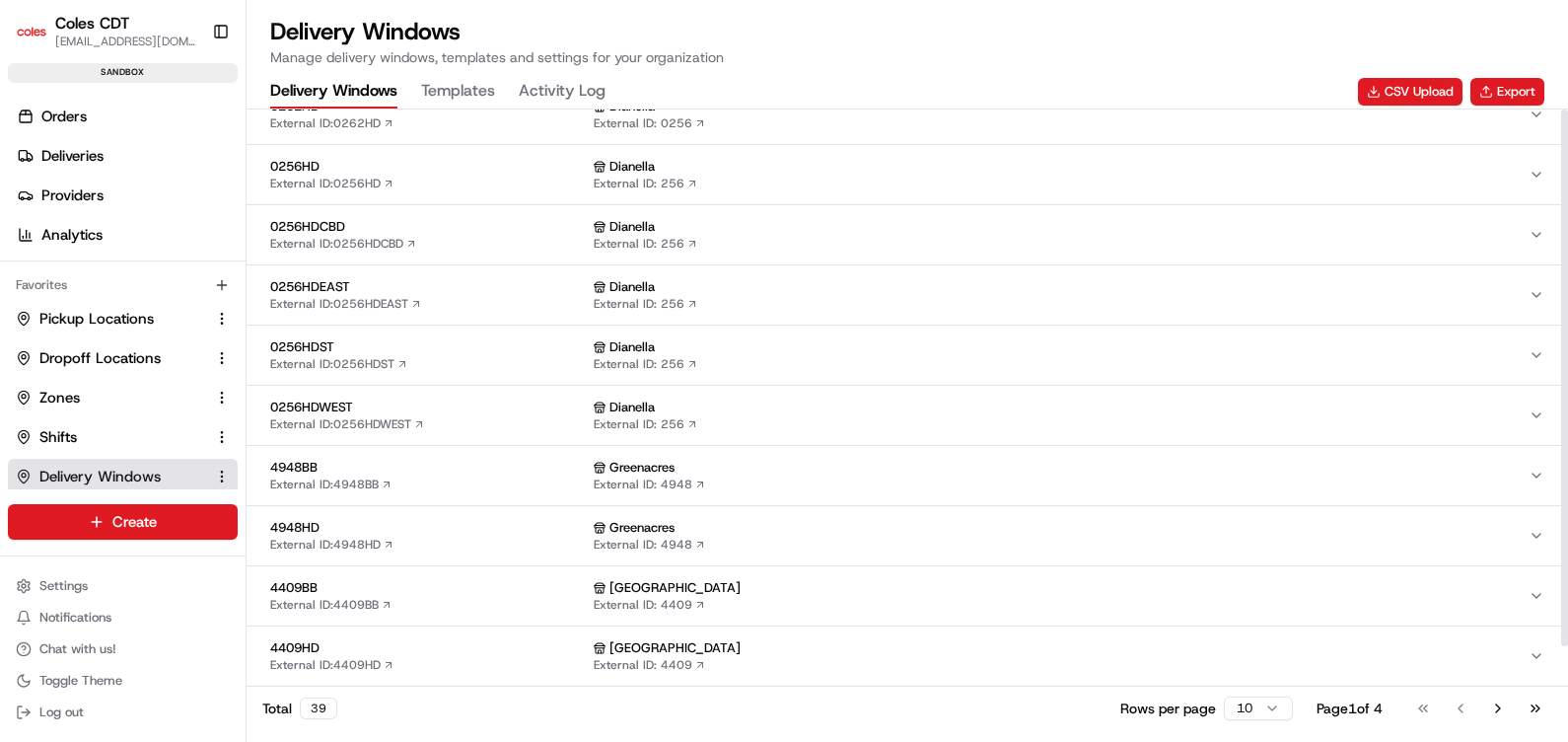scroll, scrollTop: 0, scrollLeft: 0, axis: both 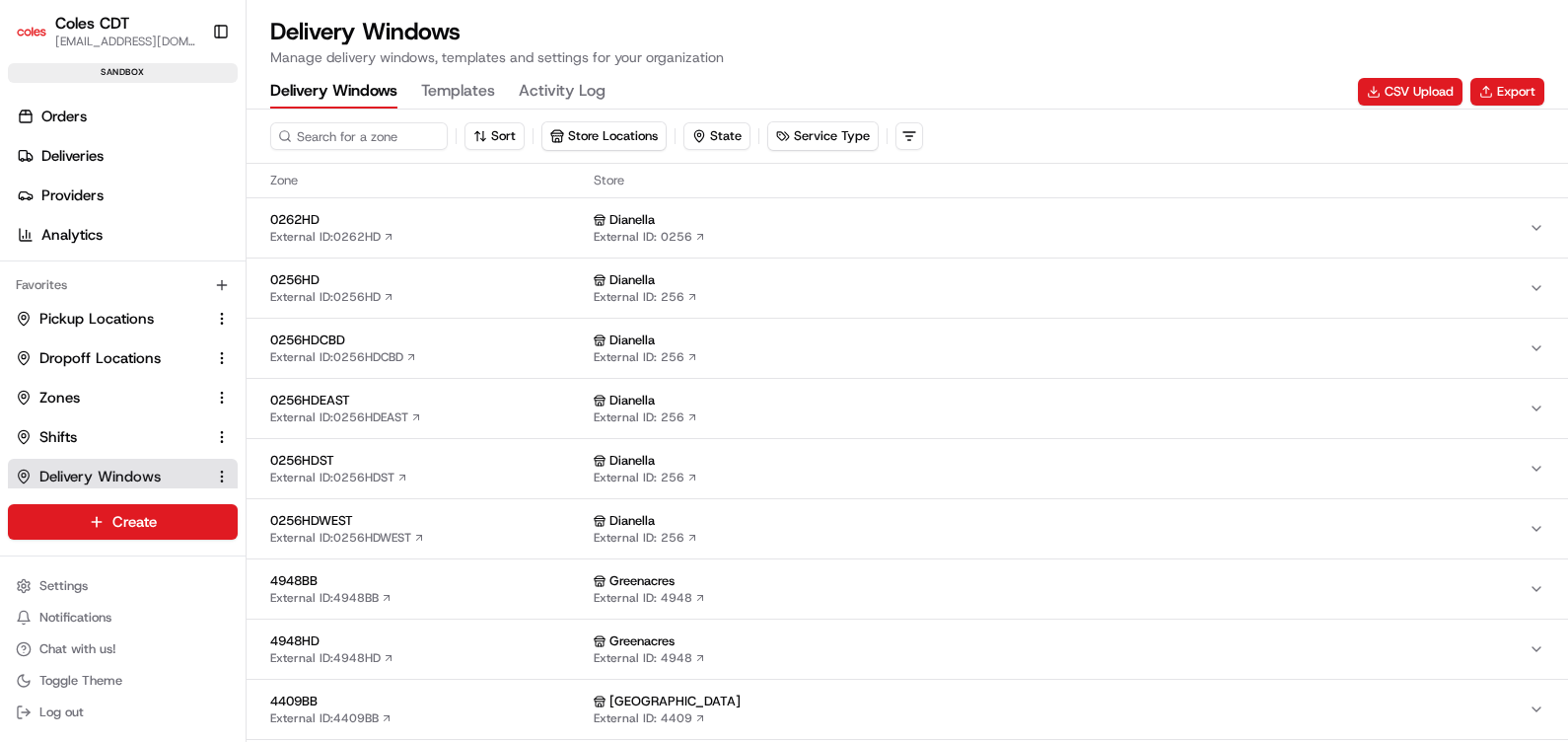 click on "Templates" at bounding box center (458, 92) 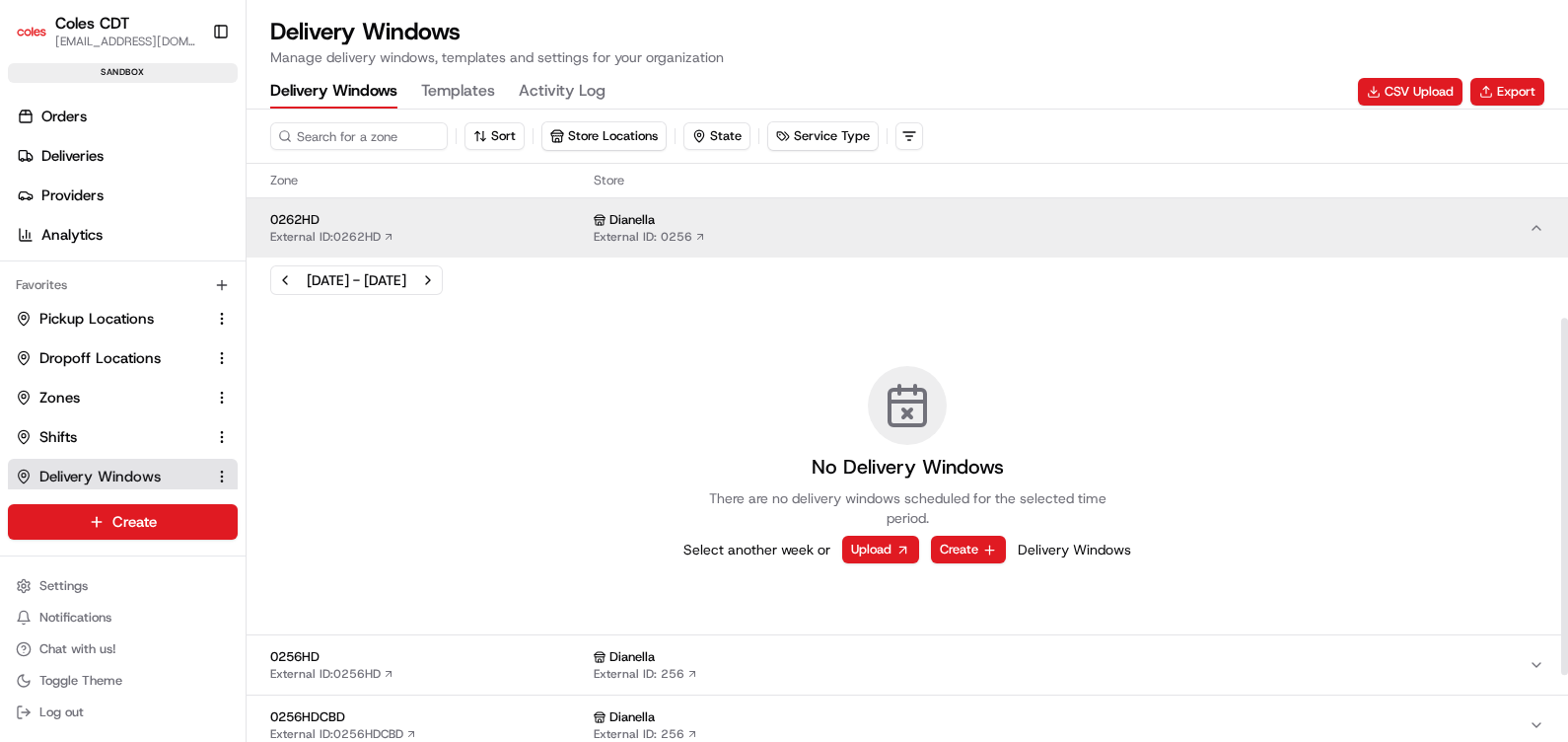 scroll, scrollTop: 490, scrollLeft: 0, axis: vertical 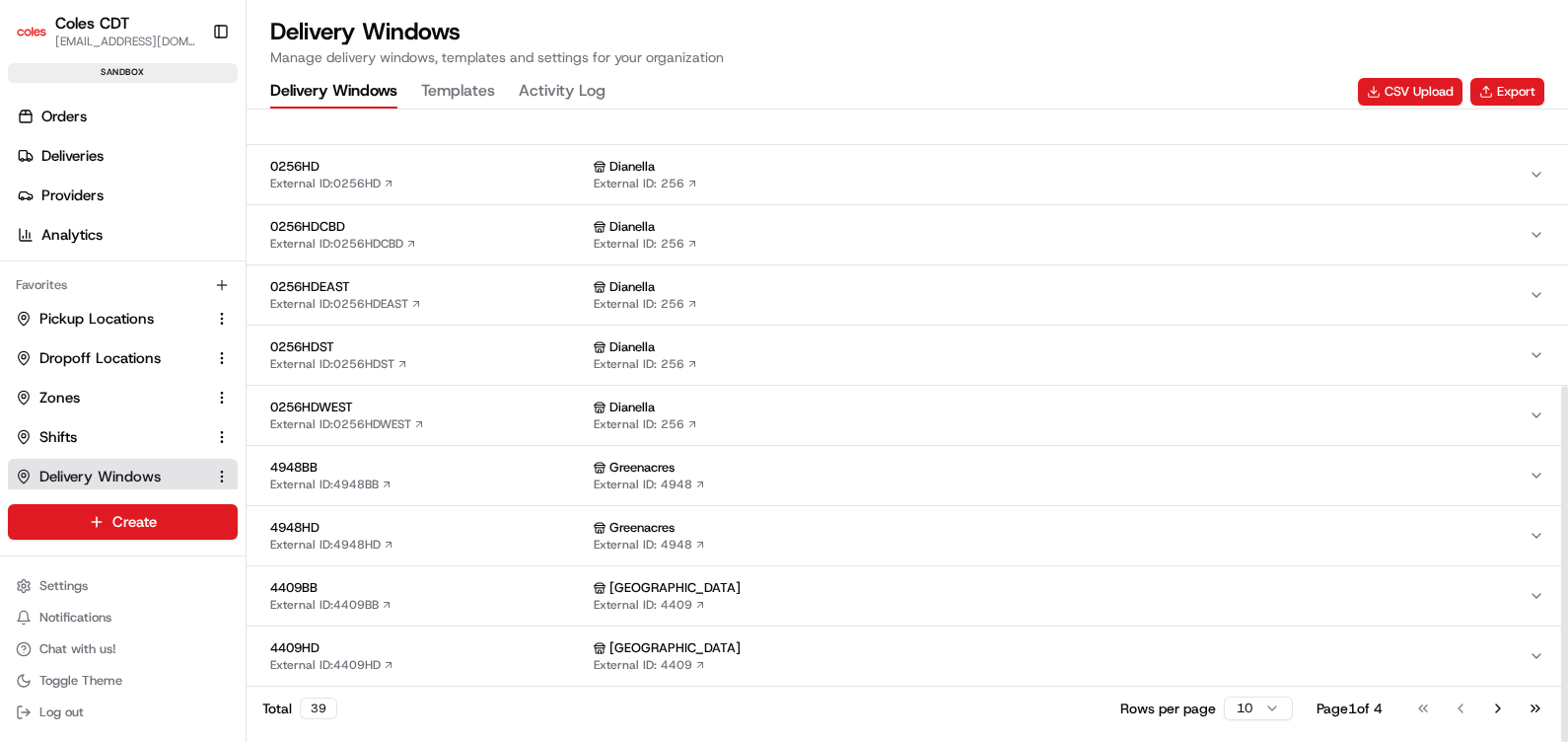 click on "4409BB" at bounding box center [428, 588] 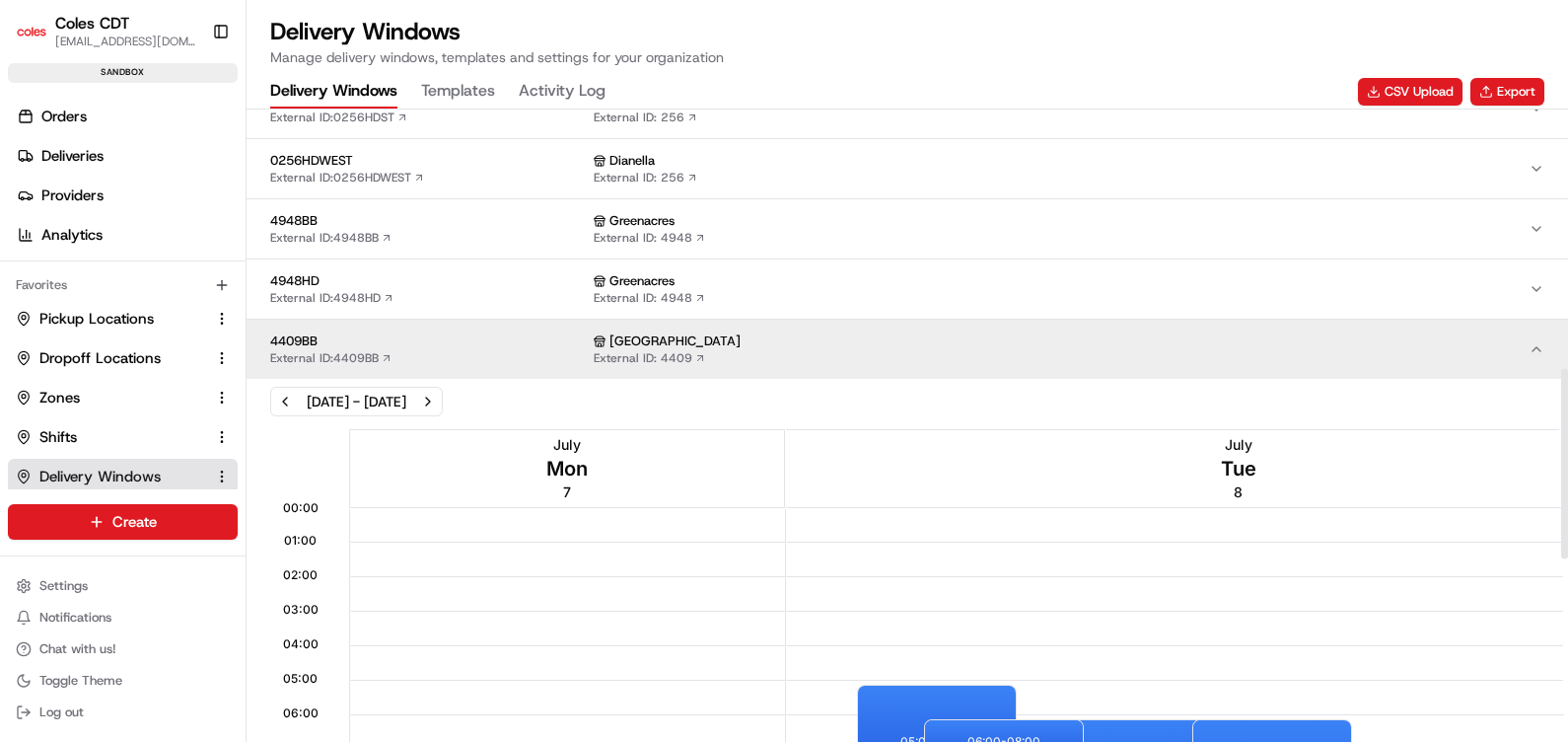 scroll, scrollTop: 860, scrollLeft: 0, axis: vertical 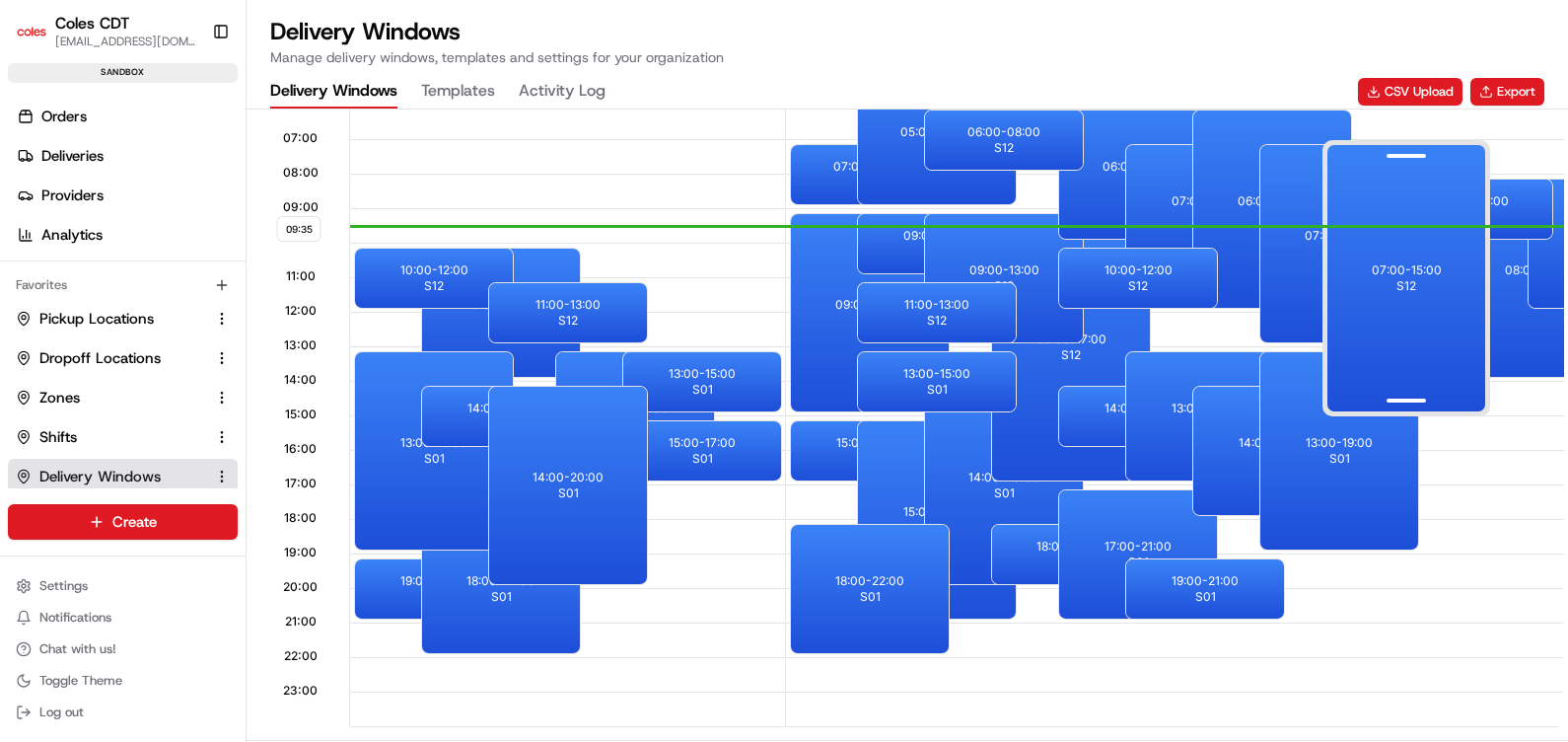 click on "07:00  -  15:00 S12" at bounding box center [1406, 278] 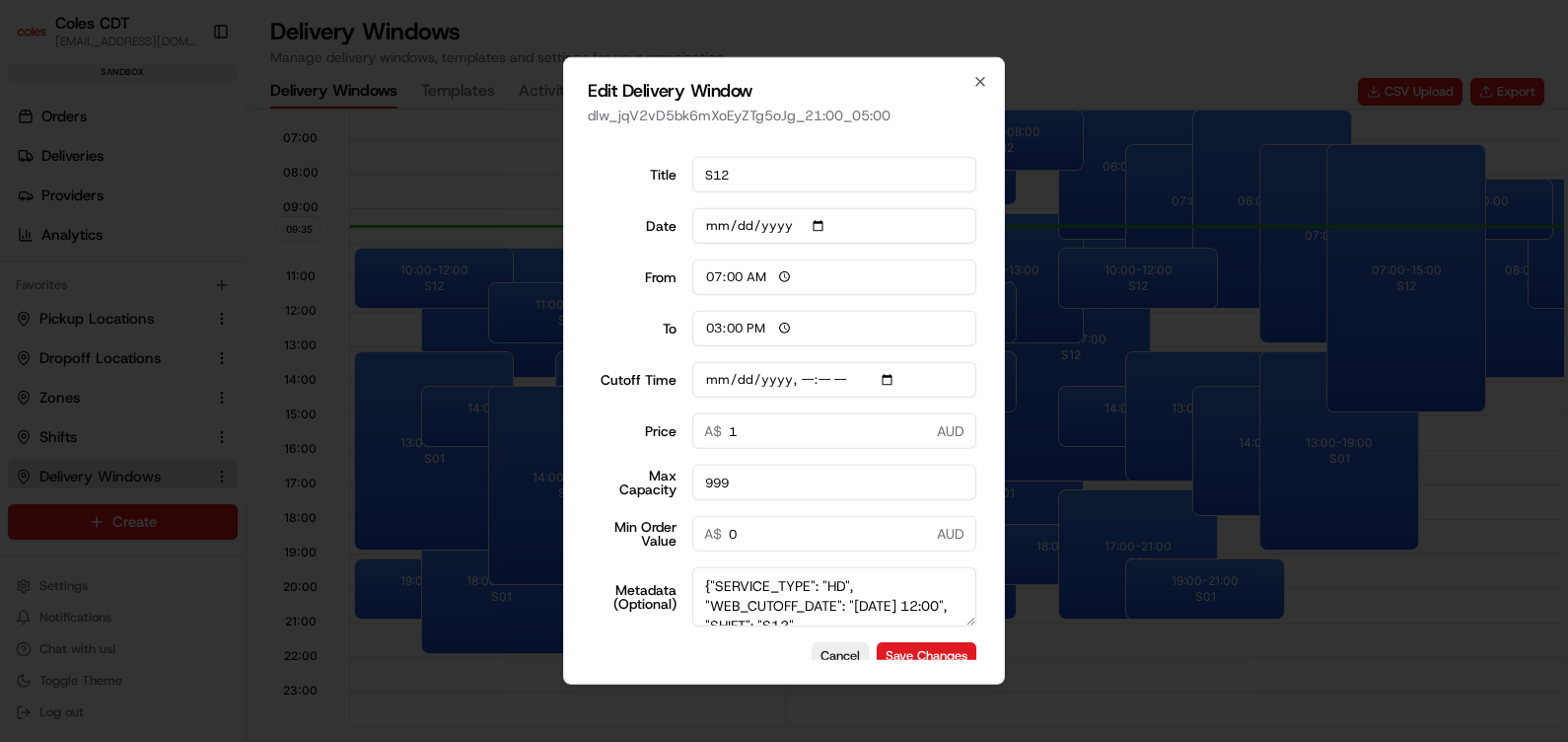 scroll, scrollTop: 24, scrollLeft: 0, axis: vertical 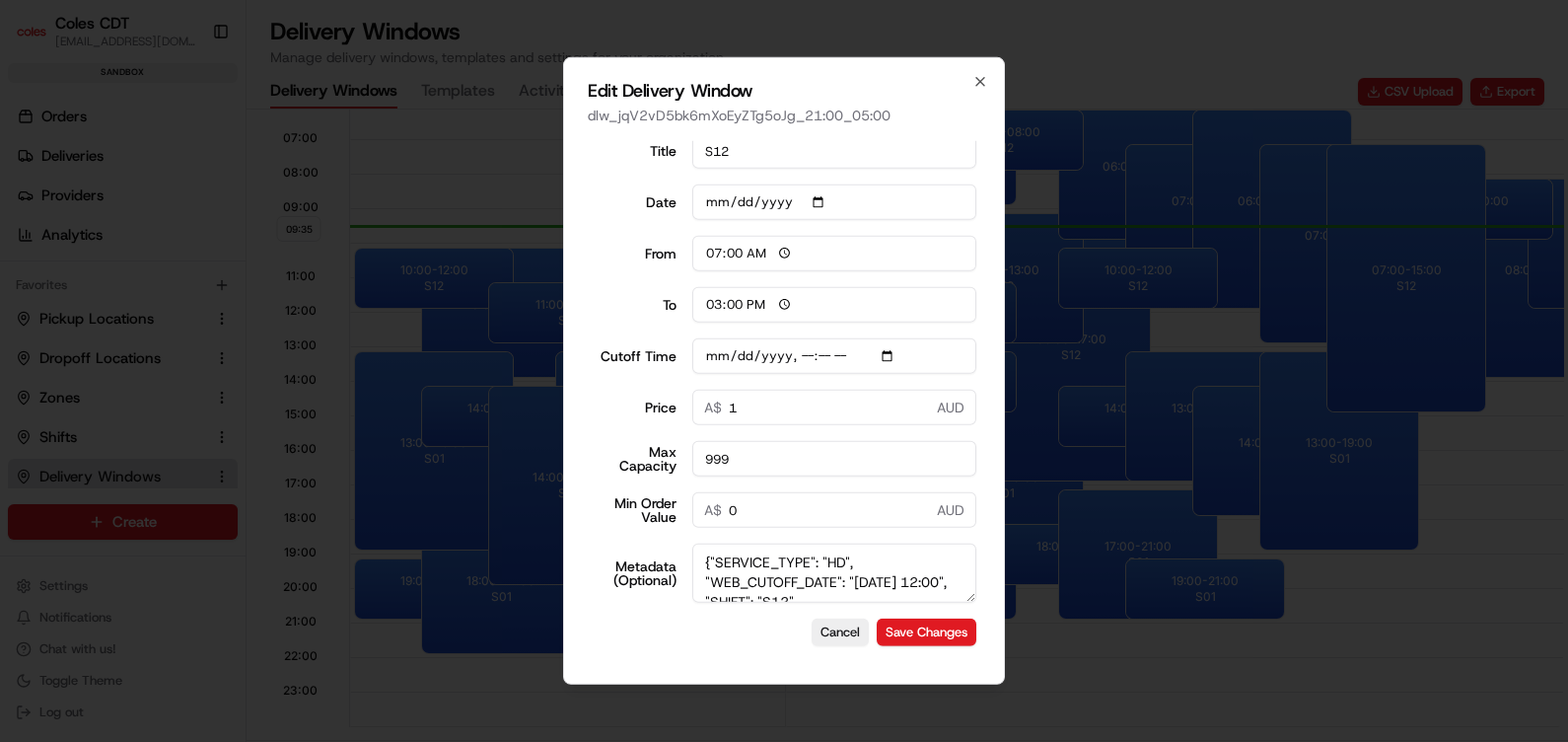 click on "999" at bounding box center [834, 459] 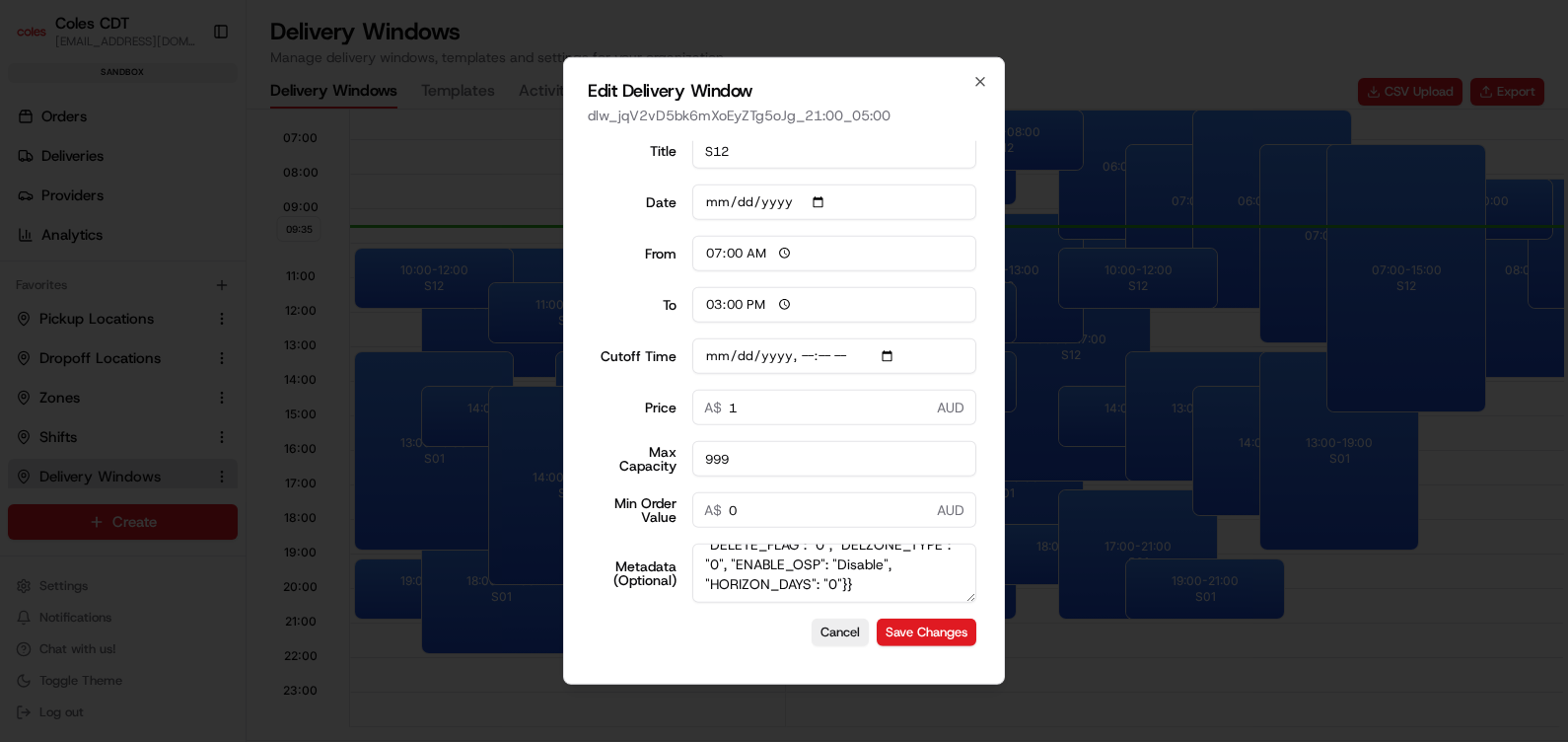 scroll, scrollTop: 0, scrollLeft: 0, axis: both 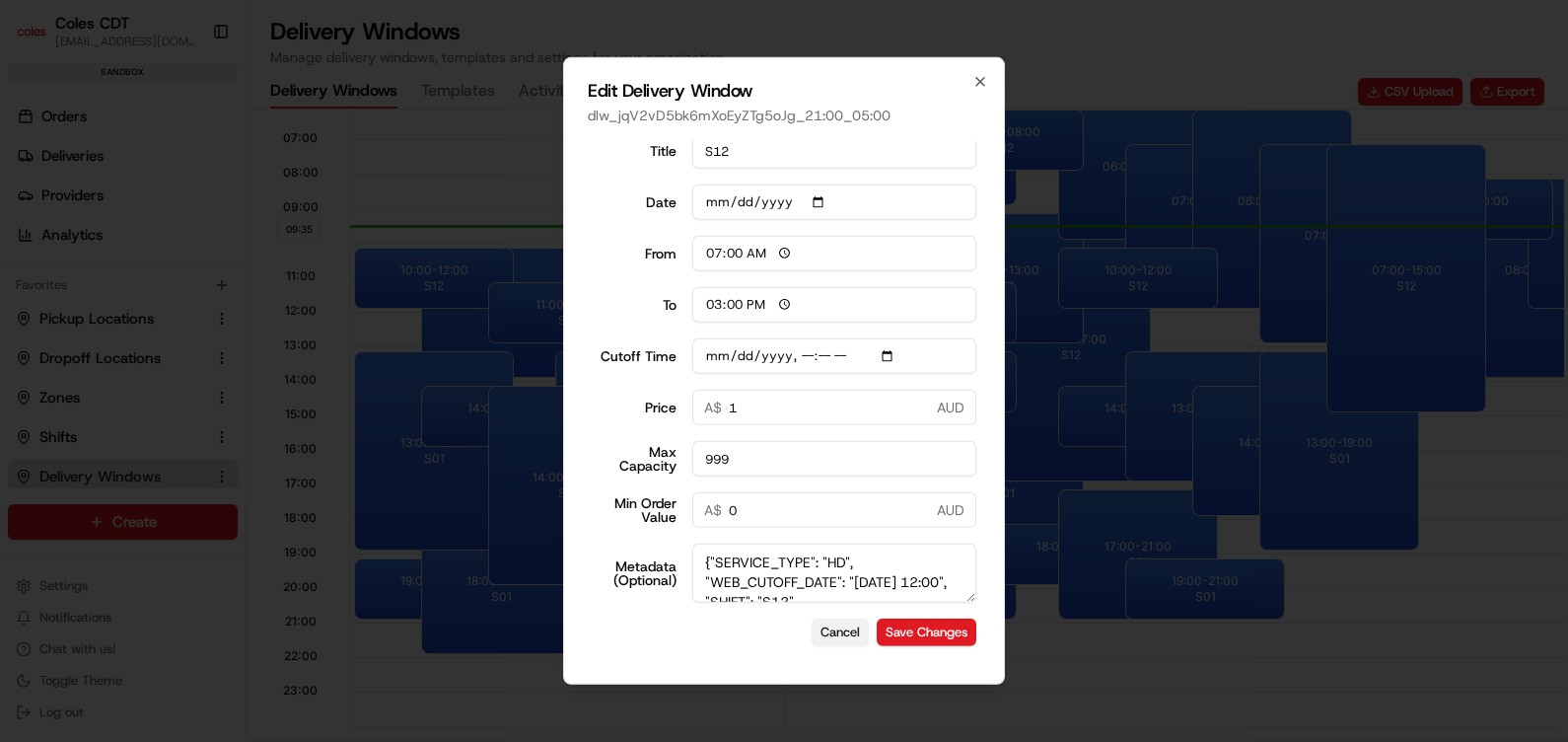 type on "[DATE]T12:10" 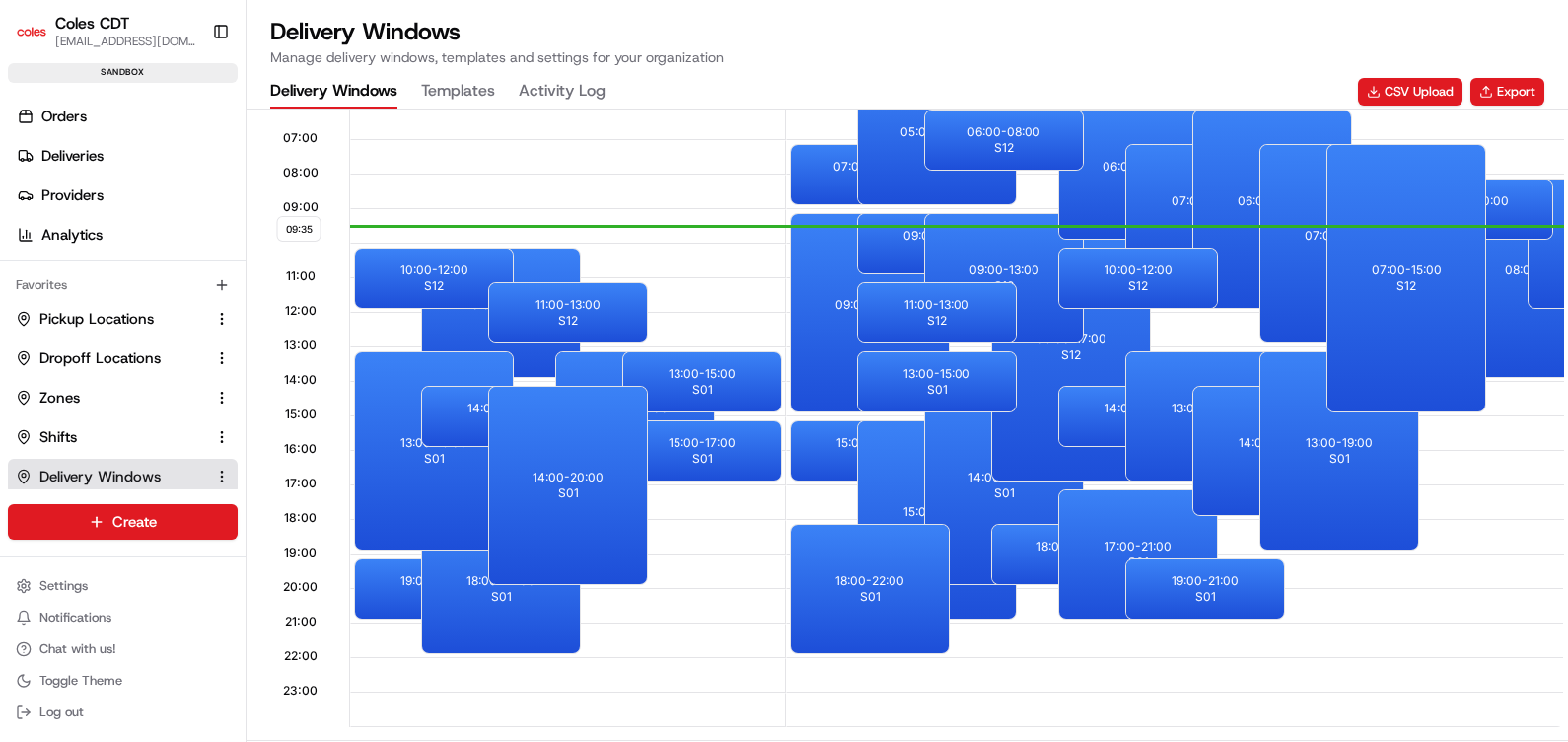 scroll, scrollTop: 1470, scrollLeft: 0, axis: vertical 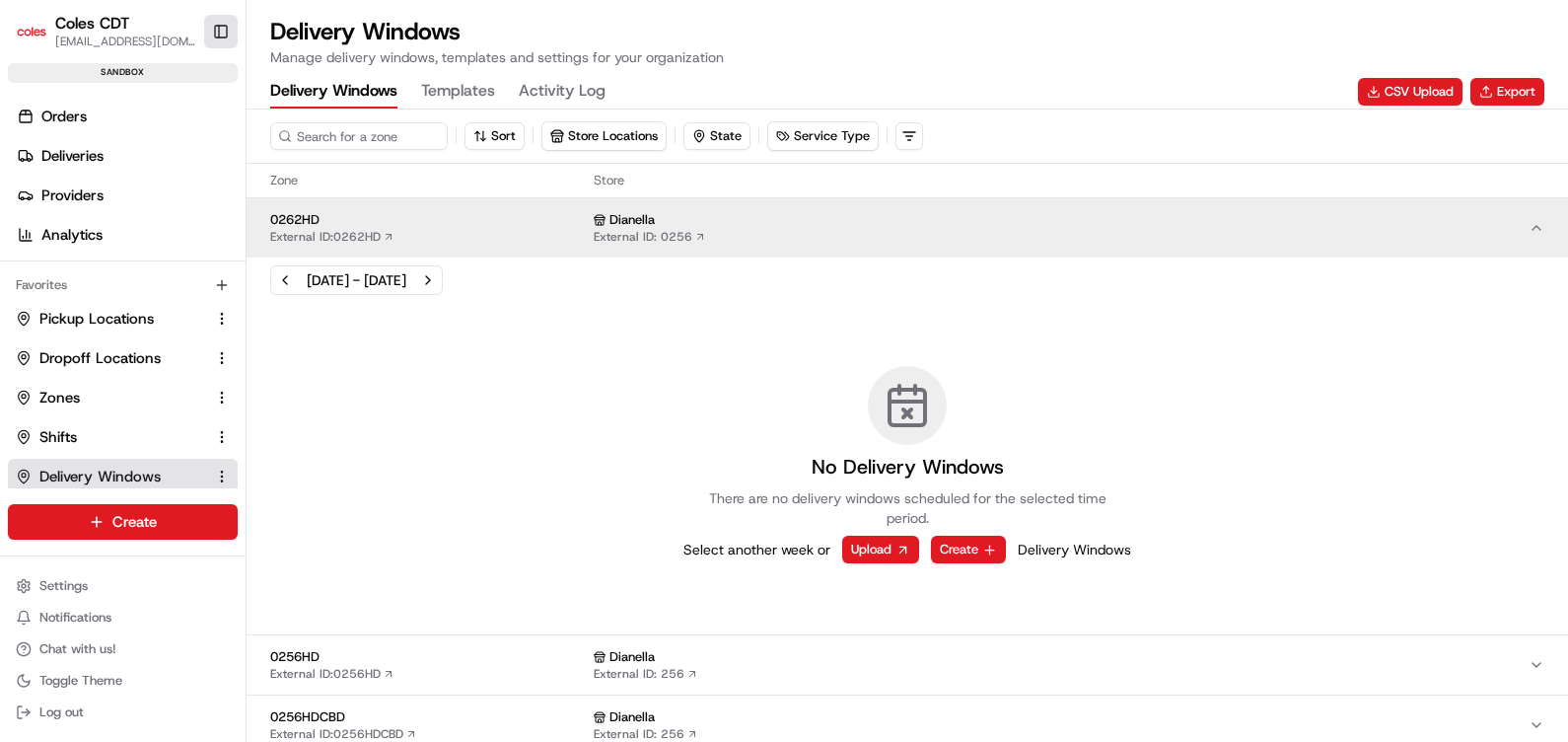 click on "Toggle Sidebar" at bounding box center (221, 32) 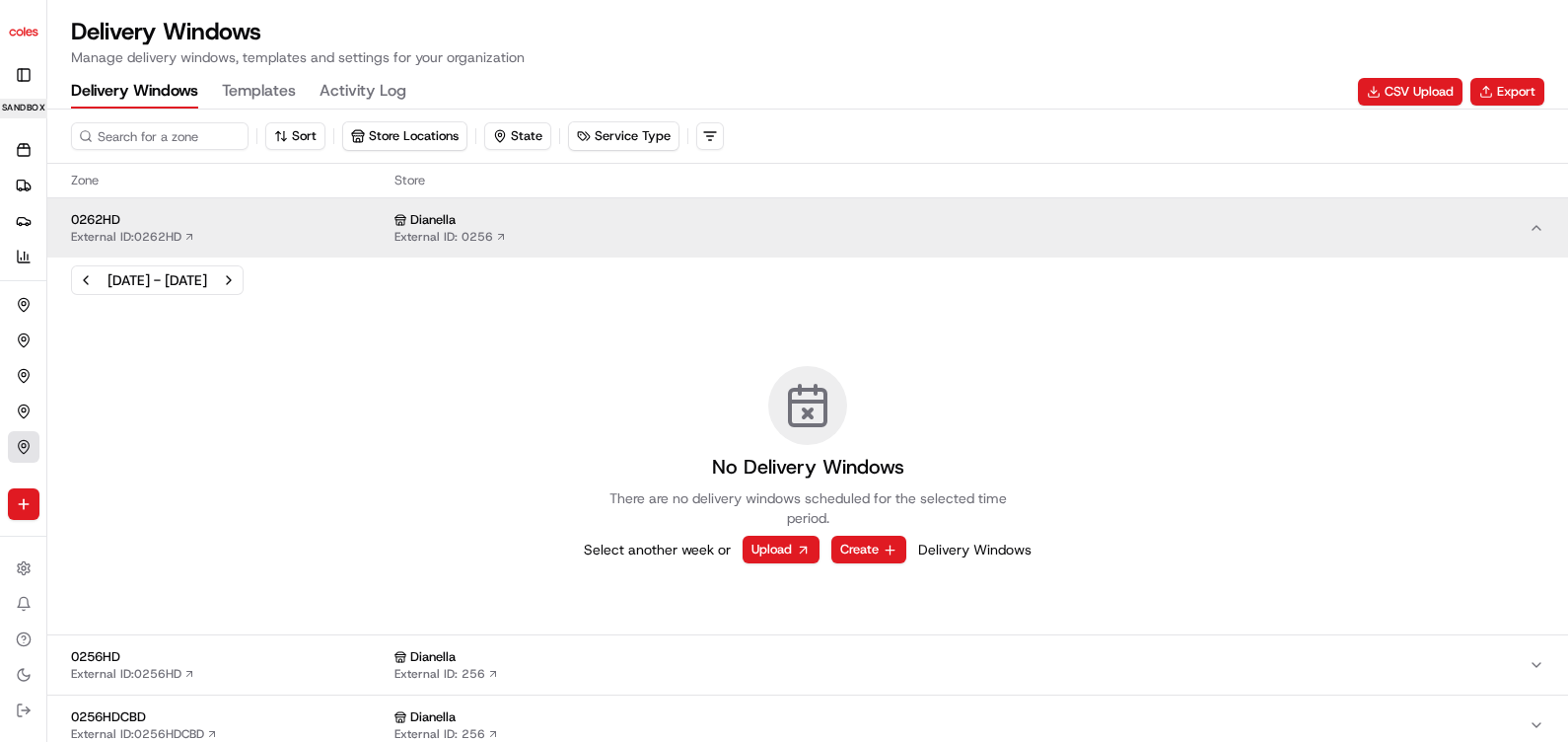 click on "Coles CDT [EMAIL_ADDRESS][DOMAIN_NAME] Toggle Sidebar sandbox Orders Deliveries Providers Analytics Favorites Pickup Locations Dropoff Locations Zones Shifts Delivery Windows Main Menu Members & Organization Organization Users Roles Preferences Customization Tracking Orchestration Automations Dispatch Strategy Optimization Strategy Locations Pickup Locations Dropoff Locations Zones Shifts Delivery Windows Billing Billing Refund Requests Integrations Notification Triggers Webhooks API Keys Request Logs Create Settings Notifications Chat with us! Toggle Theme Log out Delivery Windows Manage delivery windows, templates and settings for your organization Delivery Windows Templates Activity Log  CSV Upload  Export Sort Store Locations State Service Type Zone Store 0262HD External ID:  0262HD   Dianella External ID:   0256 [DATE] - [DATE] No Delivery Windows There are no delivery windows scheduled for the selected time period. Select another week or Upload Create Delivery Windows" at bounding box center (784, 371) 